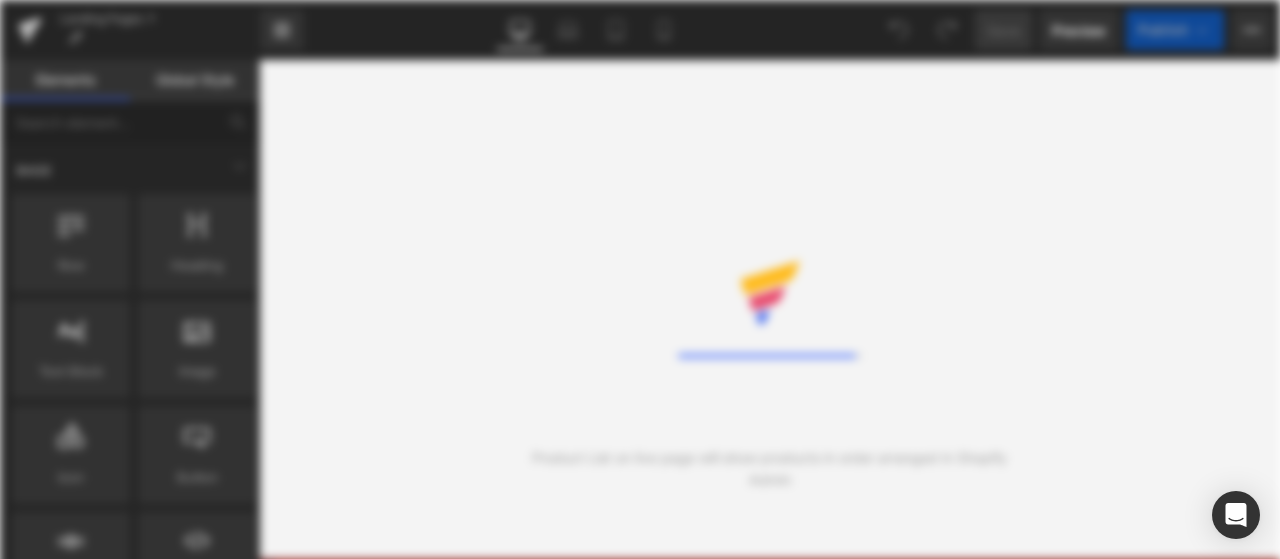 scroll, scrollTop: 0, scrollLeft: 0, axis: both 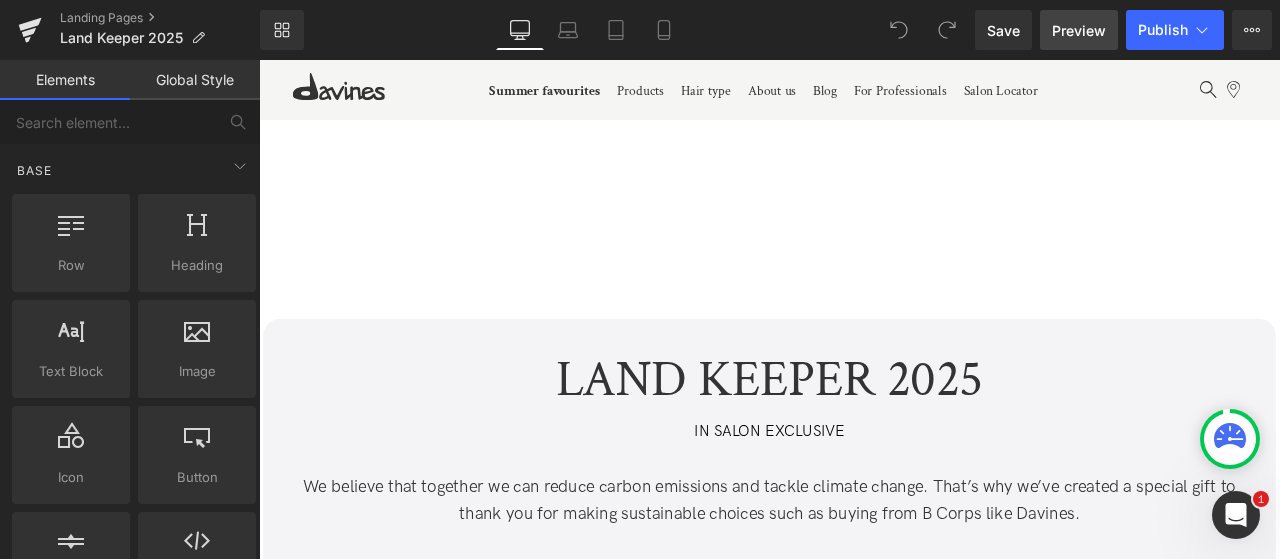 click on "Preview" at bounding box center (1079, 30) 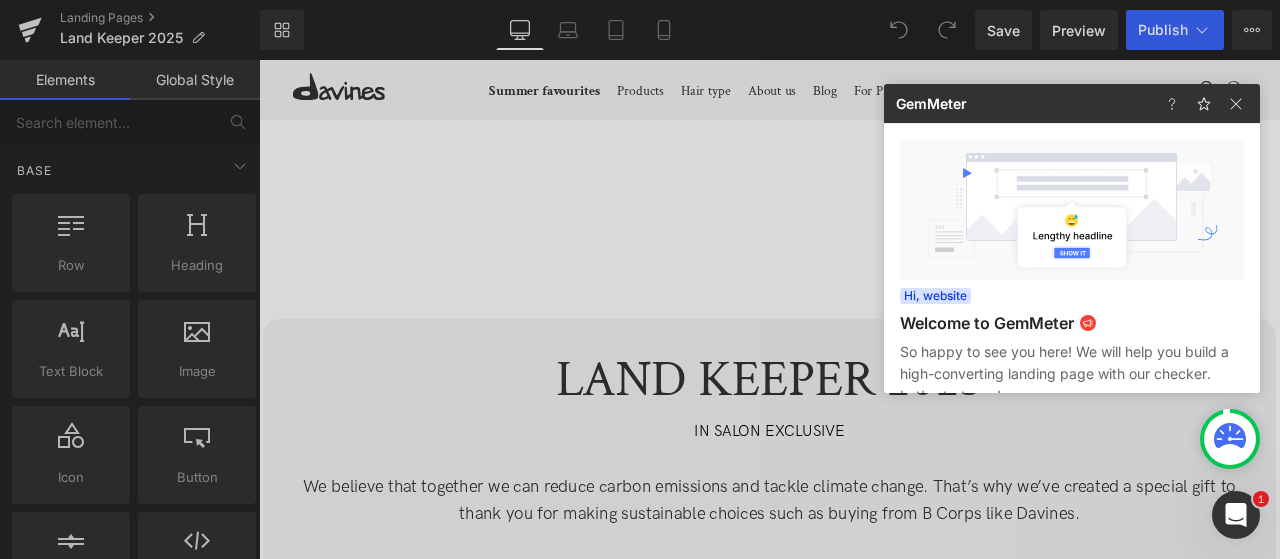 click at bounding box center (640, 279) 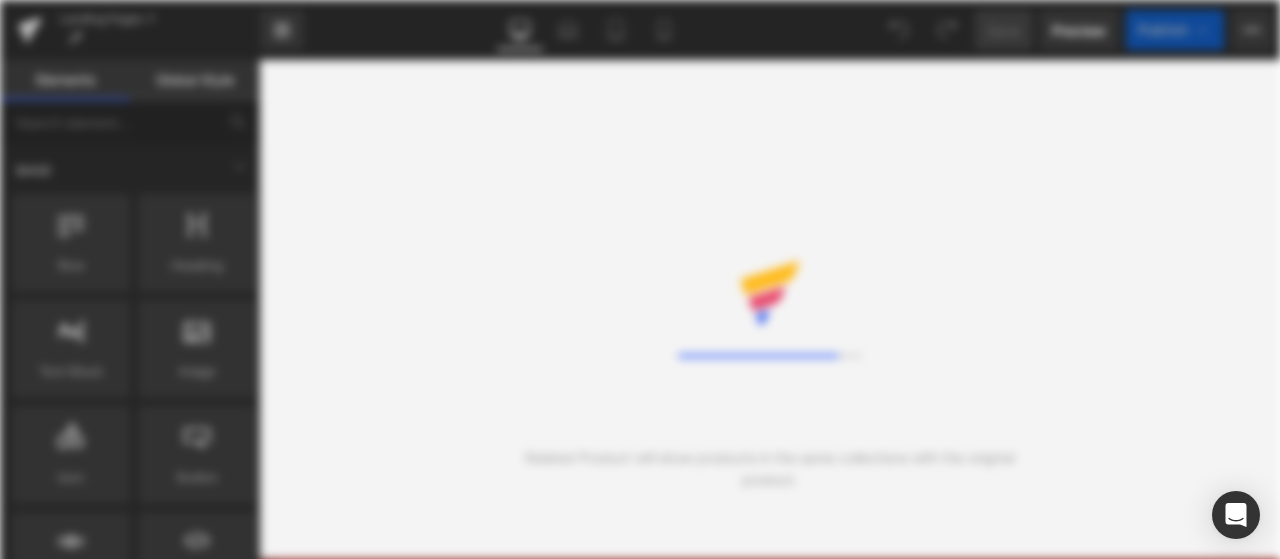 scroll, scrollTop: 0, scrollLeft: 0, axis: both 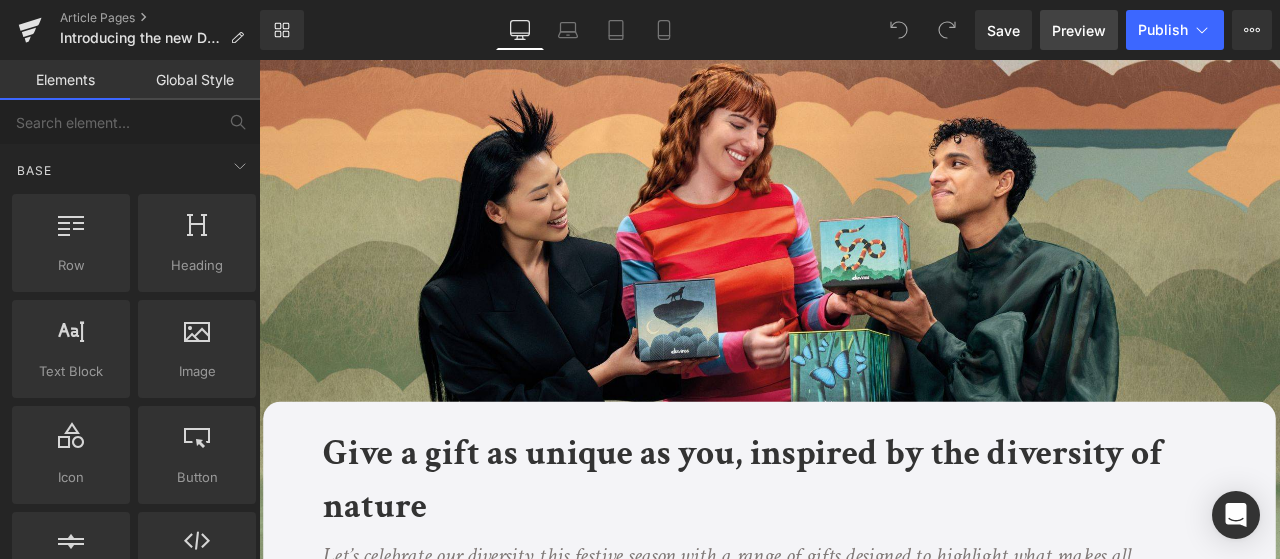 click on "Preview" at bounding box center (1079, 30) 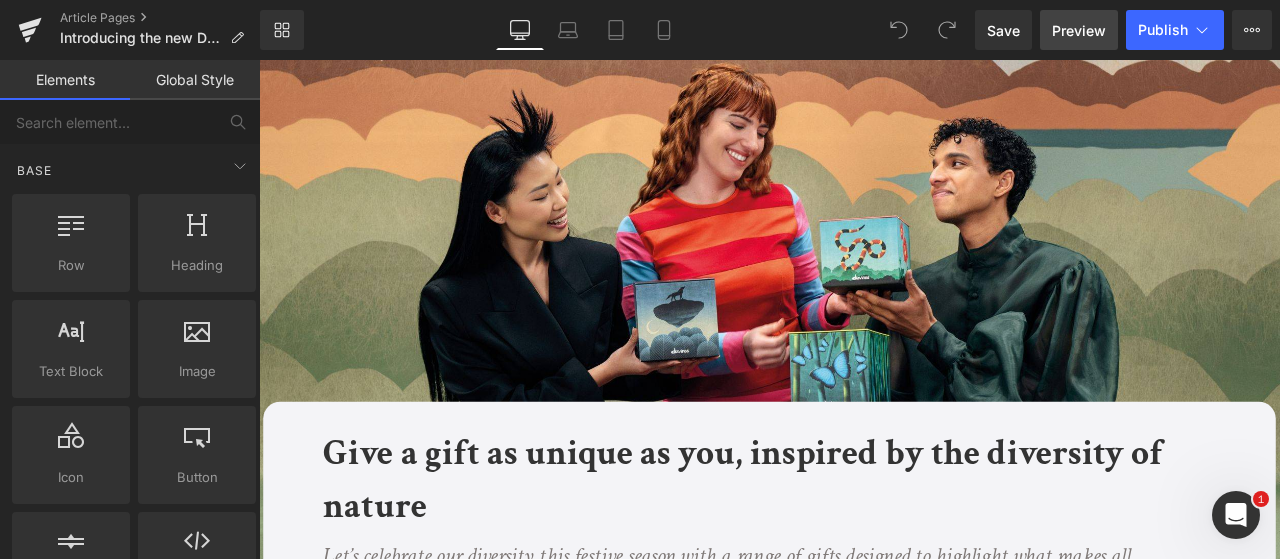 scroll, scrollTop: 0, scrollLeft: 0, axis: both 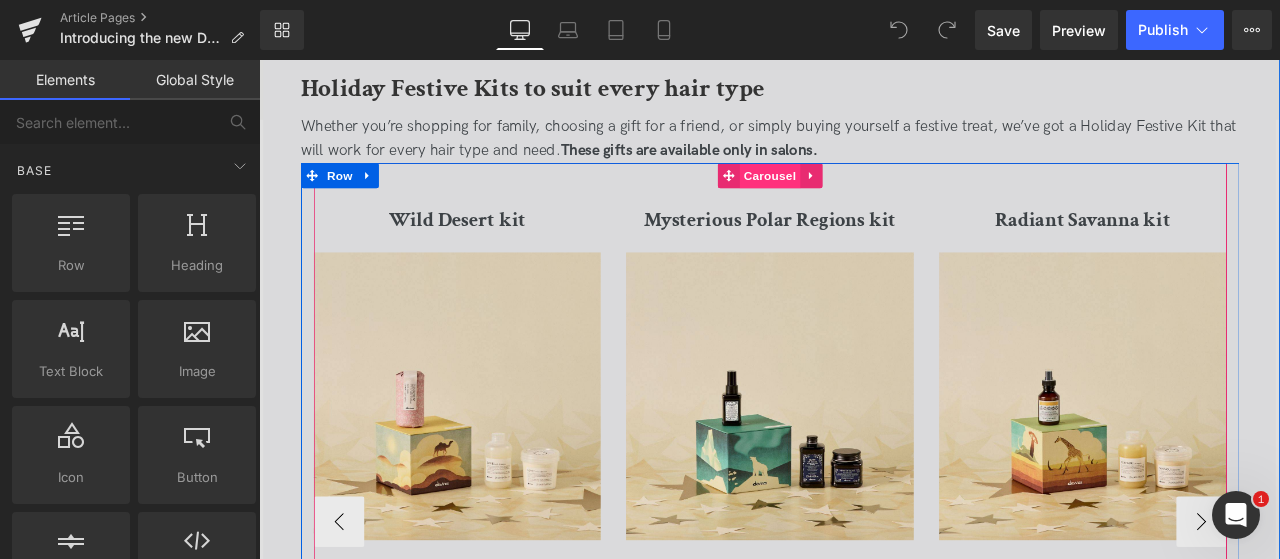 click on "Carousel" at bounding box center [864, 197] 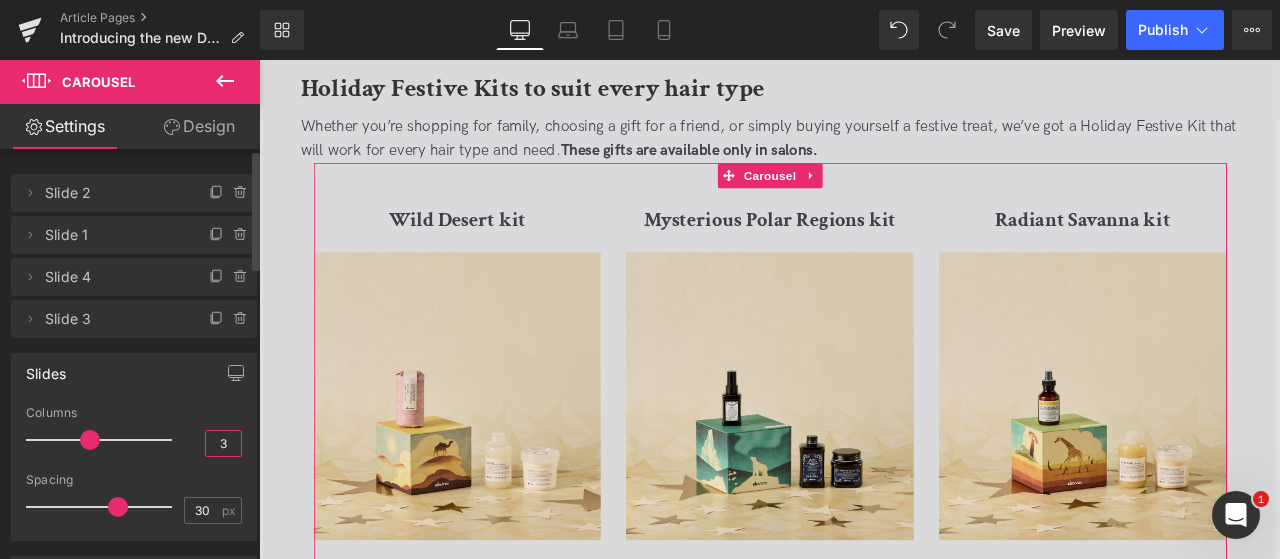 click on "3" at bounding box center (223, 443) 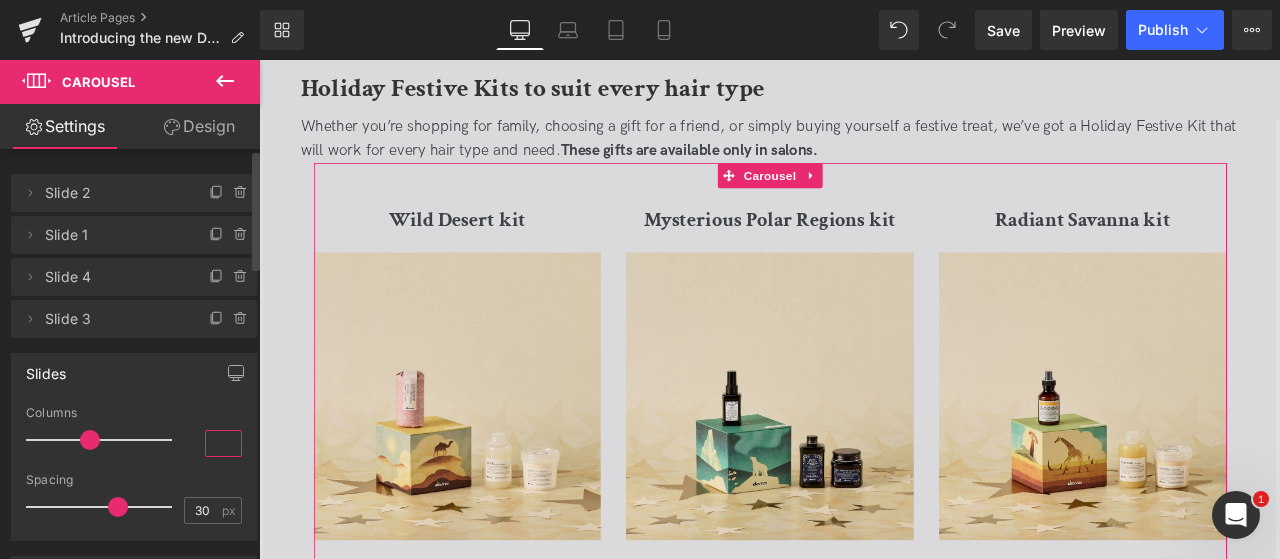 type on "4" 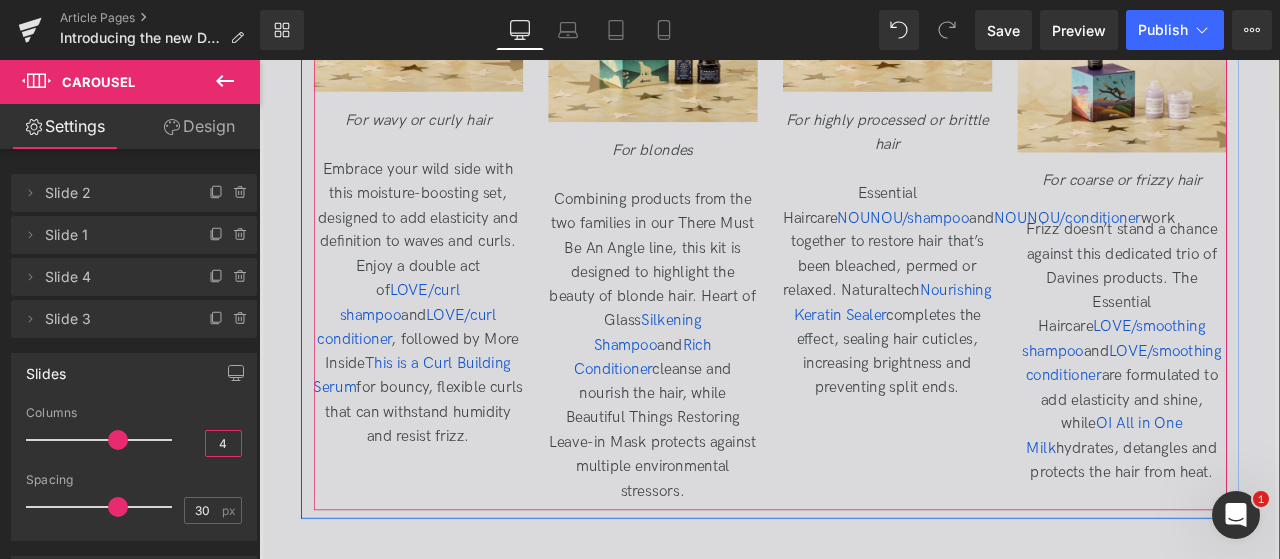 scroll, scrollTop: 3575, scrollLeft: 0, axis: vertical 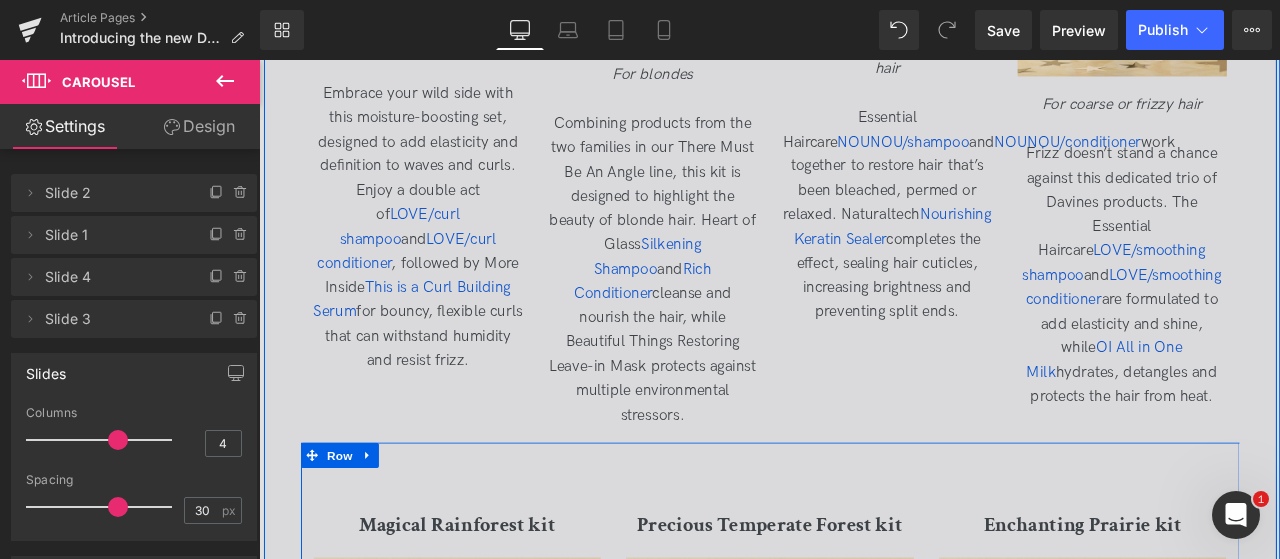 click on "Magical Rainforest kit Heading         Image         For coloured hair
To keep coloured hair looking its very best,
hydration is the word of the day. And this kit has it in triplicate. Essential
Haircare  MINU/shampoo  and  MINU/conditioner  are both formulated
especially for coloured hair, making it soft, shiny and silky. Add in  OI All in One Milk  for hydration and heat
protection. Text Block
Precious Temperate Forest kit Heading" at bounding box center (865, 911) 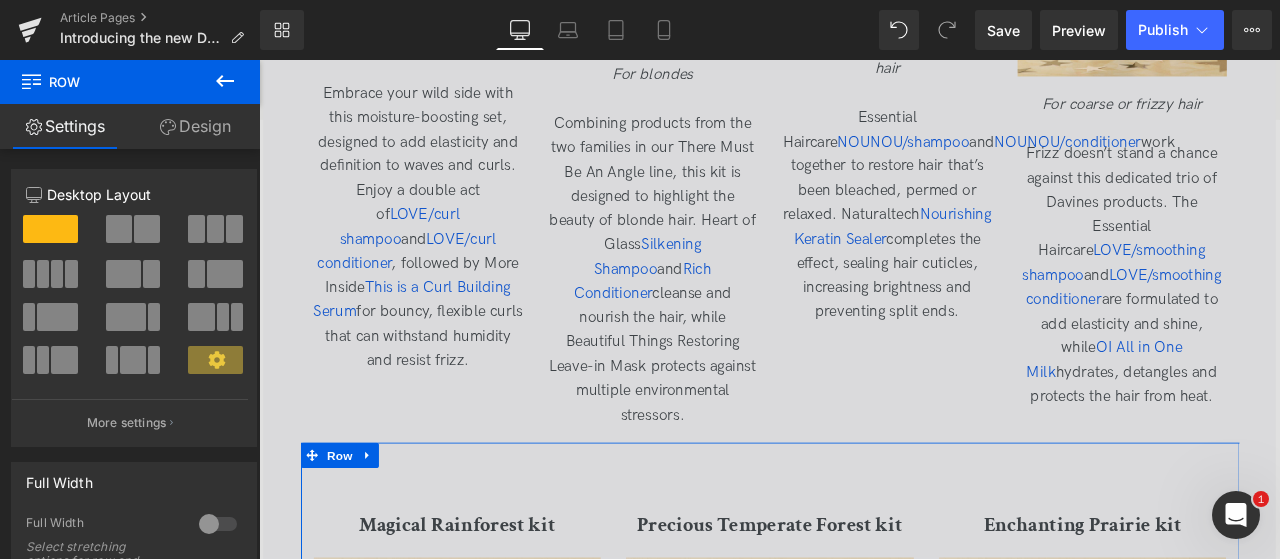 click on "Design" at bounding box center (195, 126) 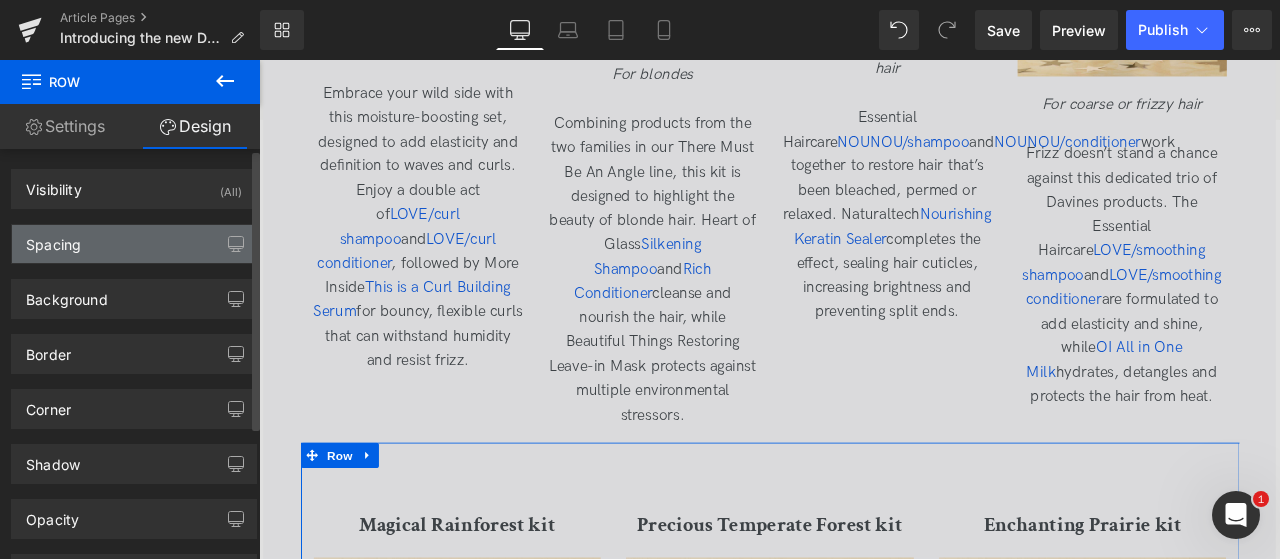 click on "Spacing" at bounding box center (134, 244) 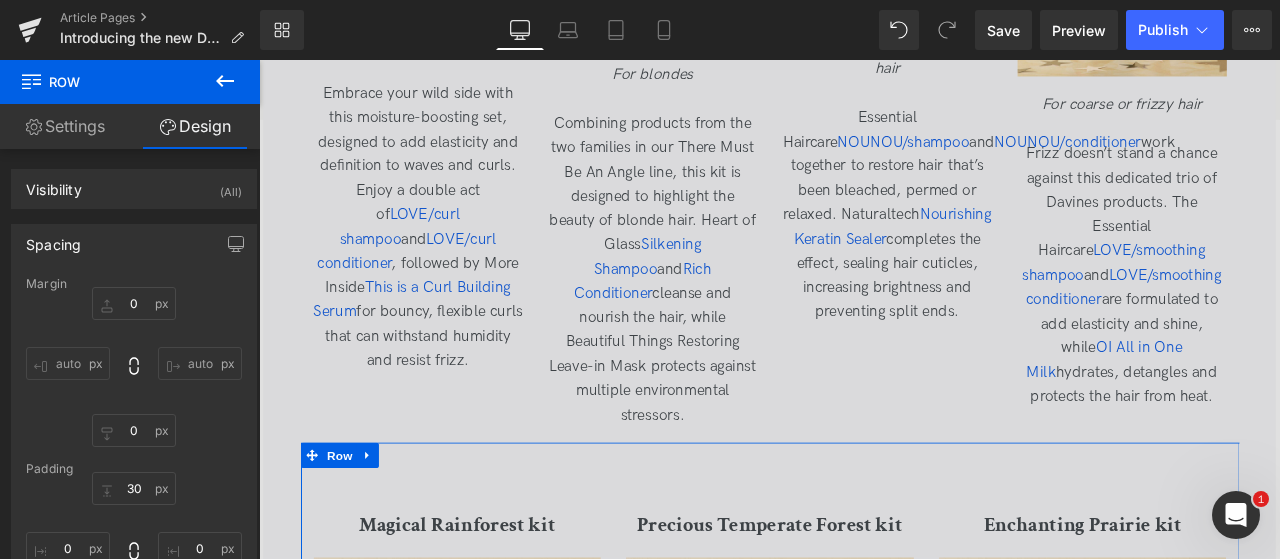 click on "Design" at bounding box center (195, 126) 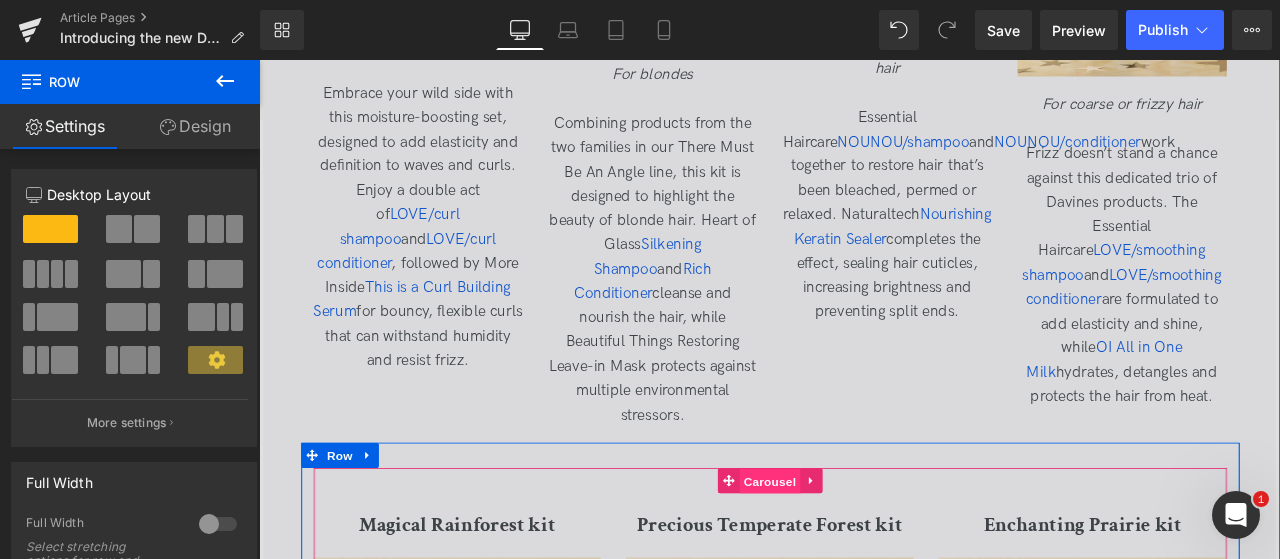 click on "Carousel" at bounding box center [864, 560] 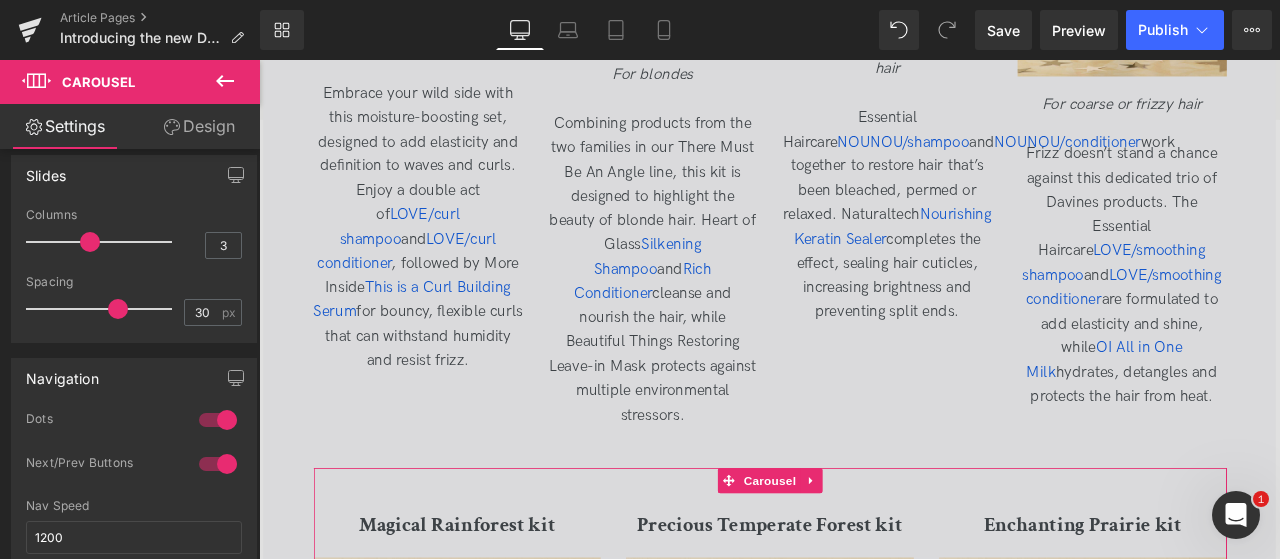 scroll, scrollTop: 249, scrollLeft: 0, axis: vertical 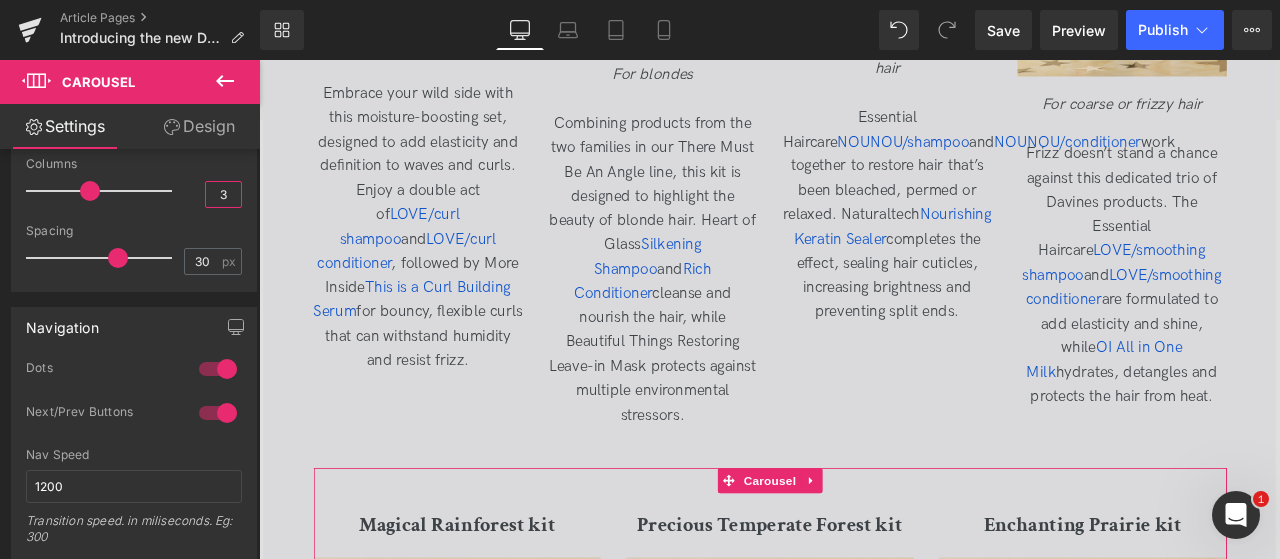 click on "3" at bounding box center [223, 194] 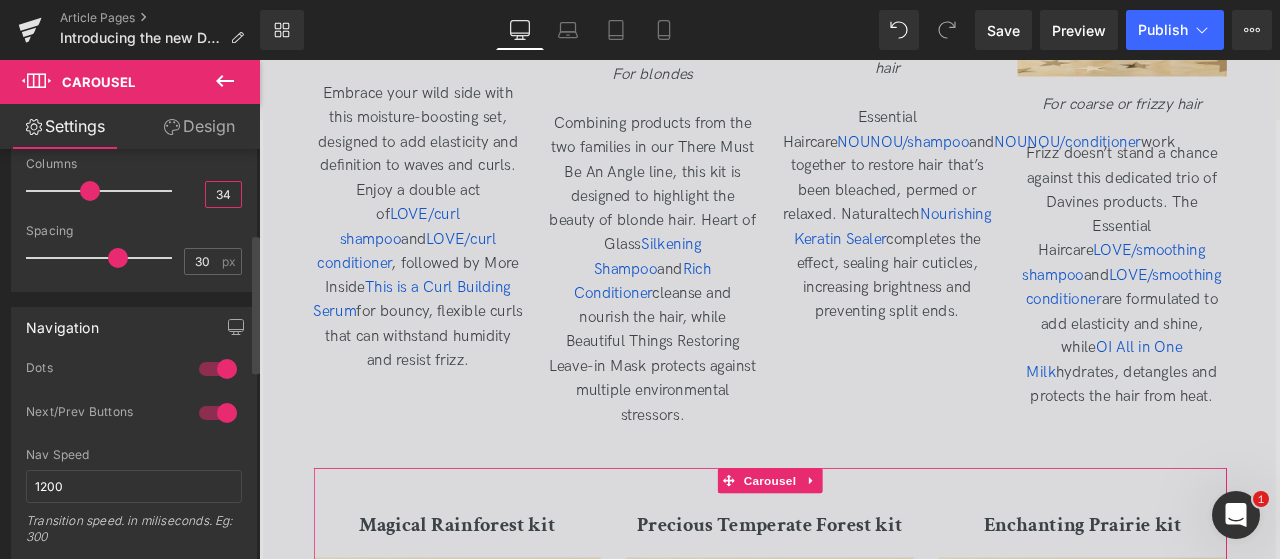 type on "3" 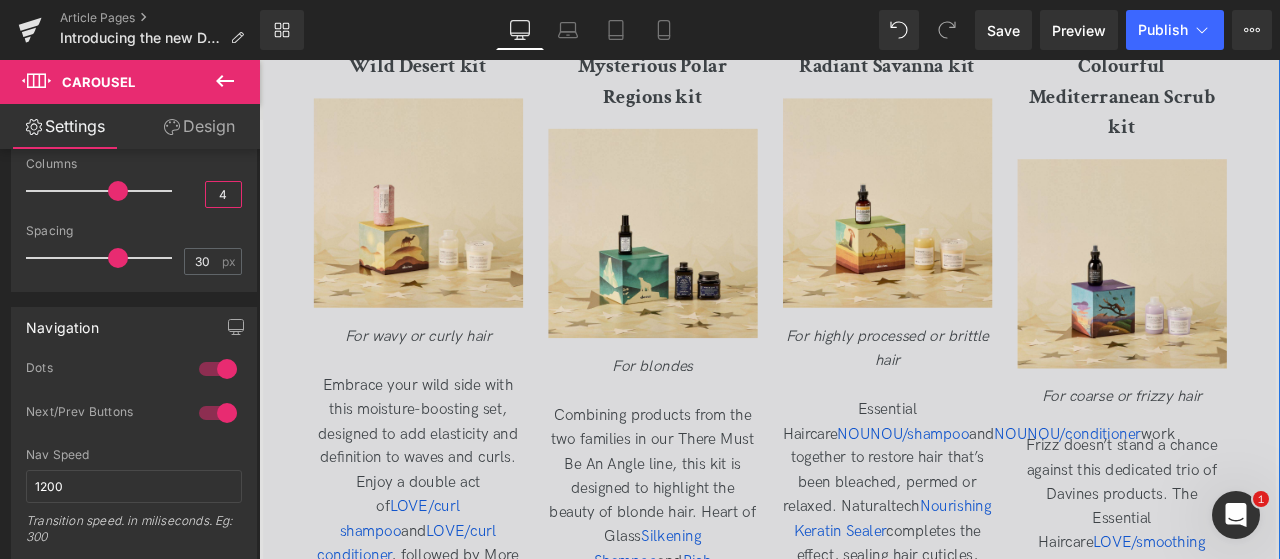 scroll, scrollTop: 3228, scrollLeft: 0, axis: vertical 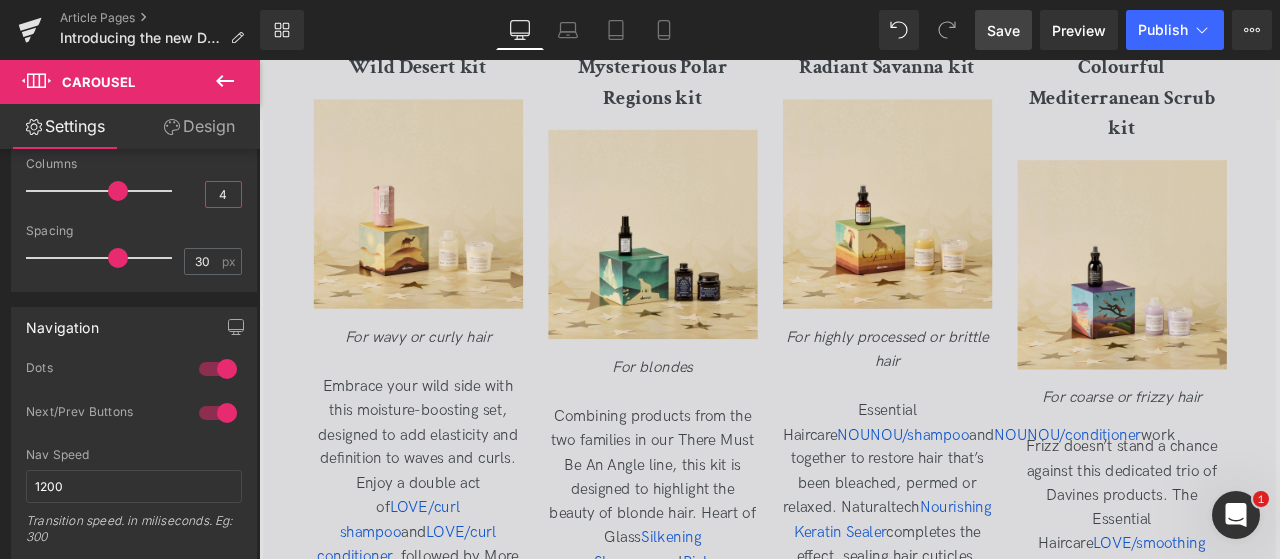 type on "4" 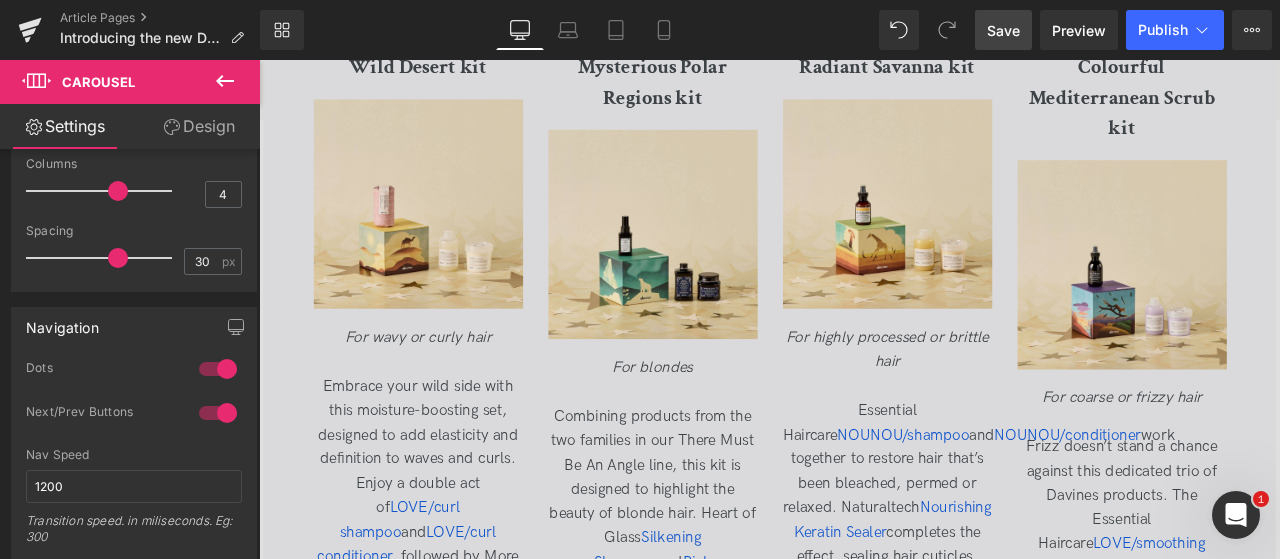 click on "Save" at bounding box center [1003, 30] 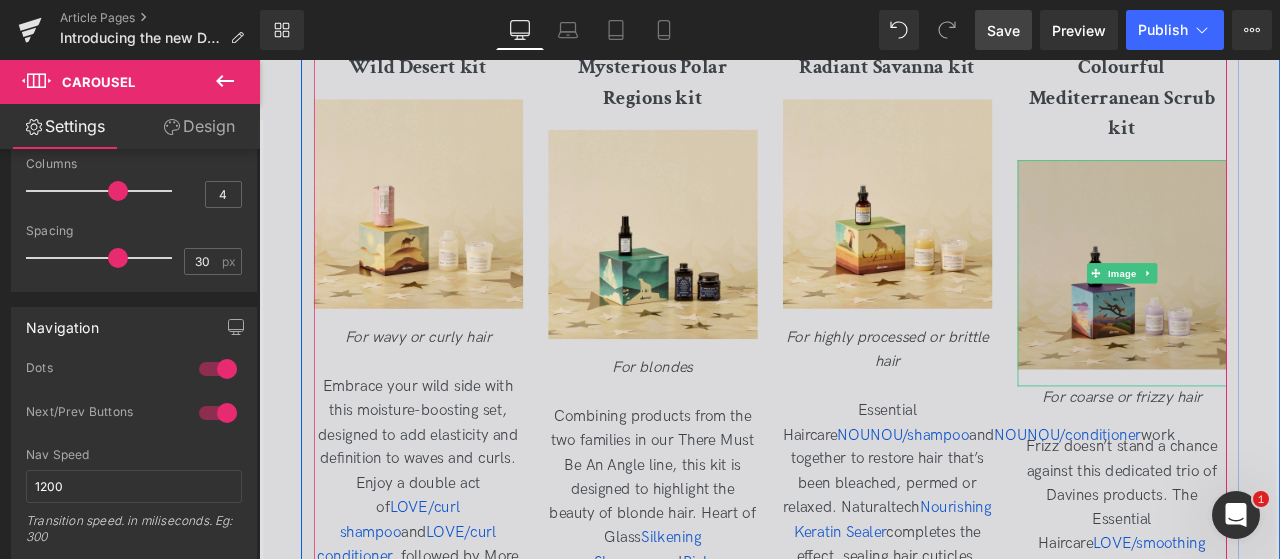 scroll, scrollTop: 3188, scrollLeft: 0, axis: vertical 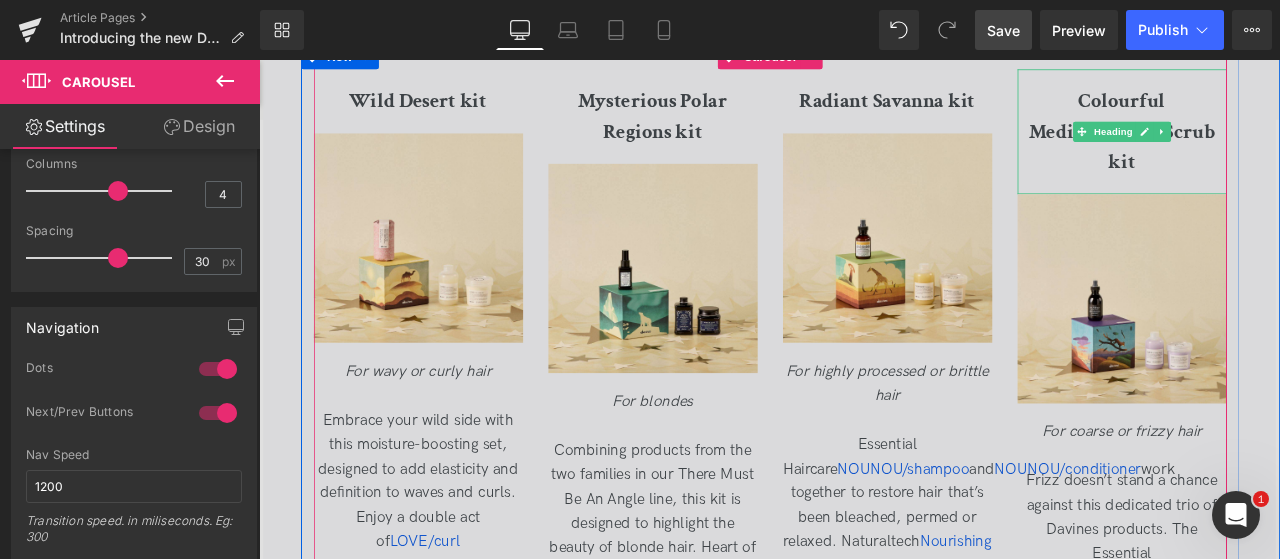 click on "Colourful Mediterranean Scrub kit" at bounding box center [1281, 144] 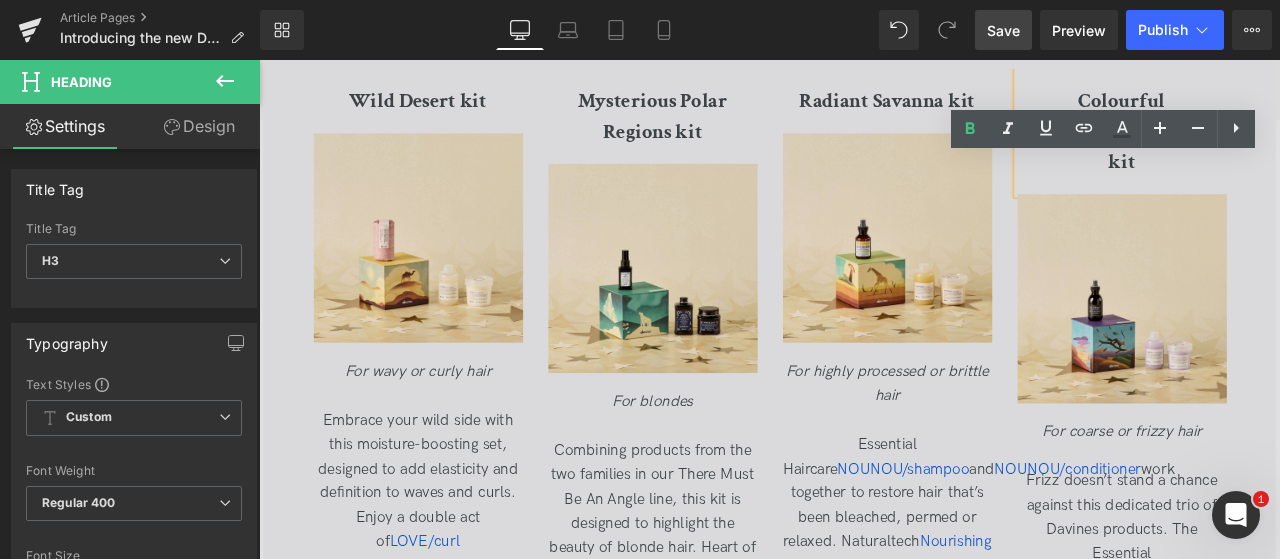 click on "Colourful Mediterranean Scrub kit" at bounding box center [1282, 145] 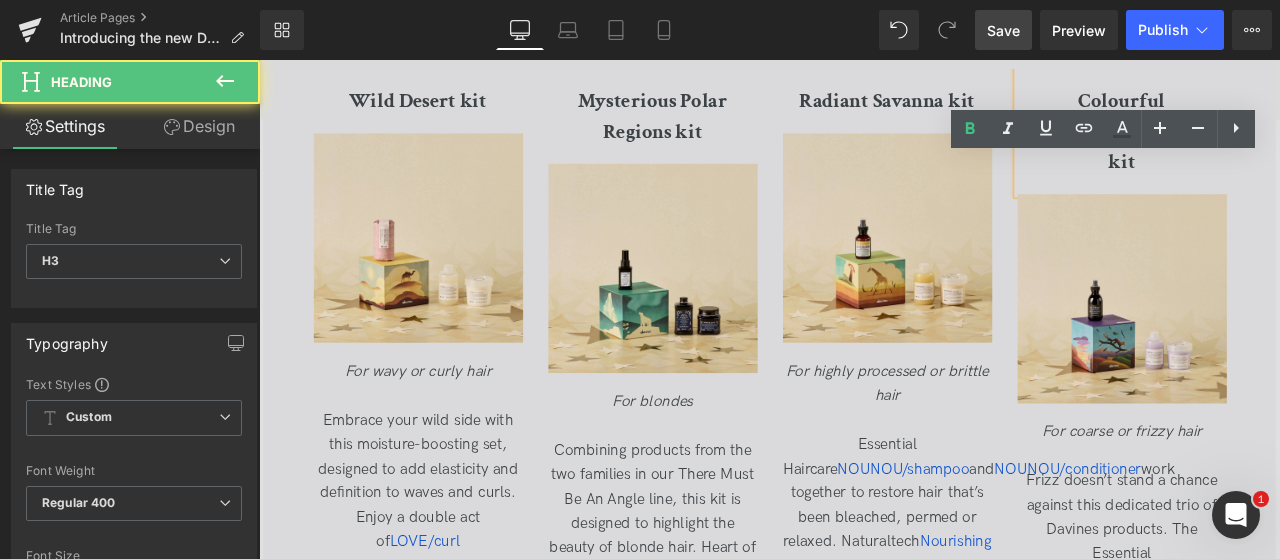 click on "Colourful Mediterranean Scrub kit" at bounding box center (1282, 145) 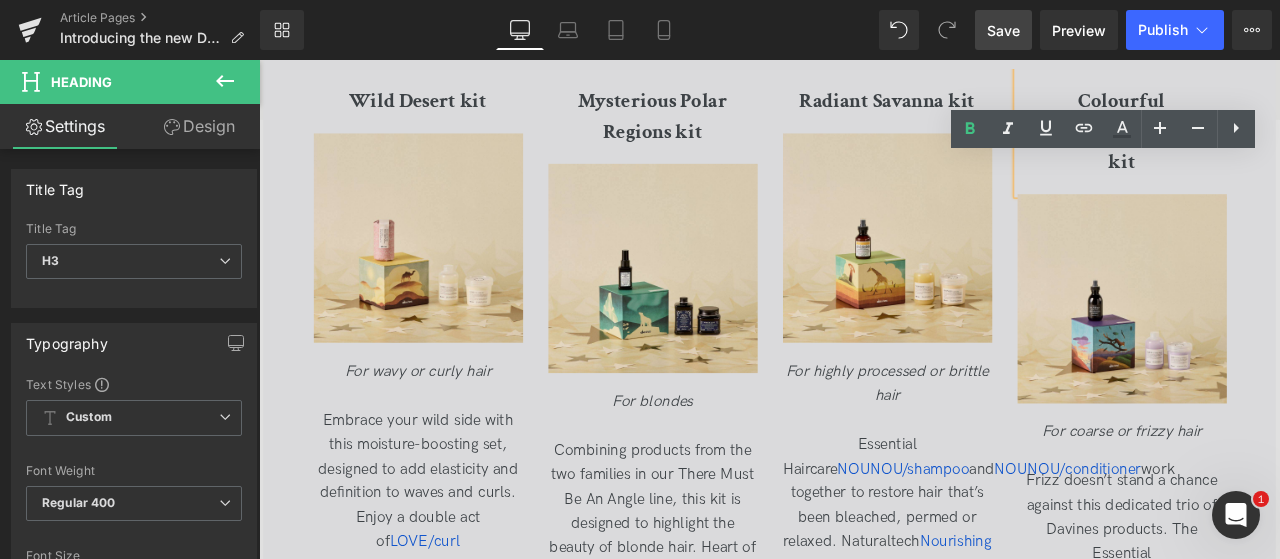click on "Colourful Mediterranean Scrub kit" at bounding box center (1282, 145) 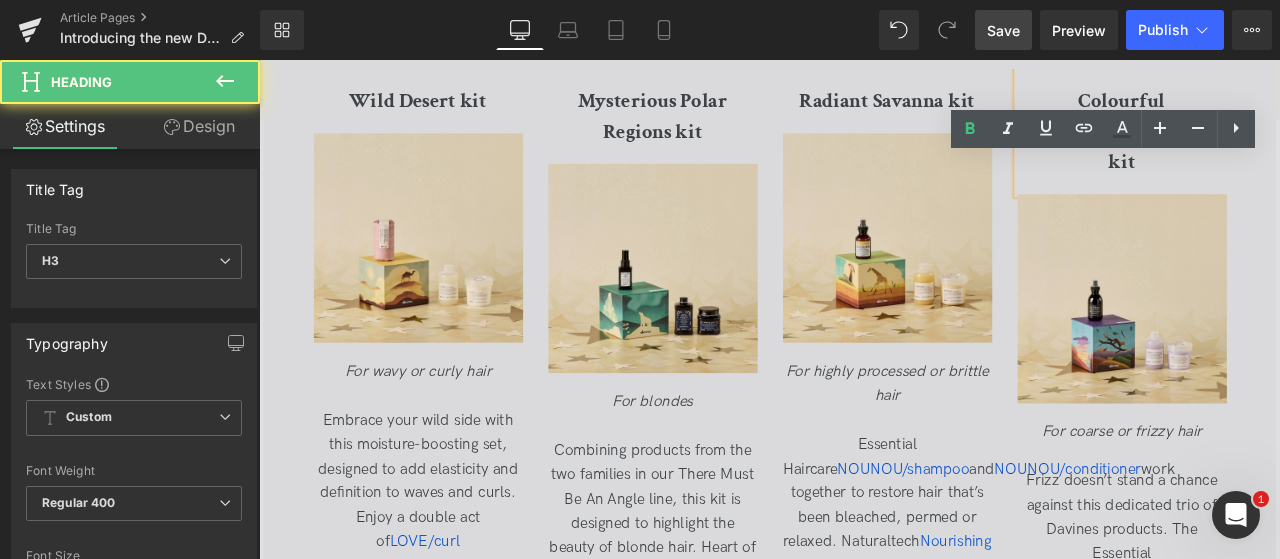 type 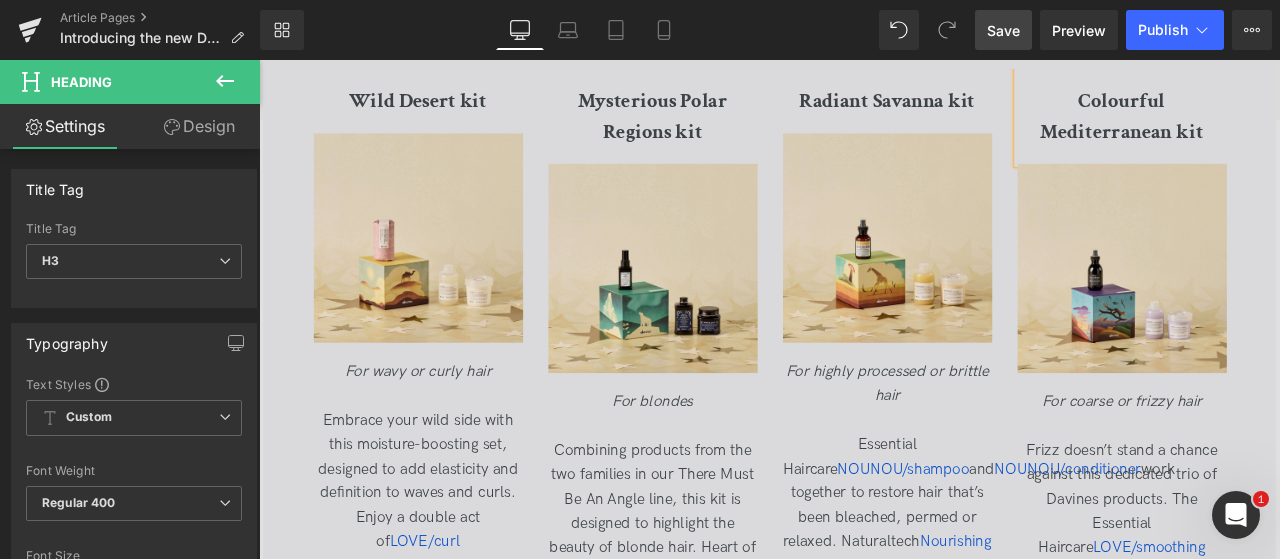 click on "Save" at bounding box center [1003, 30] 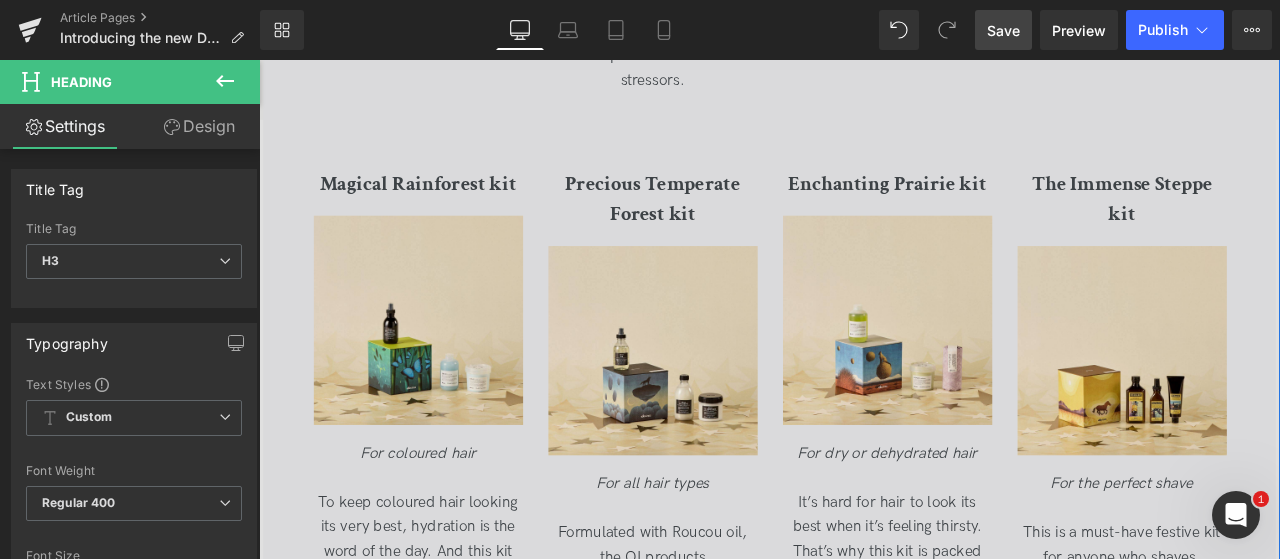 scroll, scrollTop: 4572, scrollLeft: 0, axis: vertical 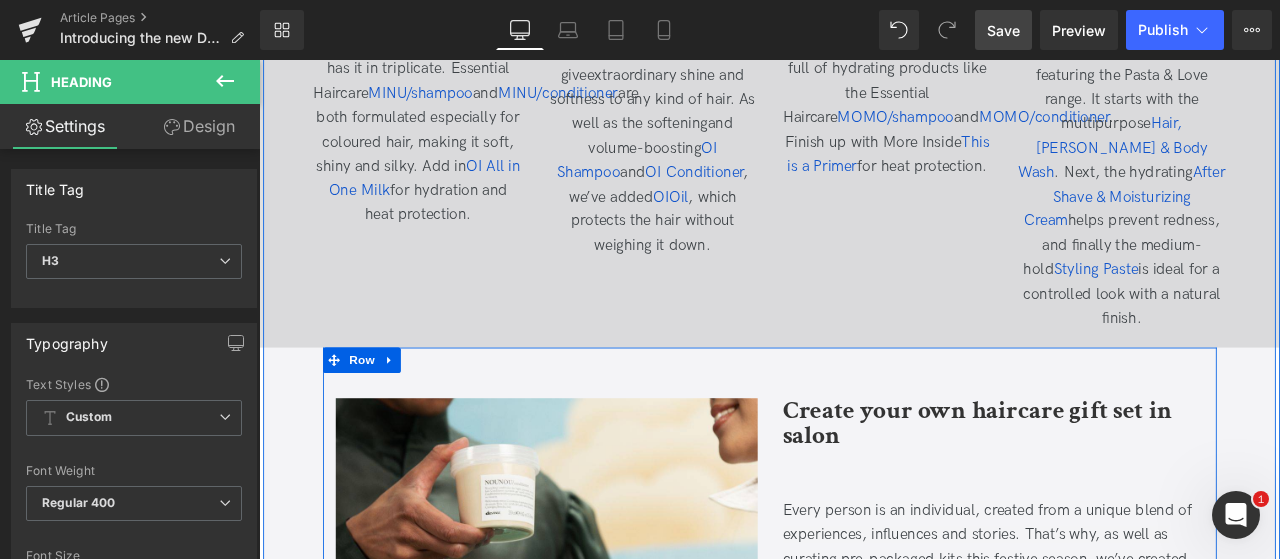 click on "Image         Create your own haircare gift set in salon Heading         Every person is an individual, created from a unique blend of experiences, influences and stories. That’s why, as well as curating pre-packaged kits this festive season, we’ve created an empty reusable box that you can fill with your favourite products by visiting your nearest salon. Text Block         Find your nearest salon Button         Row" at bounding box center (864, 701) 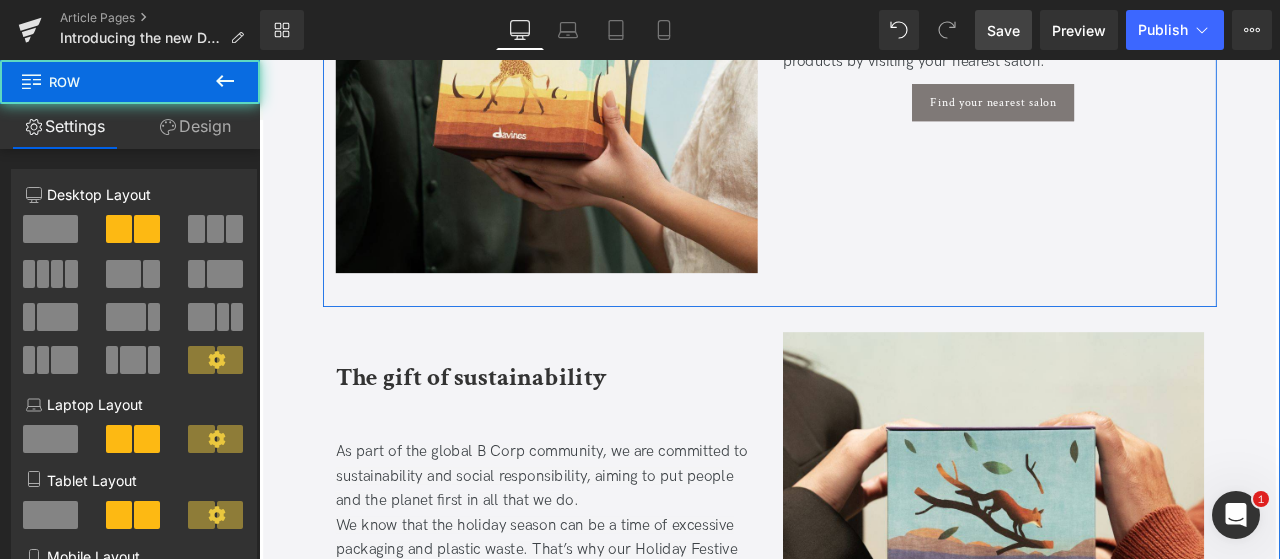 scroll, scrollTop: 5353, scrollLeft: 0, axis: vertical 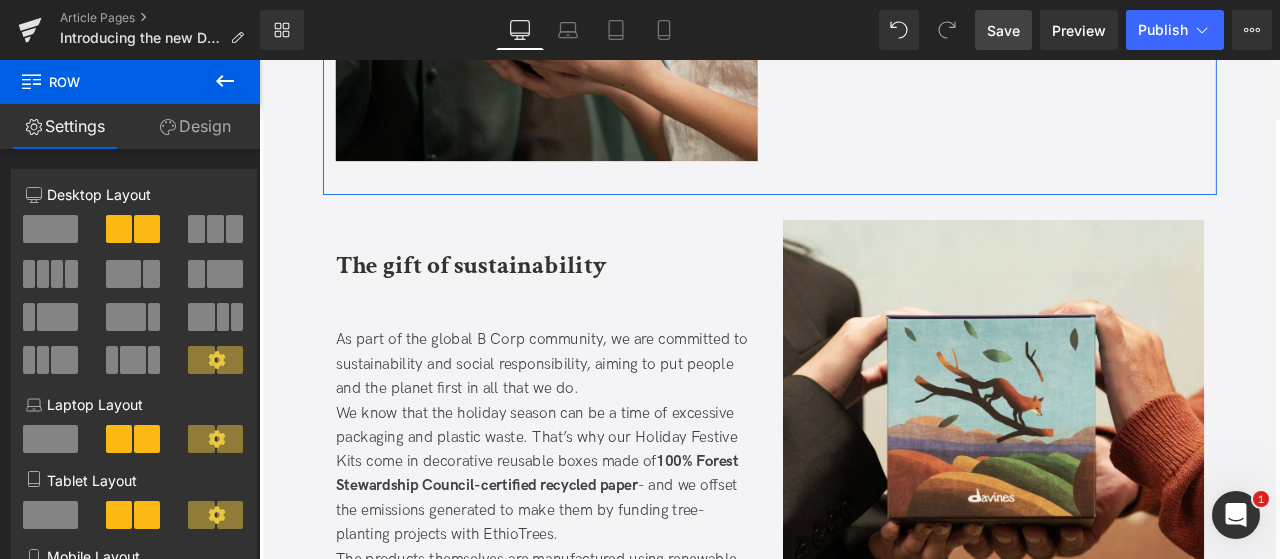 click on "Design" at bounding box center (195, 126) 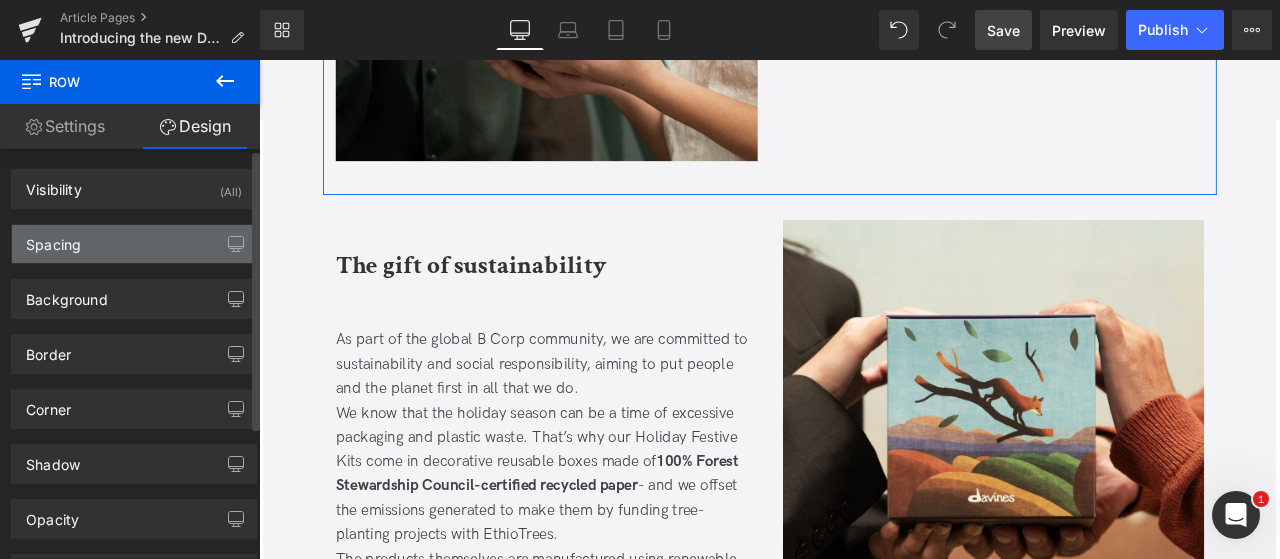 click on "Spacing" at bounding box center [134, 244] 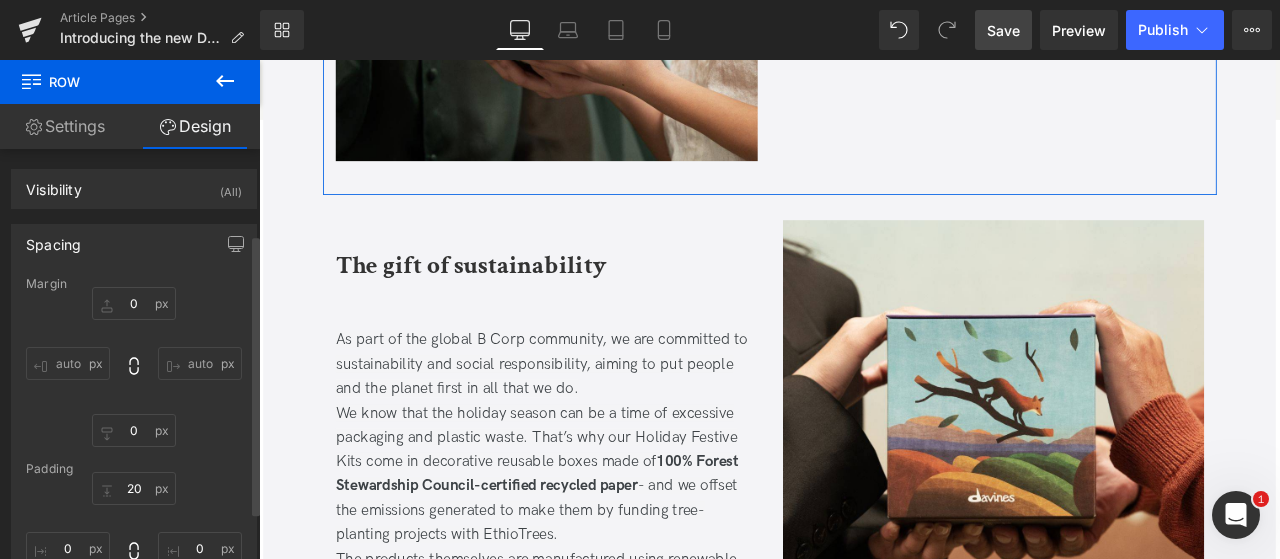scroll, scrollTop: 404, scrollLeft: 0, axis: vertical 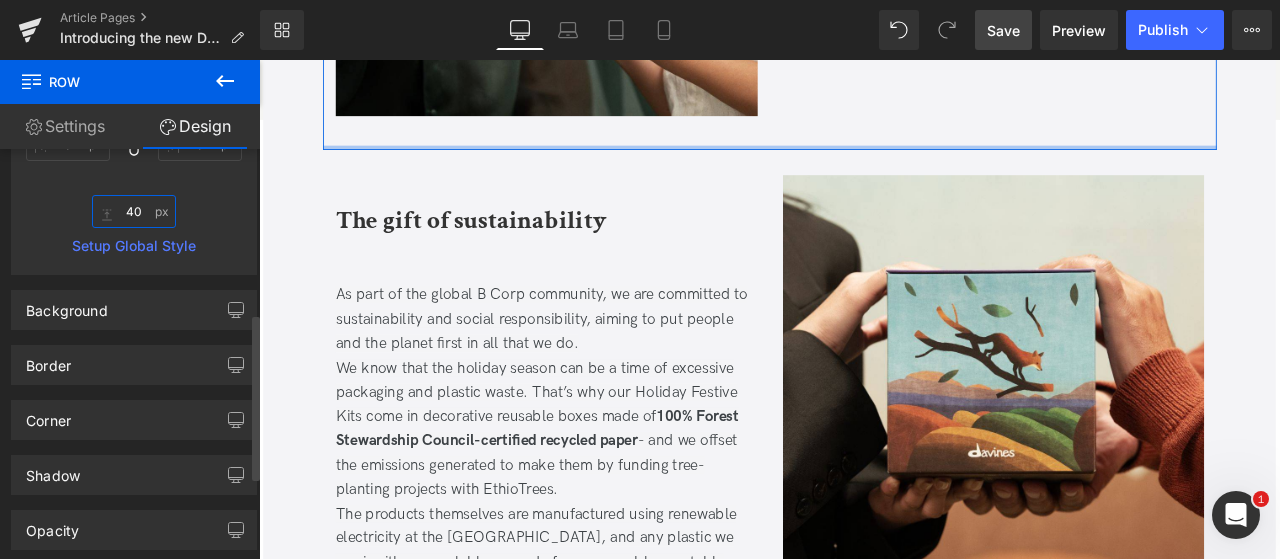 click on "40" at bounding box center (134, 211) 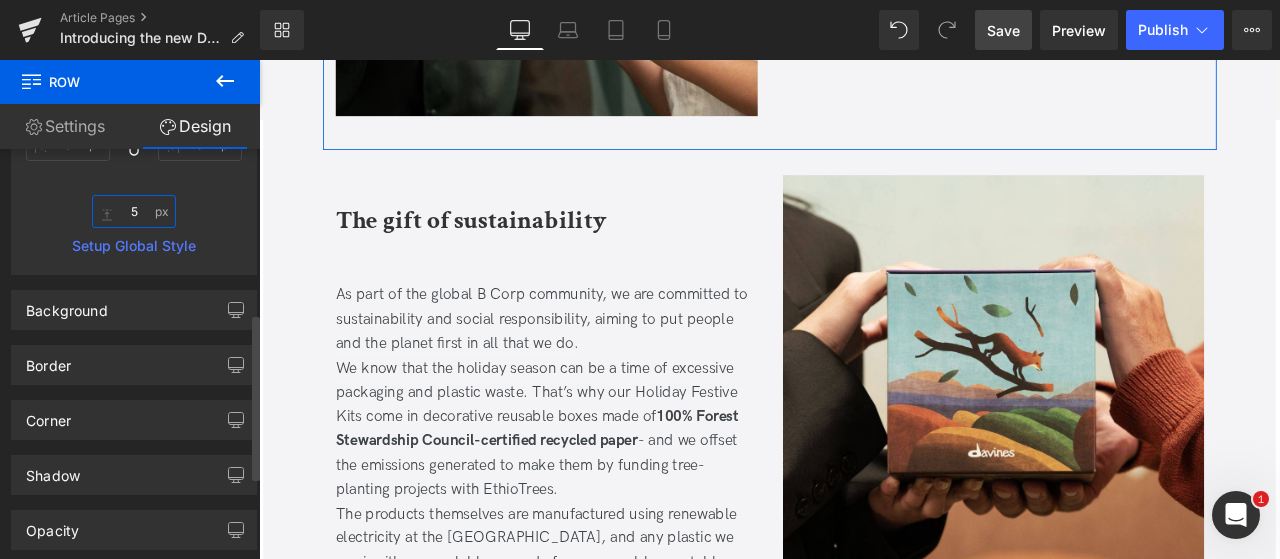 type on "50" 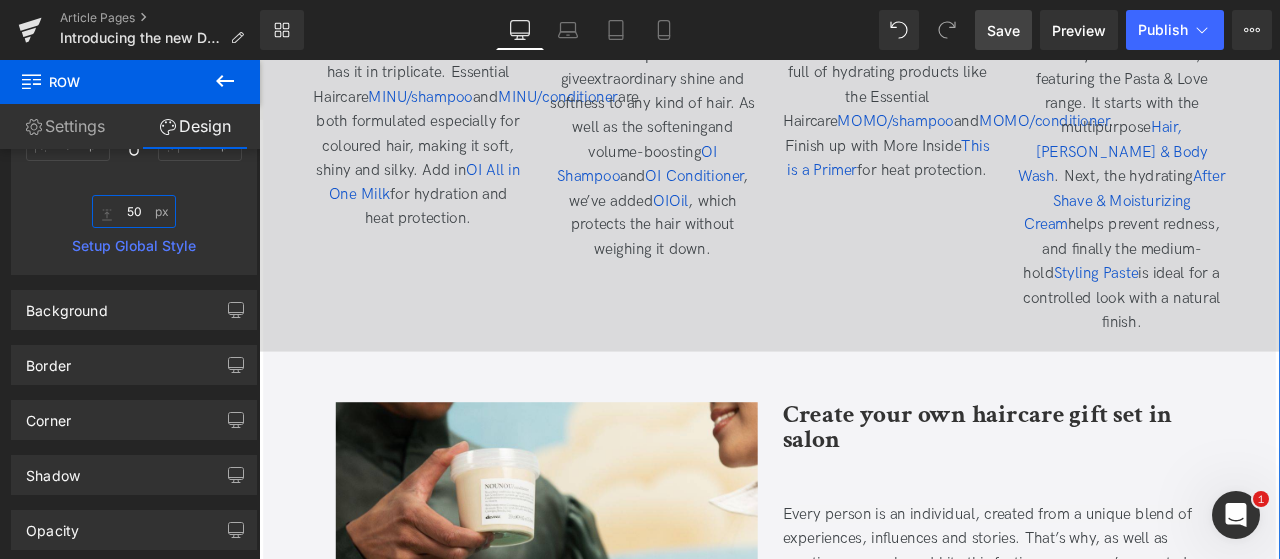 scroll, scrollTop: 4567, scrollLeft: 0, axis: vertical 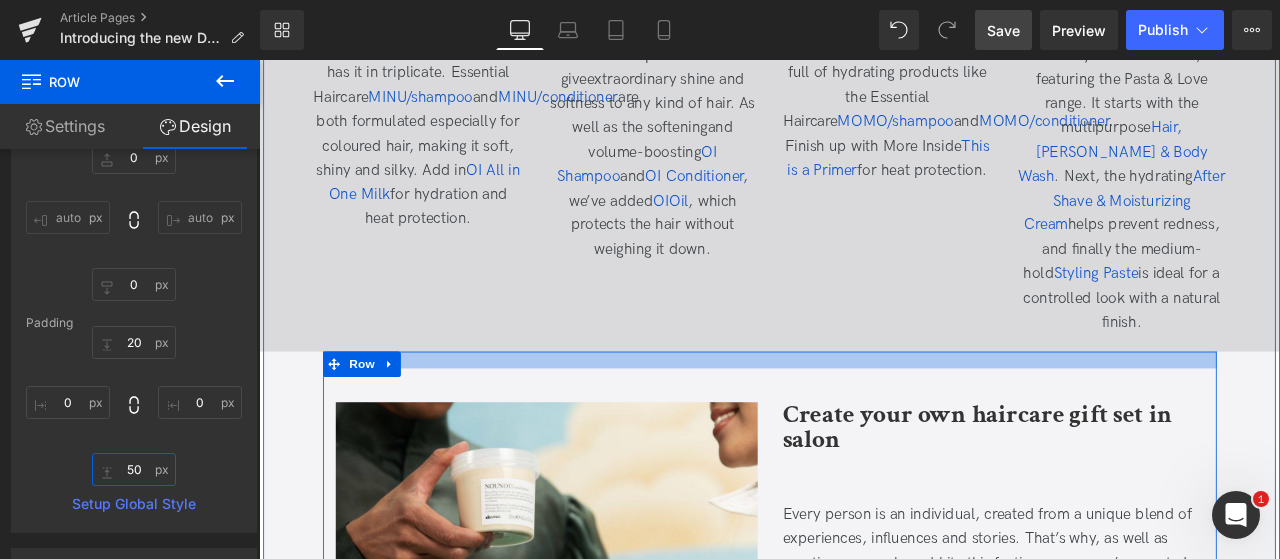 click at bounding box center (864, 416) 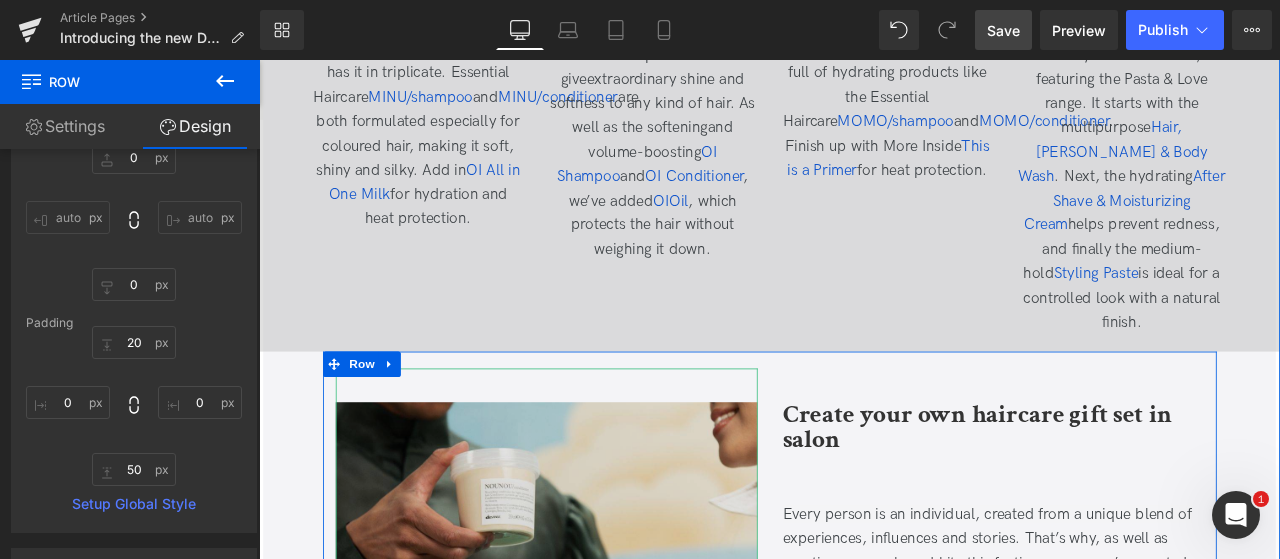 click at bounding box center (600, 696) 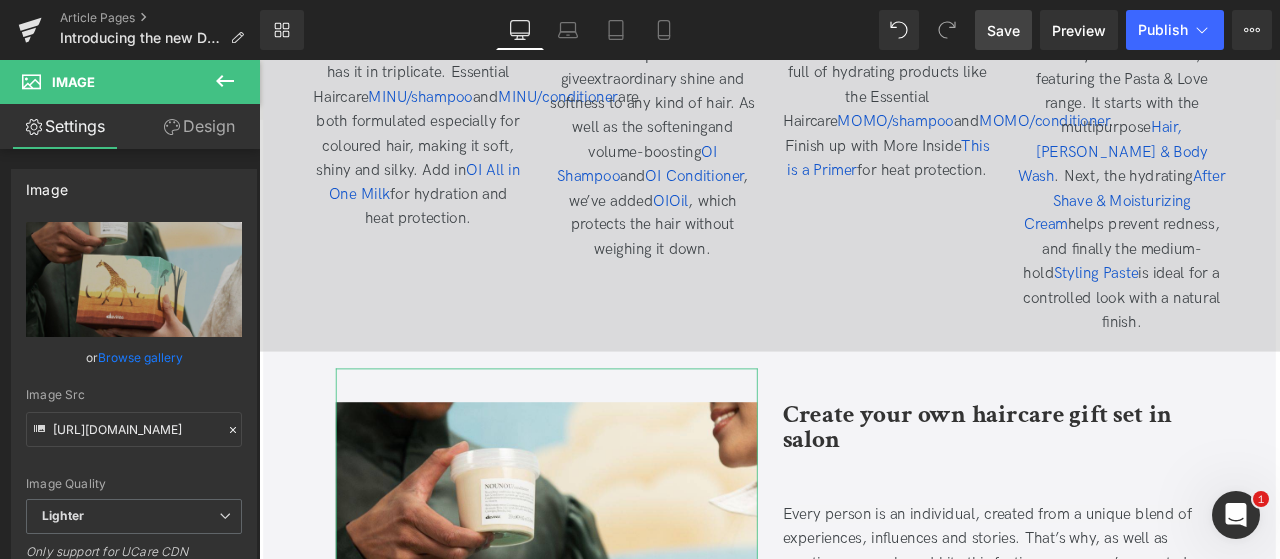 click on "Design" at bounding box center (199, 126) 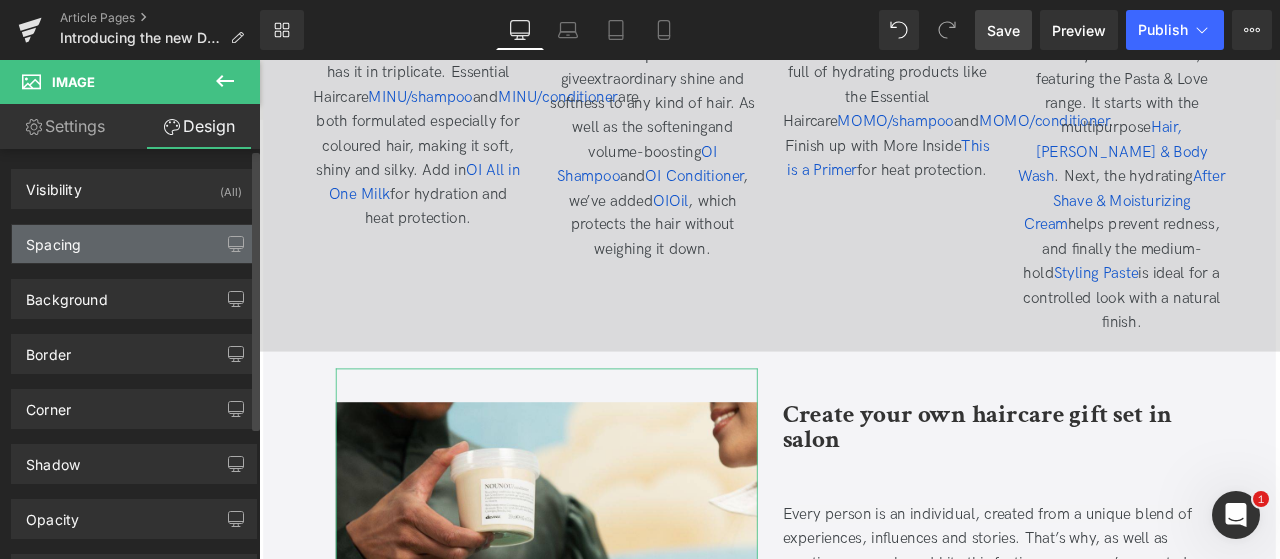 click on "Spacing" at bounding box center [134, 244] 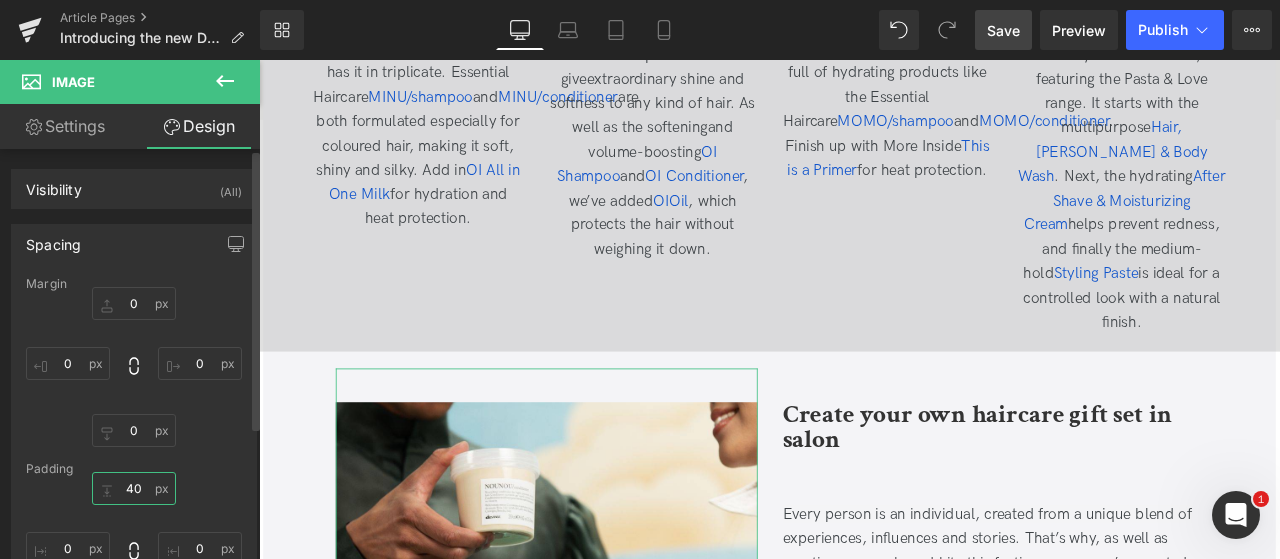 click on "40" at bounding box center (134, 488) 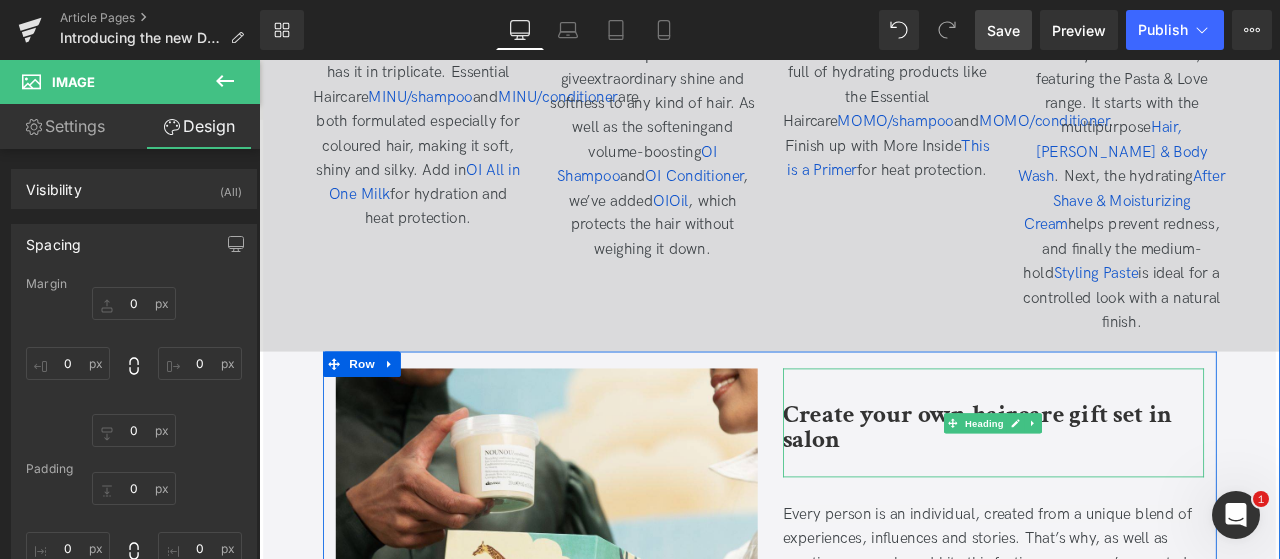 click on "Create your own haircare gift set in salon" at bounding box center (1130, 490) 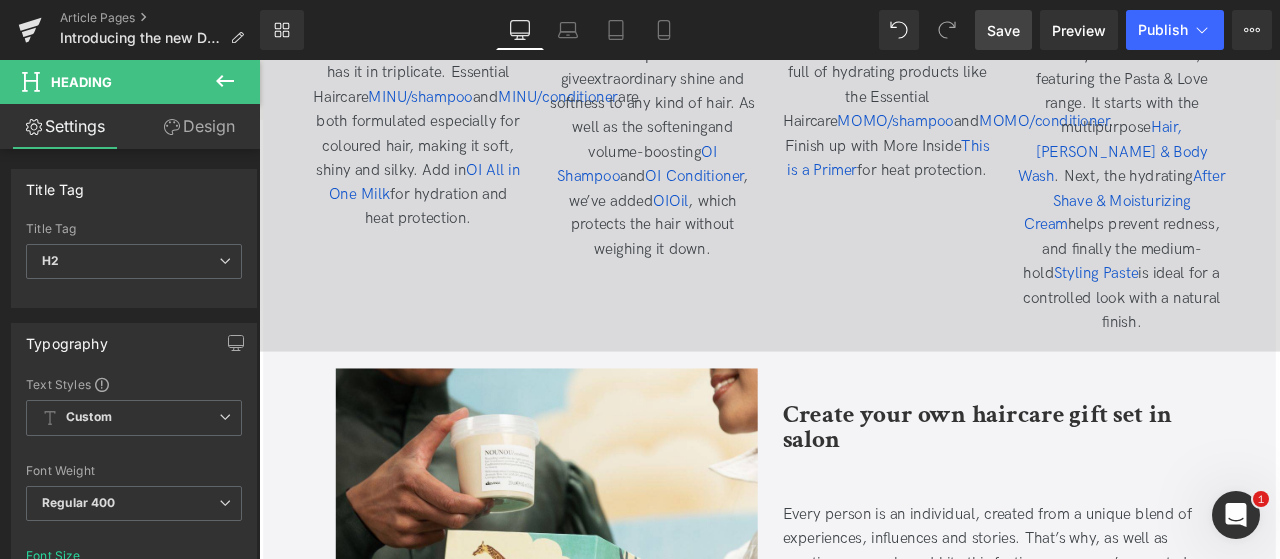 click on "Design" at bounding box center [199, 126] 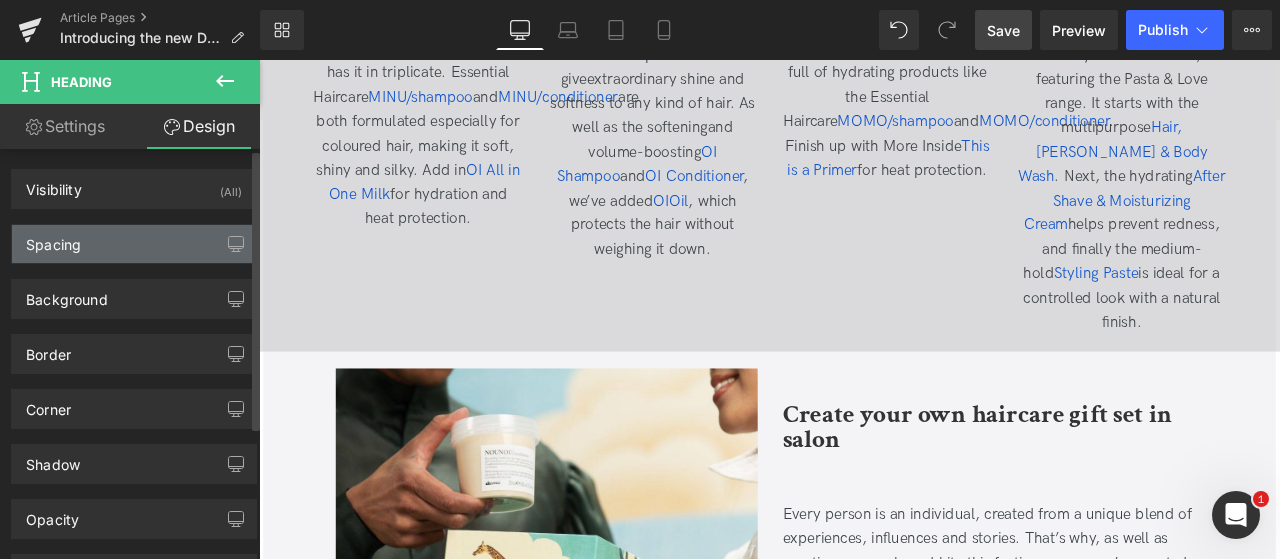 click on "Spacing" at bounding box center (134, 244) 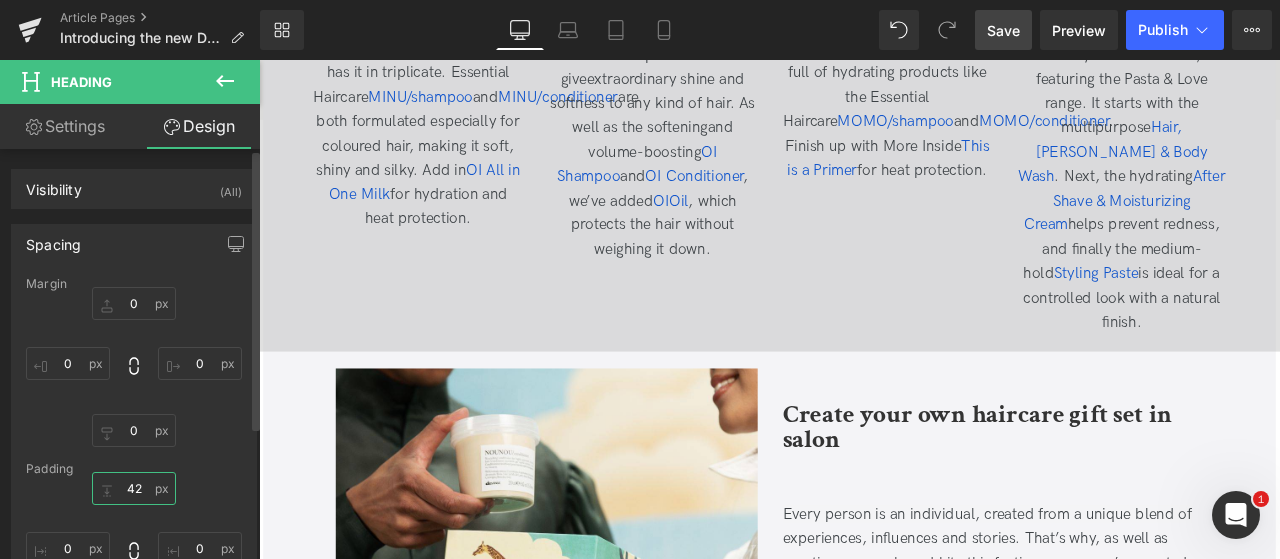 click on "42" at bounding box center (134, 488) 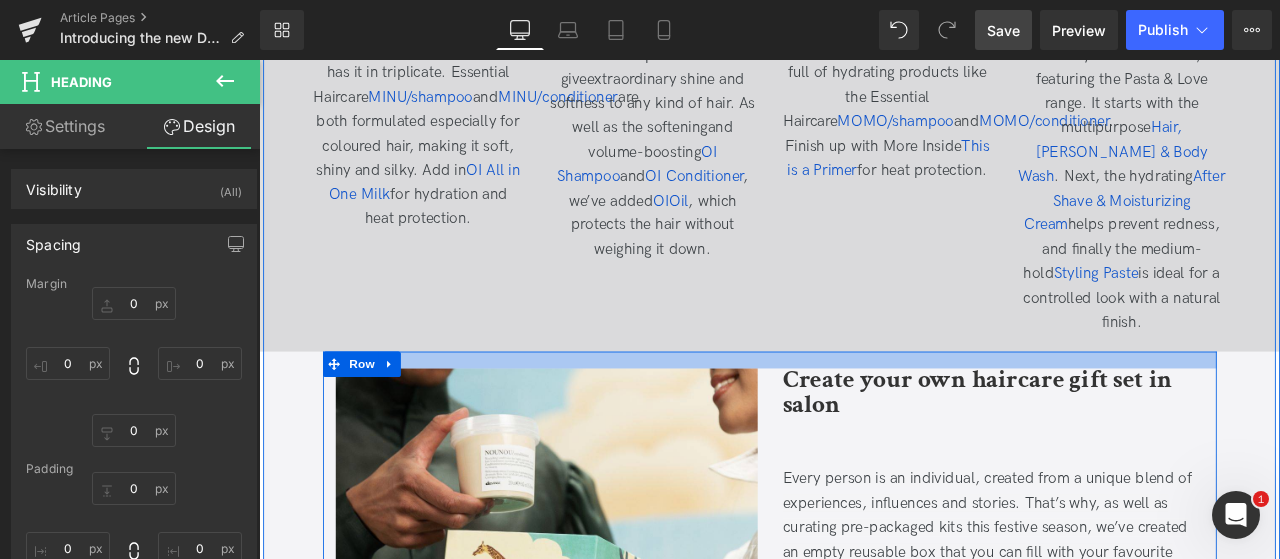 click at bounding box center (864, 416) 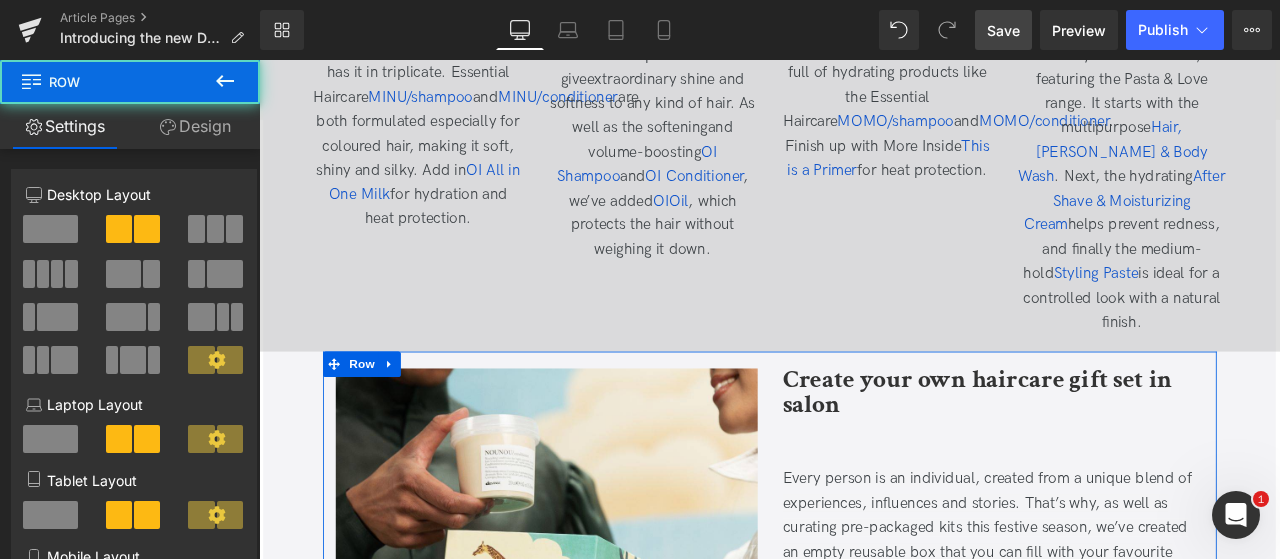 click on "Design" at bounding box center (195, 126) 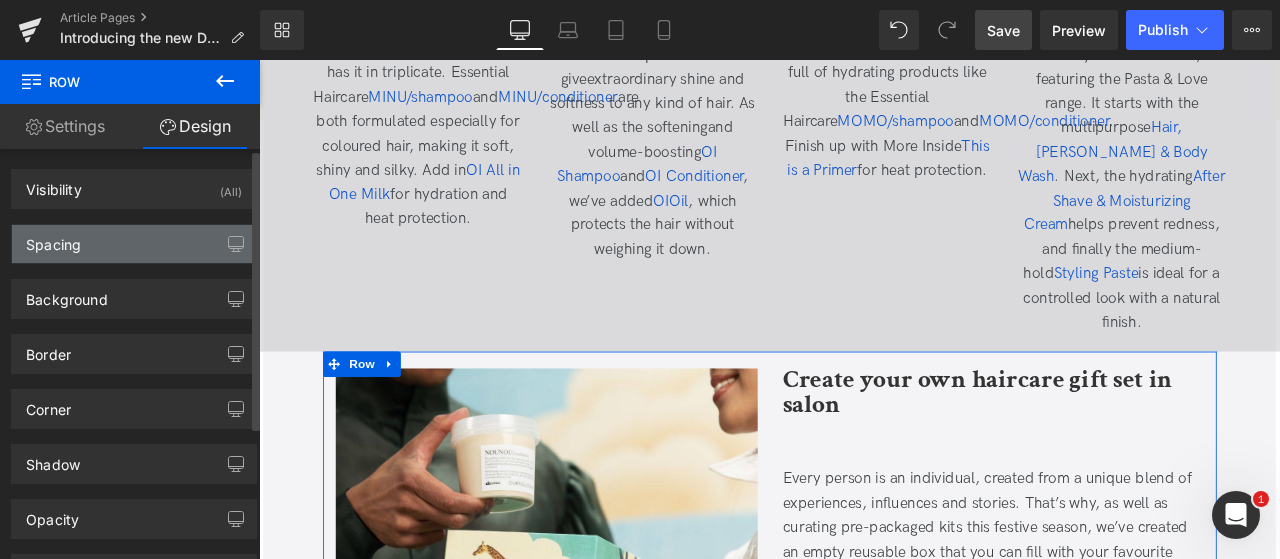 click on "Spacing" at bounding box center [134, 244] 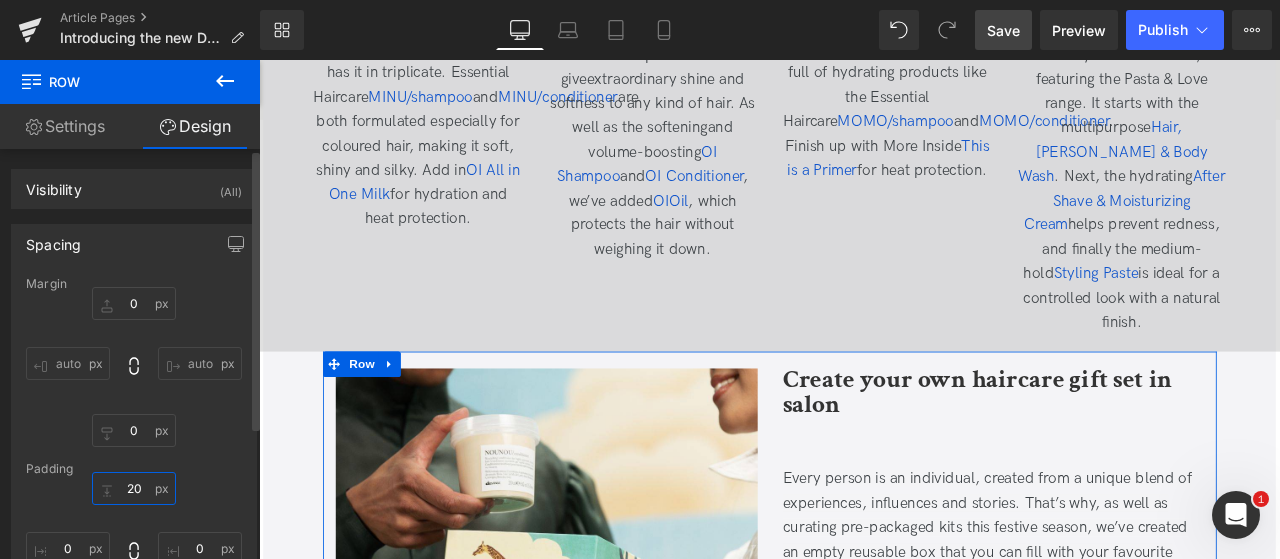 click on "20" at bounding box center [134, 488] 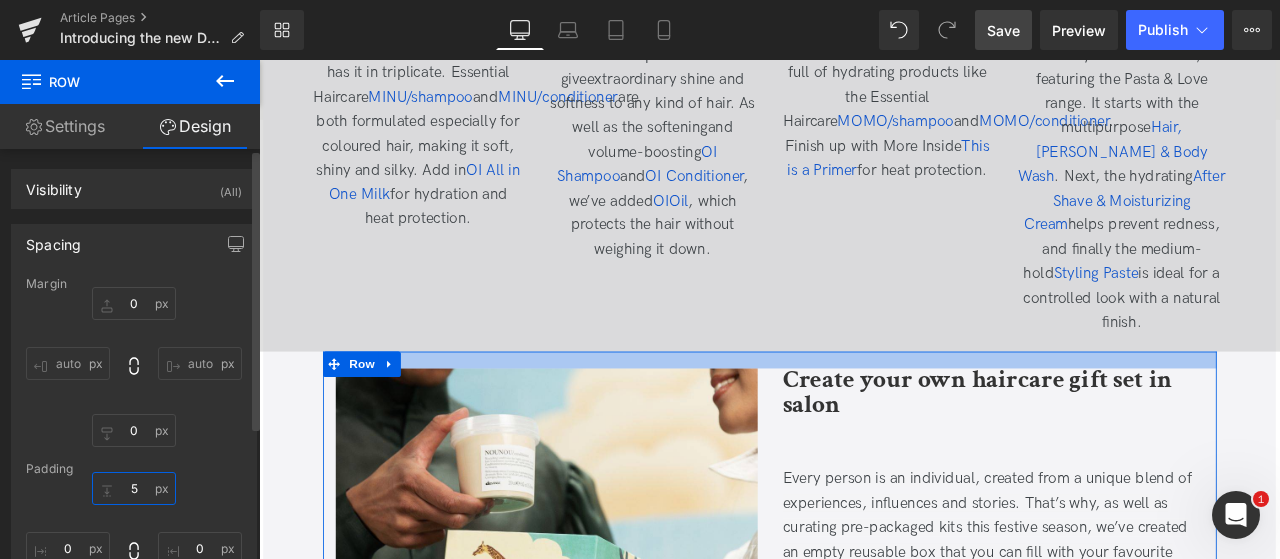 type on "50" 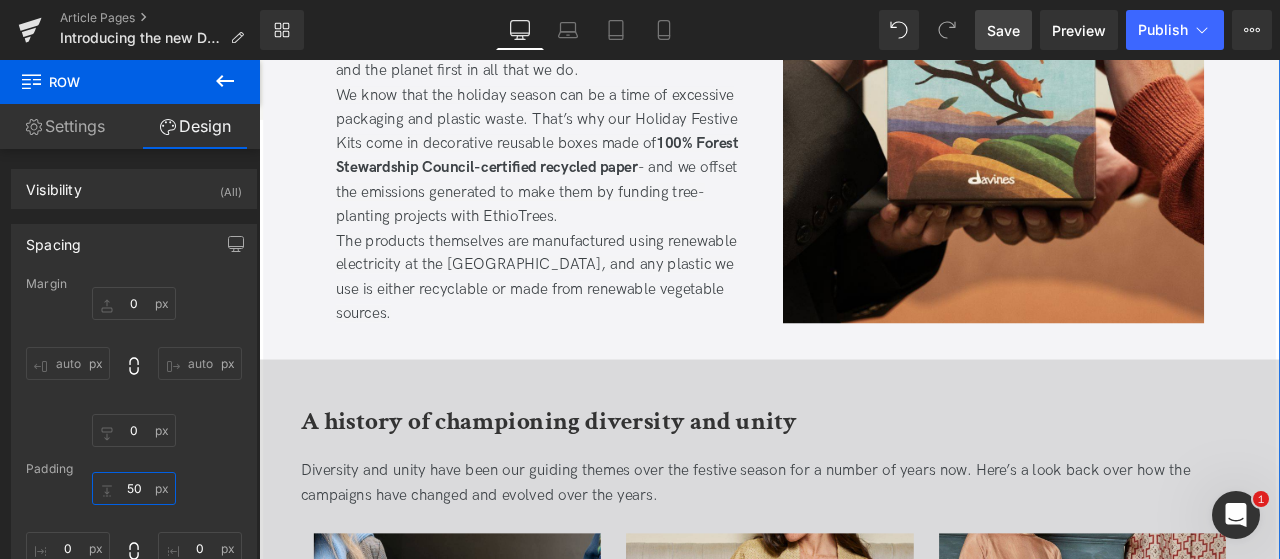 scroll, scrollTop: 5727, scrollLeft: 0, axis: vertical 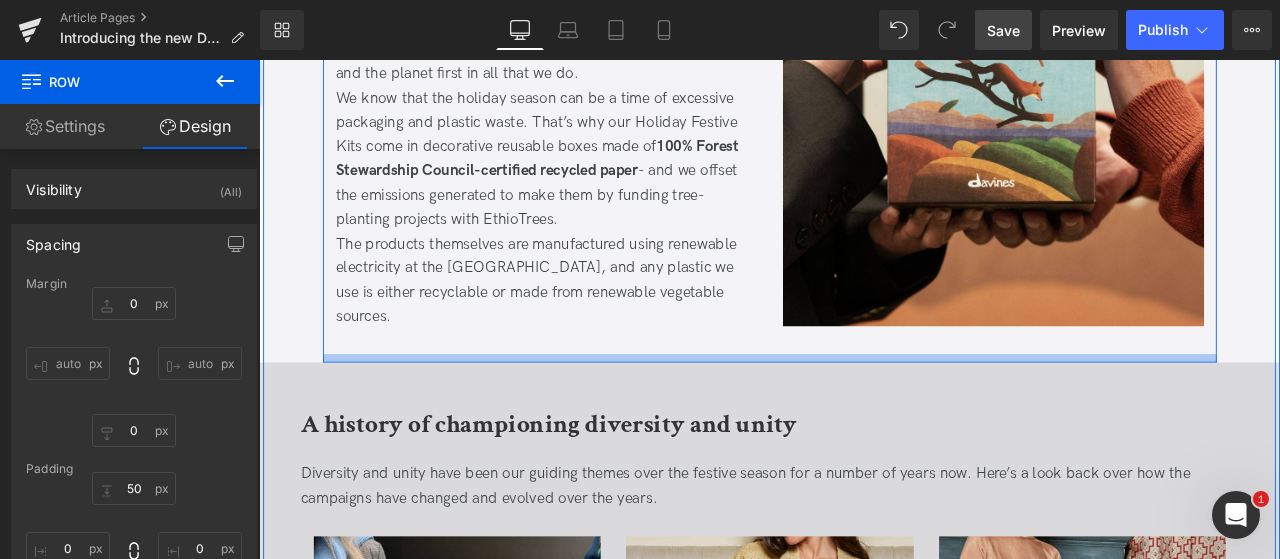 click at bounding box center [864, 413] 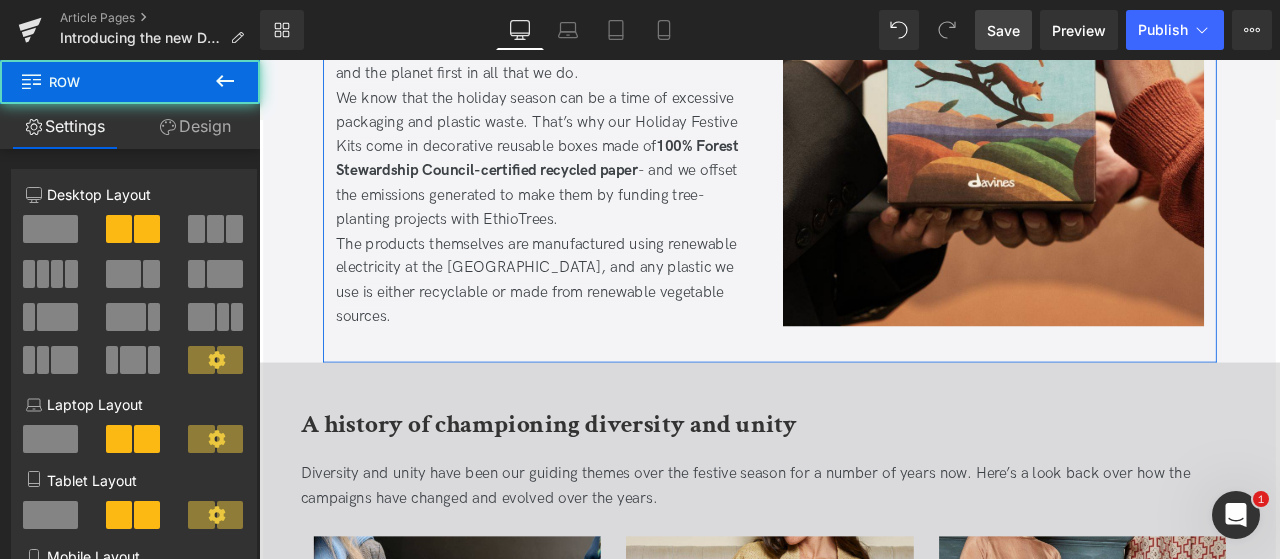 click on "Design" at bounding box center [195, 126] 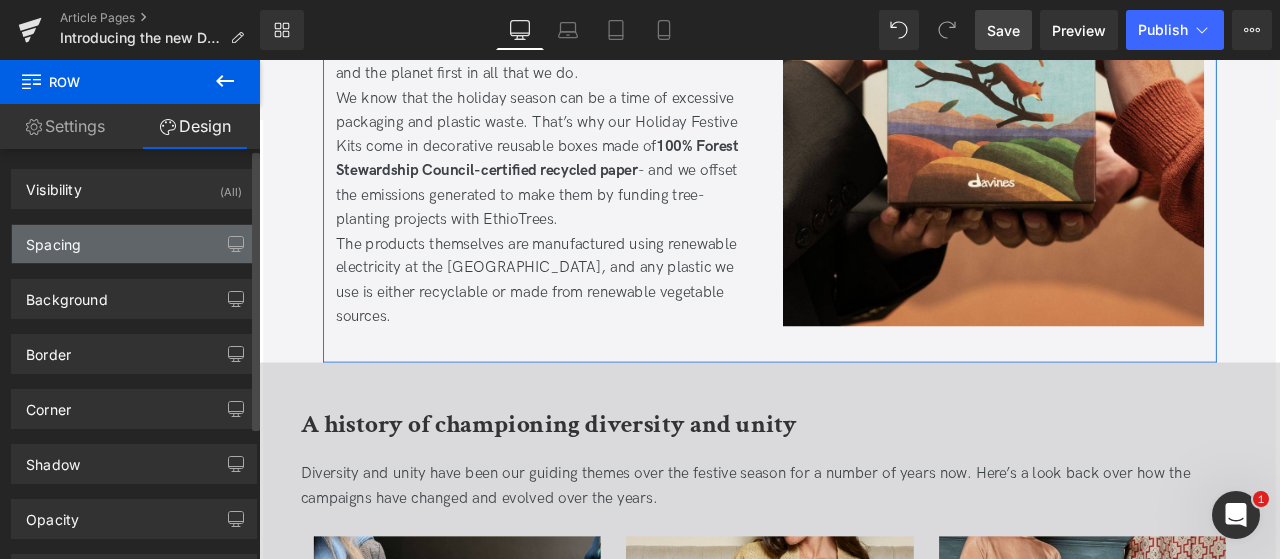click on "Spacing" at bounding box center [134, 244] 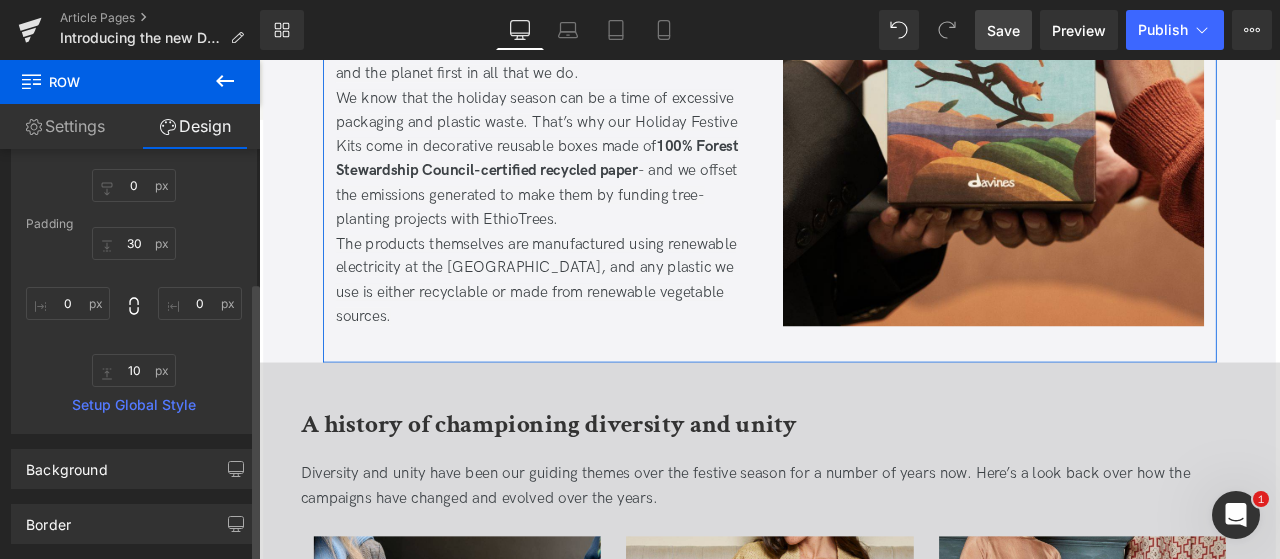 scroll, scrollTop: 246, scrollLeft: 0, axis: vertical 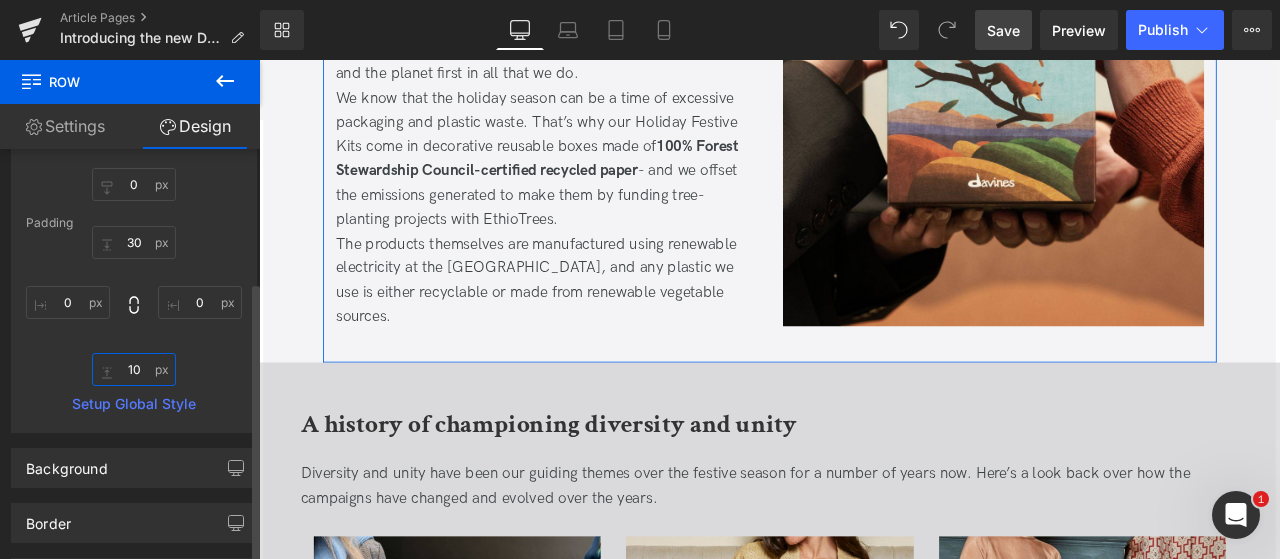 click on "10" at bounding box center [134, 369] 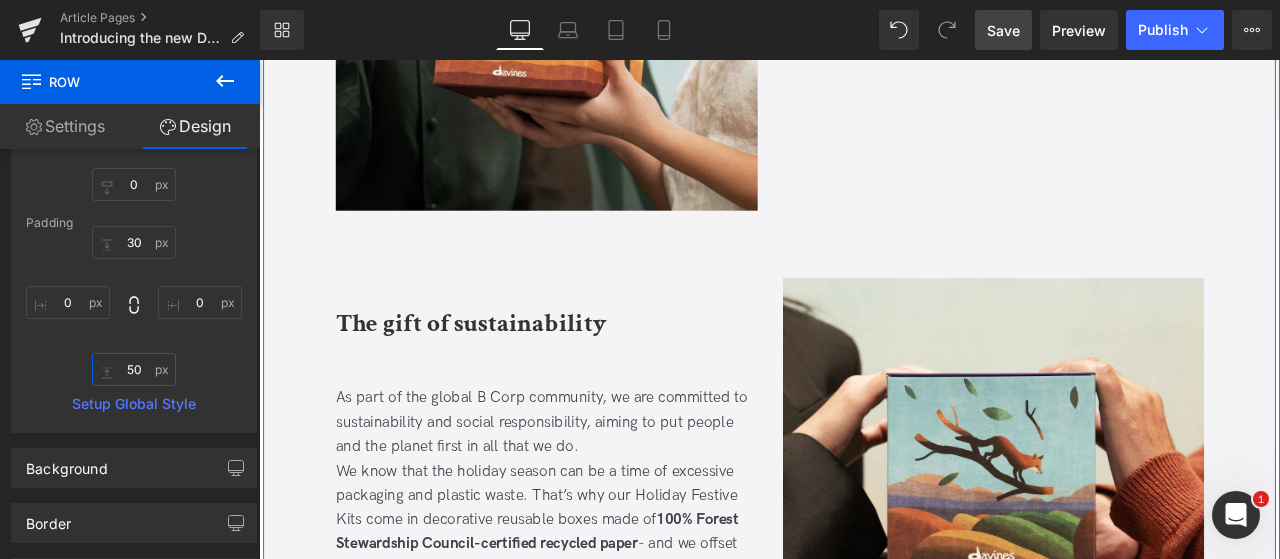 scroll, scrollTop: 5280, scrollLeft: 0, axis: vertical 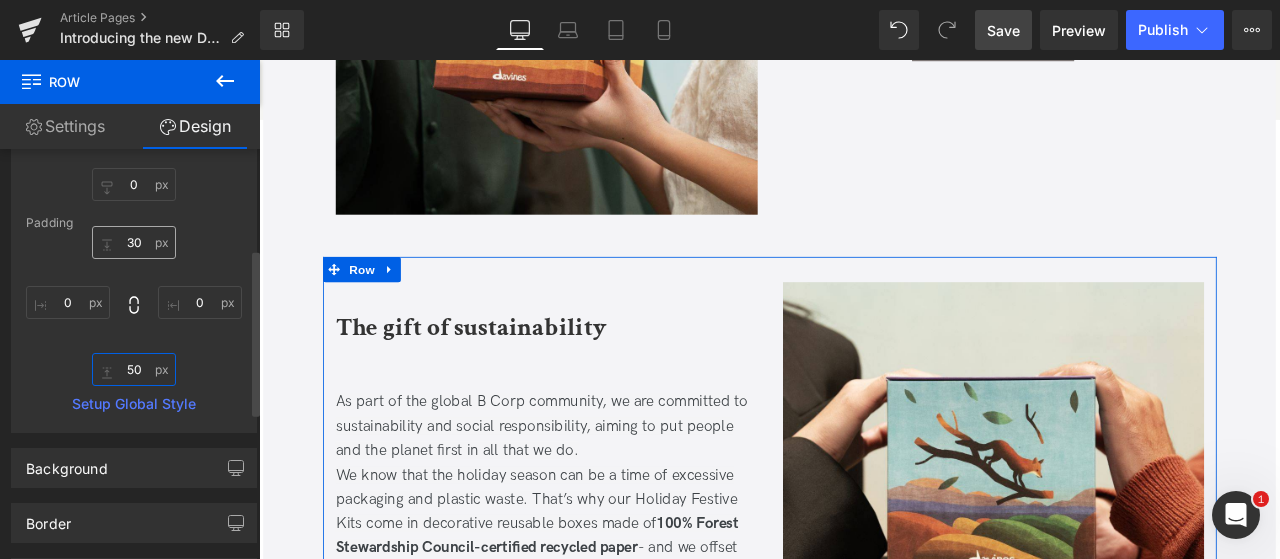 type on "50" 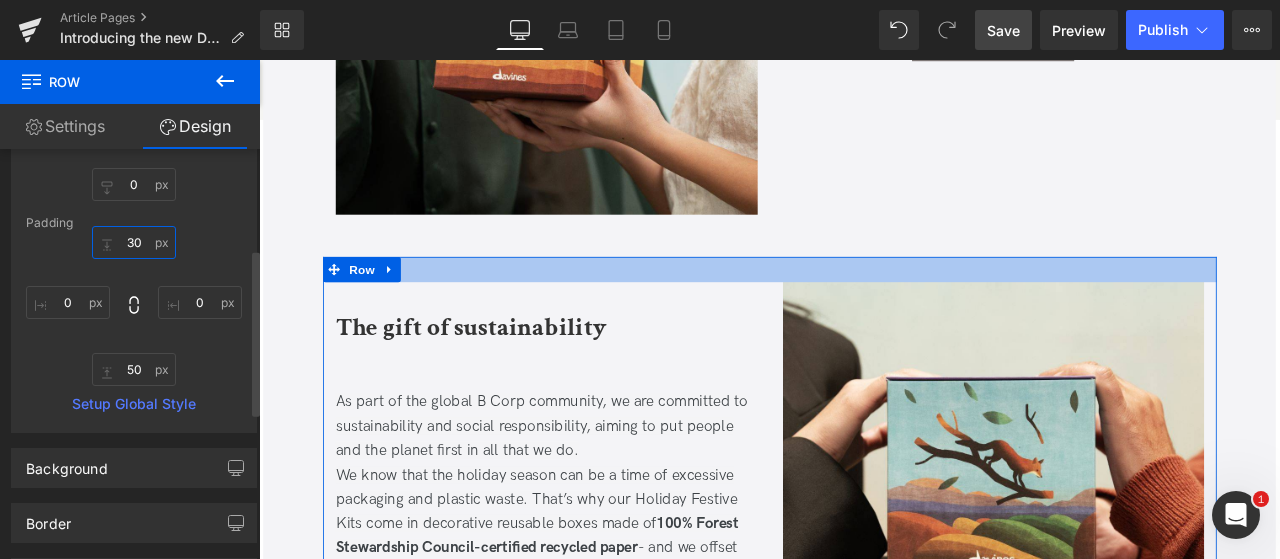 click on "30" at bounding box center (134, 242) 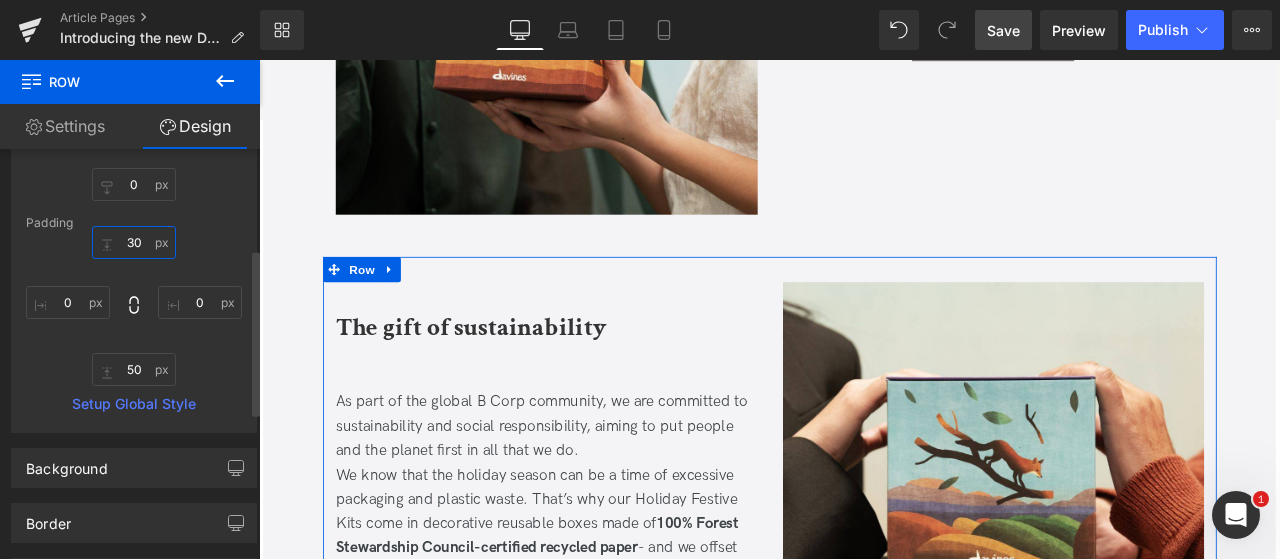 type on "0" 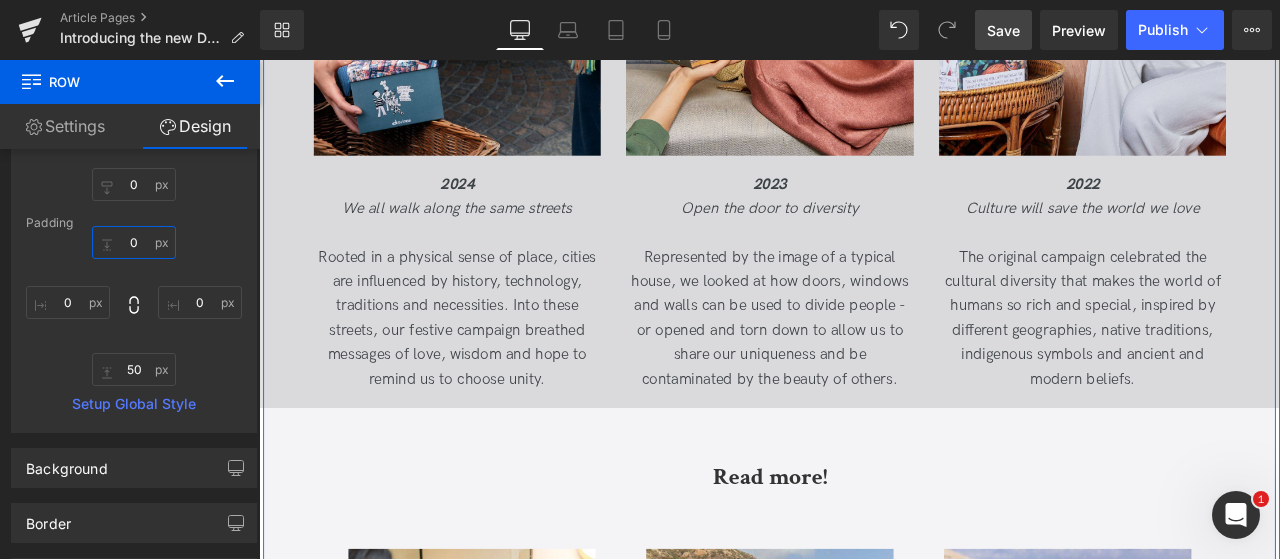 scroll, scrollTop: 6540, scrollLeft: 0, axis: vertical 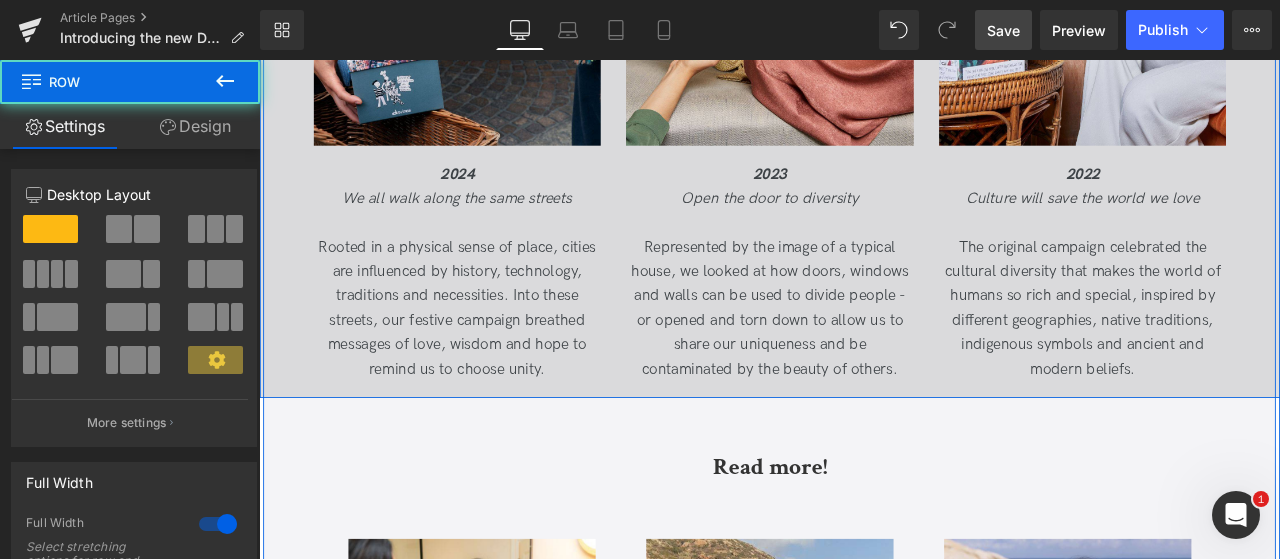 click on "A history of championing diversity and unity Heading         Diversity and unity have been our guiding themes over the festive season for a number of years now. Here’s a look back over how the campaigns have changed and evolved over the years. Text Block
Image
2024 We all walk along the same streets
Rooted in a physical sense of place, cities are influenced by history, technology, traditions and necessities. Into these streets, our festive campaign breathed messages of love, wisdom and hope to remind us to choose unity. Text Block
Image         2023 Open the door to diversity
Text Block
Image         2022 Culture will save the world we love
Text Block
‹ ›" at bounding box center [865, 38] 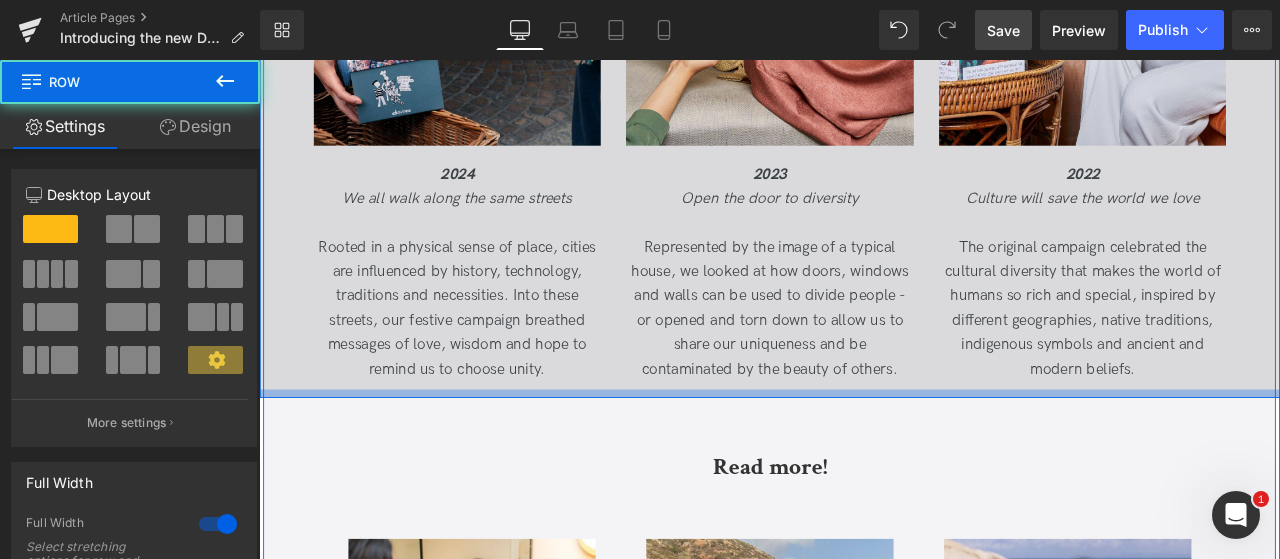 click at bounding box center (865, 455) 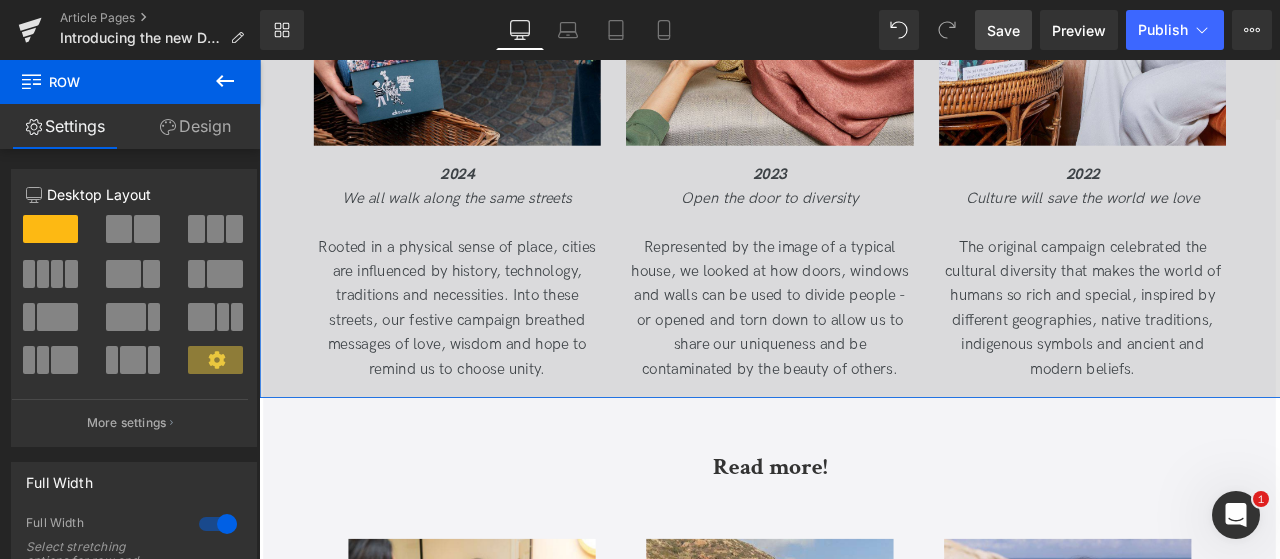 click on "Design" at bounding box center [195, 126] 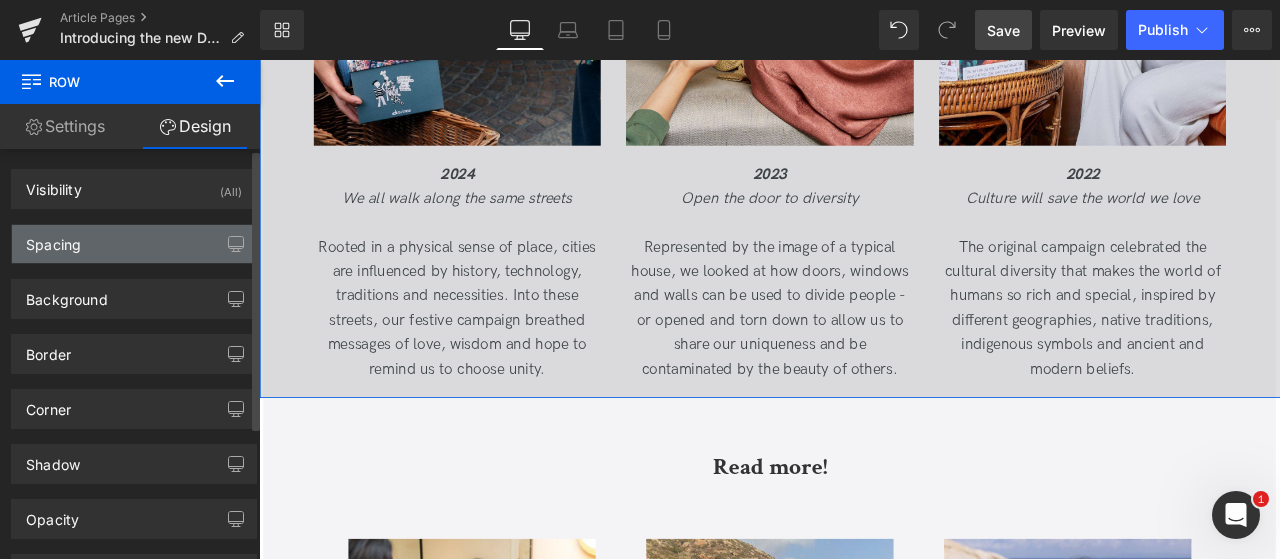 click on "Spacing" at bounding box center (134, 244) 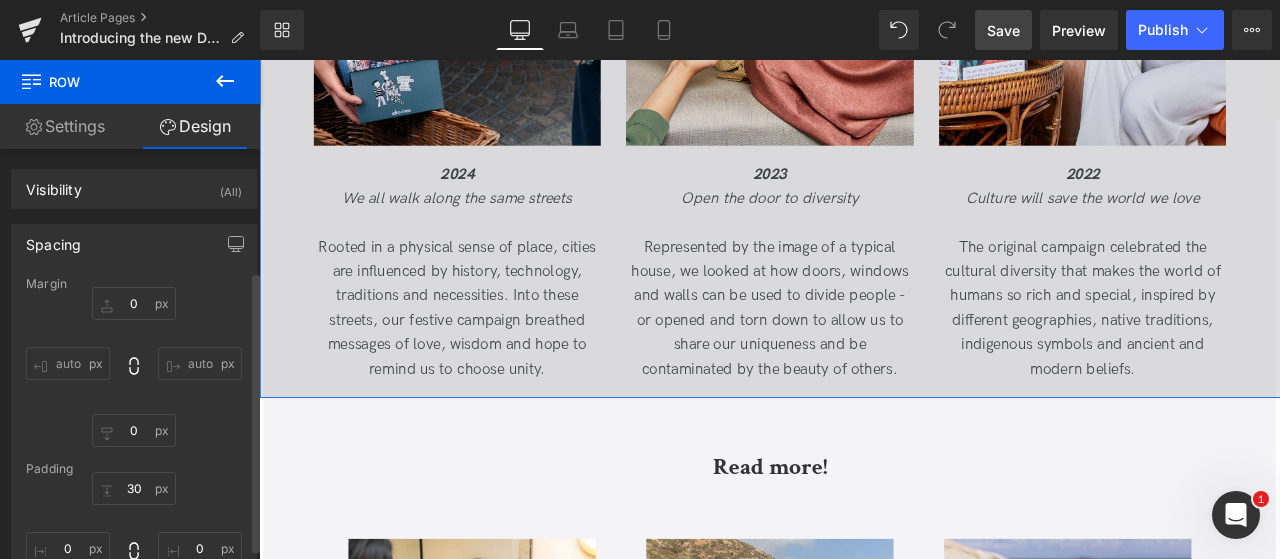scroll, scrollTop: 180, scrollLeft: 0, axis: vertical 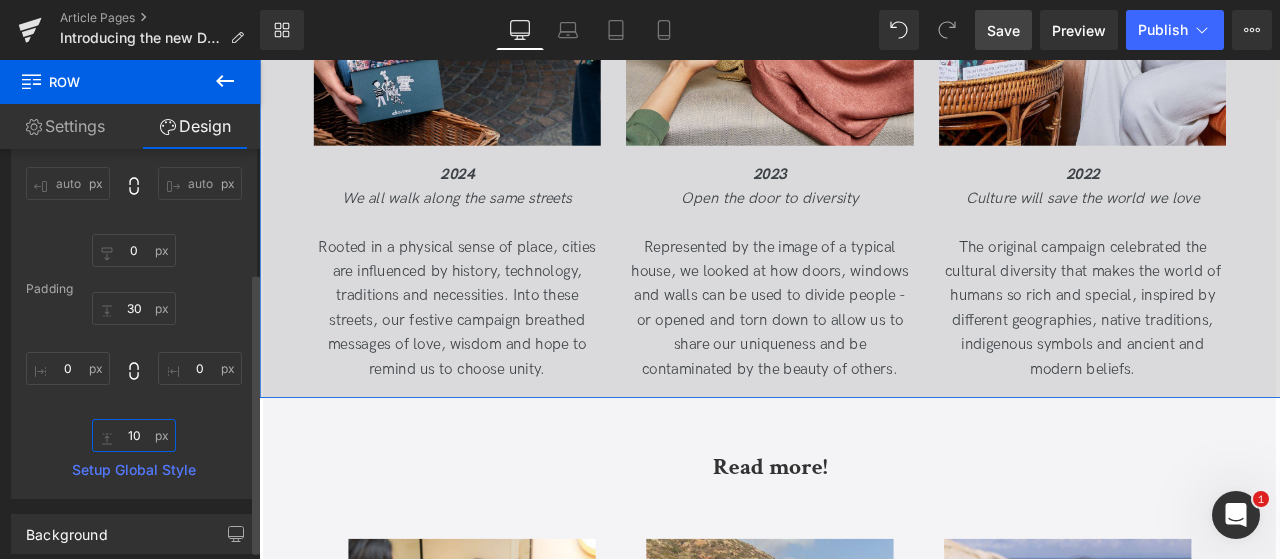 click on "10" at bounding box center (134, 435) 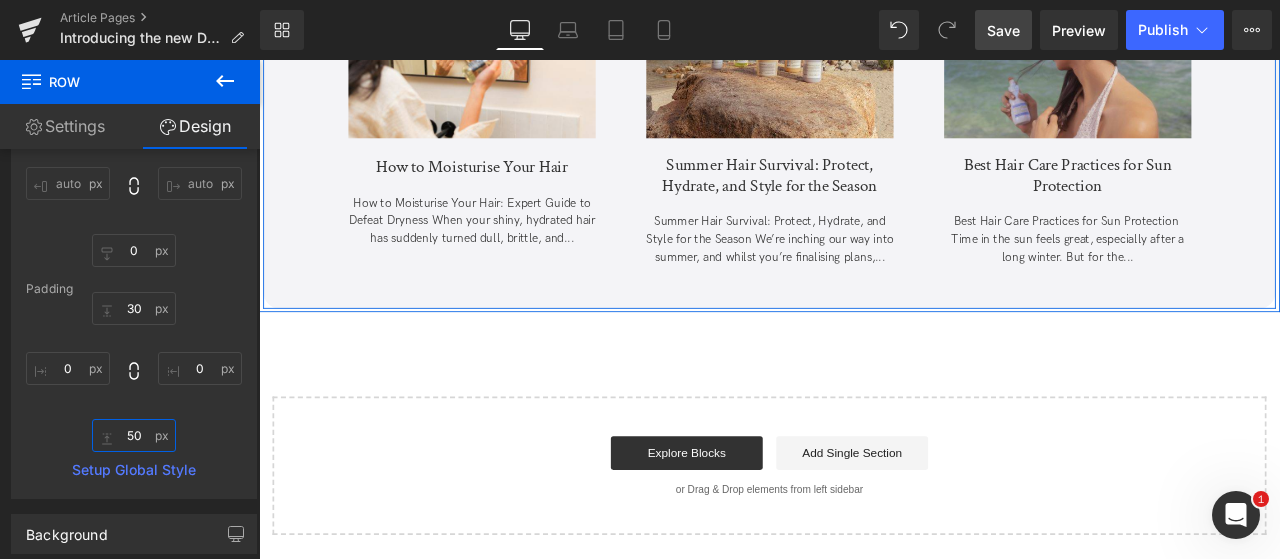 scroll, scrollTop: 7348, scrollLeft: 0, axis: vertical 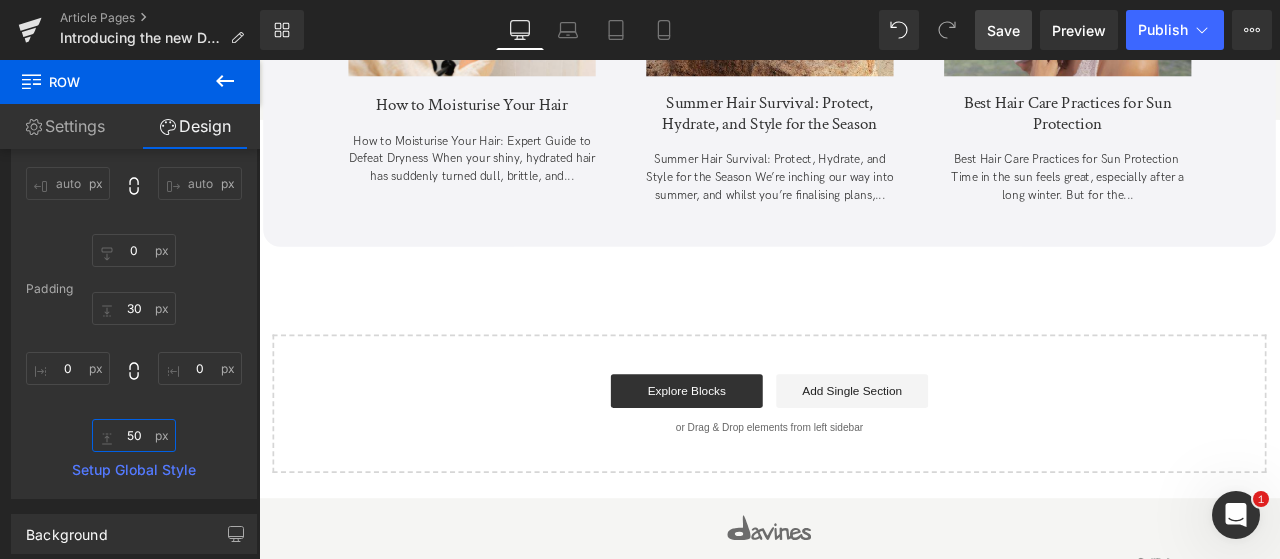type on "50" 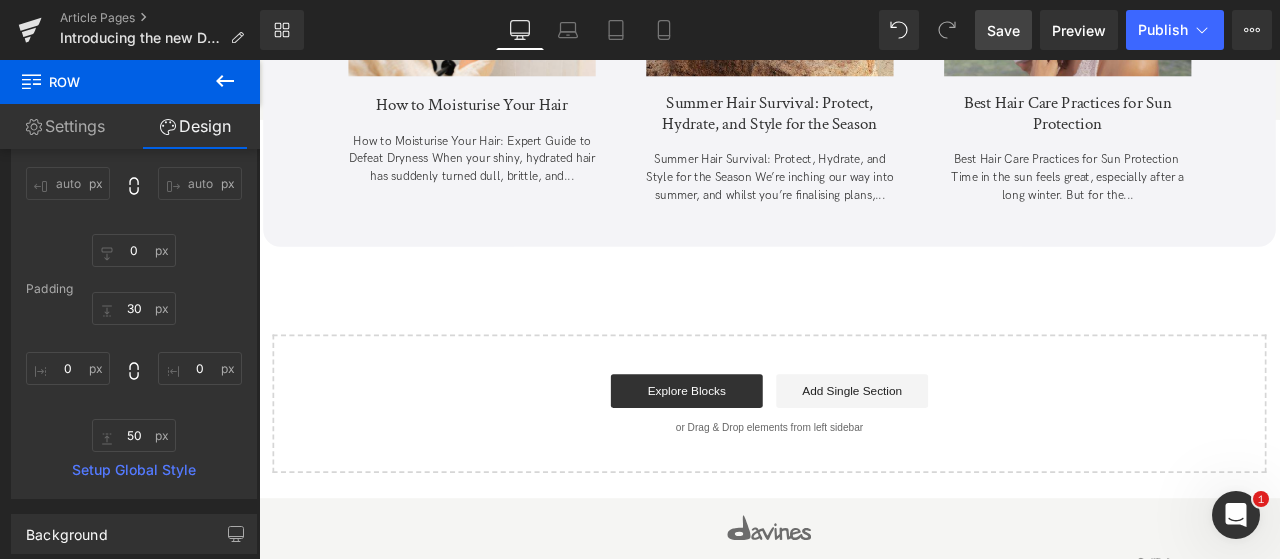 click on "Save" at bounding box center (1003, 30) 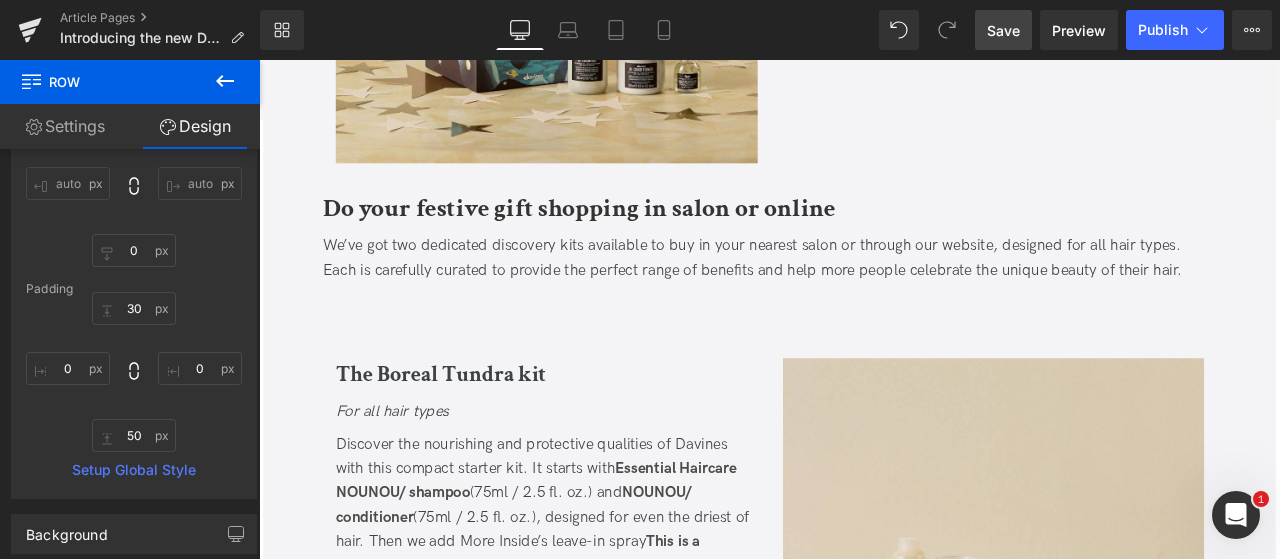 scroll, scrollTop: 1495, scrollLeft: 0, axis: vertical 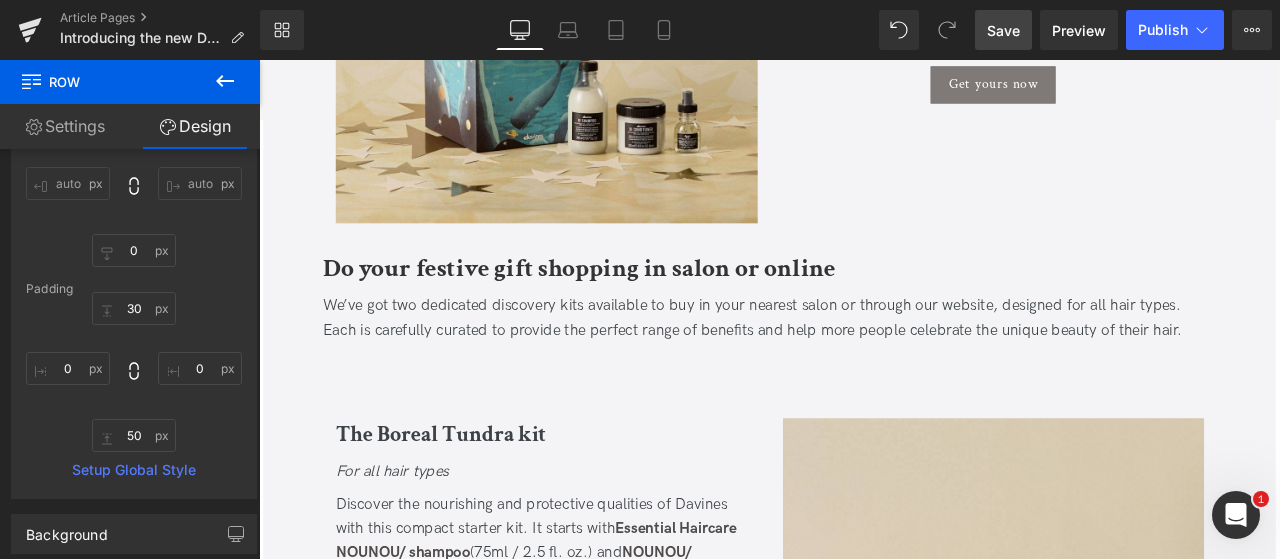 click on "Do your festive gift shopping in salon or online Heading" at bounding box center (864, 287) 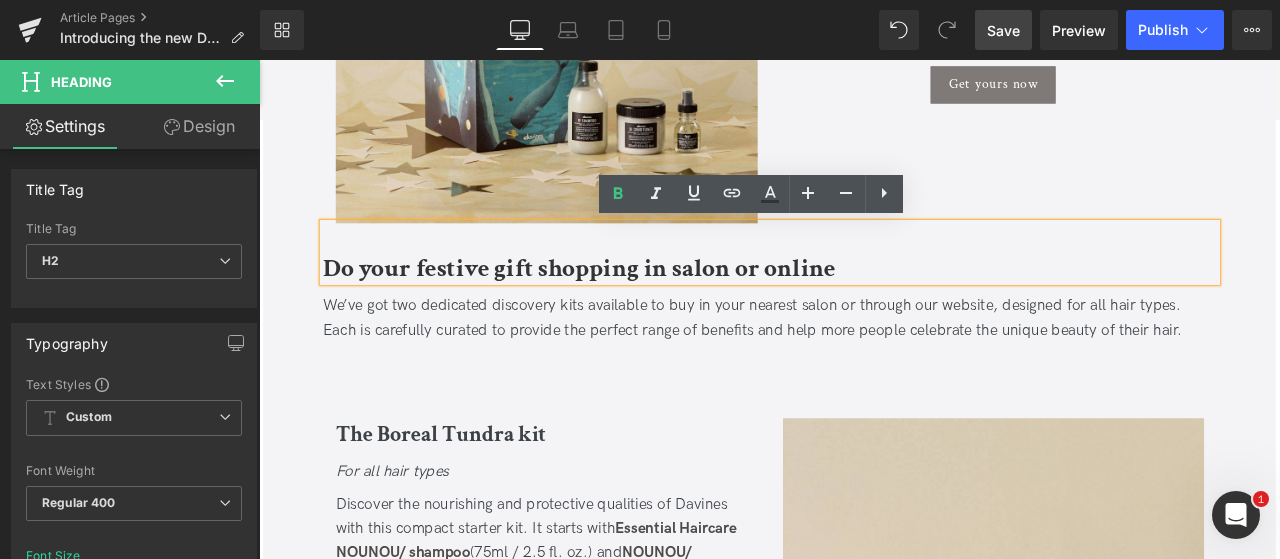click on "Do your festive gift shopping in salon or online" at bounding box center (864, 287) 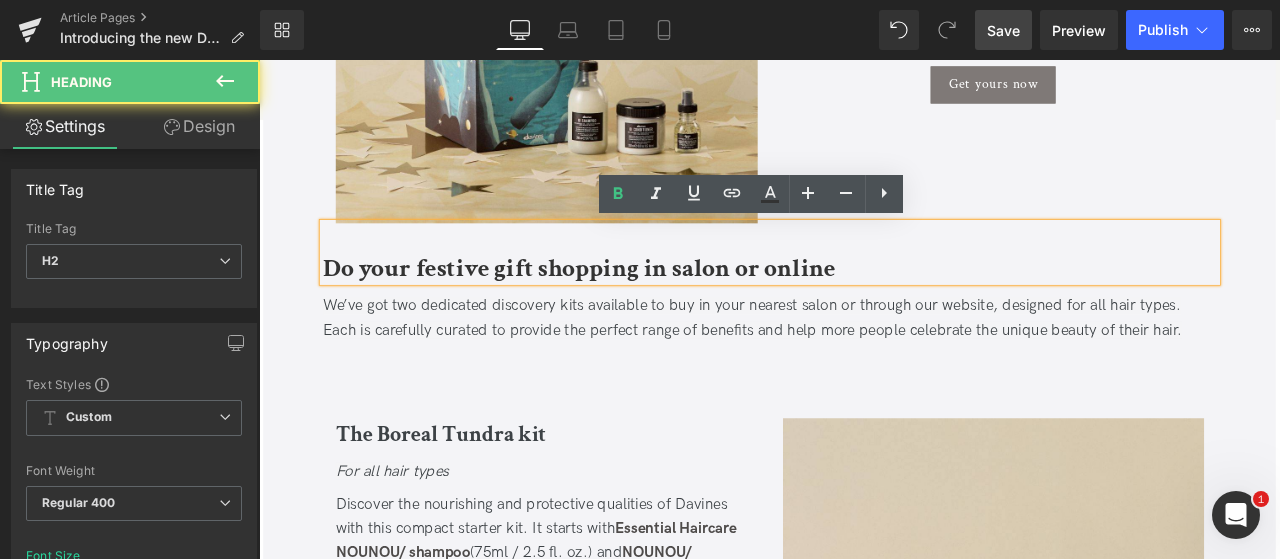 click on "Design" at bounding box center (199, 126) 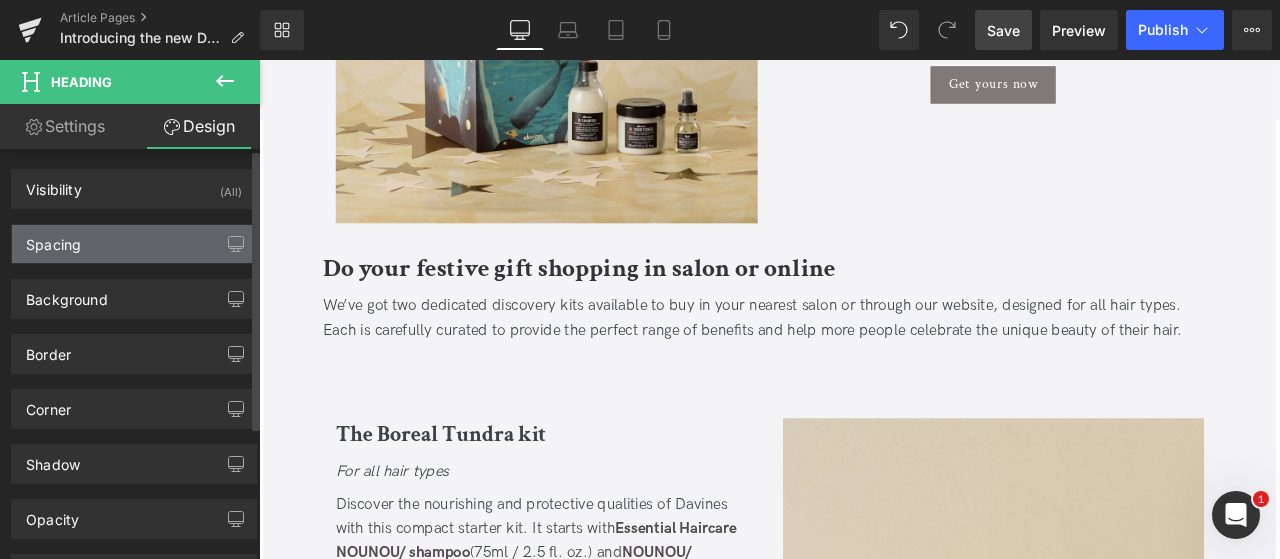 click on "Spacing" at bounding box center [134, 244] 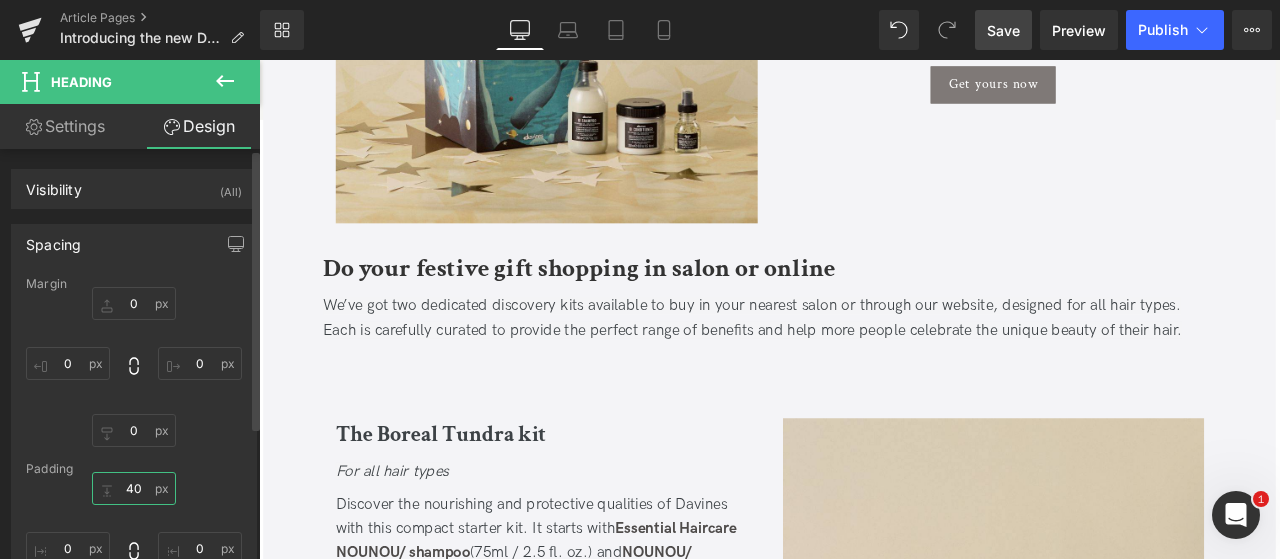 click on "40" at bounding box center (134, 488) 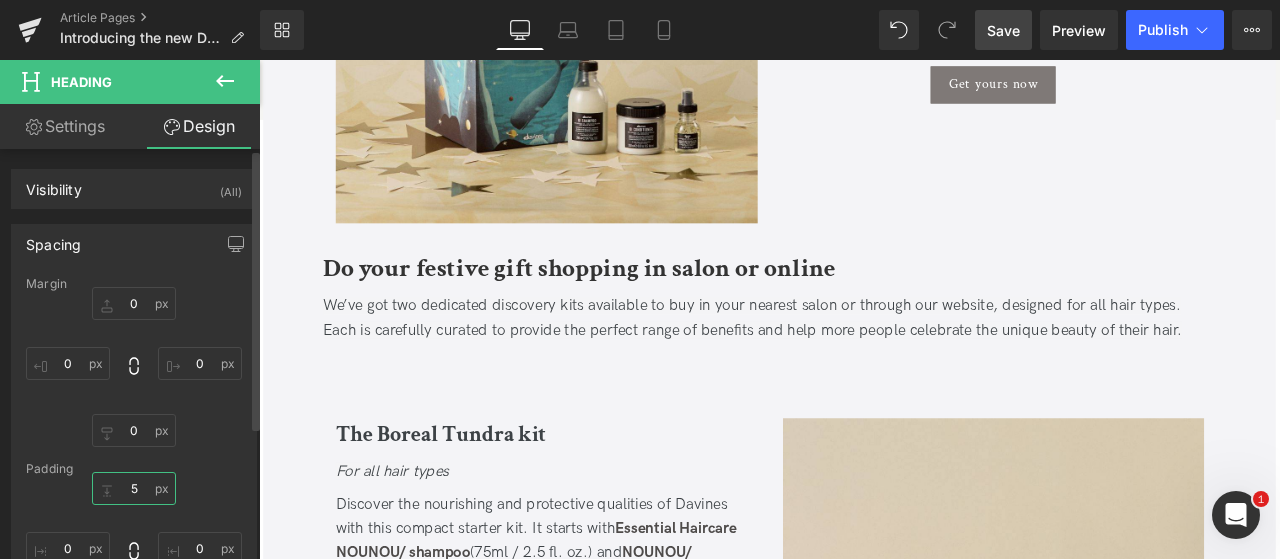 type on "50" 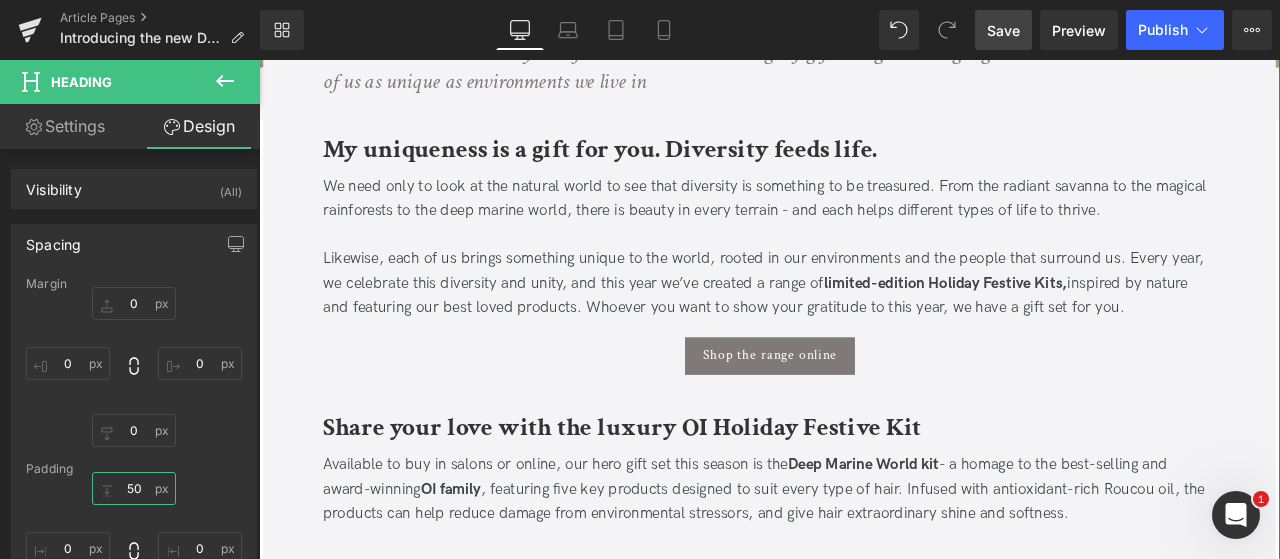 scroll, scrollTop: 577, scrollLeft: 0, axis: vertical 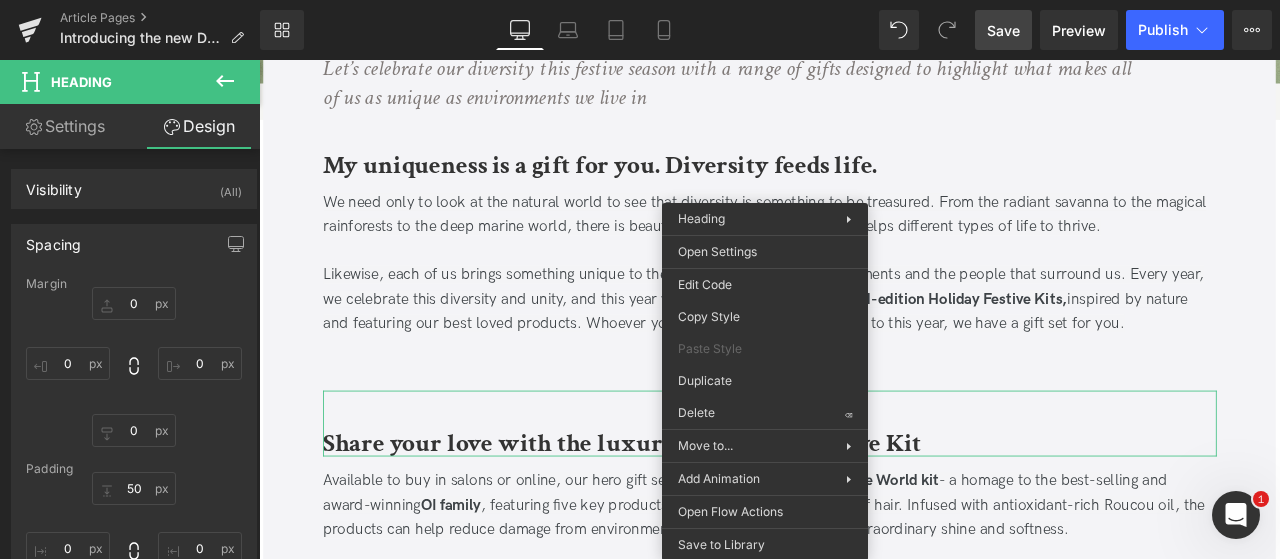 click on "Share your love with the luxury OI Holiday Festive Kit" at bounding box center (864, 491) 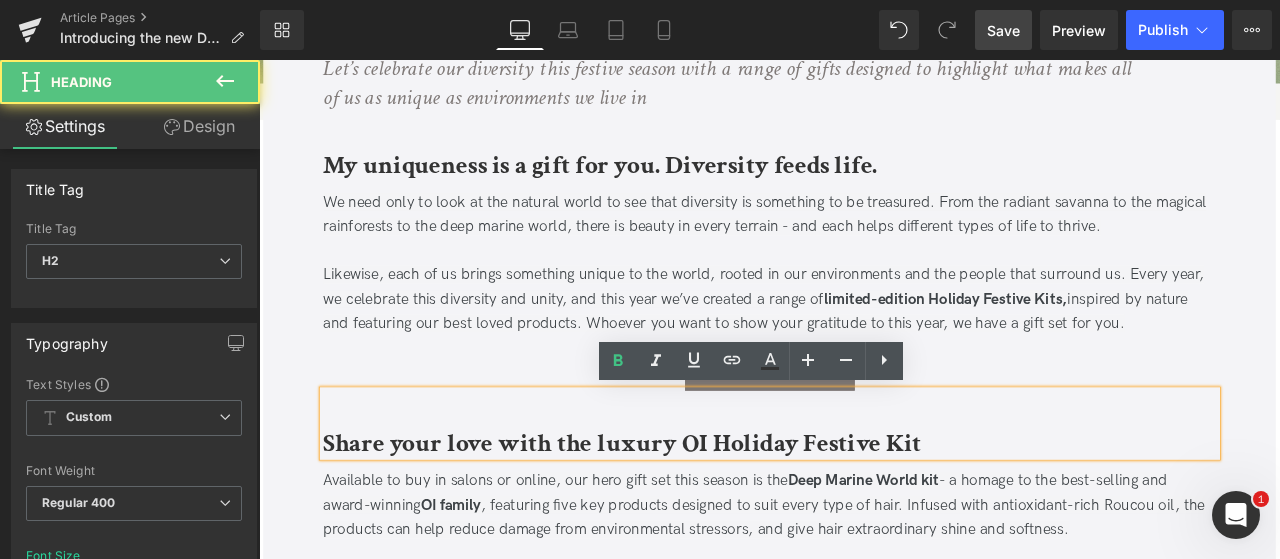 click on "Share your love with the luxury OI Holiday Festive Kit" at bounding box center (689, 515) 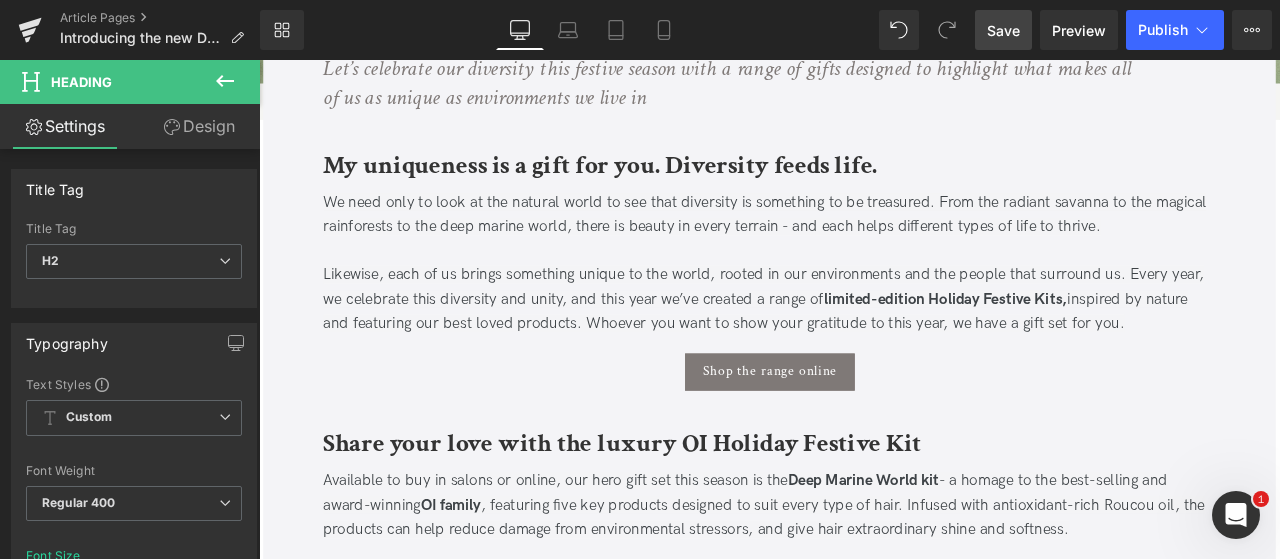 click on "Design" at bounding box center (199, 126) 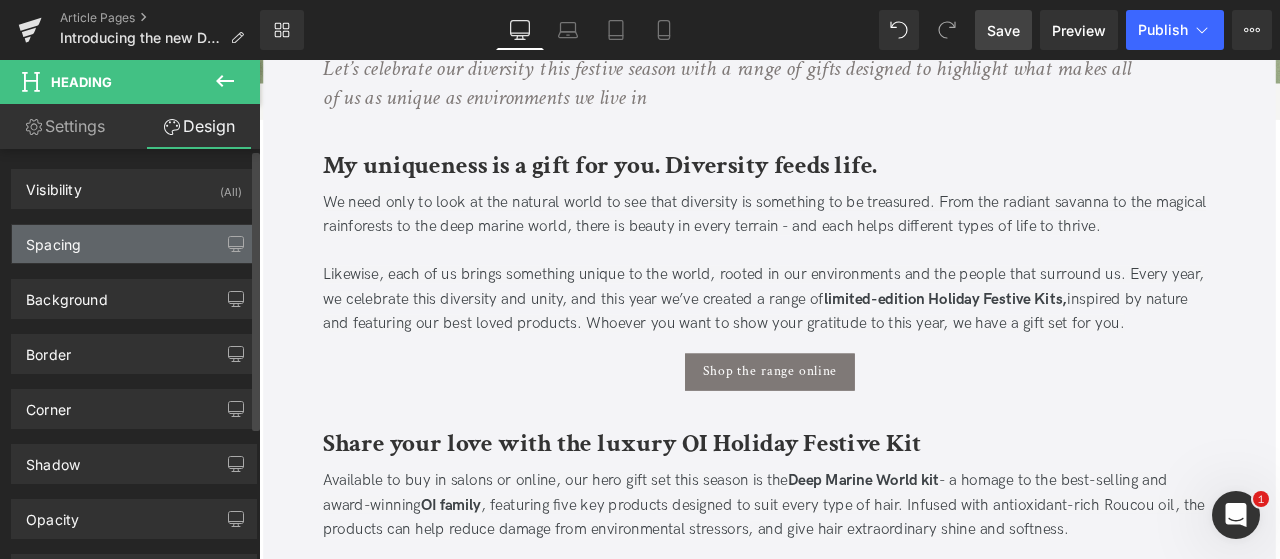 click on "Spacing" at bounding box center [134, 244] 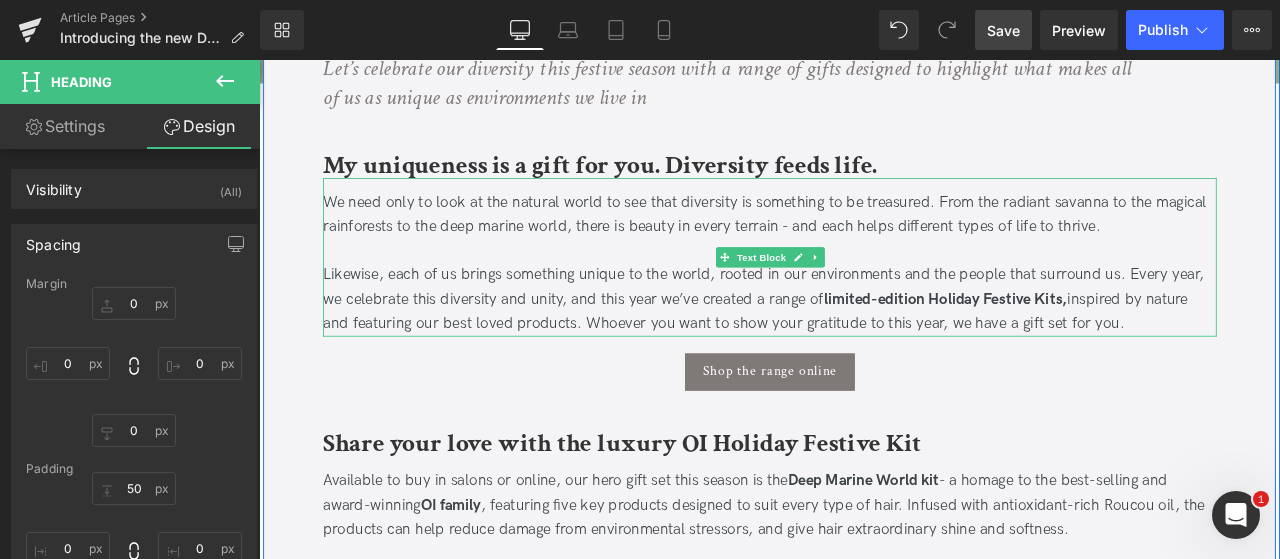 scroll, scrollTop: 714, scrollLeft: 0, axis: vertical 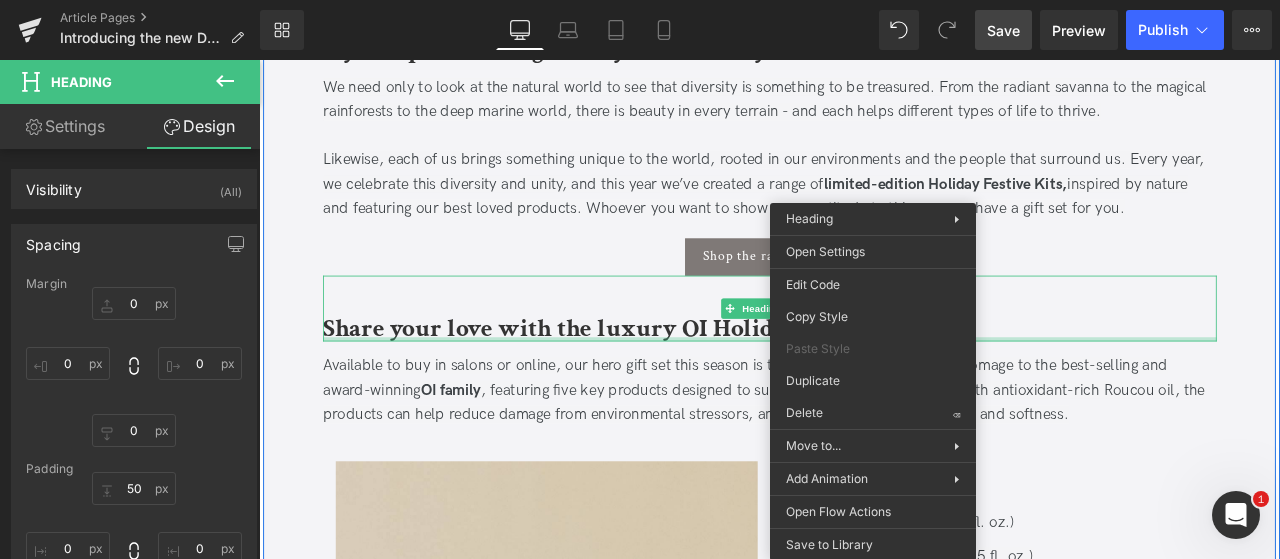 click at bounding box center (864, 390) 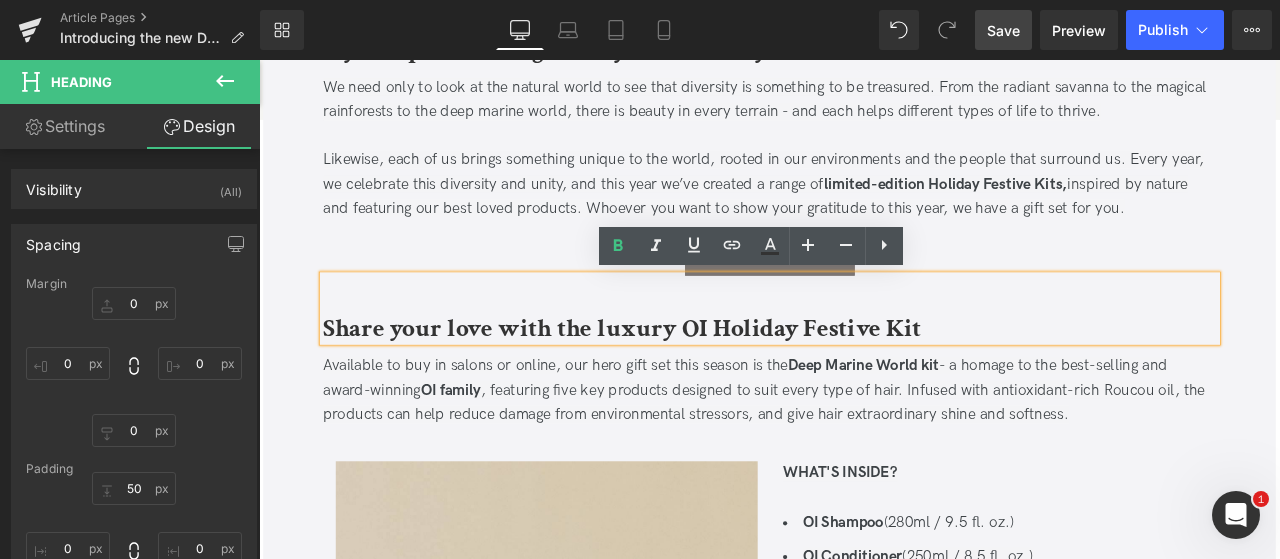 click on "Share your love with the luxury OI Holiday Festive Kit" at bounding box center (689, 378) 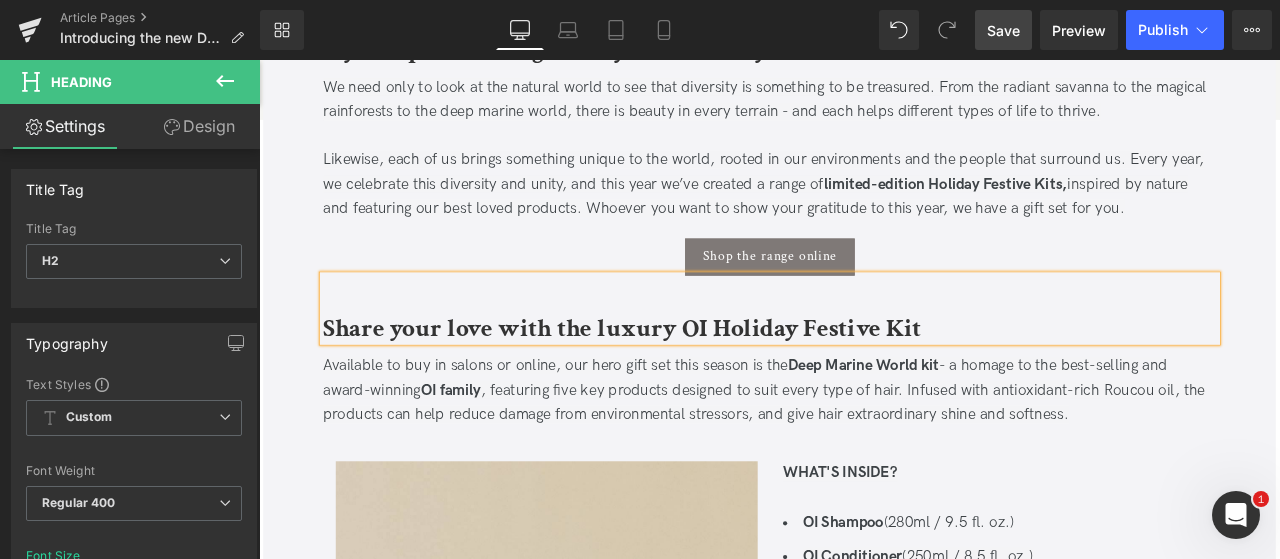click on "Design" at bounding box center (199, 126) 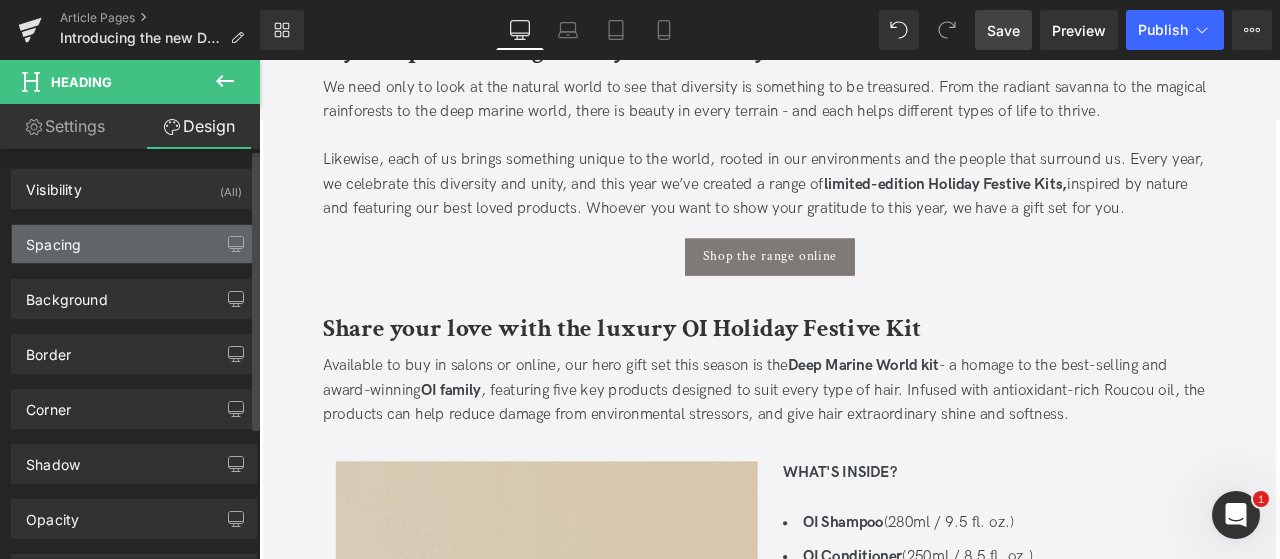 click on "Spacing" at bounding box center [134, 244] 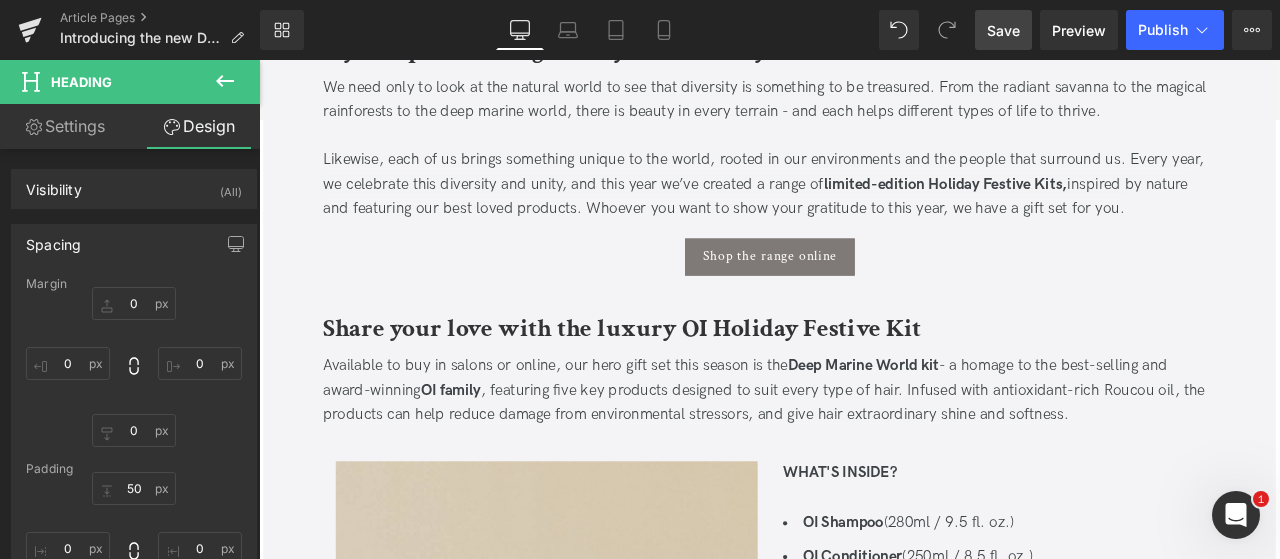 click on "Save" at bounding box center (1003, 30) 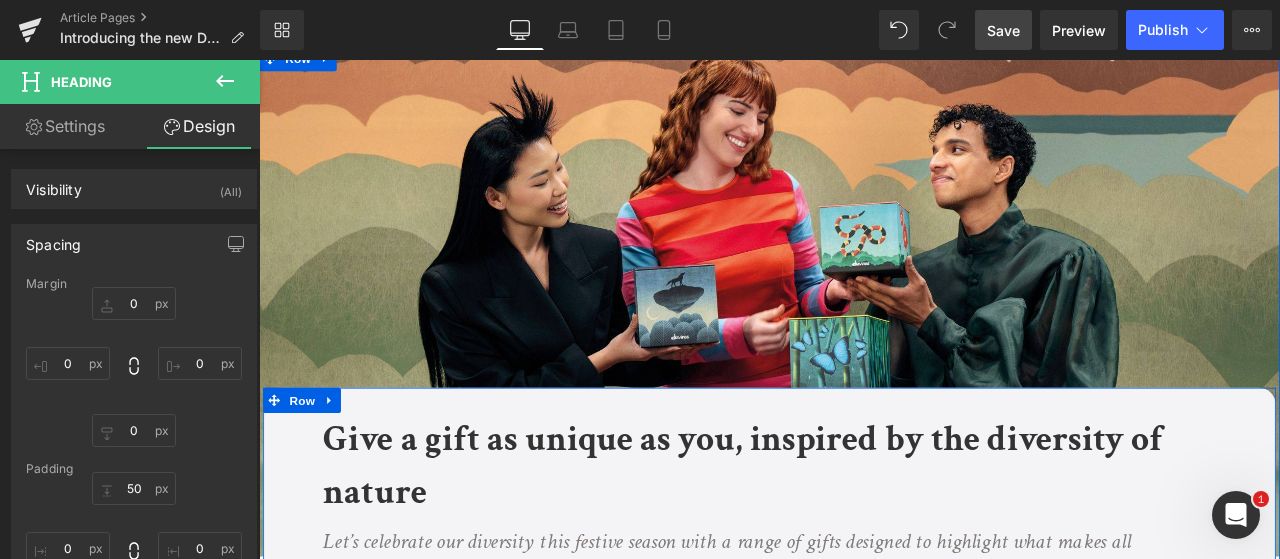 scroll, scrollTop: 0, scrollLeft: 0, axis: both 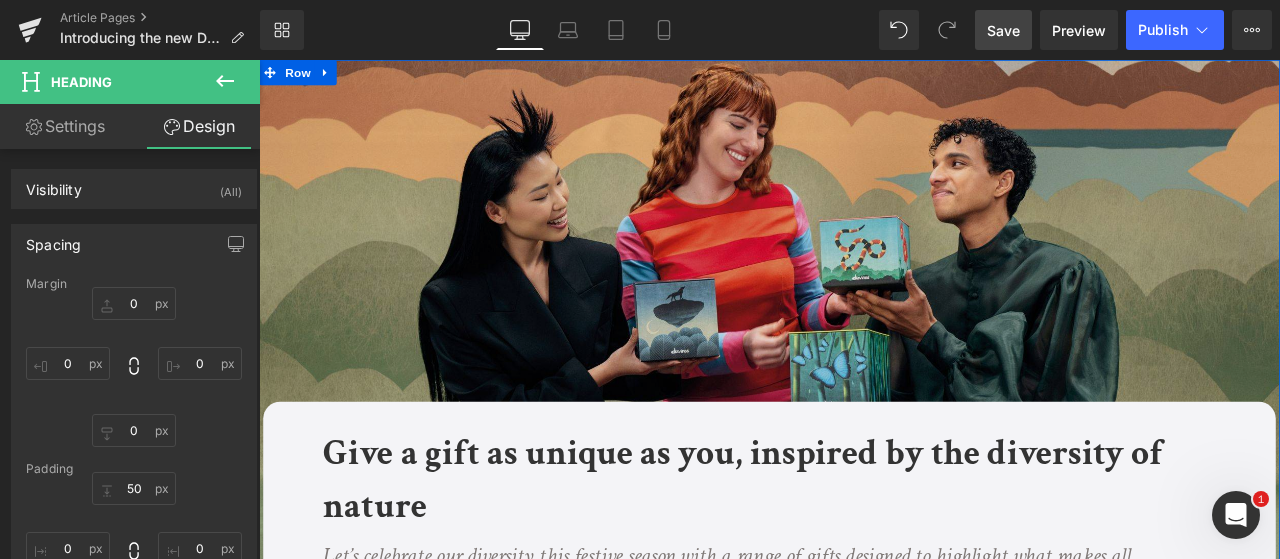 click at bounding box center [864, 362] 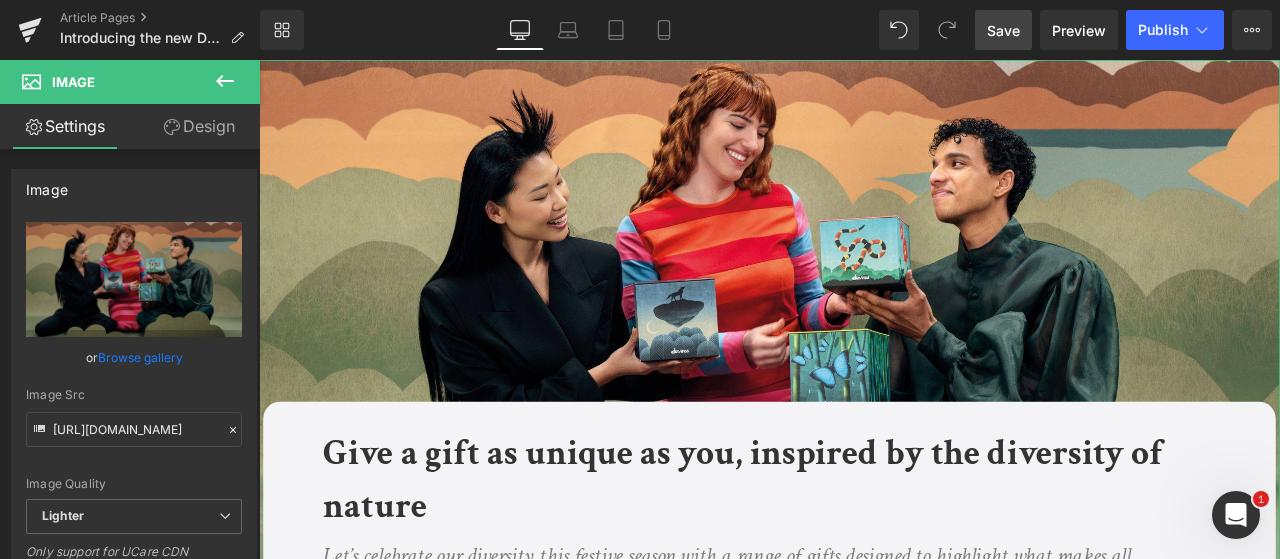 click on "Design" at bounding box center [199, 126] 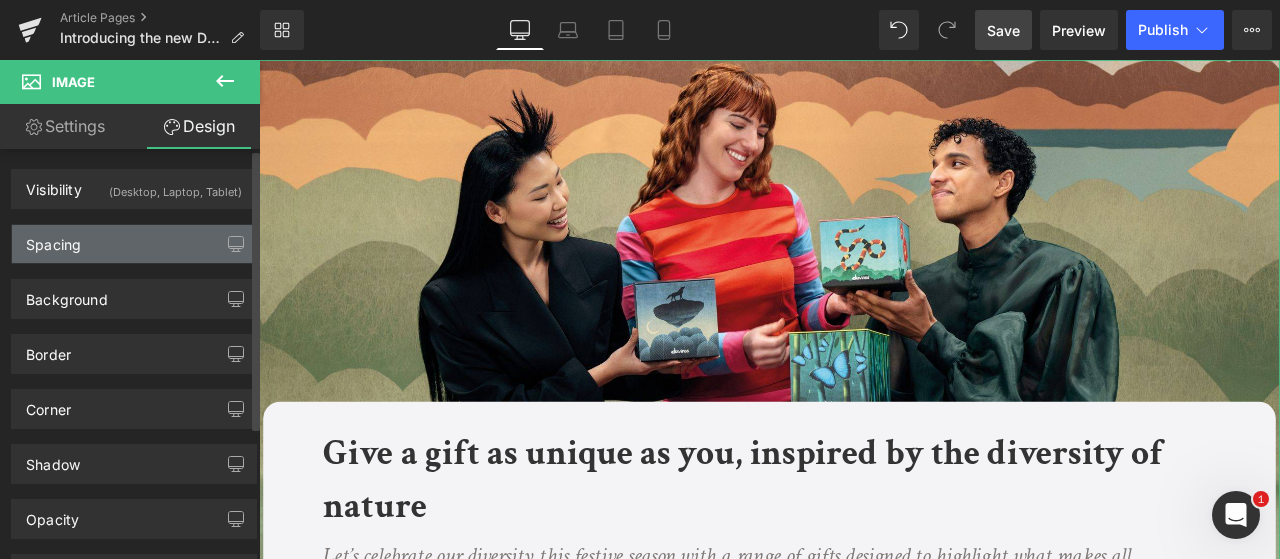 click on "Spacing" at bounding box center [134, 244] 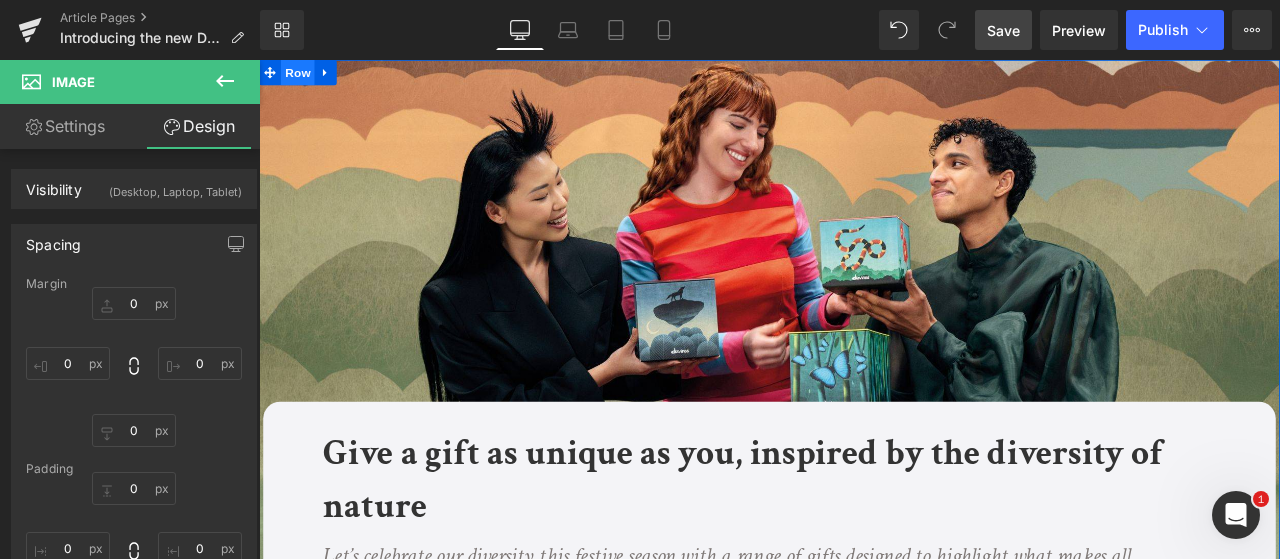 click on "Row" at bounding box center [305, 75] 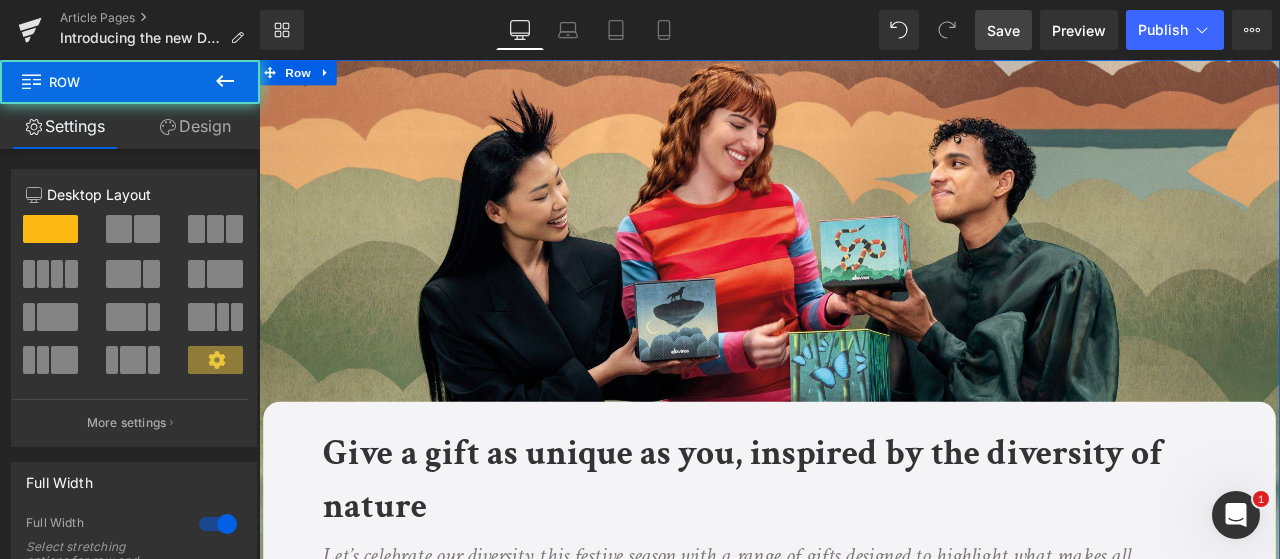 click on "Design" at bounding box center (195, 126) 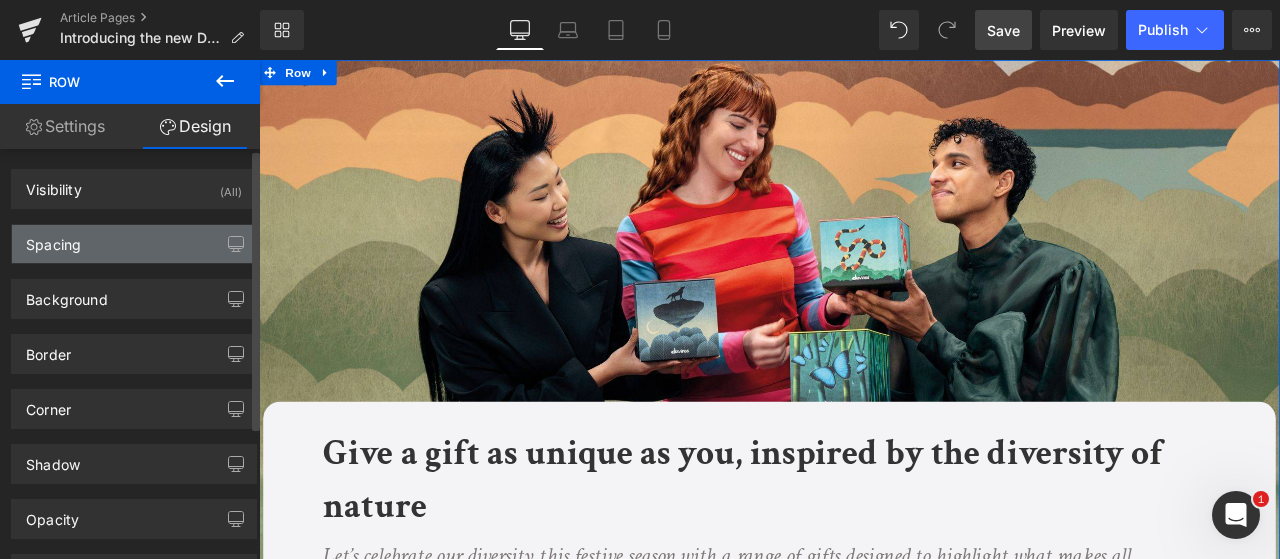 click on "Spacing" at bounding box center (134, 244) 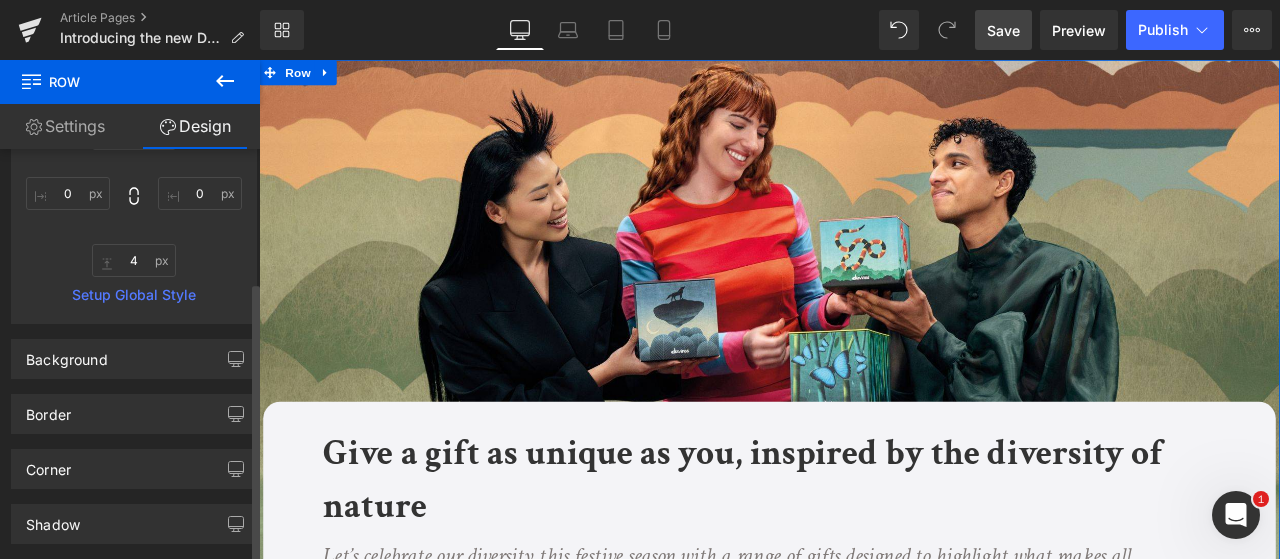 scroll, scrollTop: 0, scrollLeft: 0, axis: both 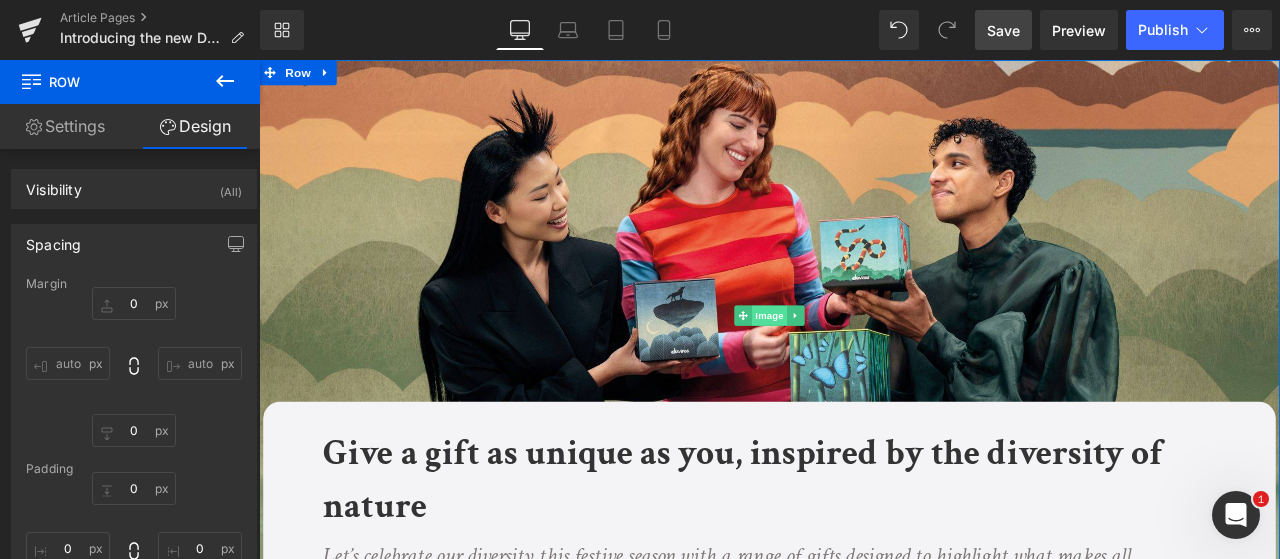click on "Image" at bounding box center [864, 363] 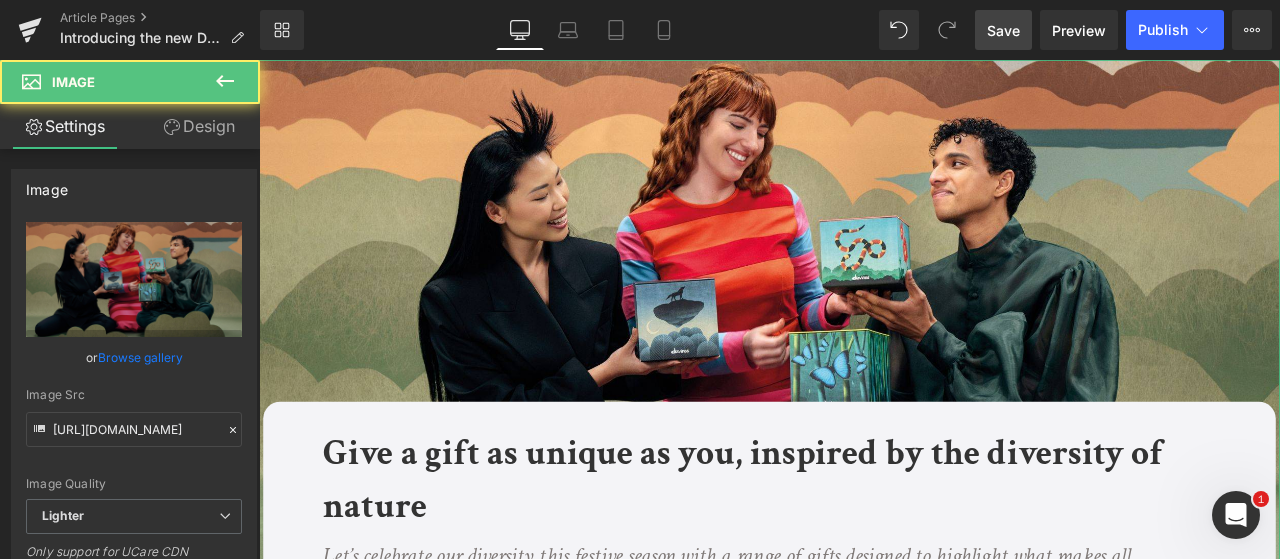 click on "Design" at bounding box center [199, 126] 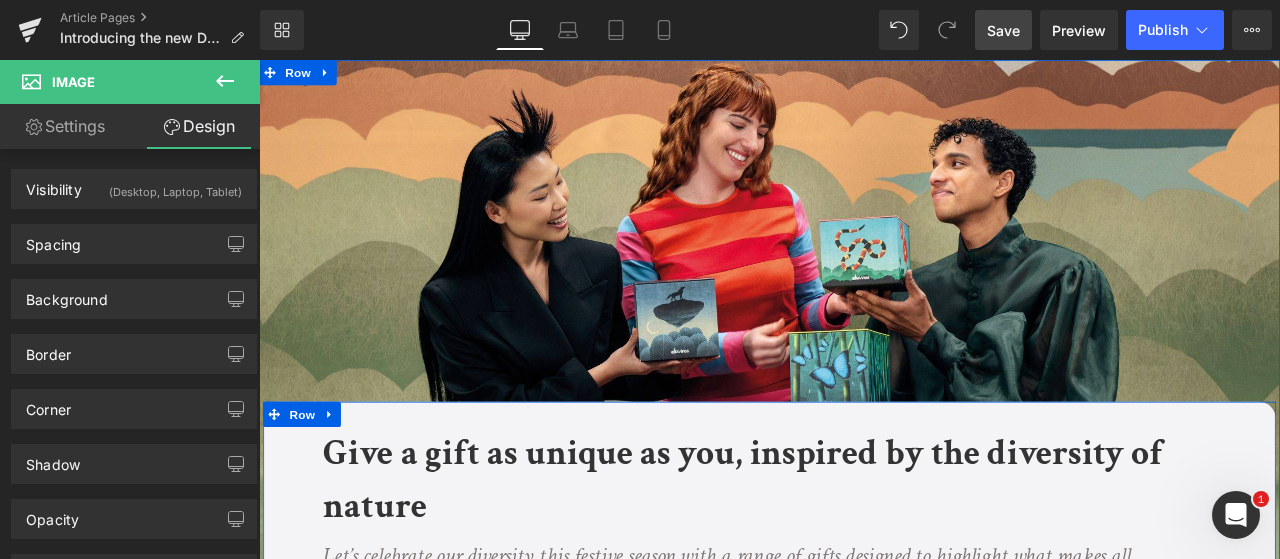 click on "Give a gift as unique as you, inspired by the diversity of nature Heading         Let’s celebrate our diversity this festive season with a range of gifts designed to highlight what makes all of us as unique as environments we live in Text Block         My uniqueness is a gift for you. Diversity feeds life. Heading         We need only to look at the natural world to see that diversity is something to be treasured. From the radiant savanna to the magical rainforests to the deep marine world, there is beauty in every terrain - and each helps different types of life to thrive. Likewise, each of us brings something unique to the world, rooted in our environments and the people that surround us. Every year, we celebrate this diversity and unity, and this year we’ve created a range of  limited-edition Holiday Festive Kits,  inspired by nature and featuring our best loved products. Whoever you want to show your gratitude to this year, we have a gift set for you. Text Block         Shop the range online Button" at bounding box center (864, 4052) 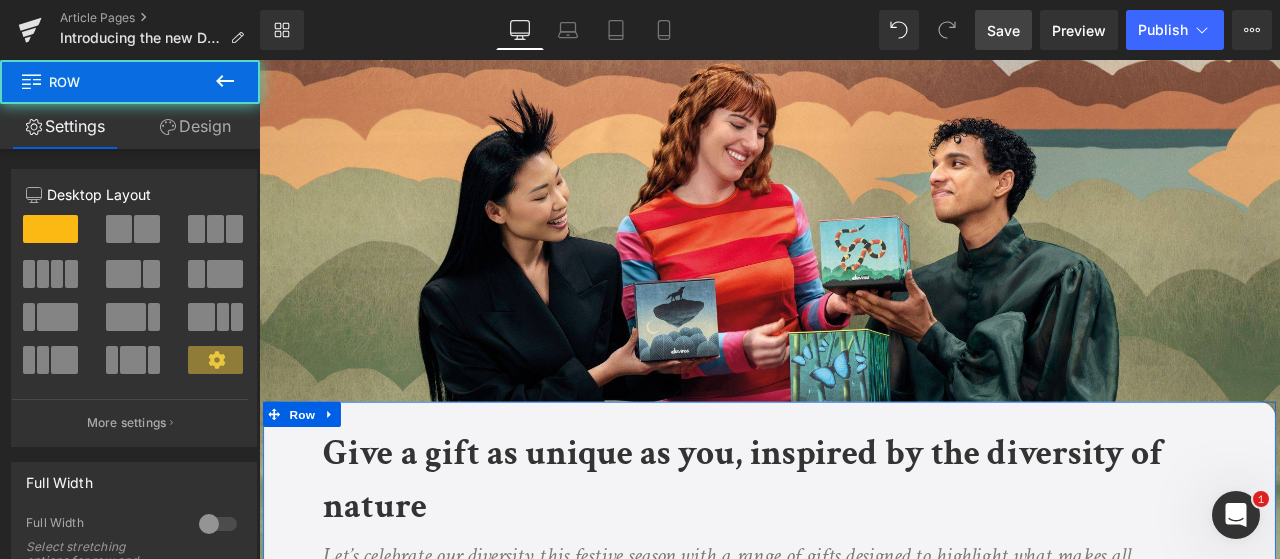 click on "Design" at bounding box center [195, 126] 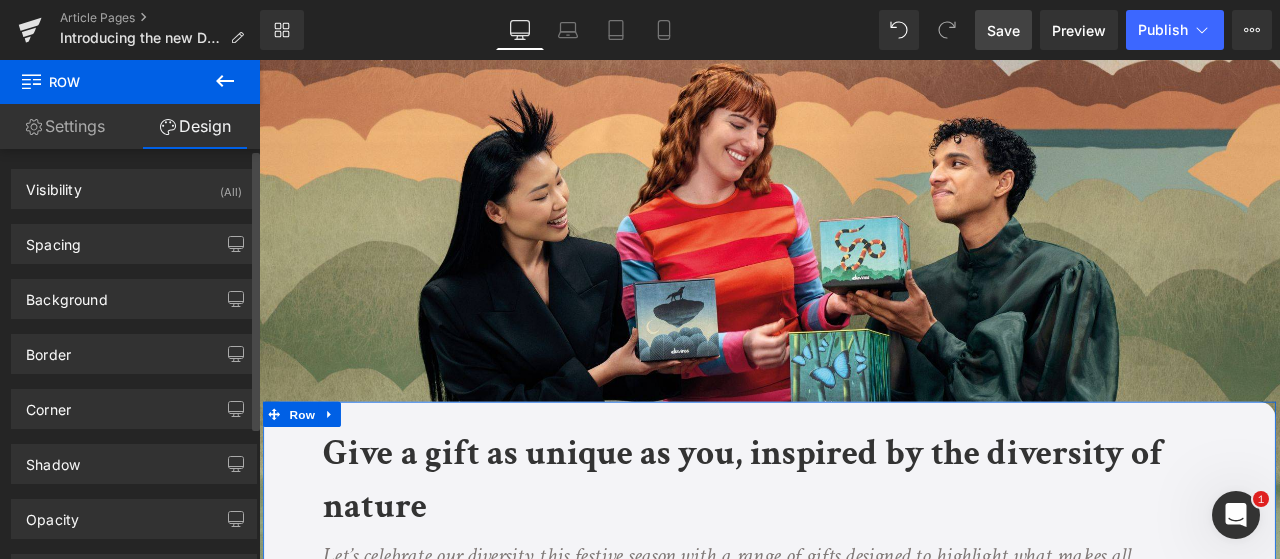 type on "-200" 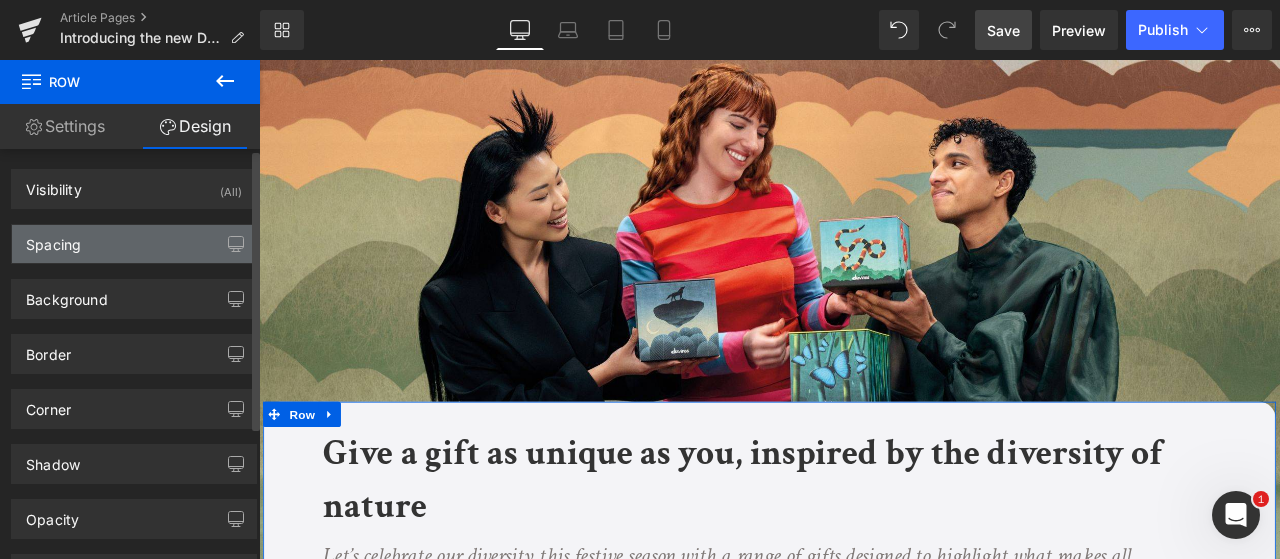 click on "Spacing" at bounding box center [134, 244] 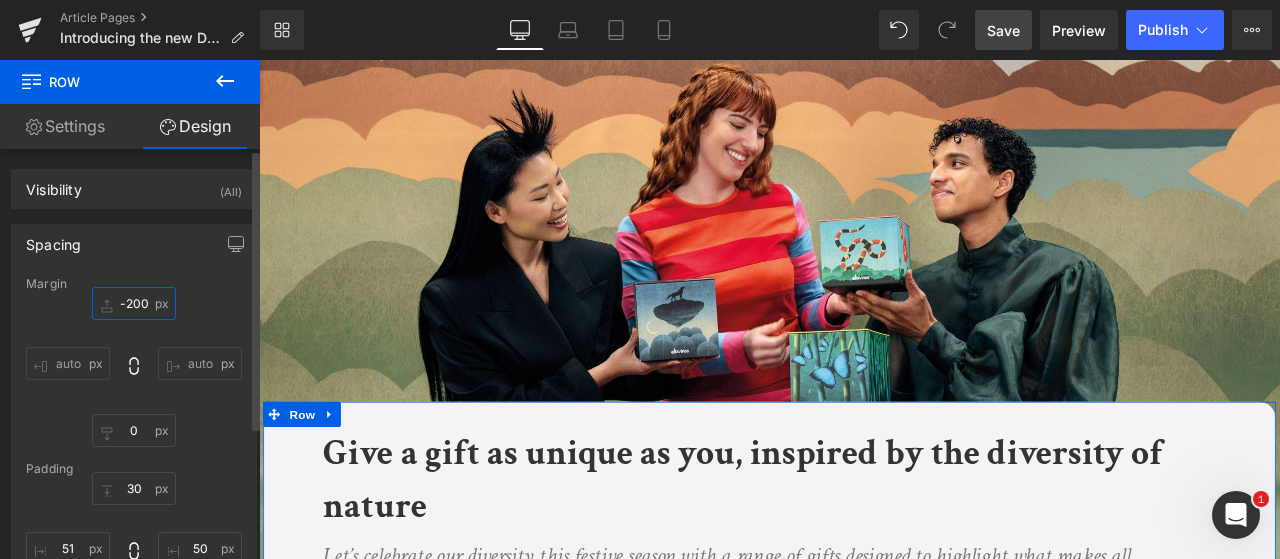 click on "-200" at bounding box center [134, 303] 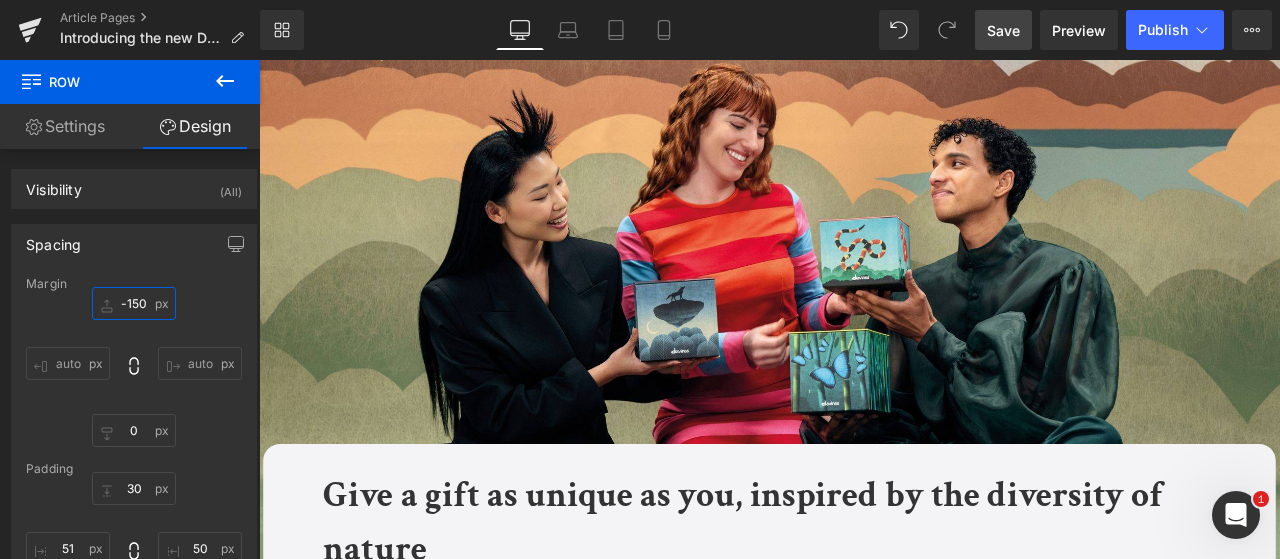 type on "-150" 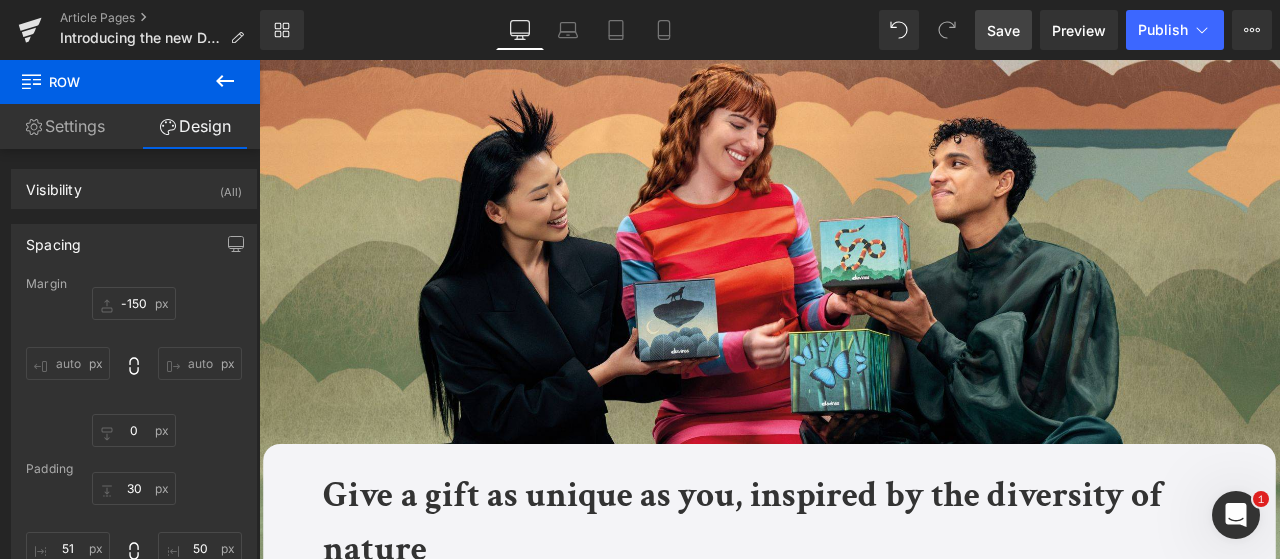 click on "Save" at bounding box center (1003, 30) 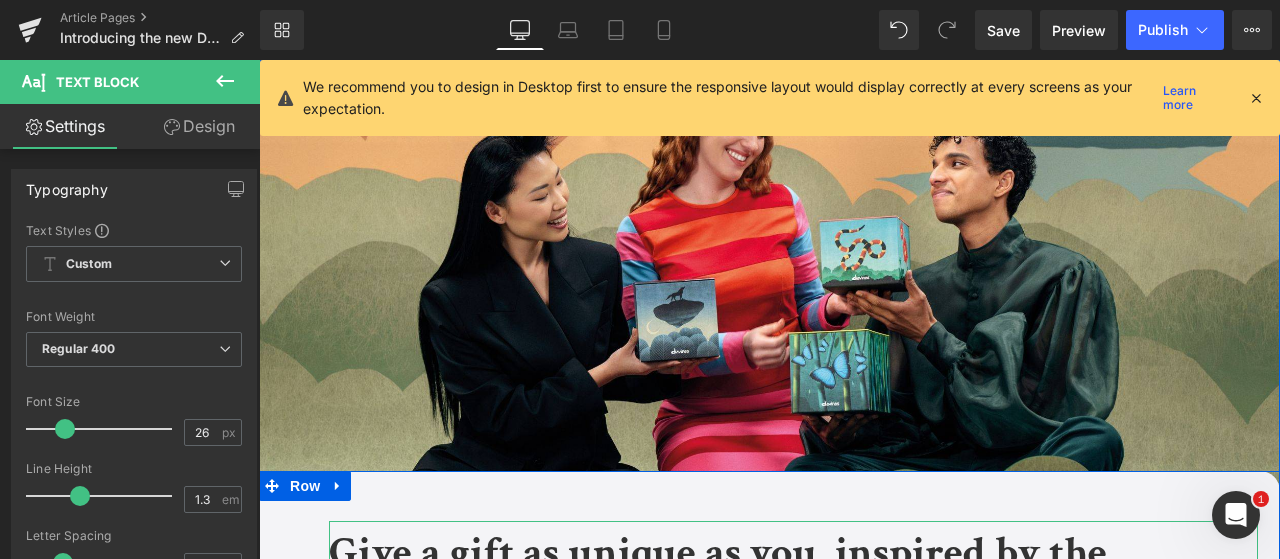 scroll, scrollTop: 1032, scrollLeft: 0, axis: vertical 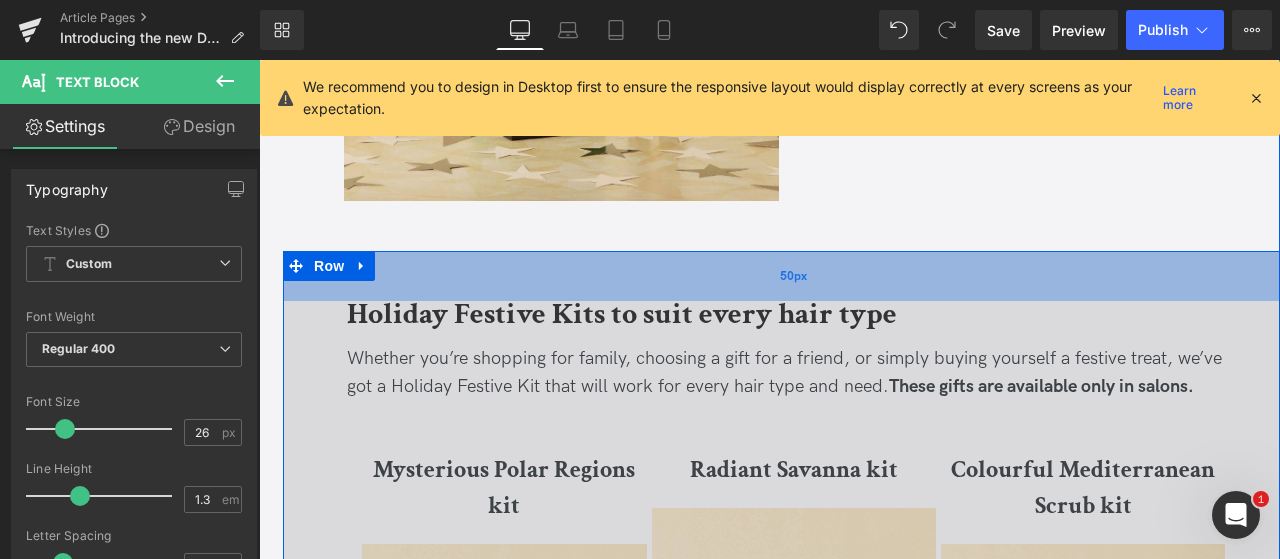 click on "50px" at bounding box center [793, 276] 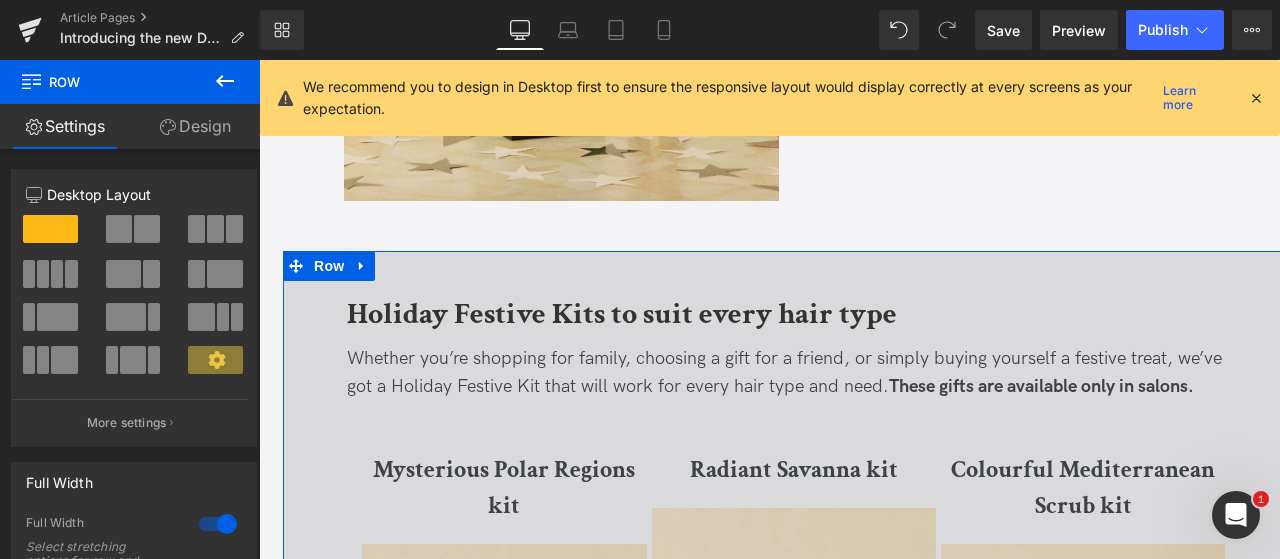 click on "Design" at bounding box center [195, 126] 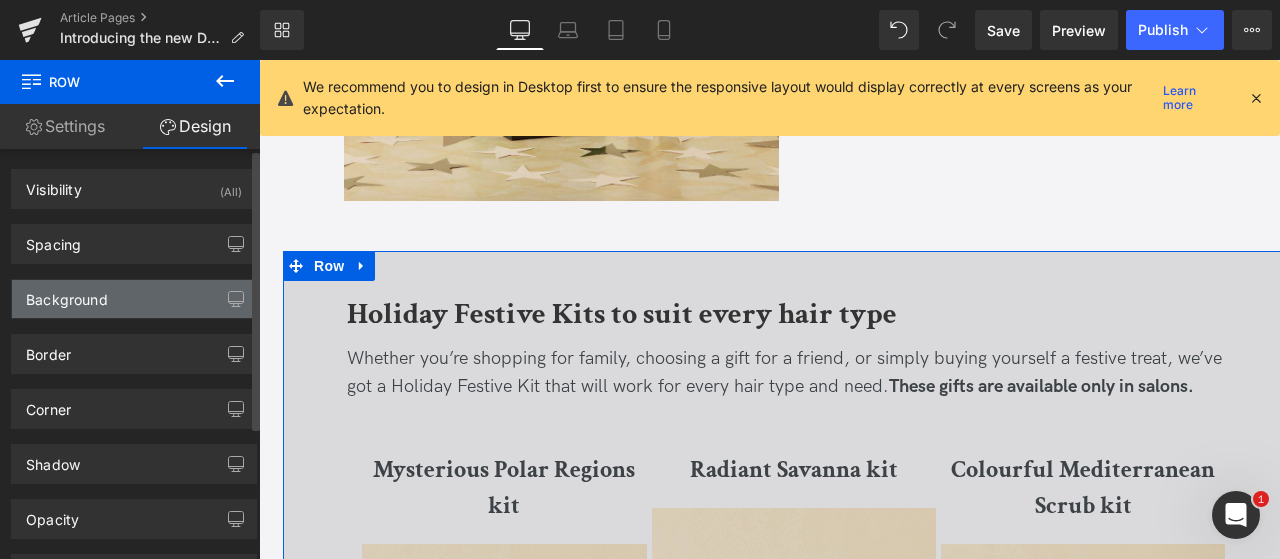 click on "Background" at bounding box center [134, 299] 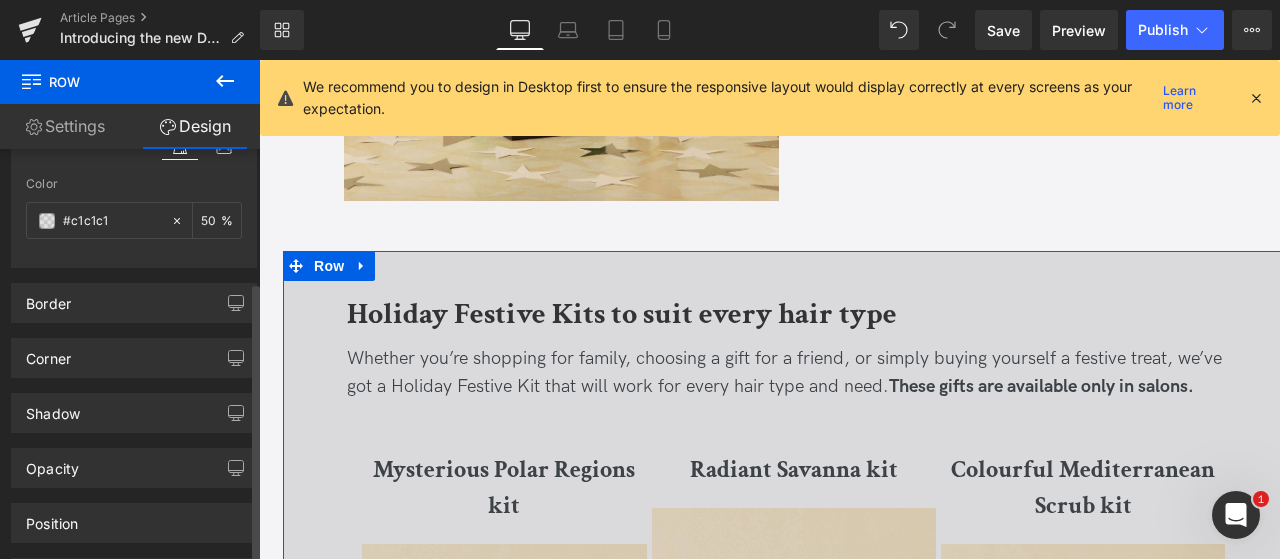 scroll, scrollTop: 207, scrollLeft: 0, axis: vertical 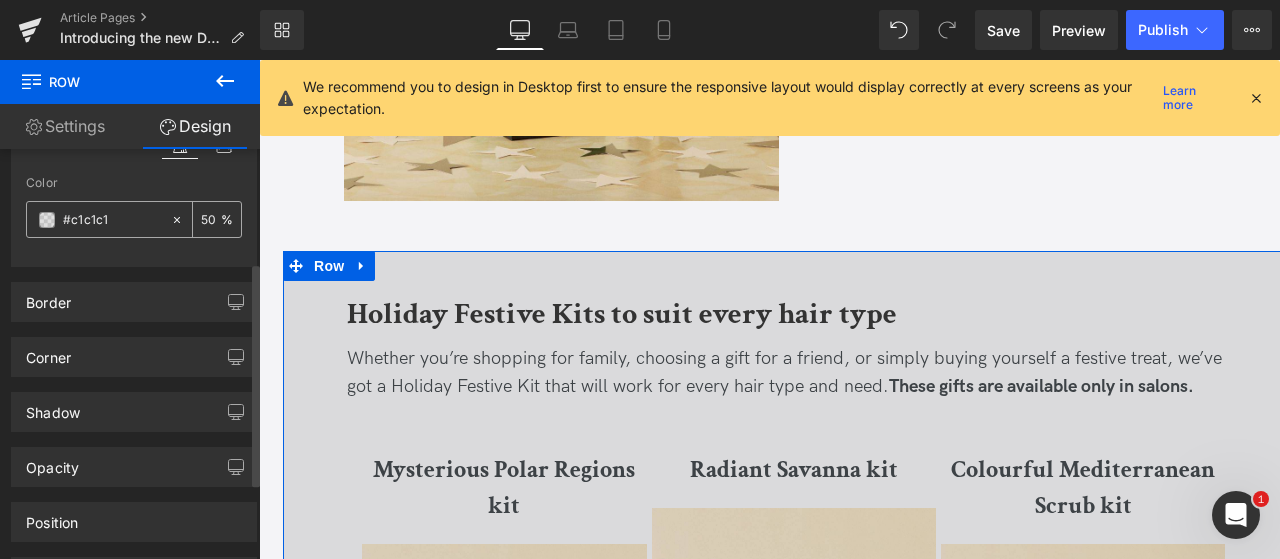click on "#c1c1c1" at bounding box center [112, 220] 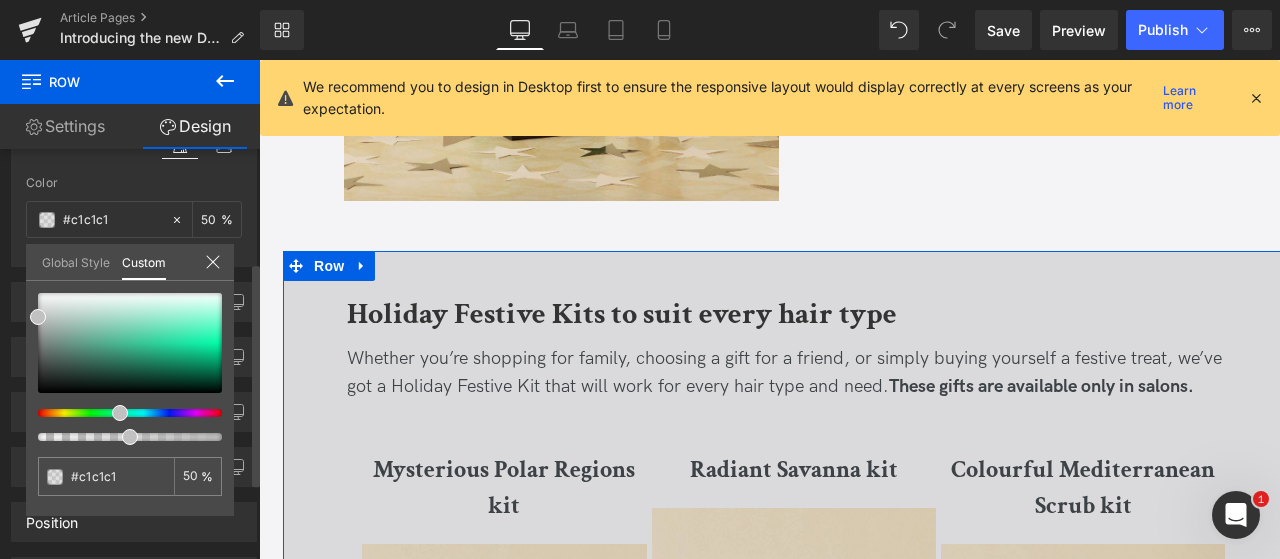 click at bounding box center [122, 413] 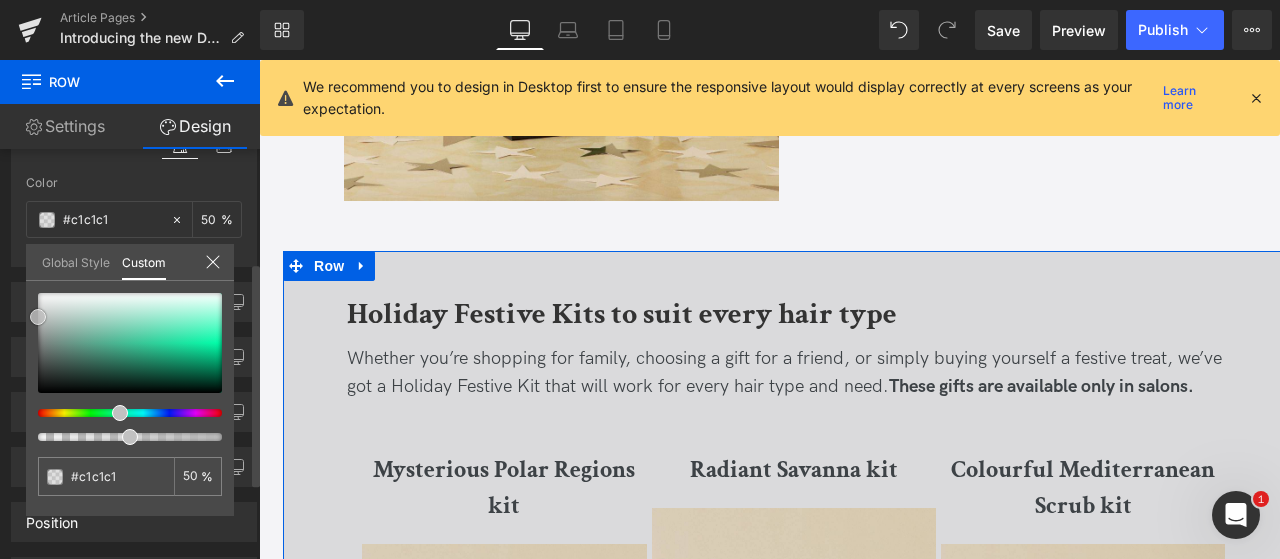 type on "#a2d7c5" 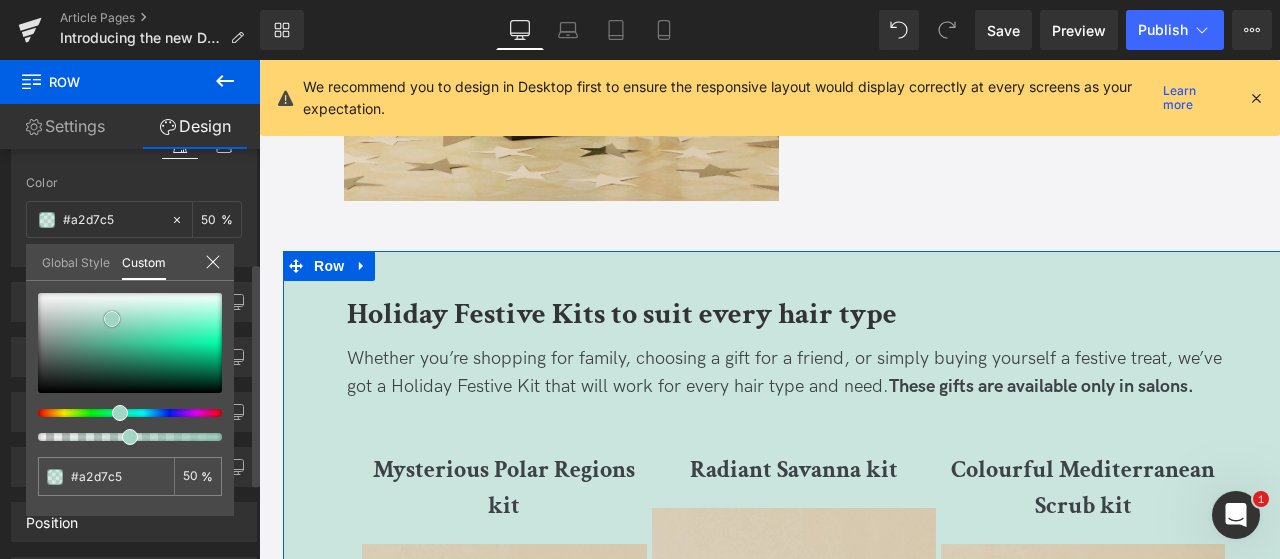 type on "#a6d8c7" 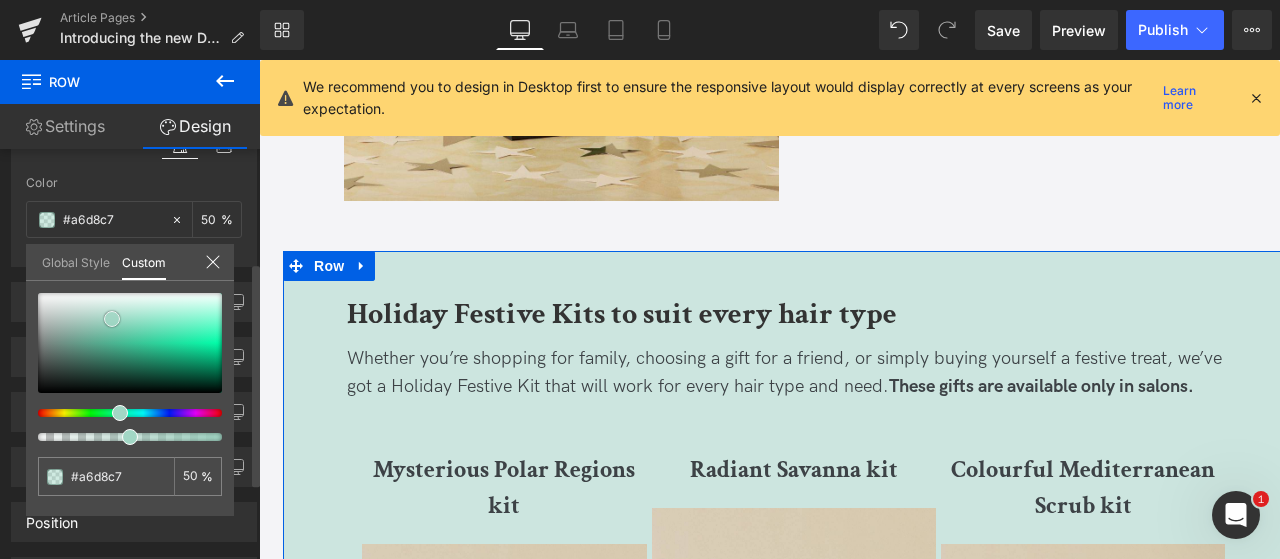 type on "#aad9c9" 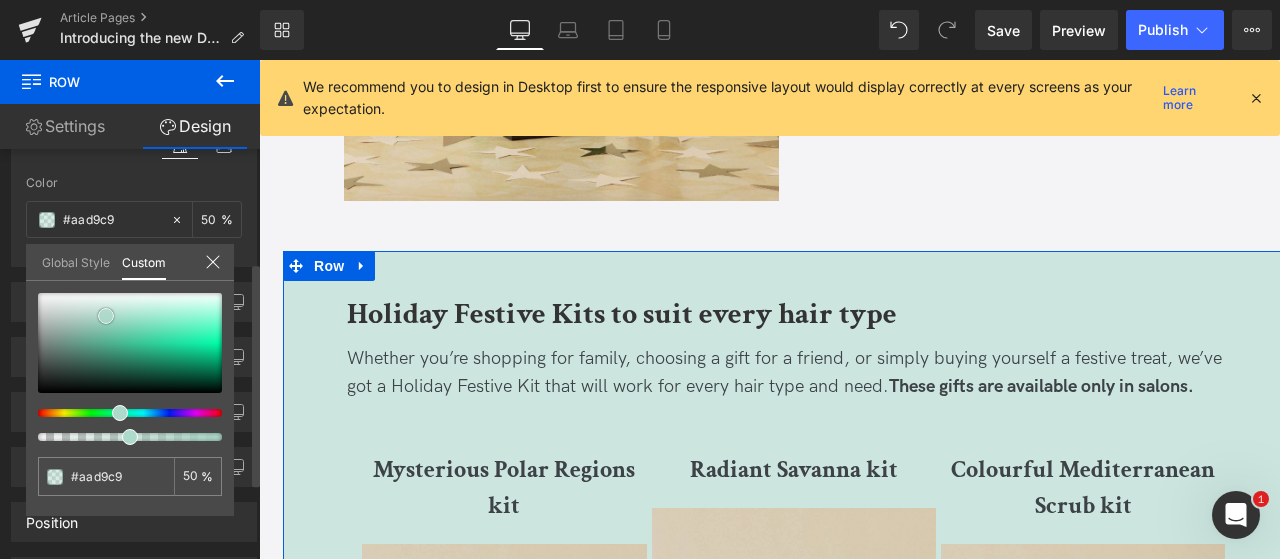 type on "#abd8c9" 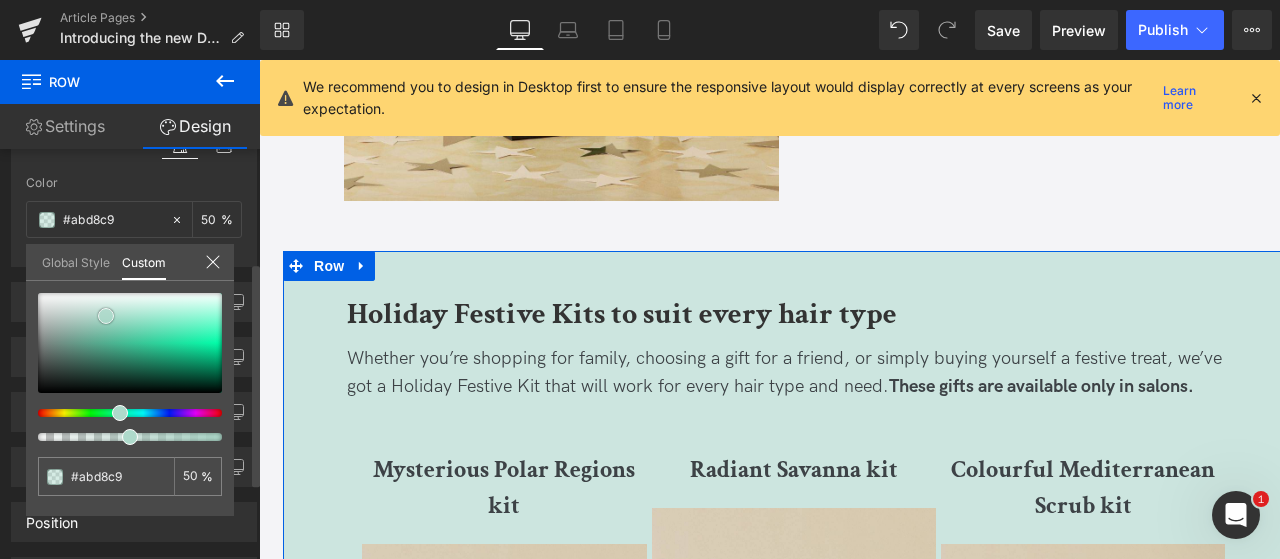 type on "#afd9cb" 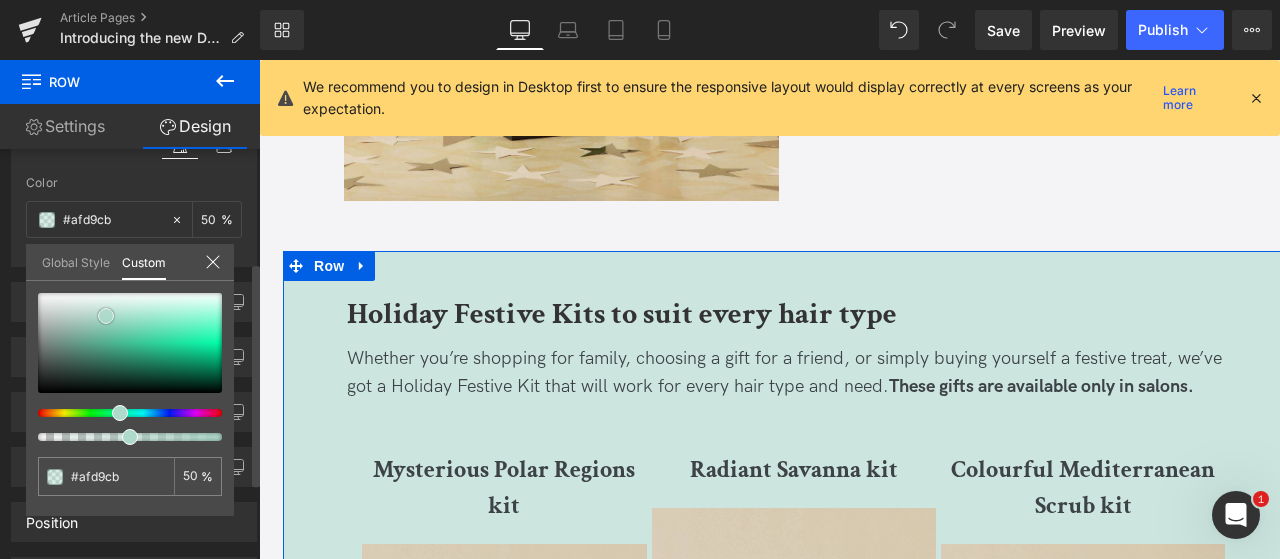 type on "#b0d8ca" 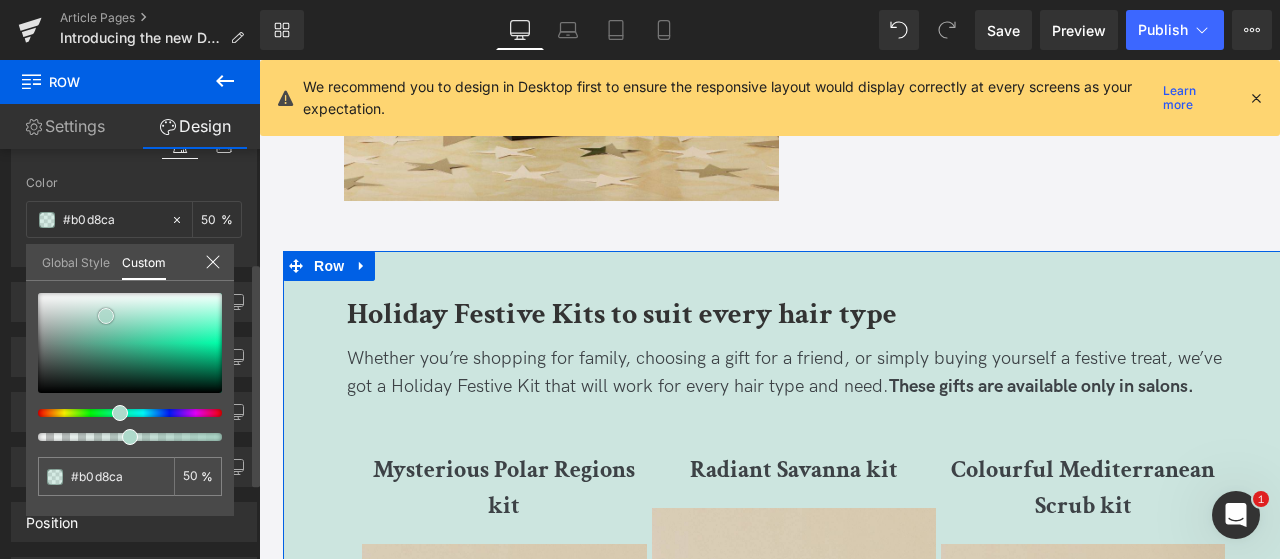 type on "#b6dccf" 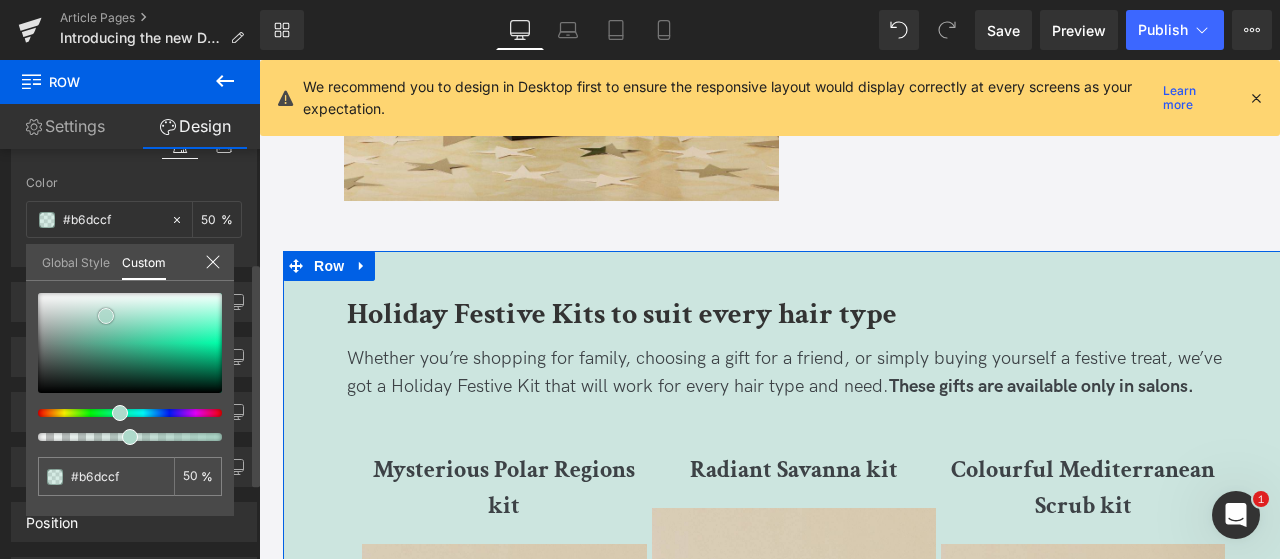 type on "#bbdcd0" 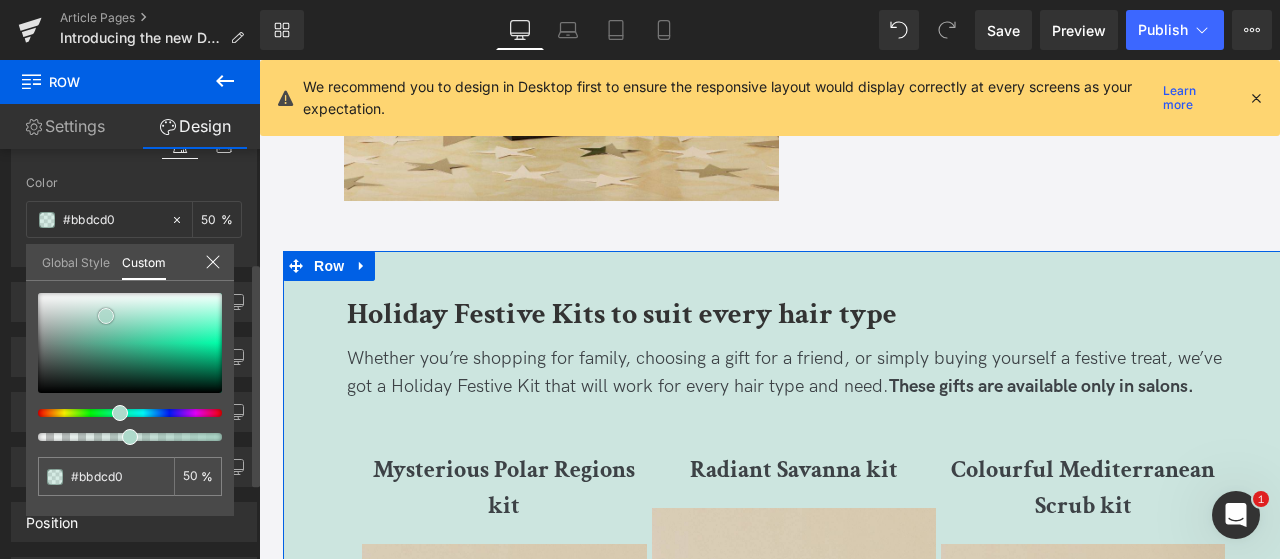 type on "#c2dfd4" 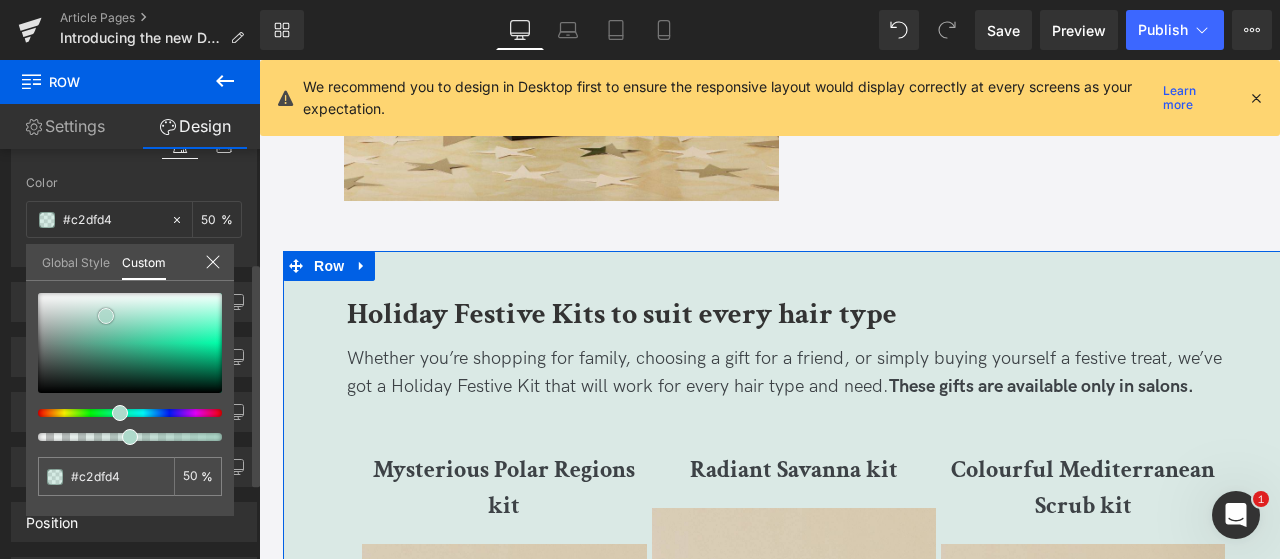 type on "#c9e3d8" 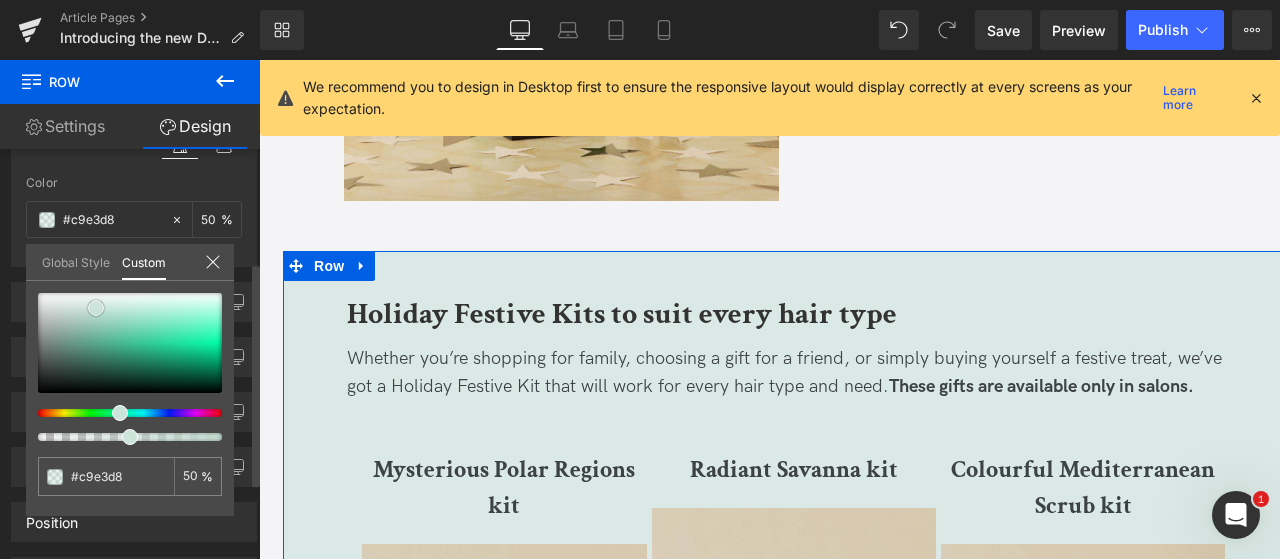 type on "#cce4da" 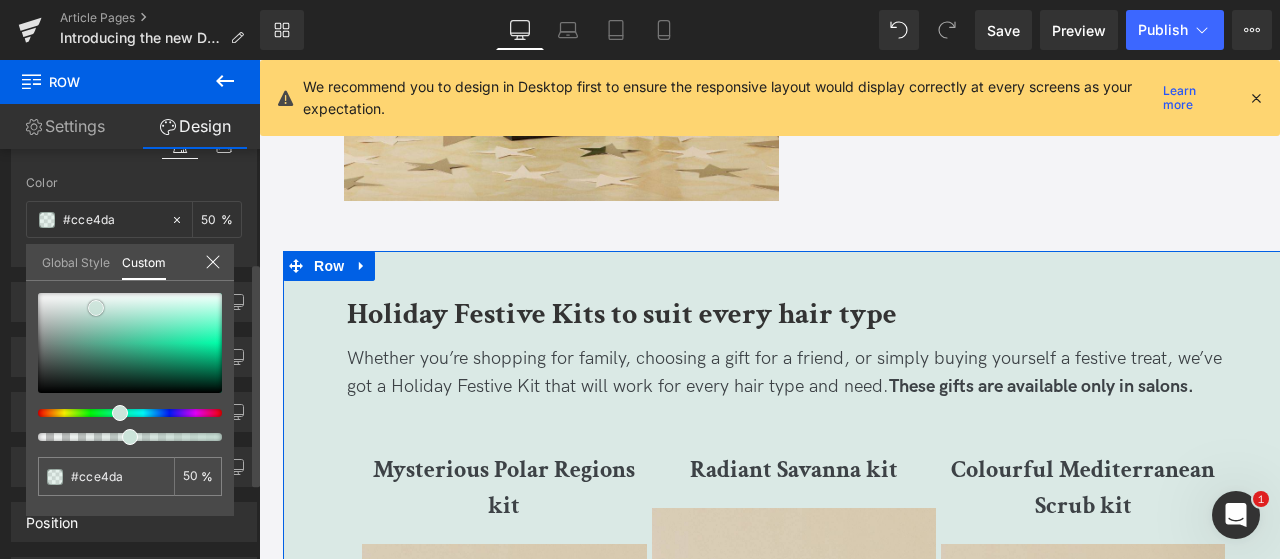 type on "#d0e6dd" 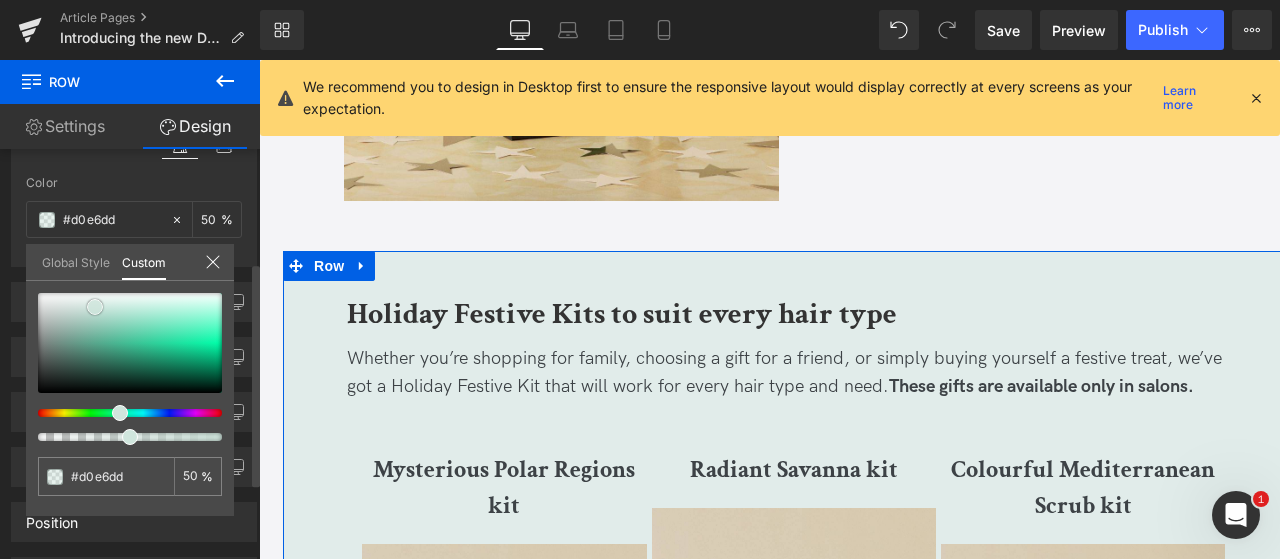 type on "#cce4da" 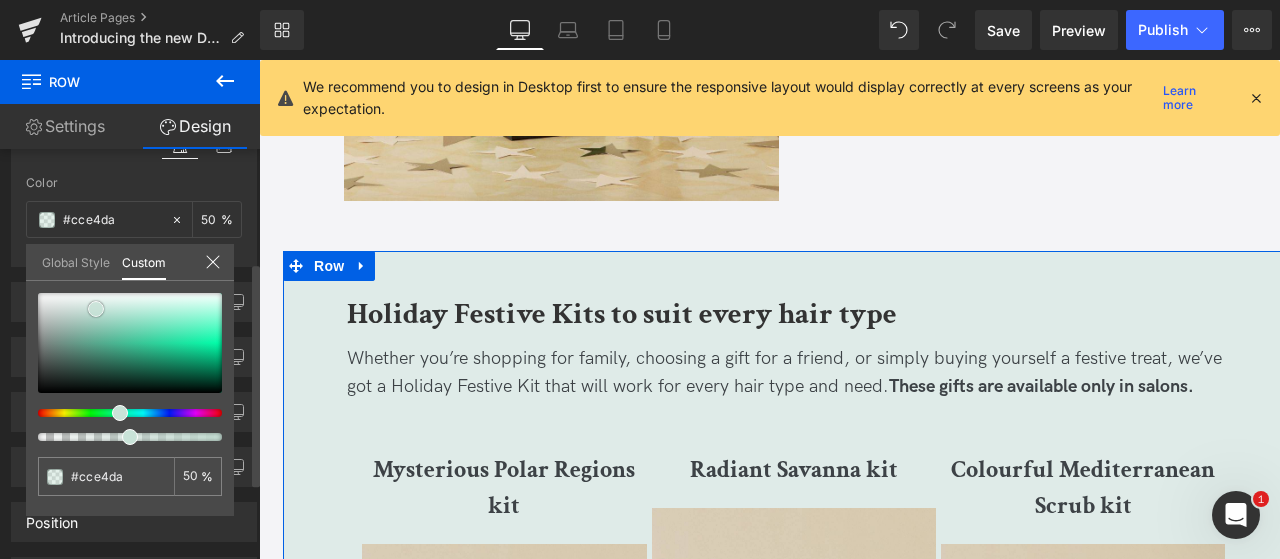 type on "#c9e3d8" 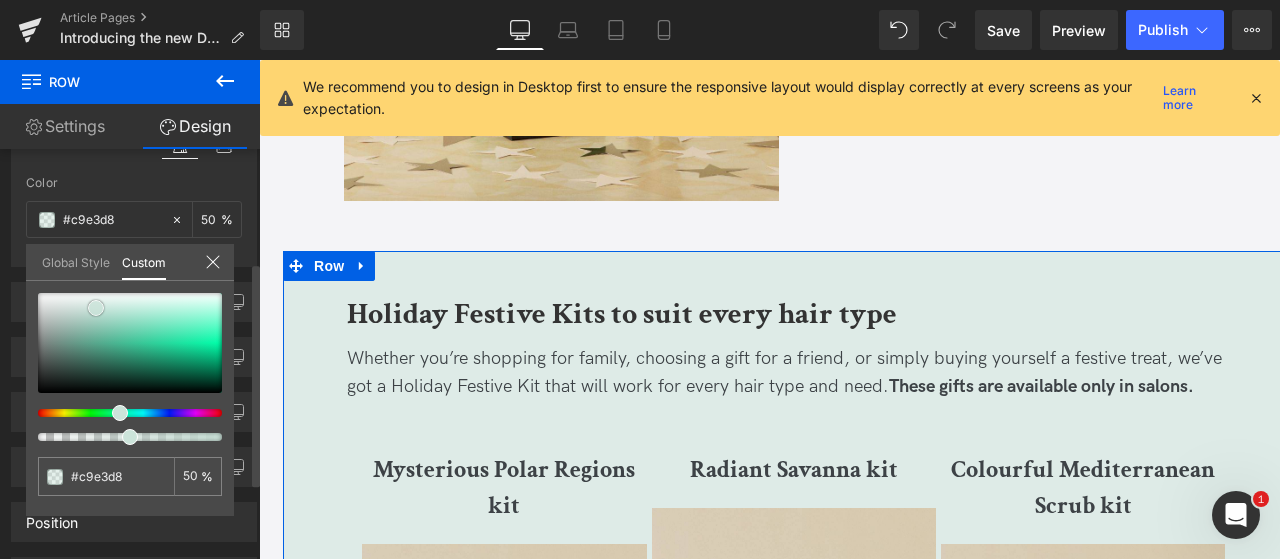 type on "#cce4da" 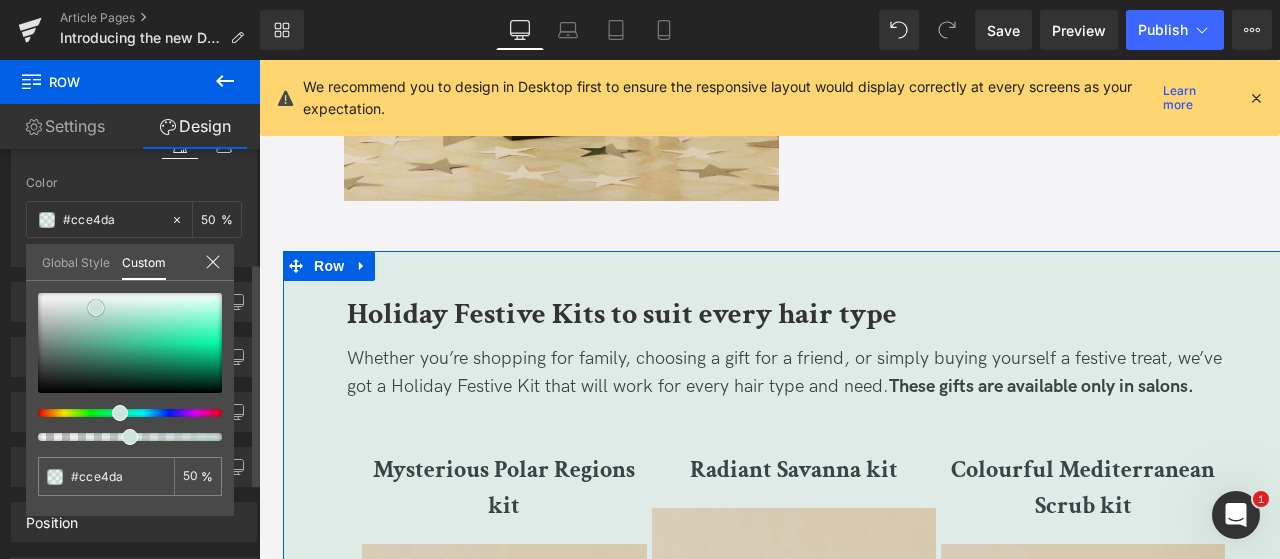 type on "#d0e6dd" 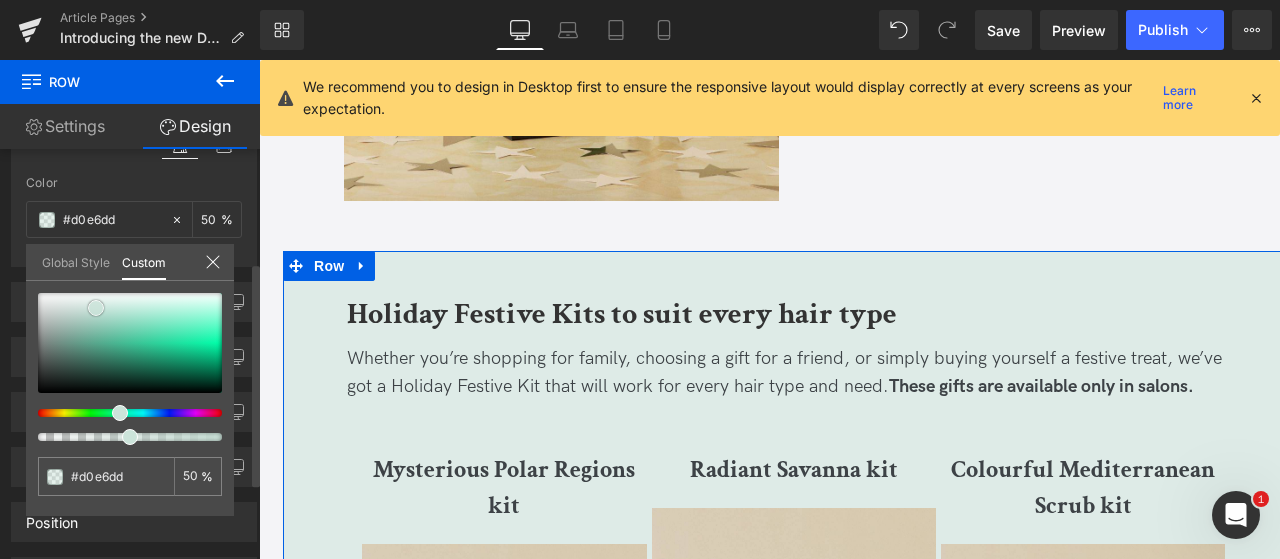 type on "#d0e5dd" 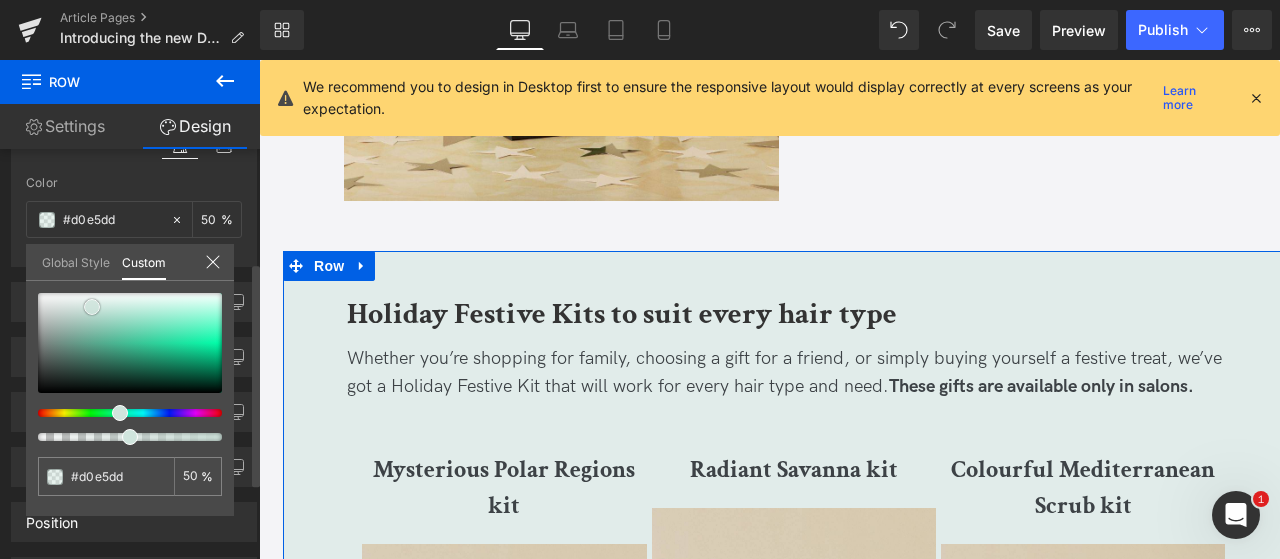 type on "#c9e2d9" 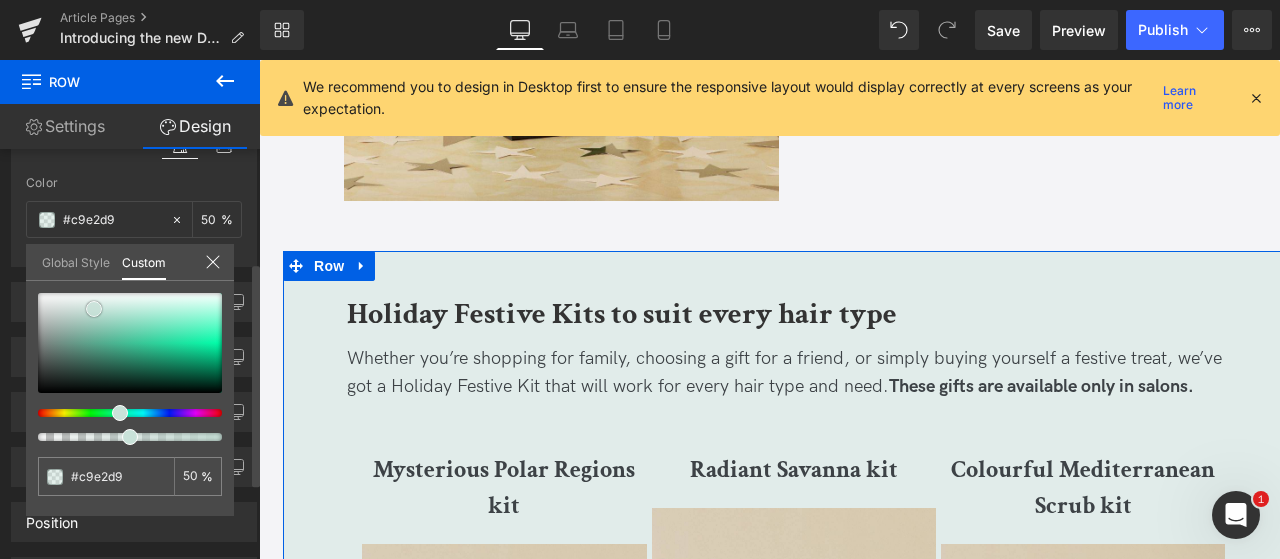 type on "#c2dfd5" 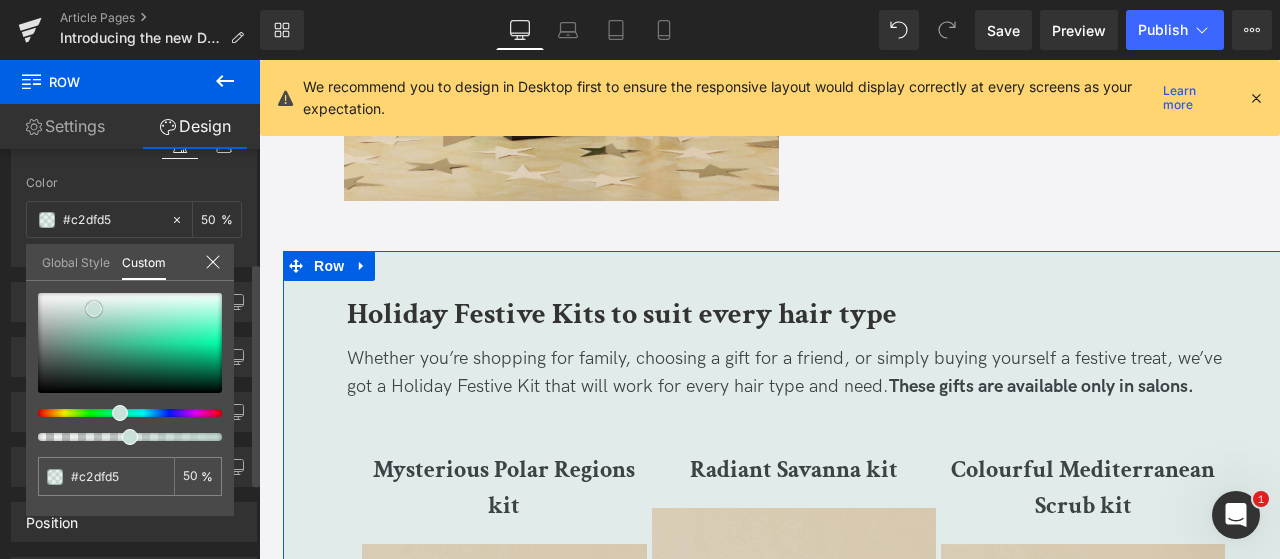 type on "#bbdcd1" 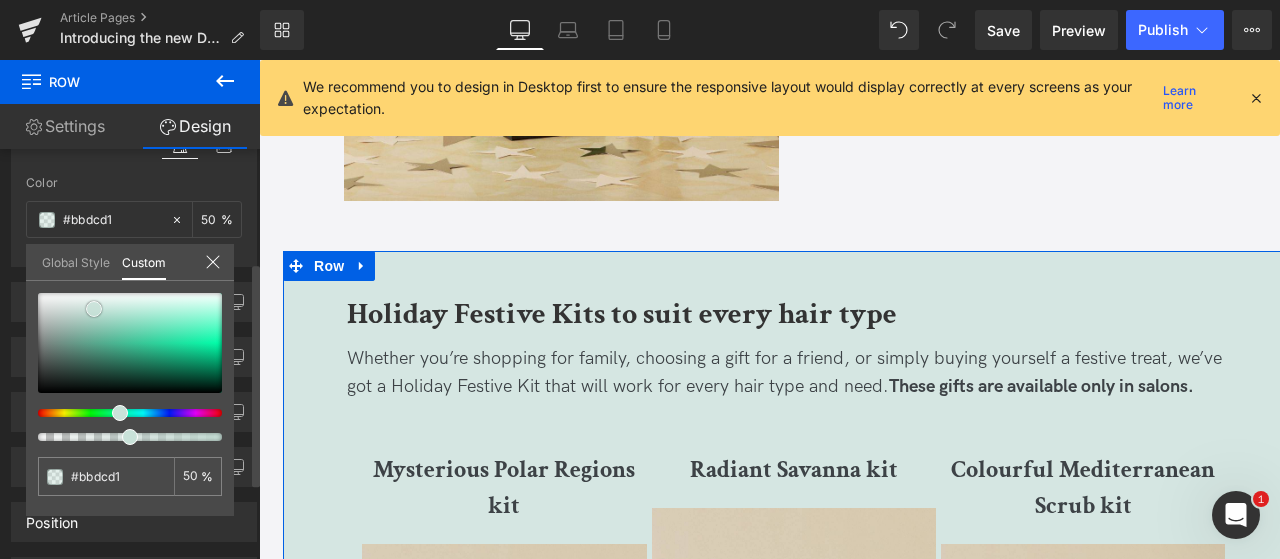 type on "#b8dace" 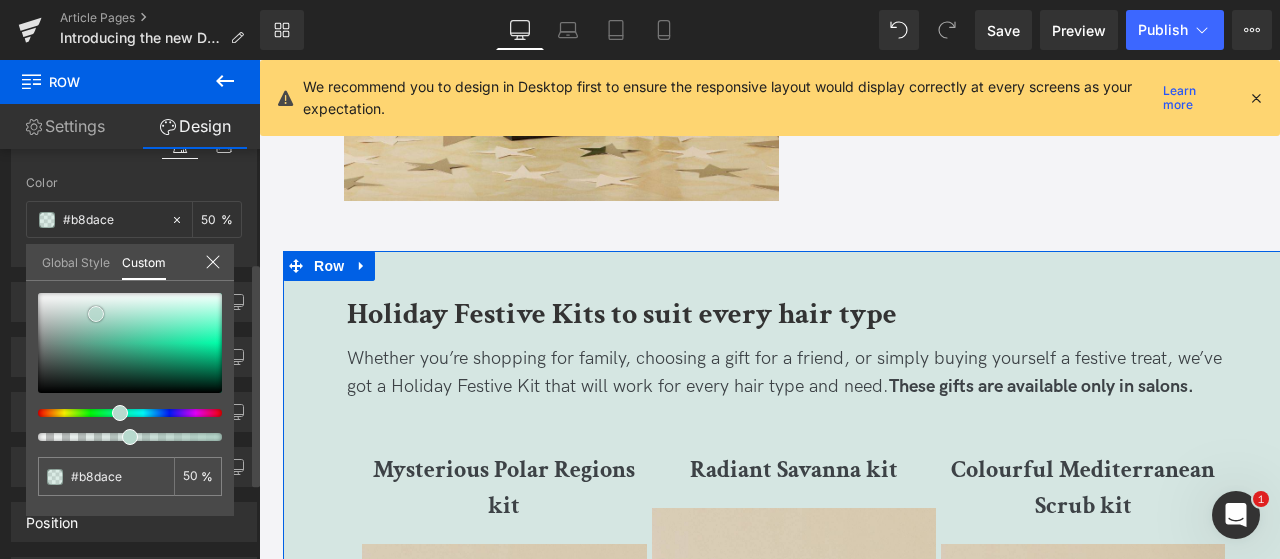 type on "#bcdbd0" 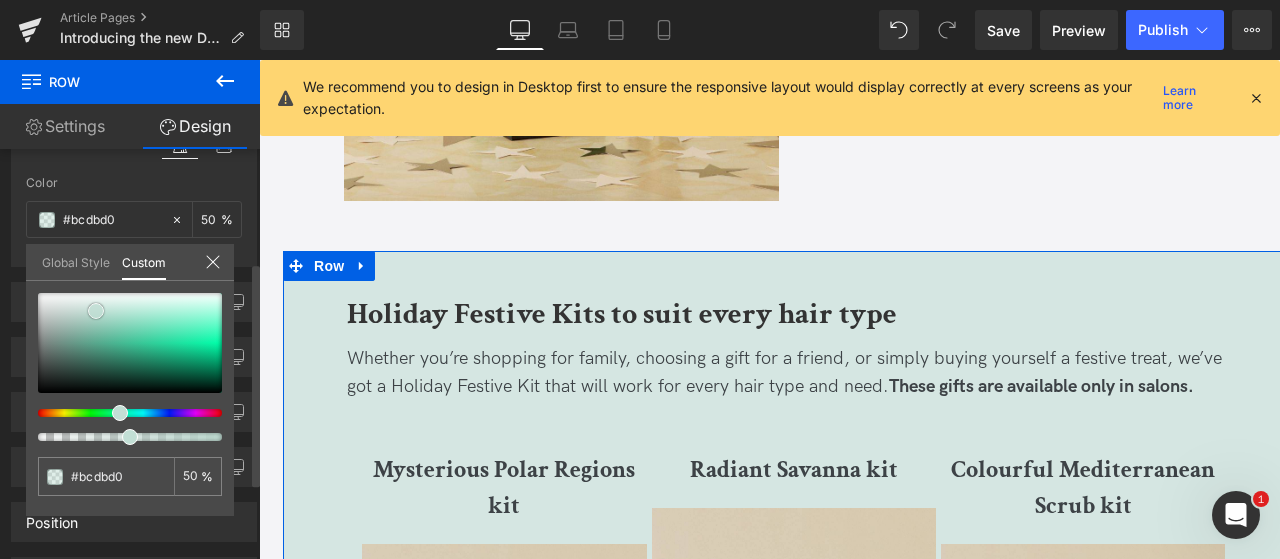 type on "#c2dfd5" 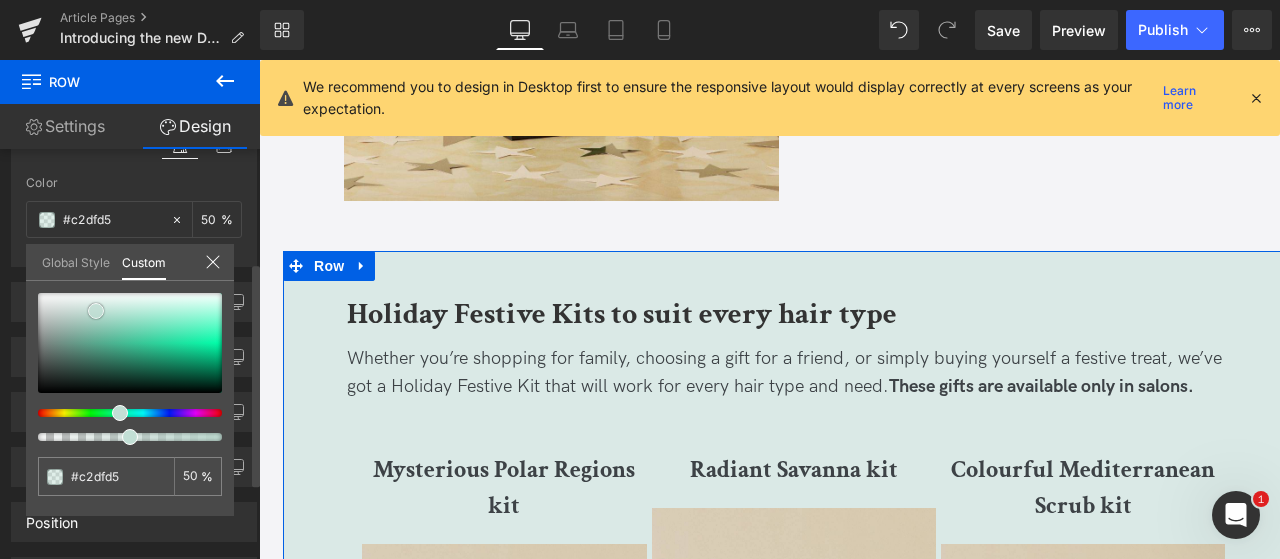 drag, startPoint x: 112, startPoint y: 319, endPoint x: 96, endPoint y: 311, distance: 17.888544 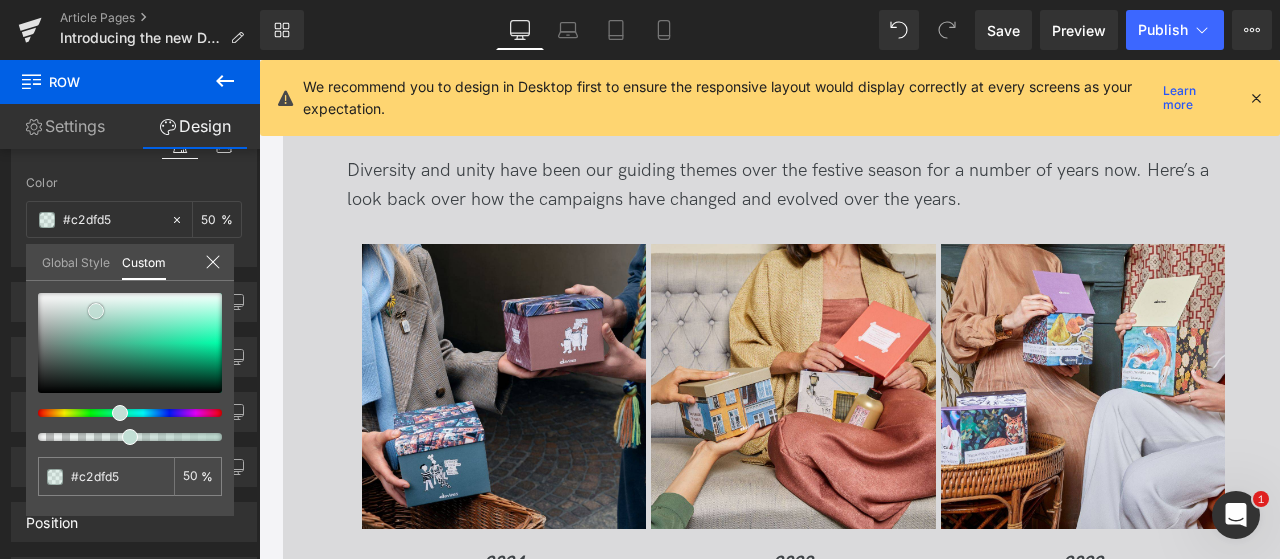 scroll, scrollTop: 5987, scrollLeft: 0, axis: vertical 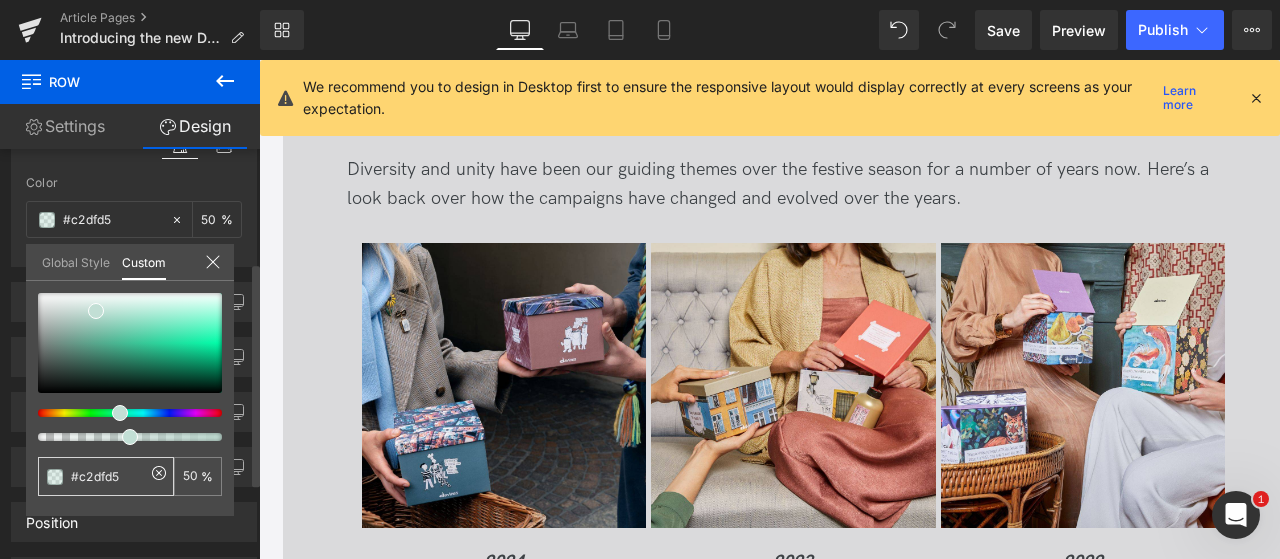 click on "#c2dfd5" at bounding box center (106, 476) 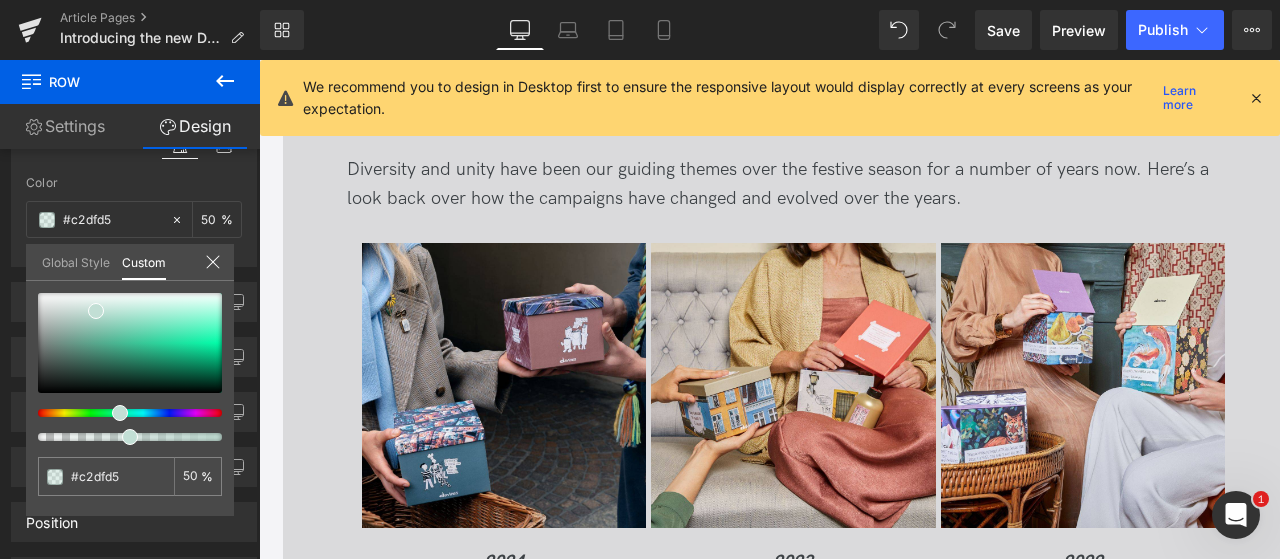 click on ".cls-1{fill:#333;}
.cls-1{fill:#333;}
.cls-1{fill:#333;}
Summer favourites
Products
Hair type
About us
Blog
For Professionals
Salon Locator         .cls-1{fill:#333;}
Salon locator       .cls-1{fill:#4d4c4c;}
.st0{fill:#4D4C4C;}
Summer favourites
Products" at bounding box center [769, -1797] 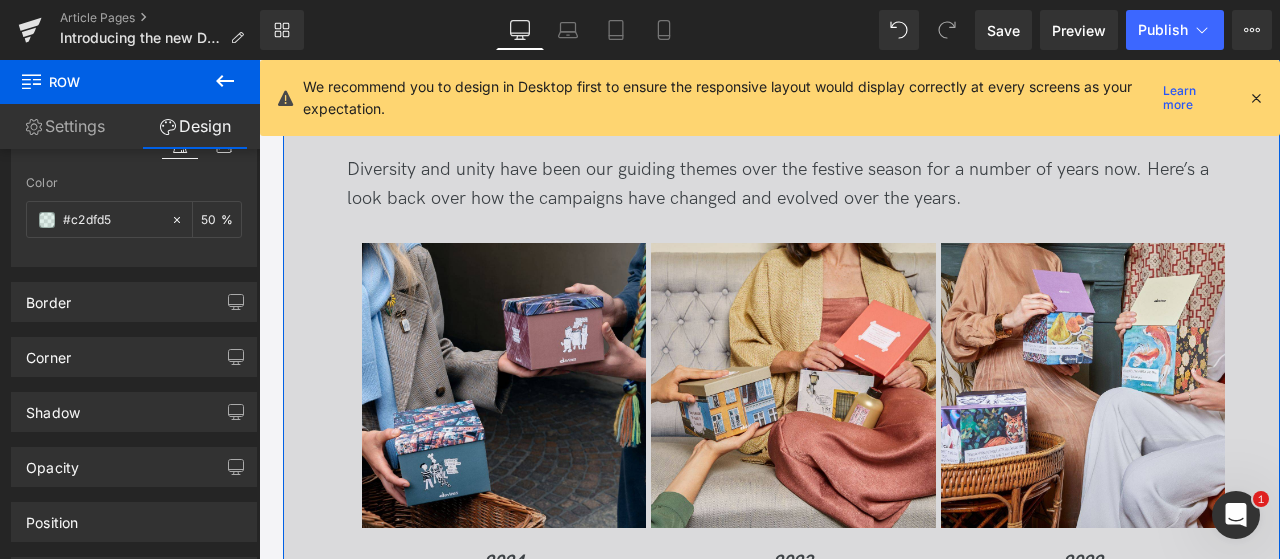 click on "A history of championing diversity and unity Heading         Diversity and unity have been our guiding themes over the festive season for a number of years now. Here’s a look back over how the campaigns have changed and evolved over the years. Text Block
Image
2024 We all walk along the same streets
Rooted in a physical sense of place, cities are influenced by history, technology, traditions and necessities. Into these streets, our festive campaign breathed messages of love, wisdom and hope to remind us to choose unity. Text Block
Image         2023 Open the door to diversity
Text Block
Image         2022 Culture will save the world we love
Text Block
‹ ›" at bounding box center (793, 470) 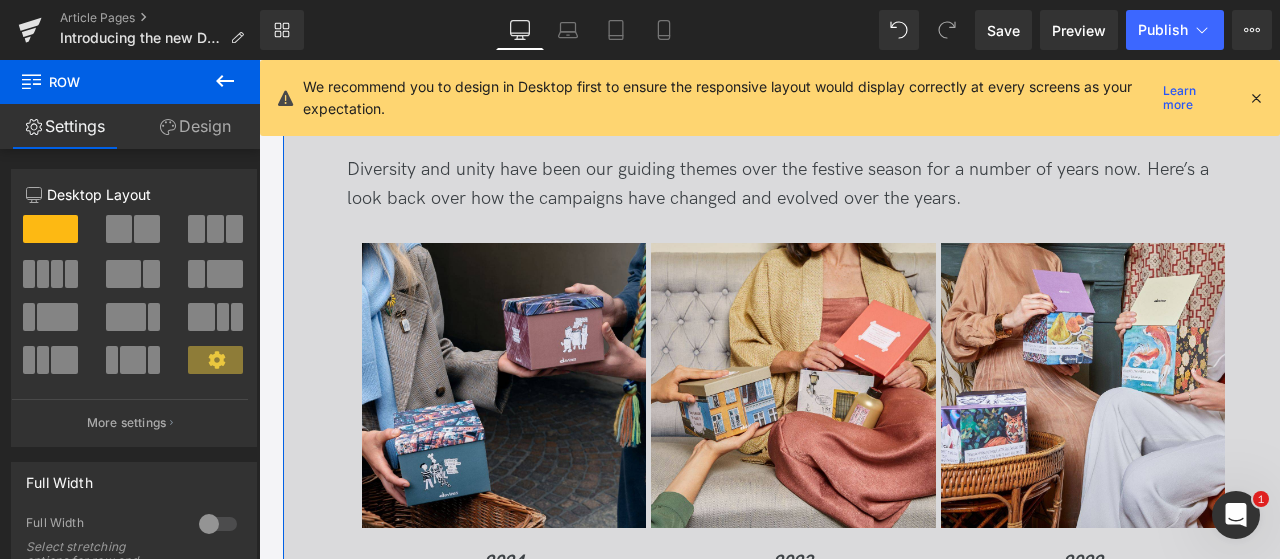 click on "Design" at bounding box center [195, 126] 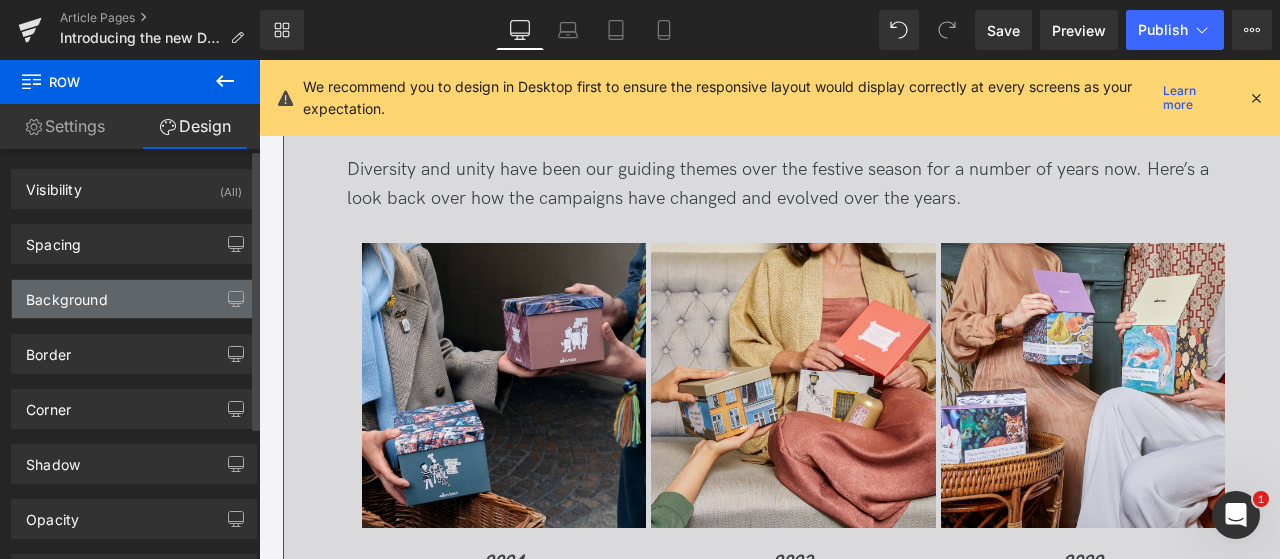 click on "Background" at bounding box center (134, 299) 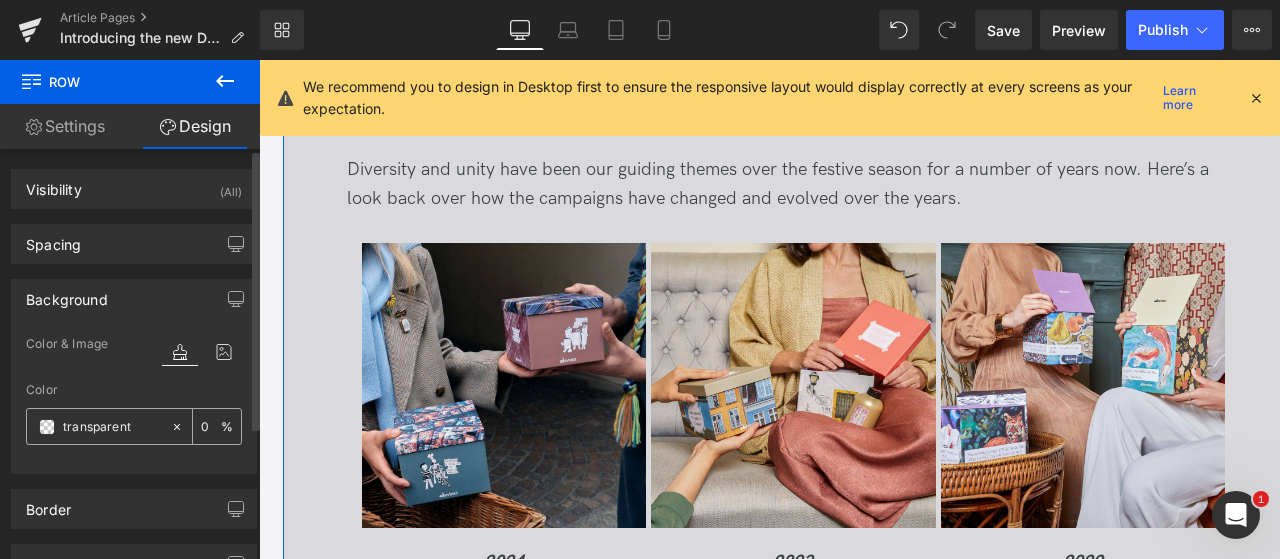 click on "transparent" at bounding box center [112, 427] 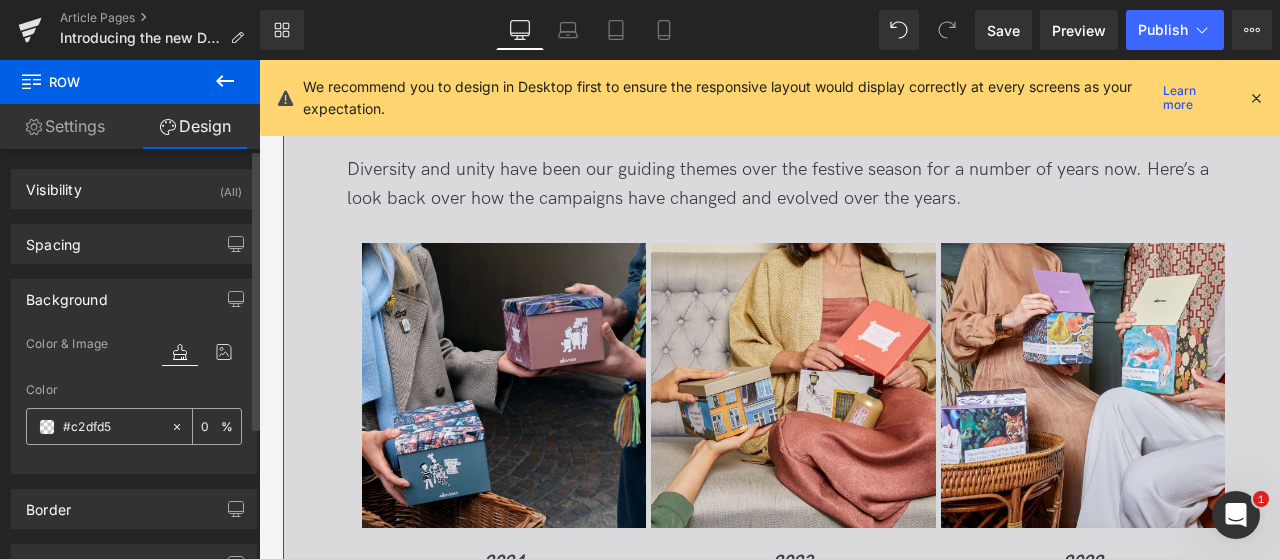 type on "100" 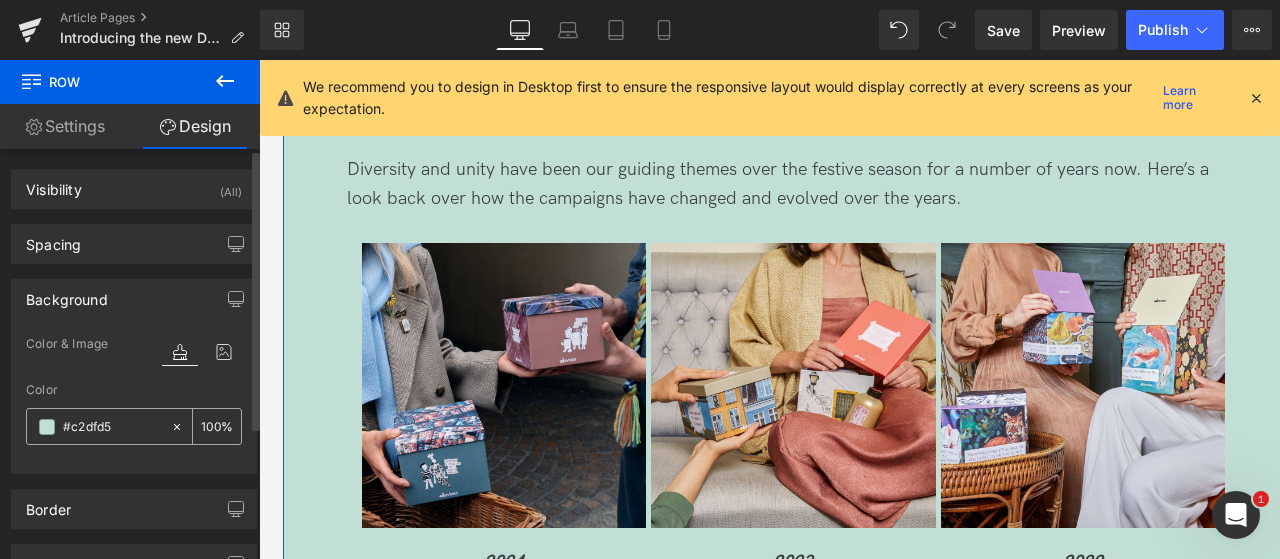 click on "#c2dfd5" at bounding box center (112, 427) 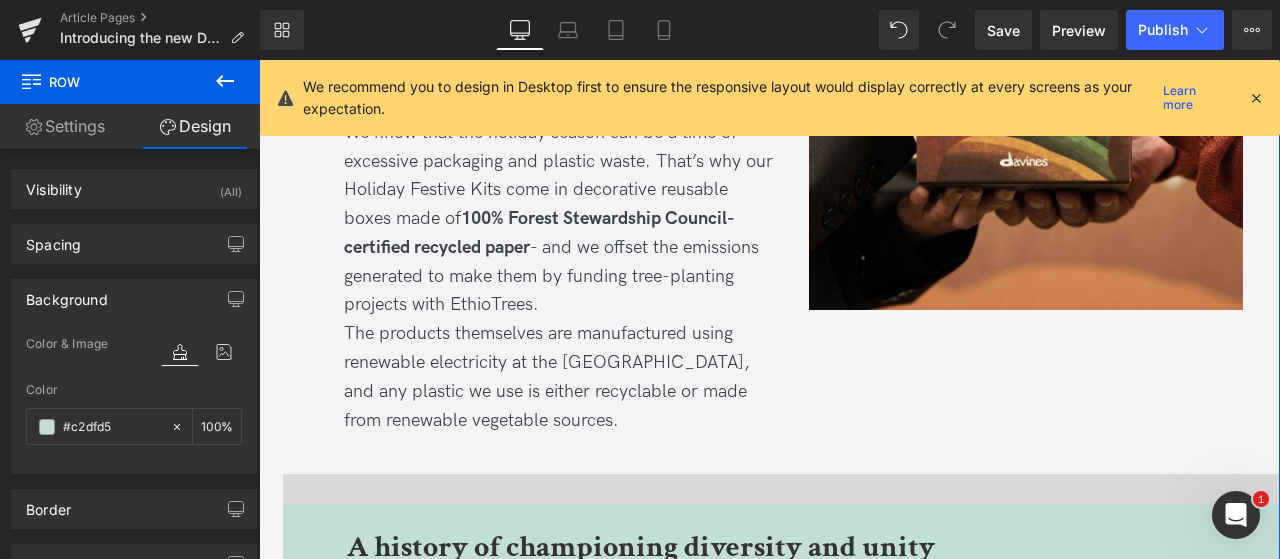 scroll, scrollTop: 5551, scrollLeft: 0, axis: vertical 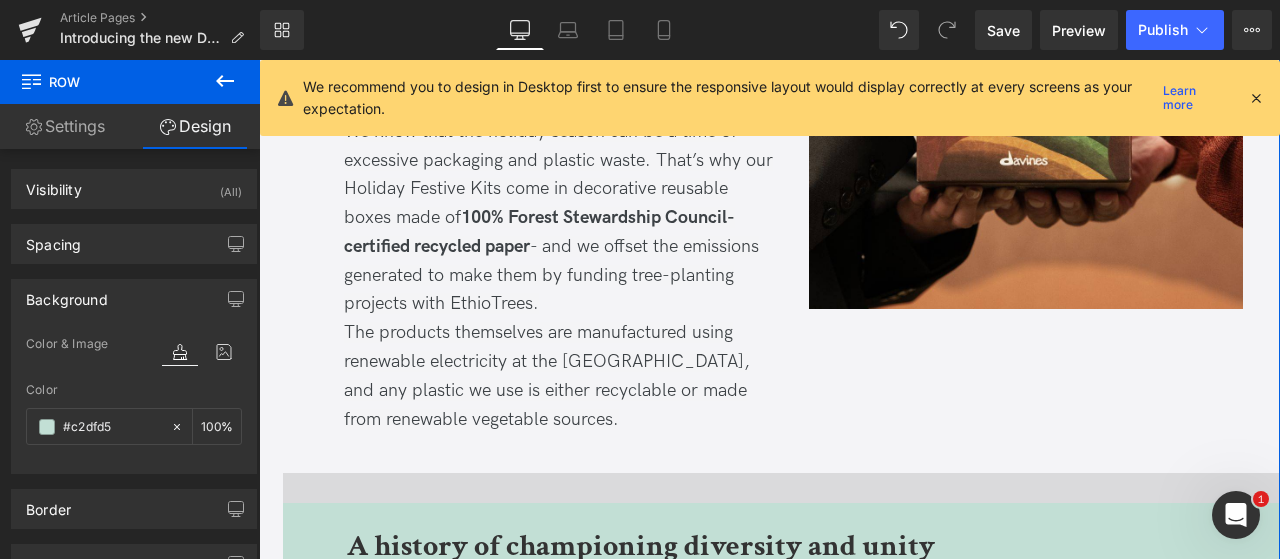 type on "transparent" 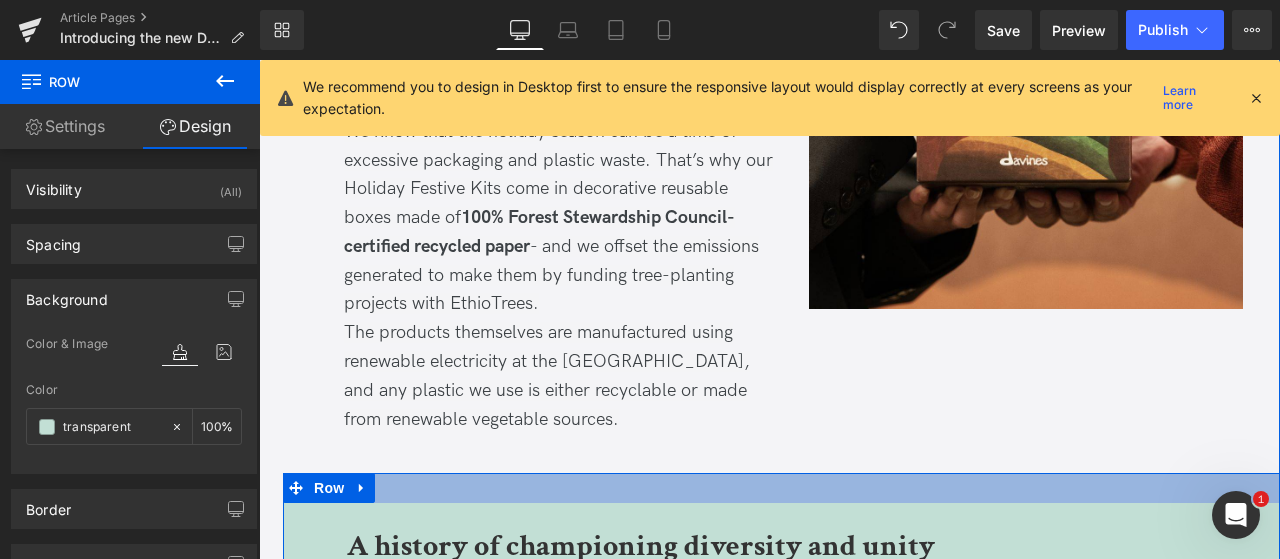 click at bounding box center [793, 488] 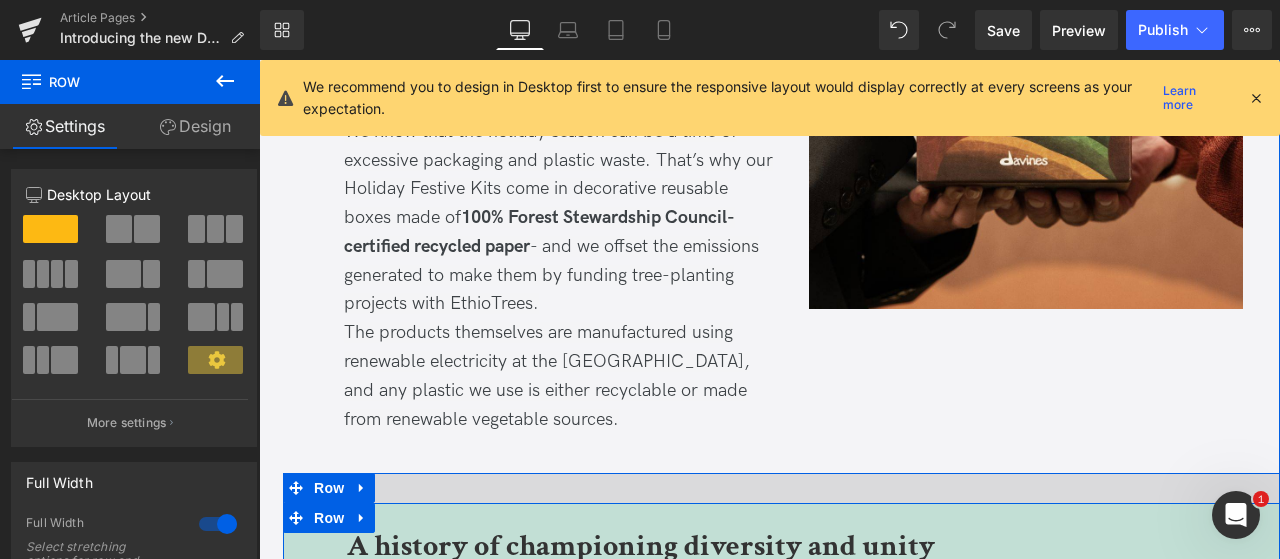 click on "A history of championing diversity and unity Heading         Diversity and unity have been our guiding themes over the festive season for a number of years now. Here’s a look back over how the campaigns have changed and evolved over the years. Text Block
Image
2024 We all walk along the same streets
Rooted in a physical sense of place, cities are influenced by history, technology, traditions and necessities. Into these streets, our festive campaign breathed messages of love, wisdom and hope to remind us to choose unity. Text Block
Image         2023 Open the door to diversity
Text Block
Image         2022 Culture will save the world we love
Text Block
‹ ›" at bounding box center (793, 906) 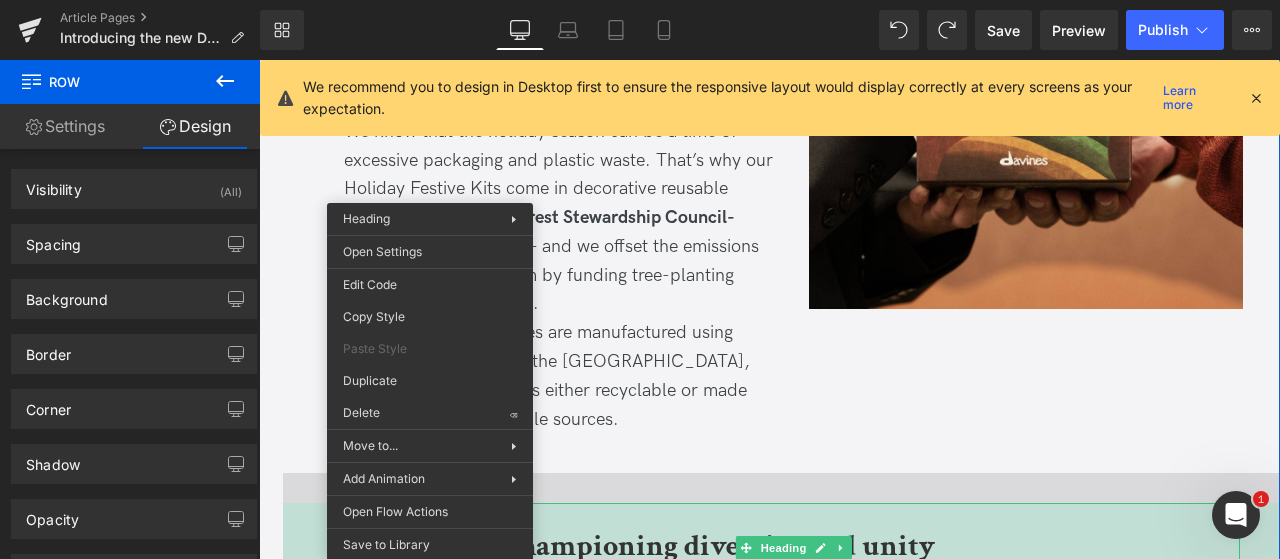 click on "A history of championing diversity and unity" at bounding box center (793, 547) 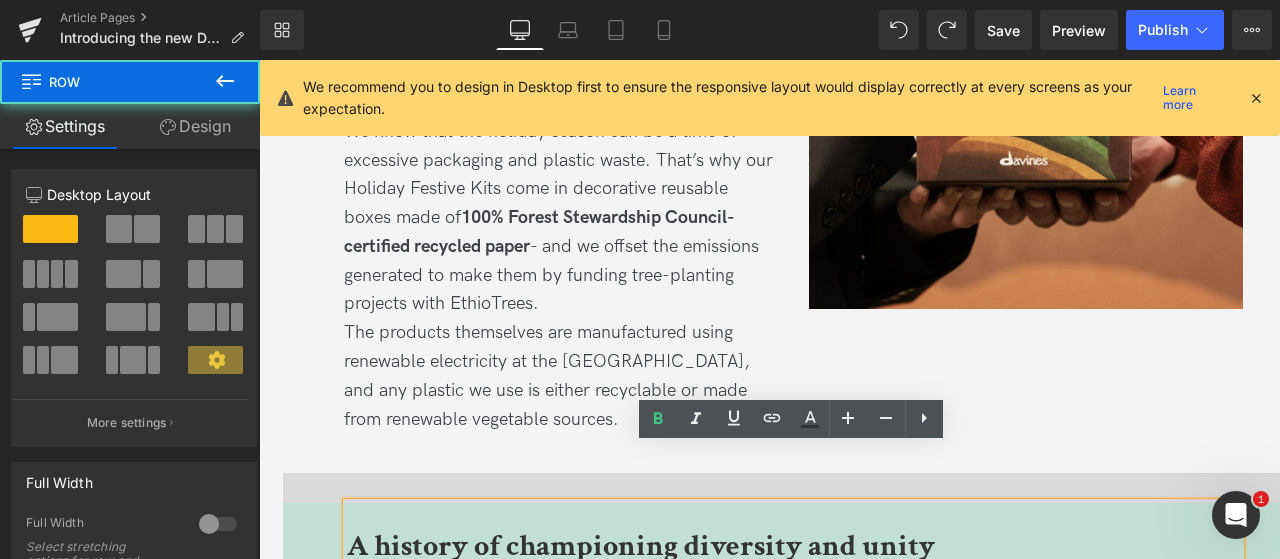 click on "A history of championing diversity and unity Heading         Diversity and unity have been our guiding themes over the festive season for a number of years now. Here’s a look back over how the campaigns have changed and evolved over the years. Text Block
Image
2024 We all walk along the same streets
Rooted in a physical sense of place, cities are influenced by history, technology, traditions and necessities. Into these streets, our festive campaign breathed messages of love, wisdom and hope to remind us to choose unity. Text Block
Image         2023 Open the door to diversity
Text Block
Image         2022 Culture will save the world we love
Text Block
‹ ›" at bounding box center (793, 906) 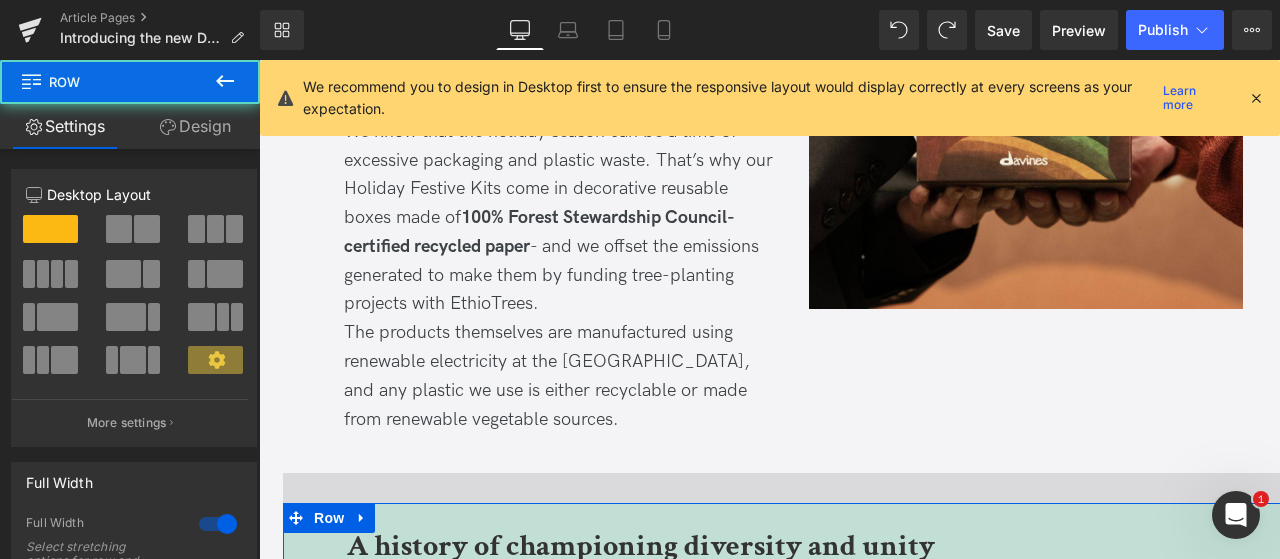 click on "A history of championing diversity and unity Heading         Diversity and unity have been our guiding themes over the festive season for a number of years now. Here’s a look back over how the campaigns have changed and evolved over the years. Text Block
Image
2024 We all walk along the same streets
Rooted in a physical sense of place, cities are influenced by history, technology, traditions and necessities. Into these streets, our festive campaign breathed messages of love, wisdom and hope to remind us to choose unity. Text Block
Image         2023 Open the door to diversity
Text Block
Image         2022 Culture will save the world we love
Text Block
‹ ›" at bounding box center [793, 896] 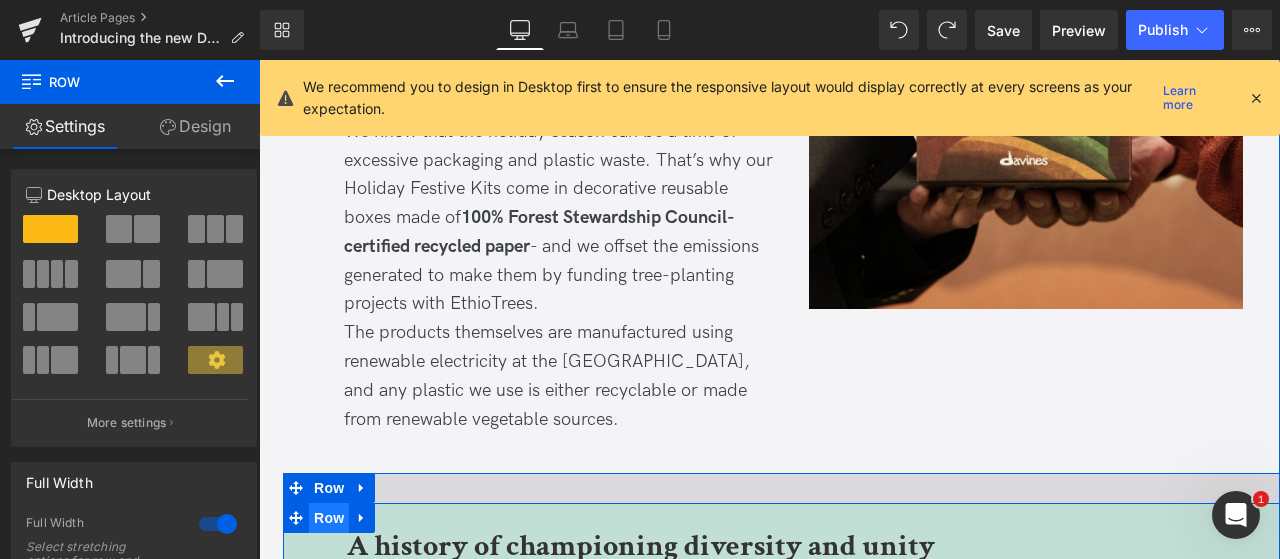 click on "Row" at bounding box center (329, 518) 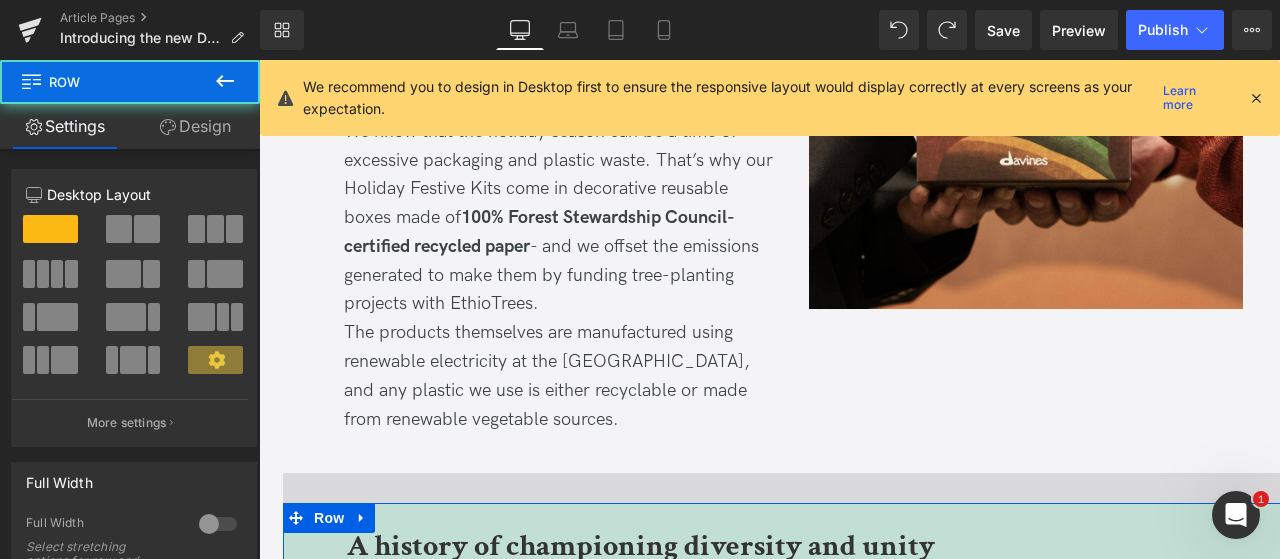 click on "Design" at bounding box center [195, 126] 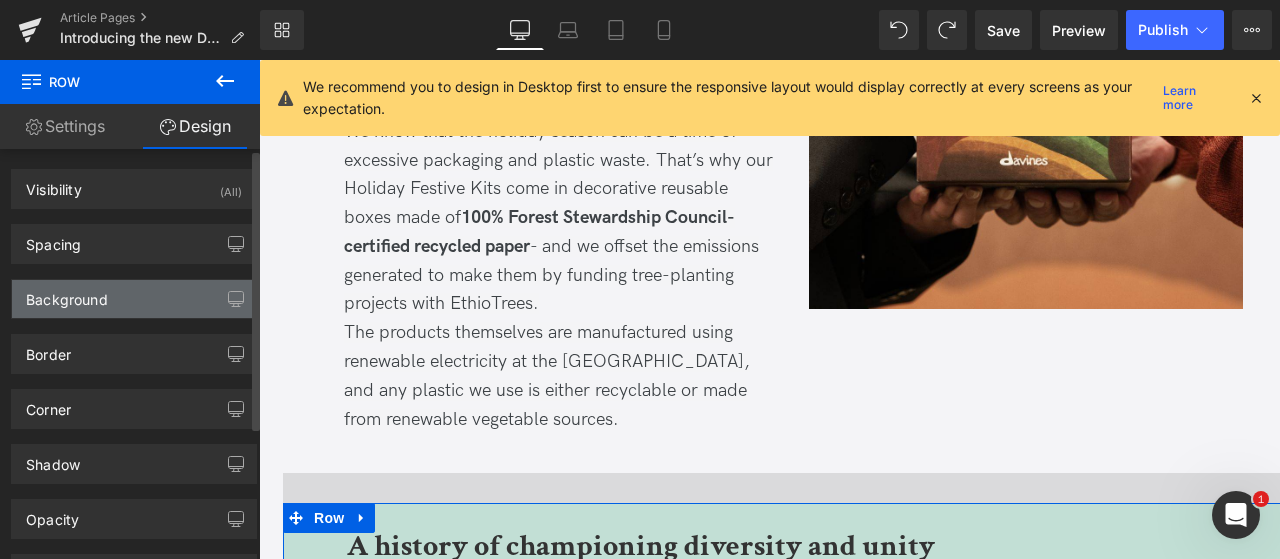 click on "Background" at bounding box center (67, 294) 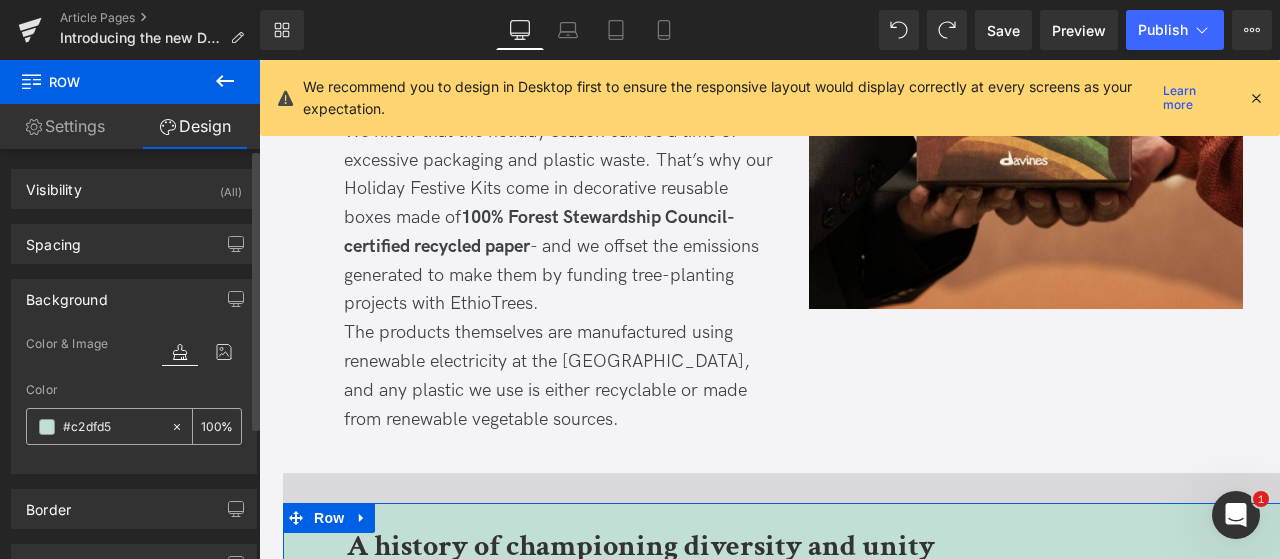 click on "#c2dfd5" at bounding box center (112, 427) 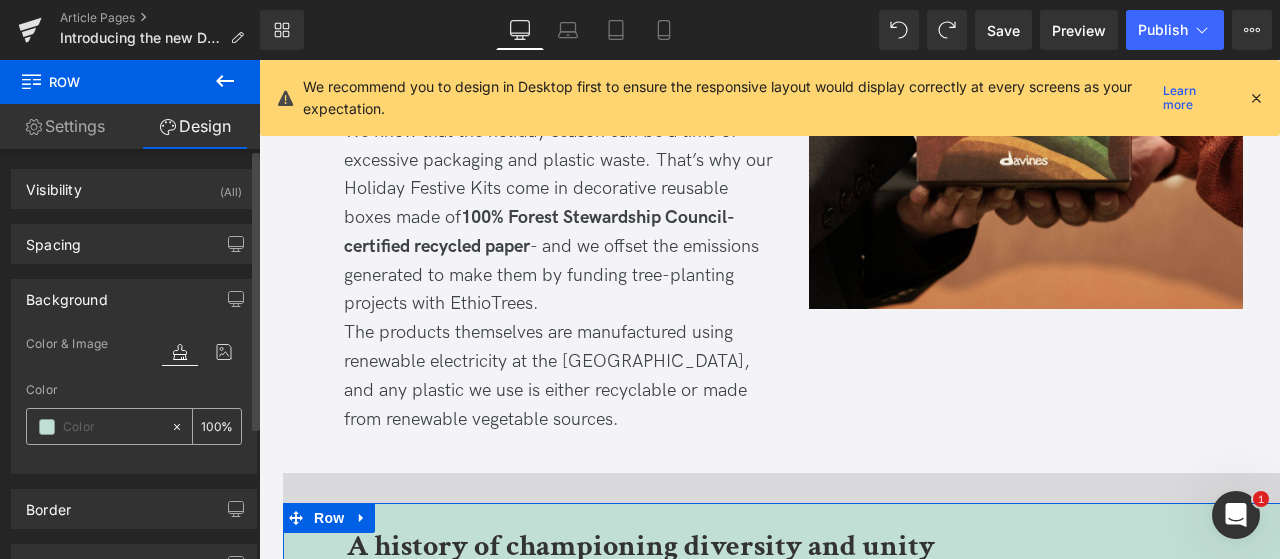type on "0" 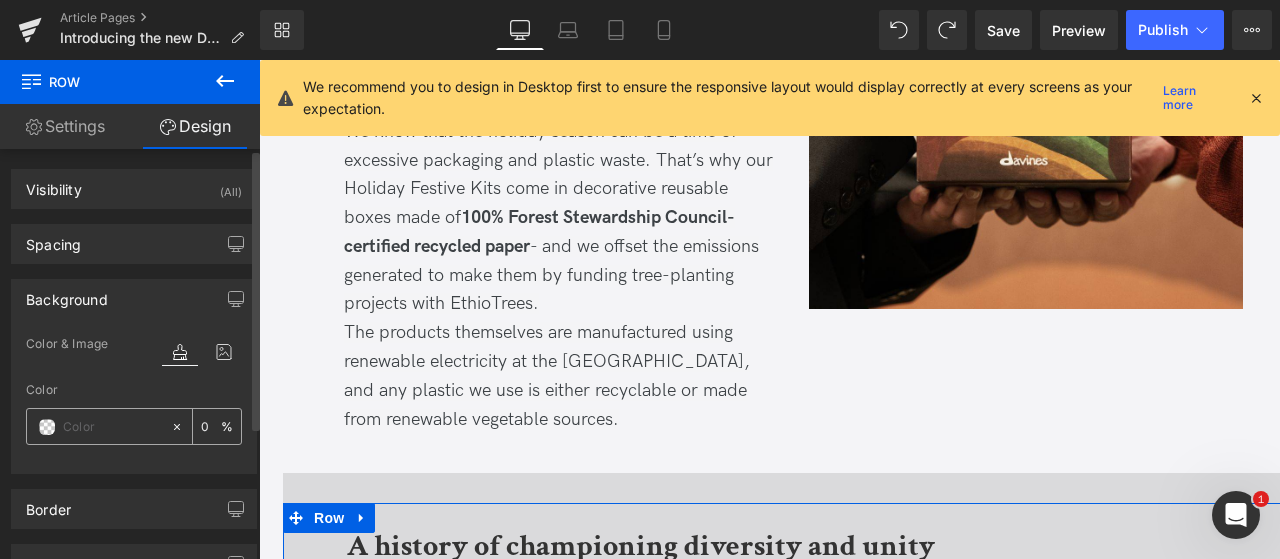 click 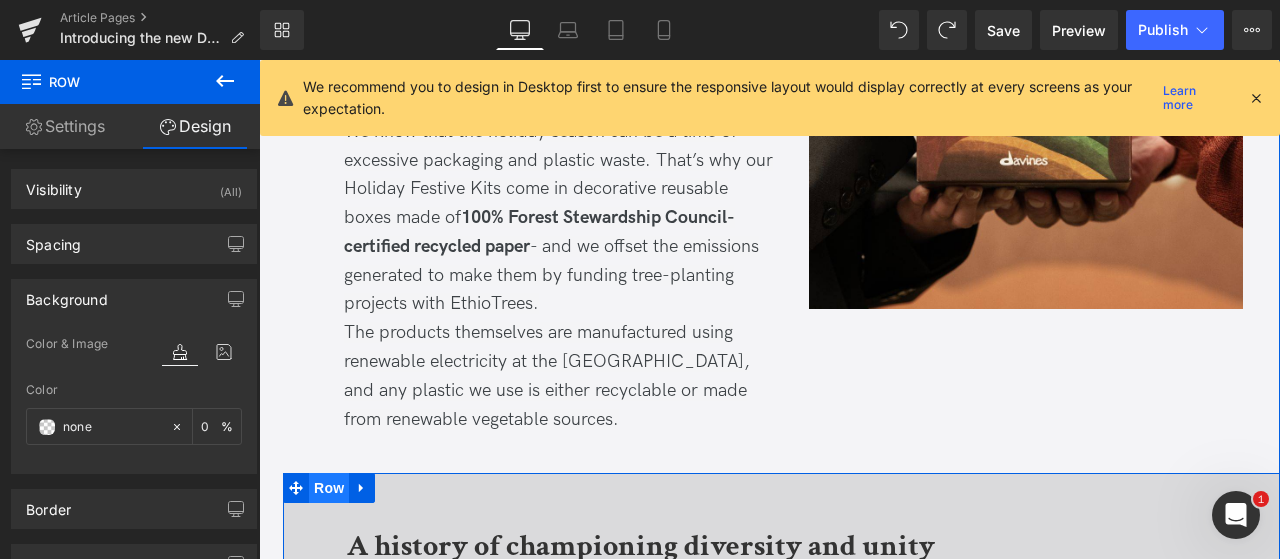 click on "Row" at bounding box center [329, 488] 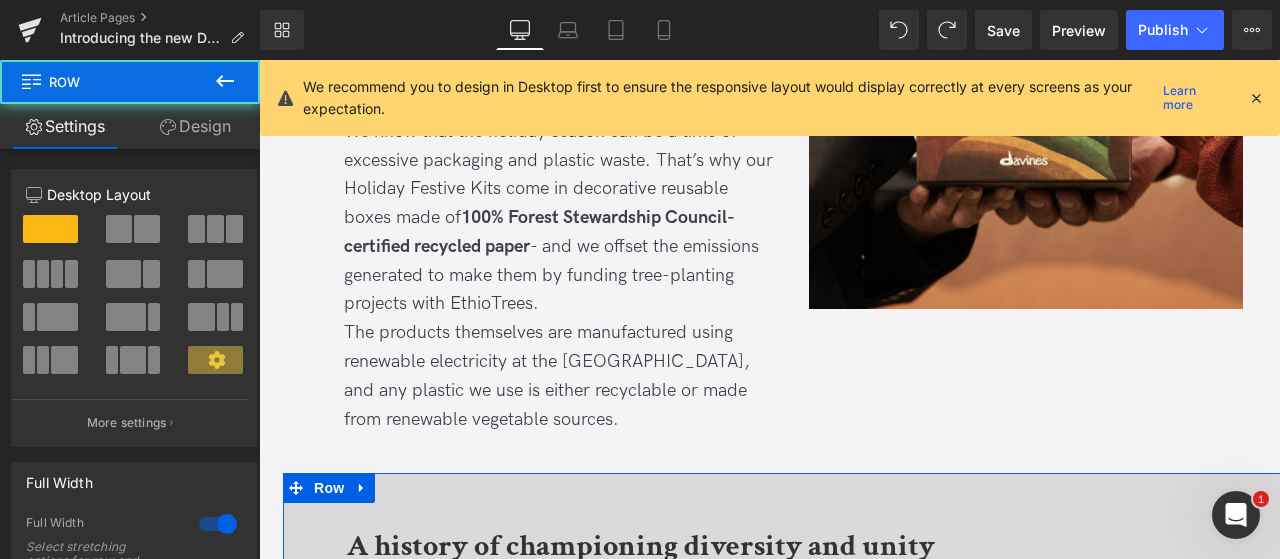 click on "Design" at bounding box center (195, 126) 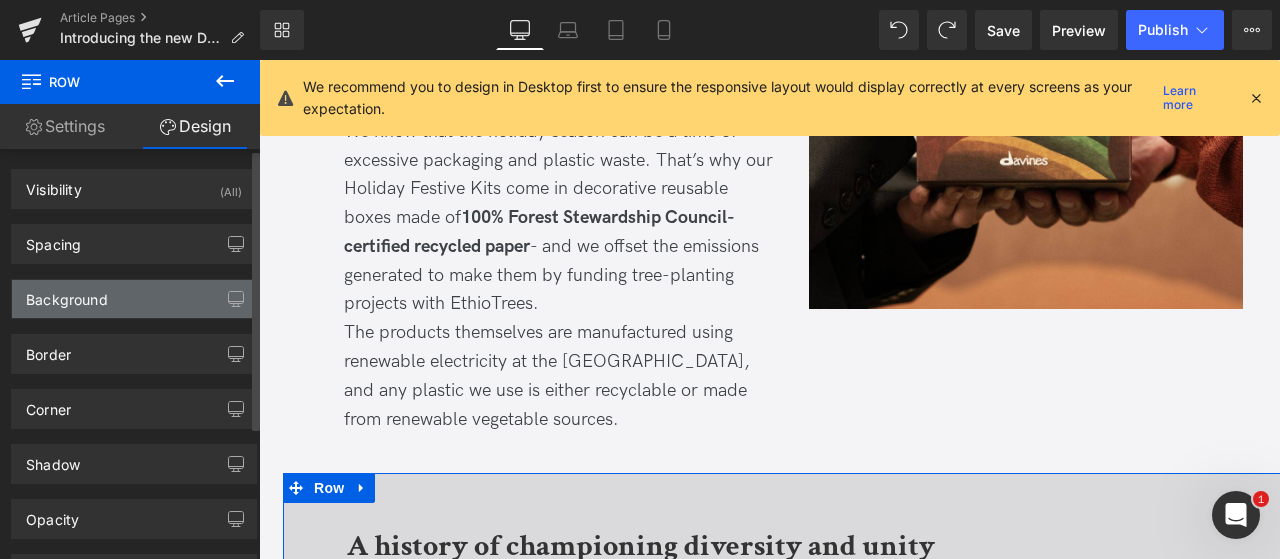 click on "Background" at bounding box center (67, 294) 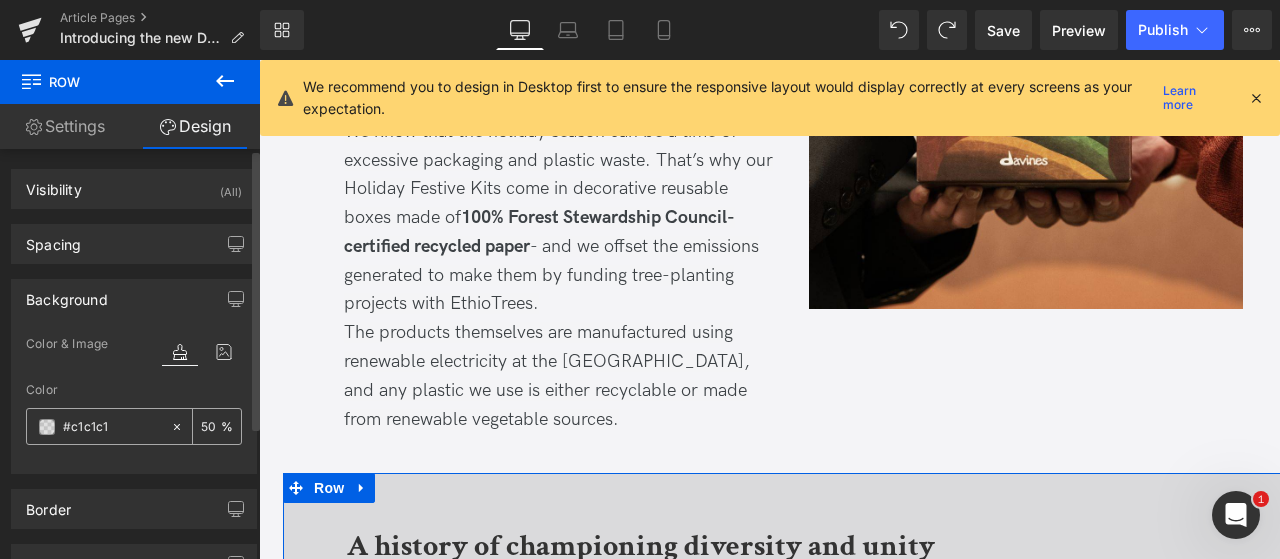 click on "#c1c1c1" at bounding box center (112, 427) 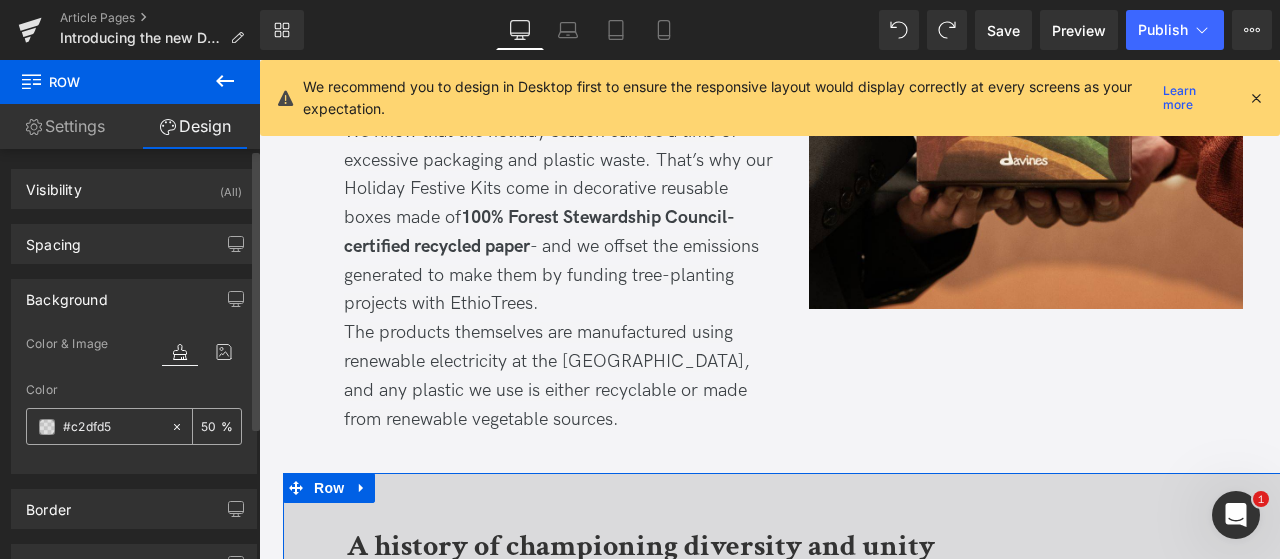 type on "100" 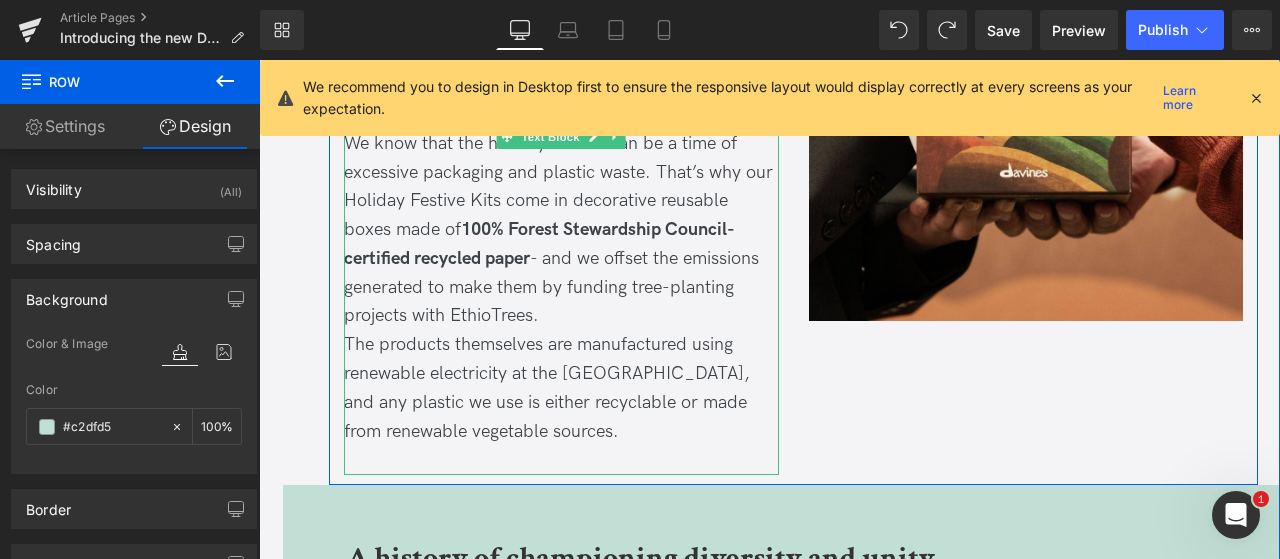 scroll, scrollTop: 5538, scrollLeft: 0, axis: vertical 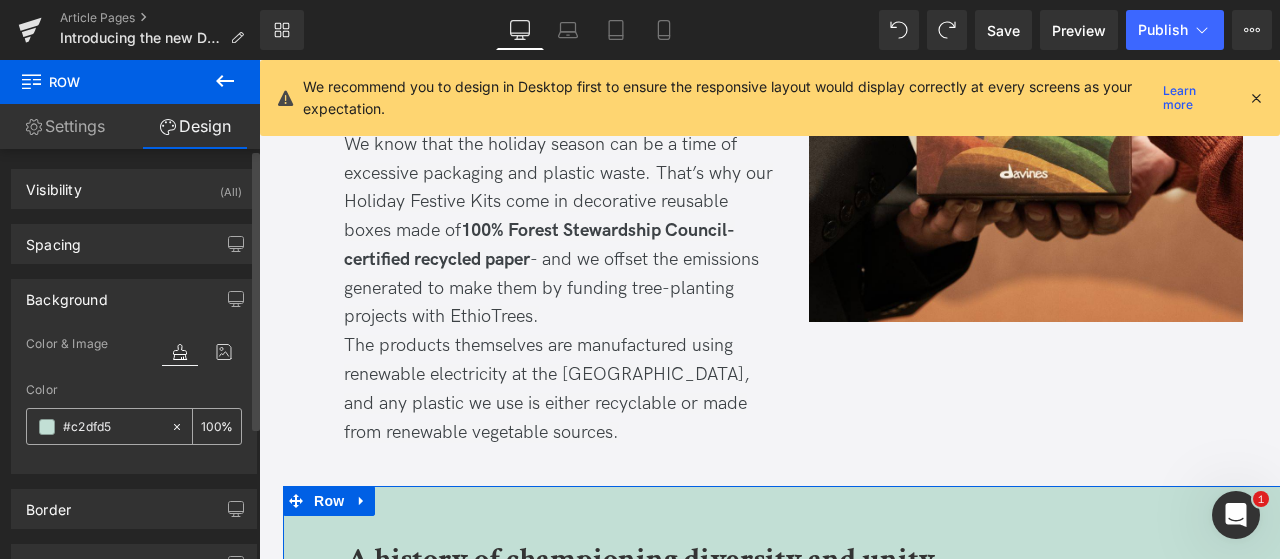 type on "#c2dfd5" 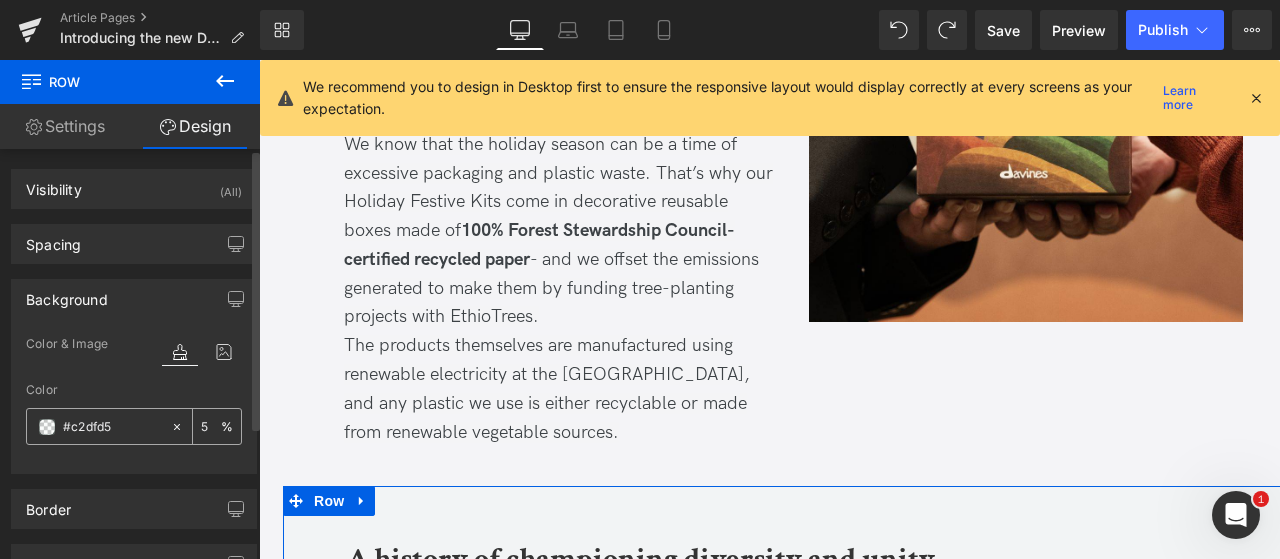 type on "50" 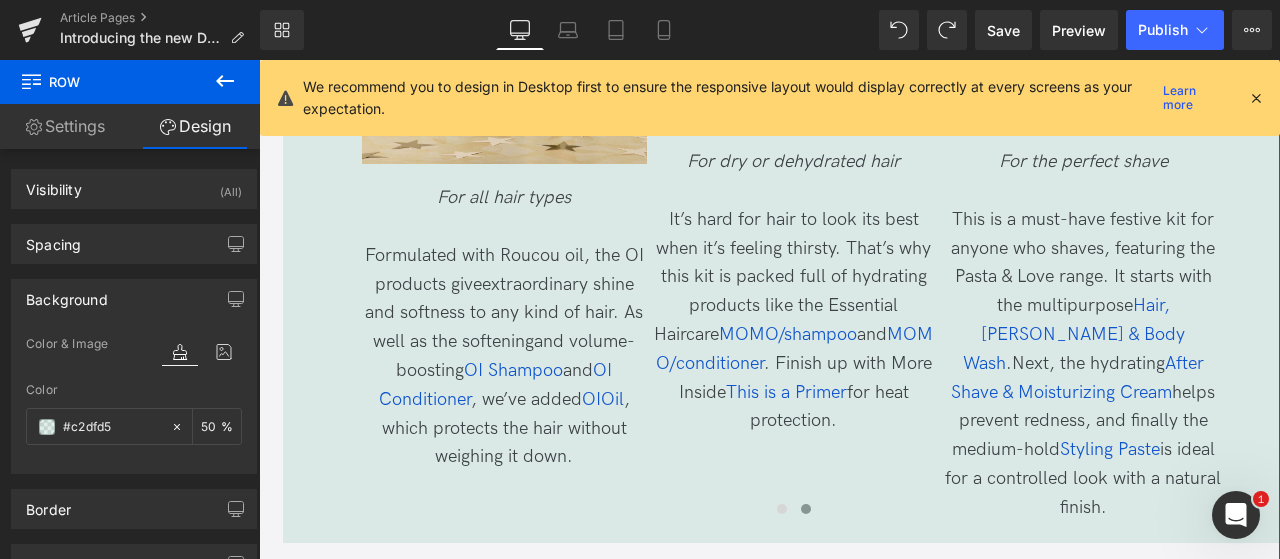 scroll, scrollTop: 4285, scrollLeft: 0, axis: vertical 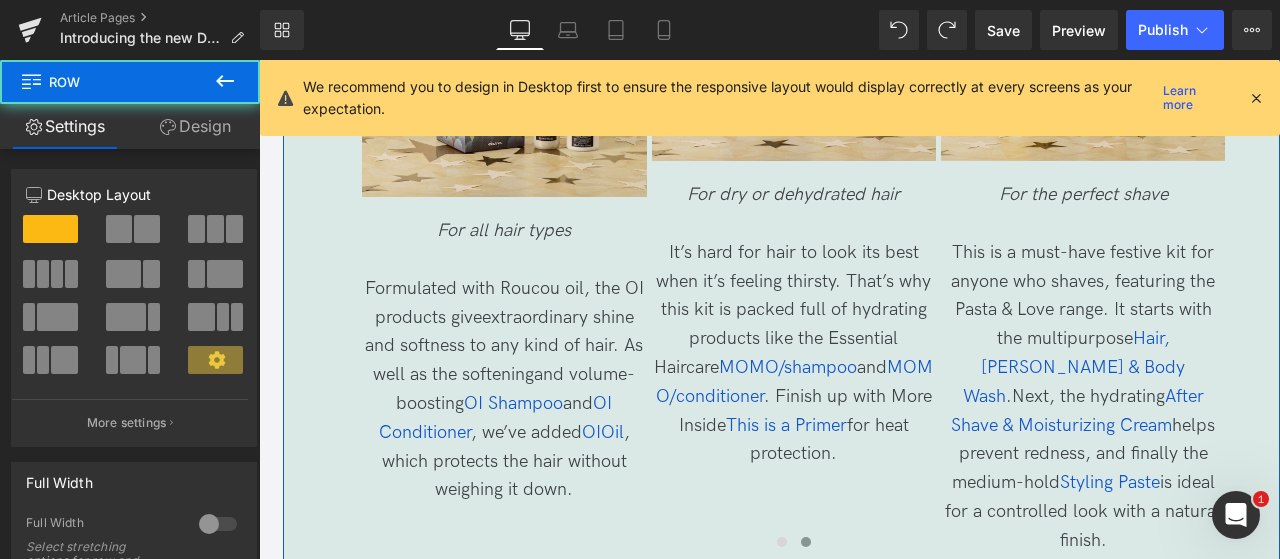 click on "Holiday Festive Kits to suit every hair type Heading         Whether you’re shopping for family, choosing a gift for a friend, or simply buying yourself a festive treat, we’ve got a Holiday Festive Kit that will work for every hair type and need.  These gifts are available only in salons. Text Block
Wild Desert kit Heading         Image         For wavy or curly hair
Embrace your wild side with this
moisture-boosting set, designed to add elasticity and definition to waves and
curls. Enjoy a double act of  LOVE/curl shampoo  and  LOVE/curl conditioner , followed by More Inside
This is a Curl Building Serum  for bouncy,
flexible curls that can withstand humidity and resist frizz. Text Block
Heading         Image" at bounding box center (793, -313) 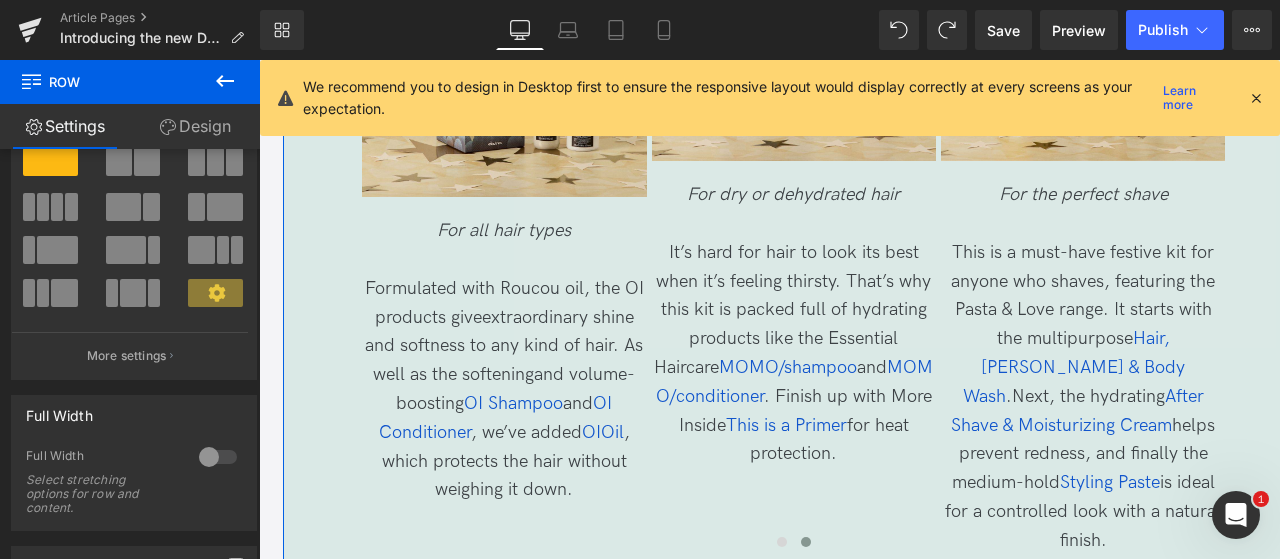 scroll, scrollTop: 68, scrollLeft: 0, axis: vertical 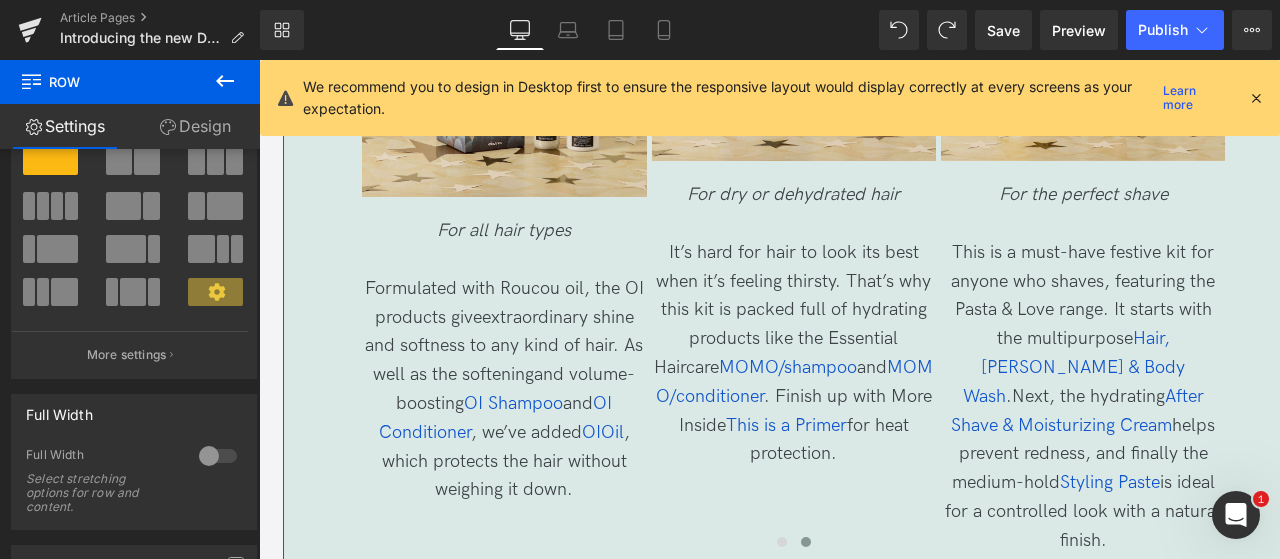 click on "Design" at bounding box center (195, 126) 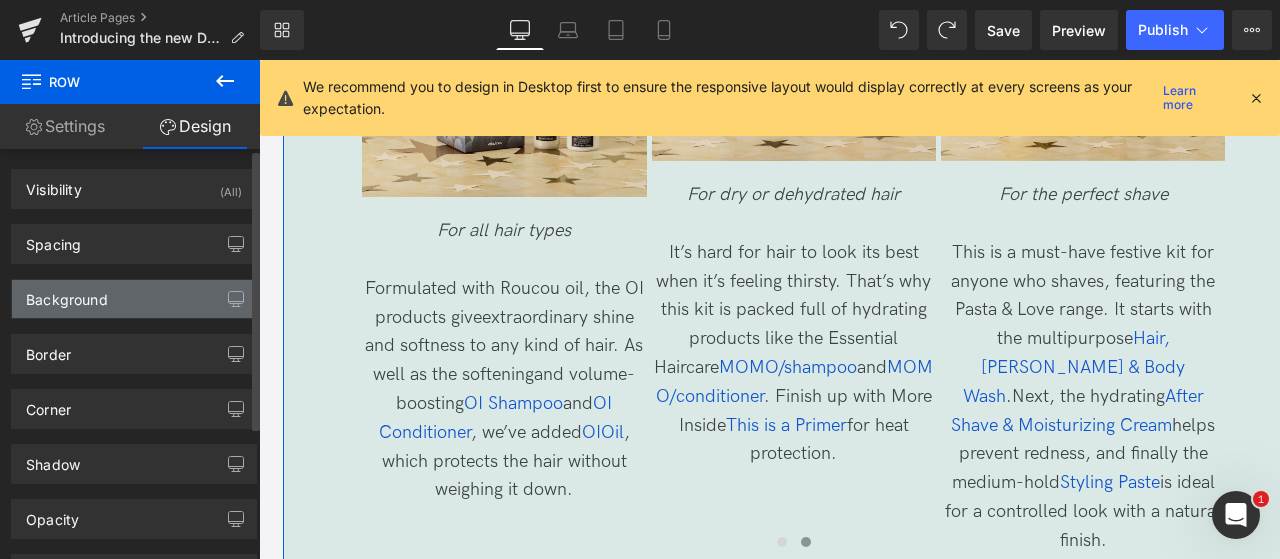click on "Background" at bounding box center (134, 299) 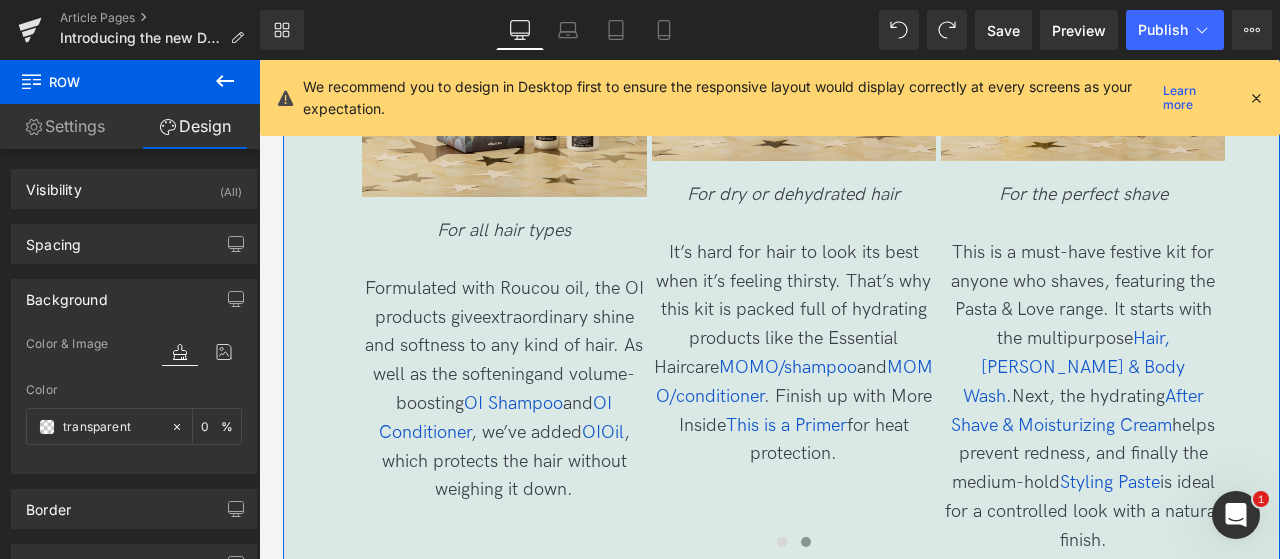 click at bounding box center (793, 571) 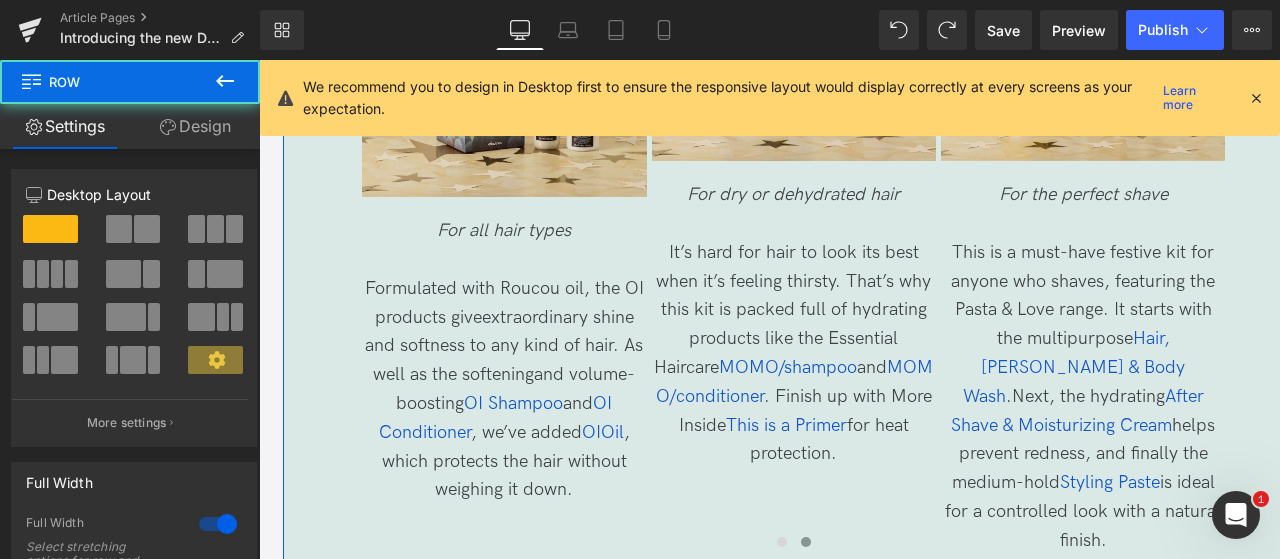 click on "Design" at bounding box center [195, 126] 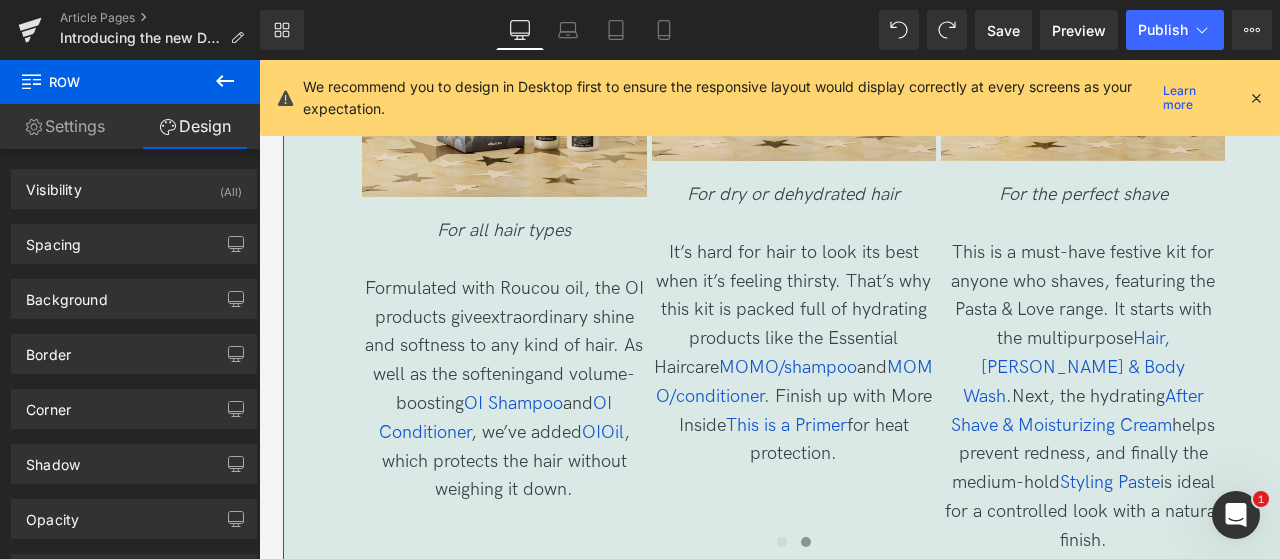 type on "#c2dfd5" 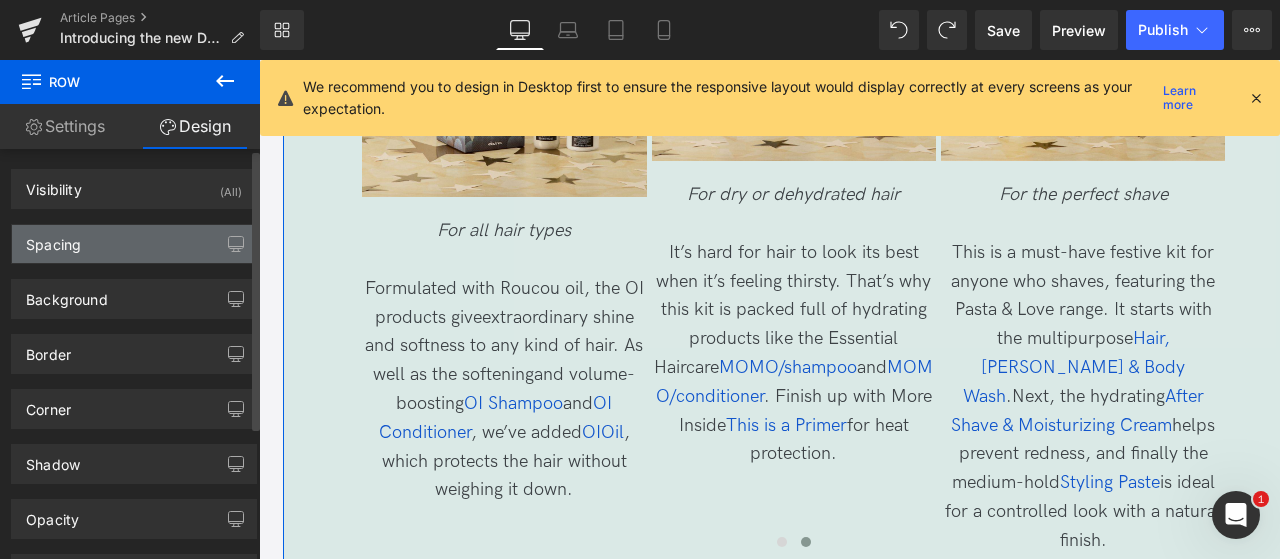click on "Spacing" at bounding box center [134, 244] 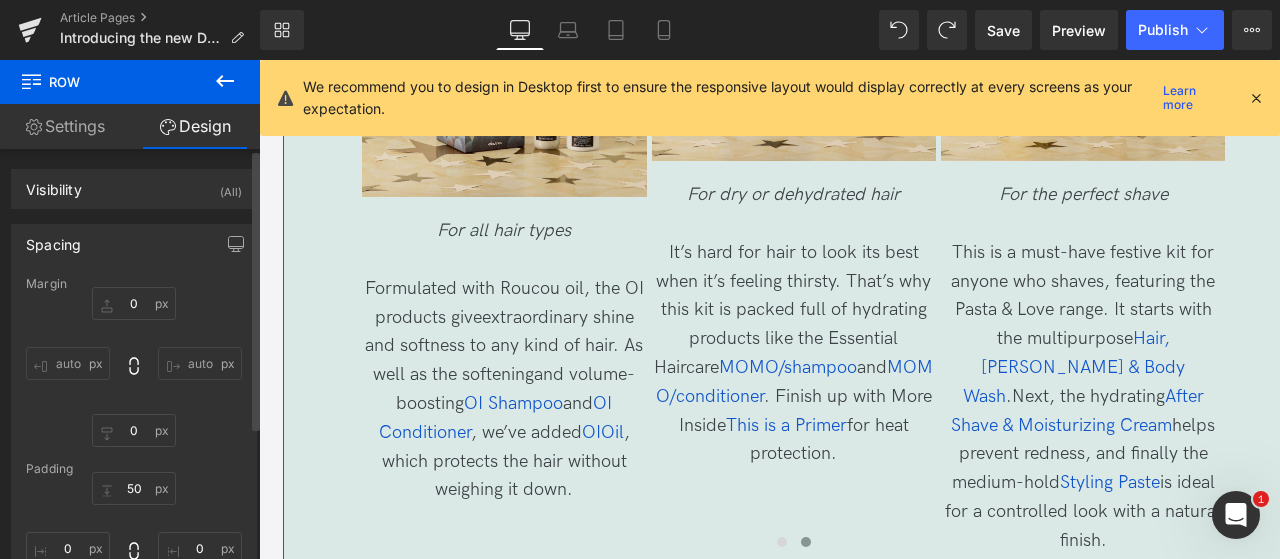 click on "Spacing" at bounding box center [134, 244] 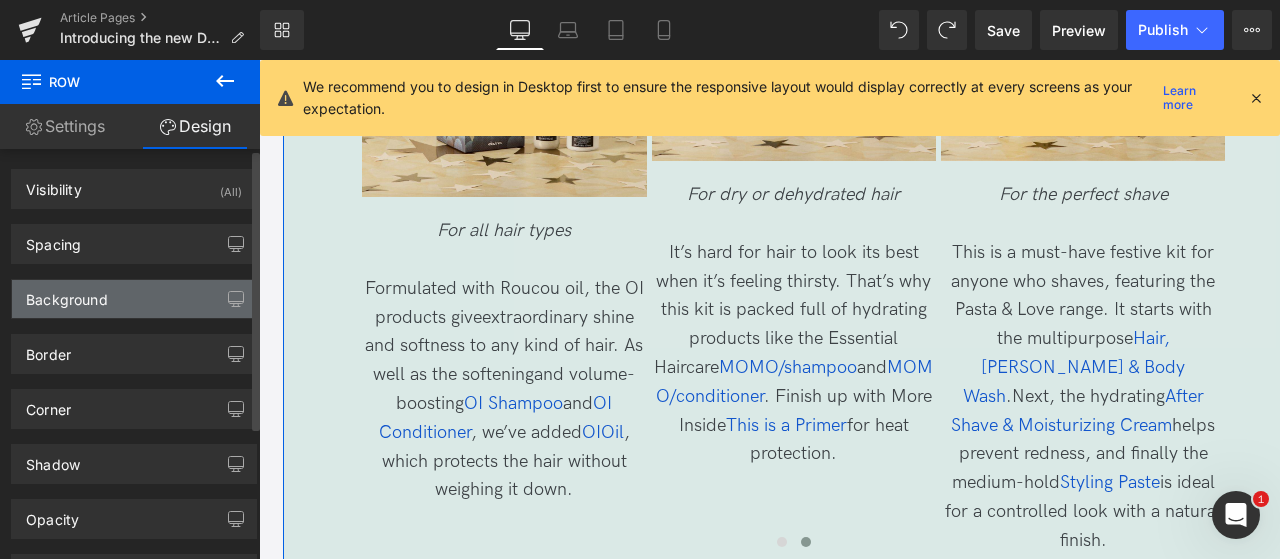 click on "Background" at bounding box center (134, 299) 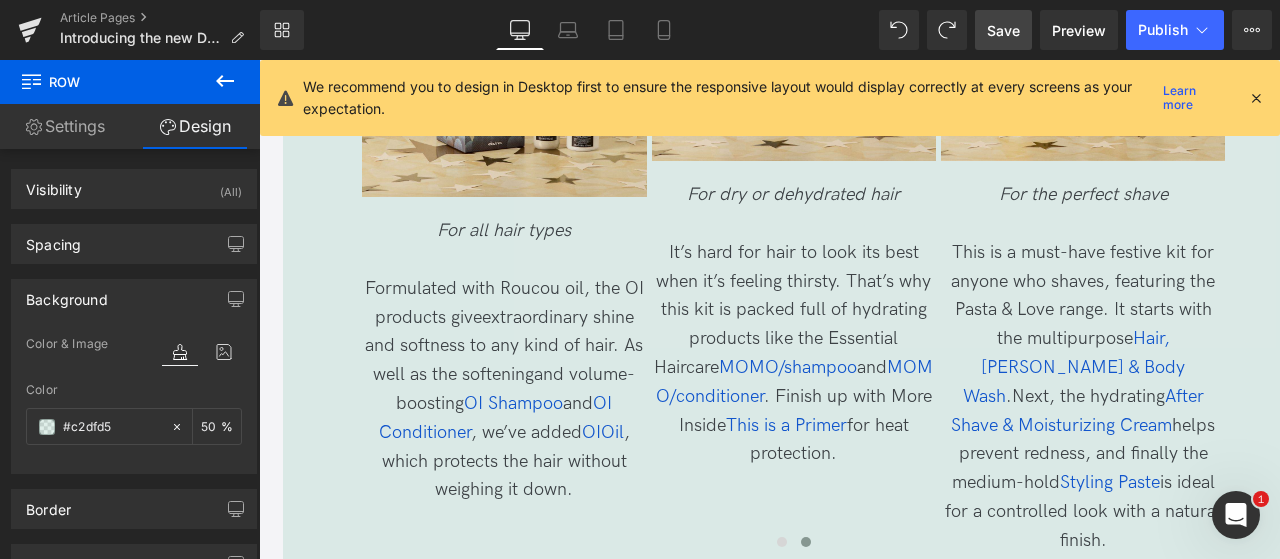click on "Save" at bounding box center [1003, 30] 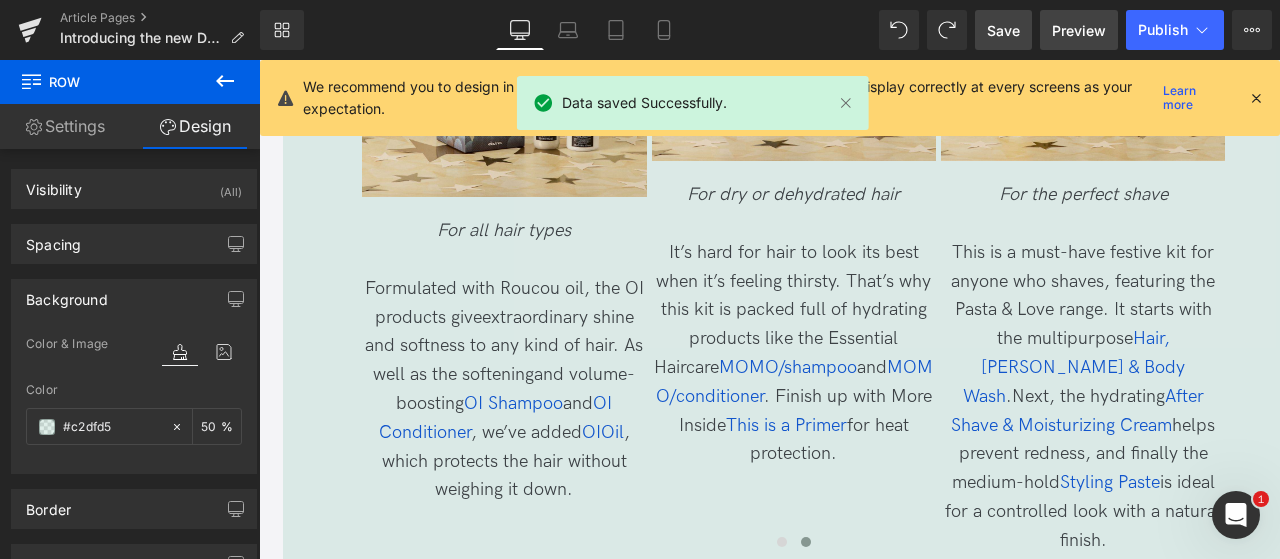 click on "Preview" at bounding box center [1079, 30] 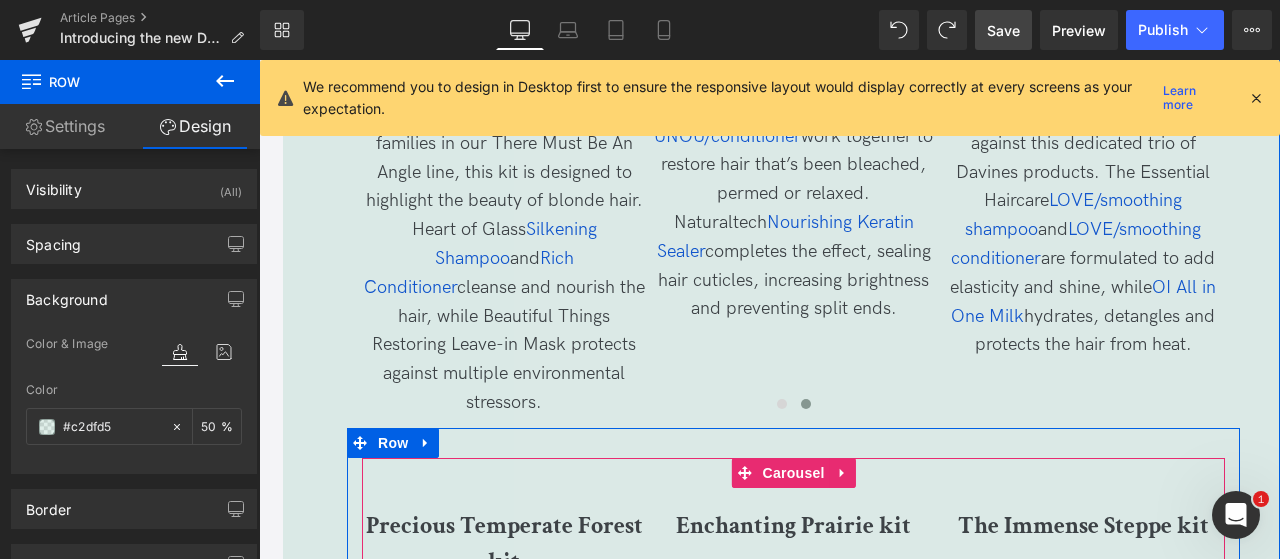 scroll, scrollTop: 3565, scrollLeft: 0, axis: vertical 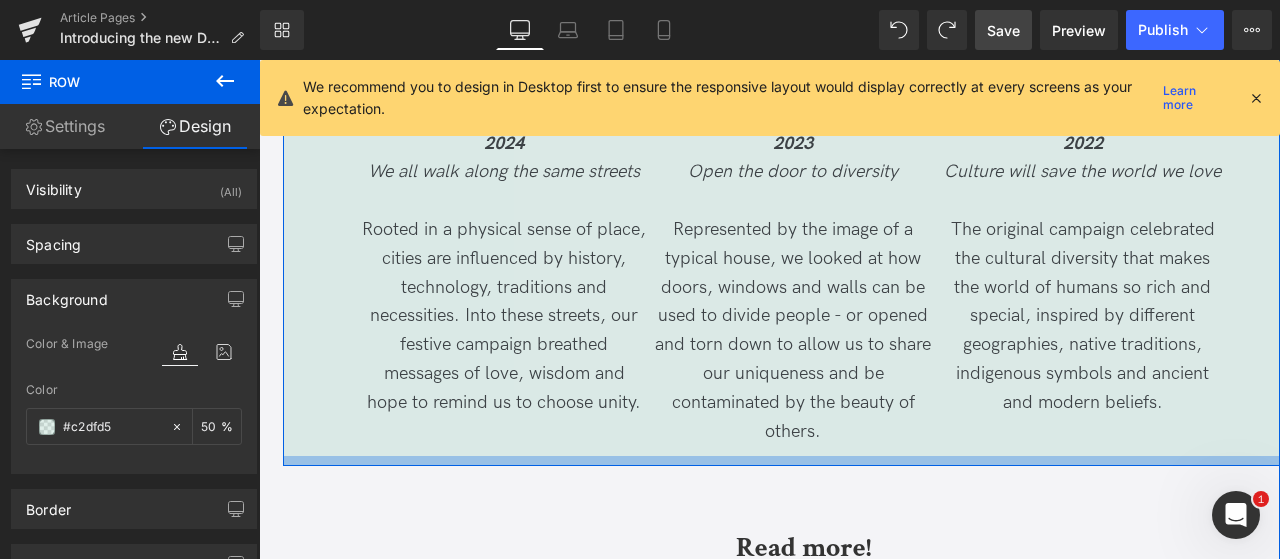 click at bounding box center [793, 461] 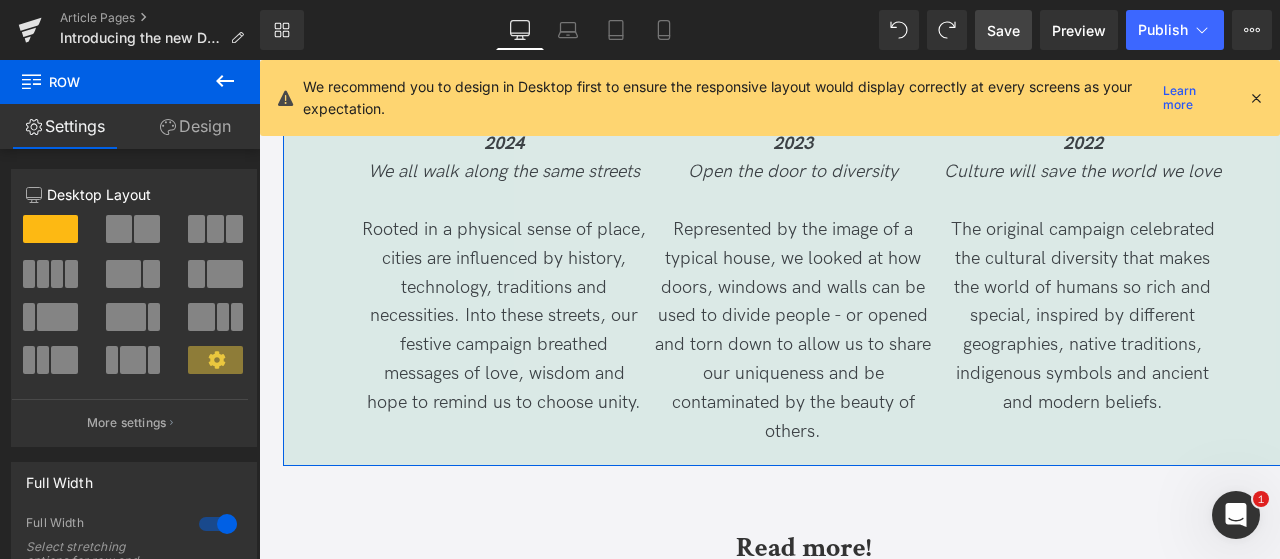 click on "Design" at bounding box center (195, 126) 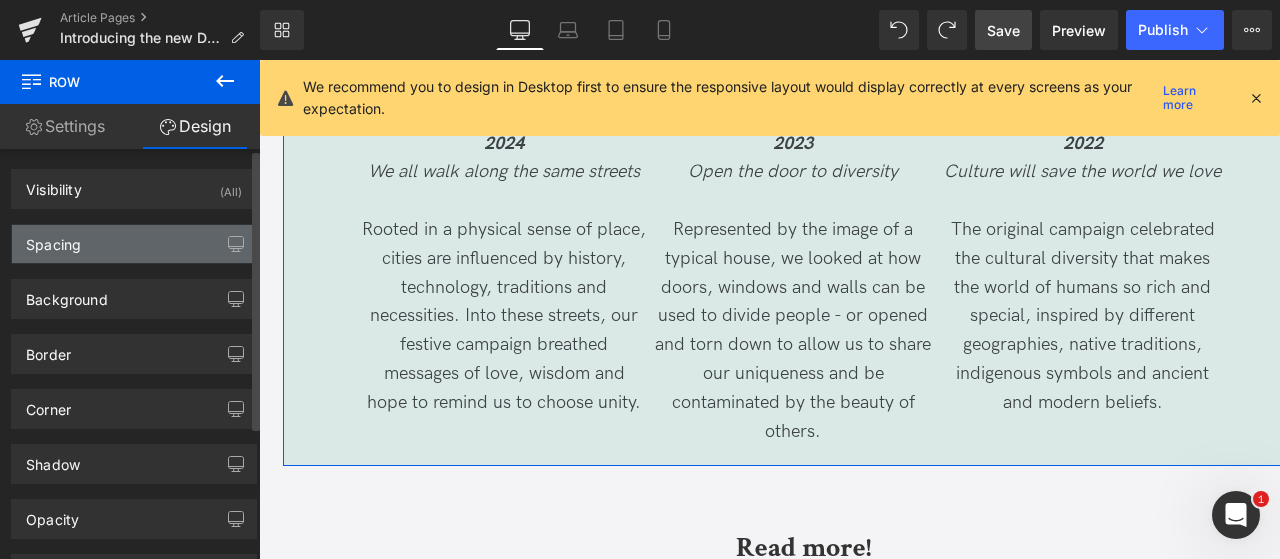 click on "Spacing" at bounding box center [134, 244] 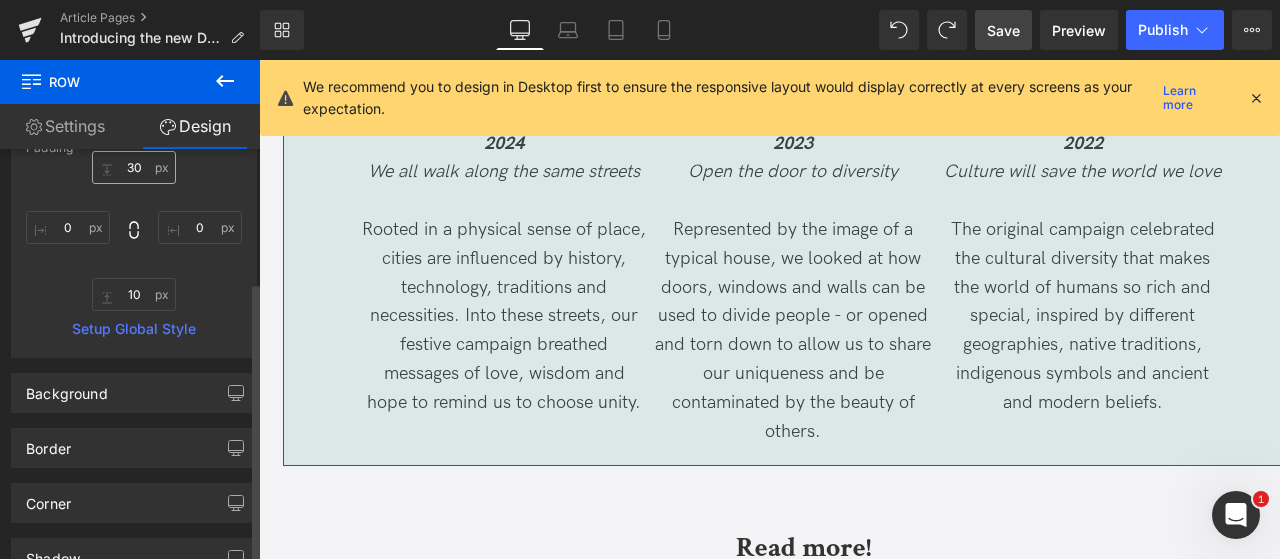 scroll, scrollTop: 322, scrollLeft: 0, axis: vertical 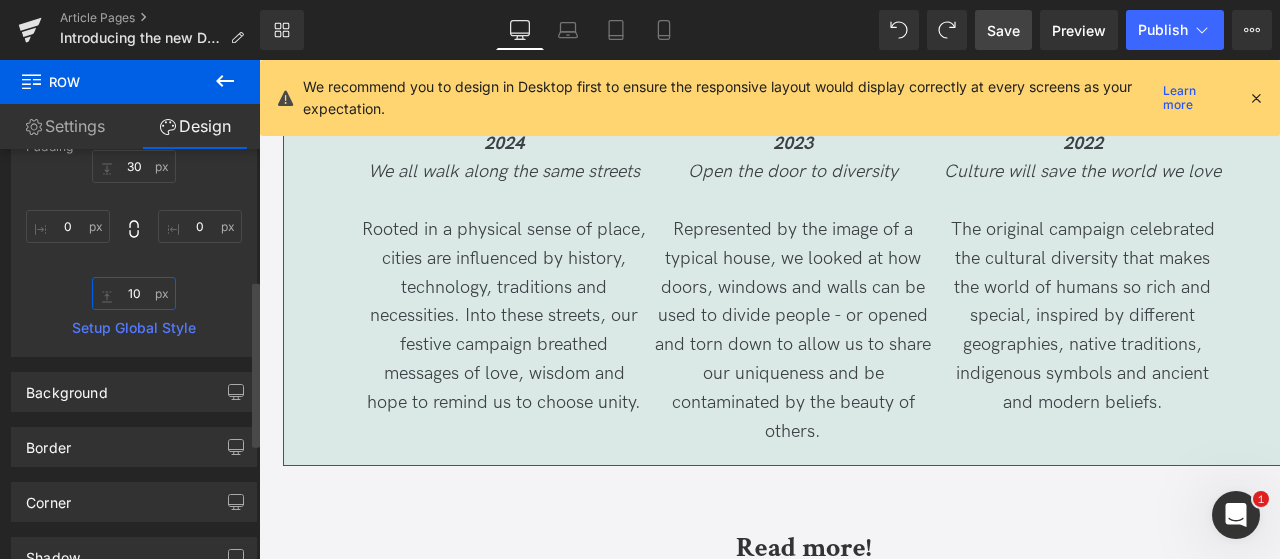 click on "10" at bounding box center (134, 293) 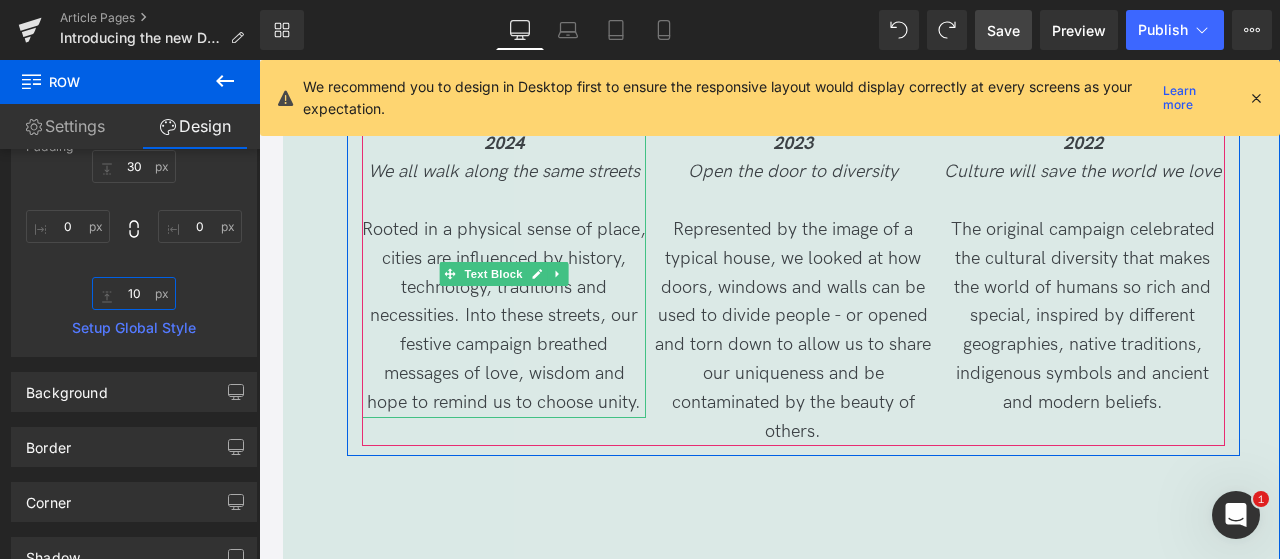 type on "0" 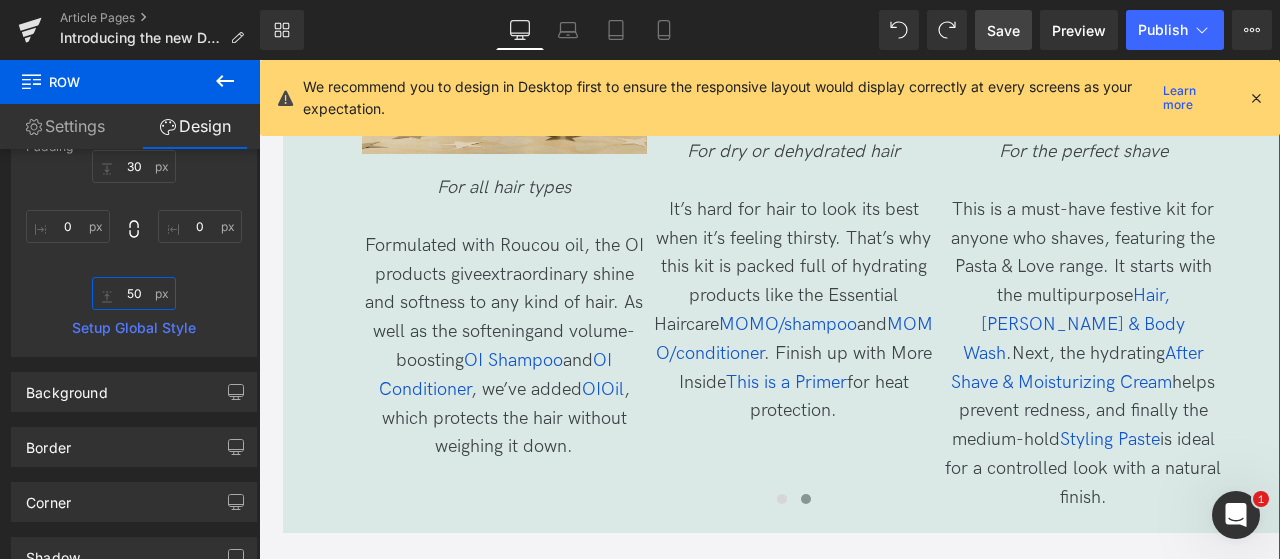 scroll, scrollTop: 4322, scrollLeft: 0, axis: vertical 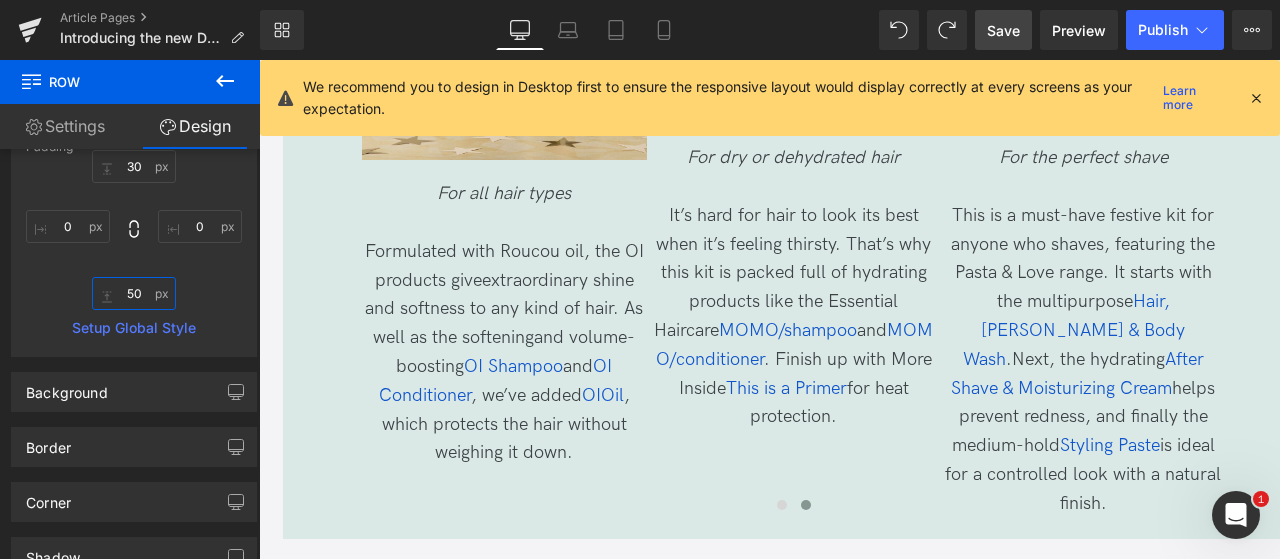type on "50" 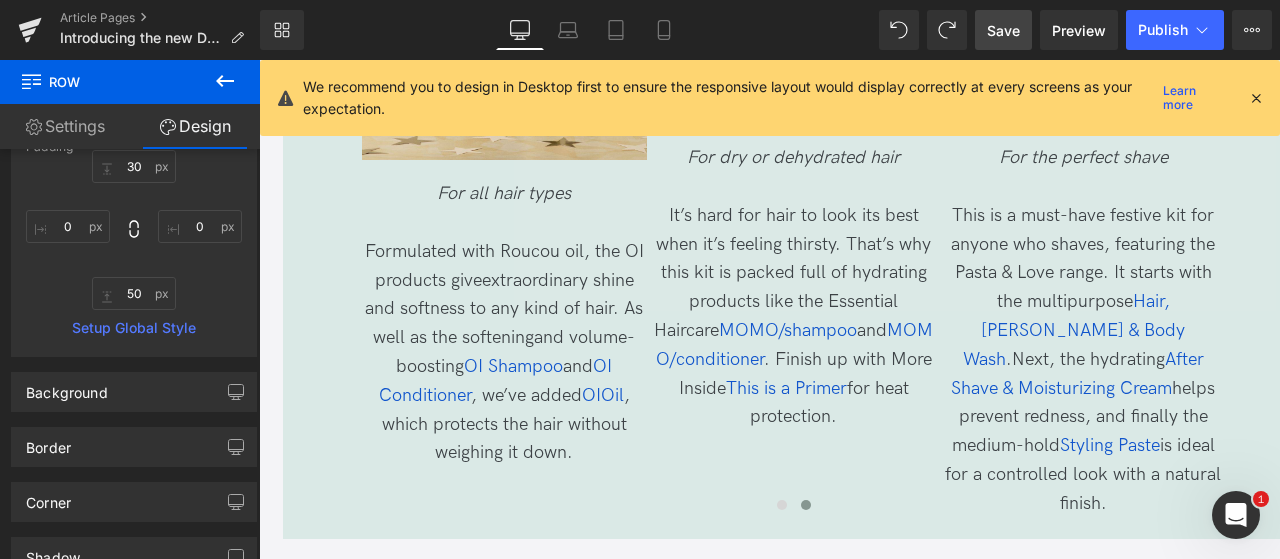 click on "Rendering Content" at bounding box center (640, 480) 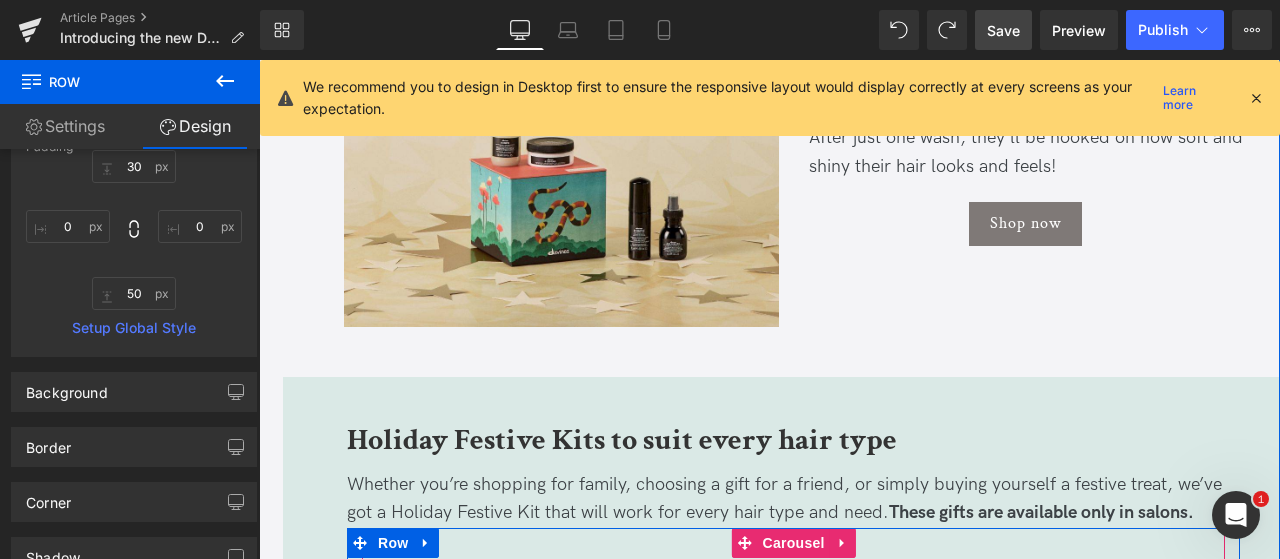 scroll, scrollTop: 2666, scrollLeft: 0, axis: vertical 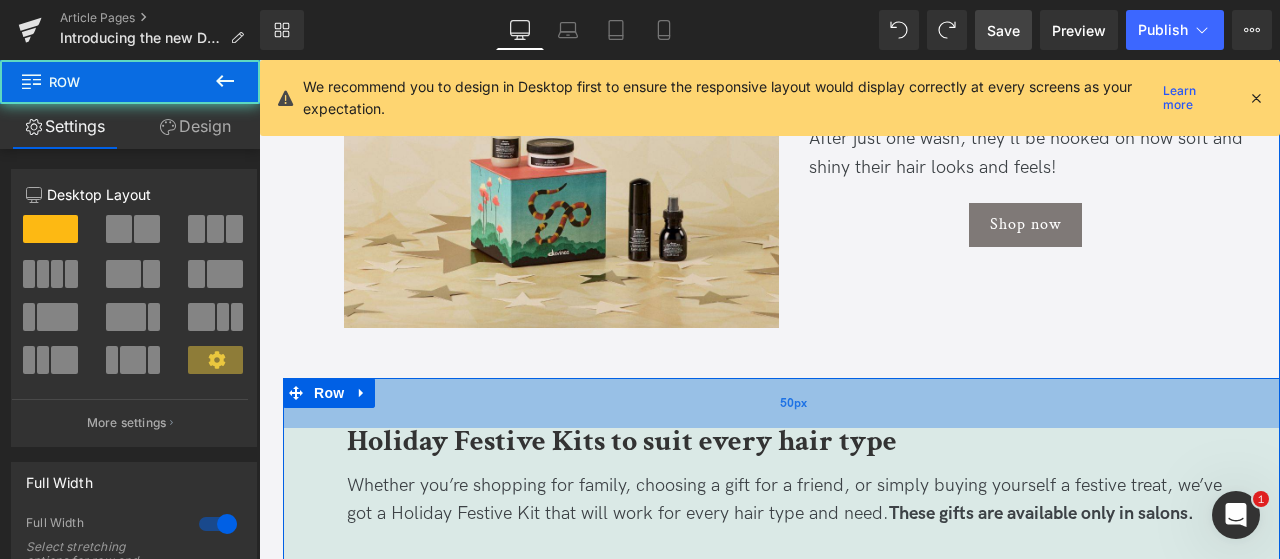 click on "50px" at bounding box center (793, 403) 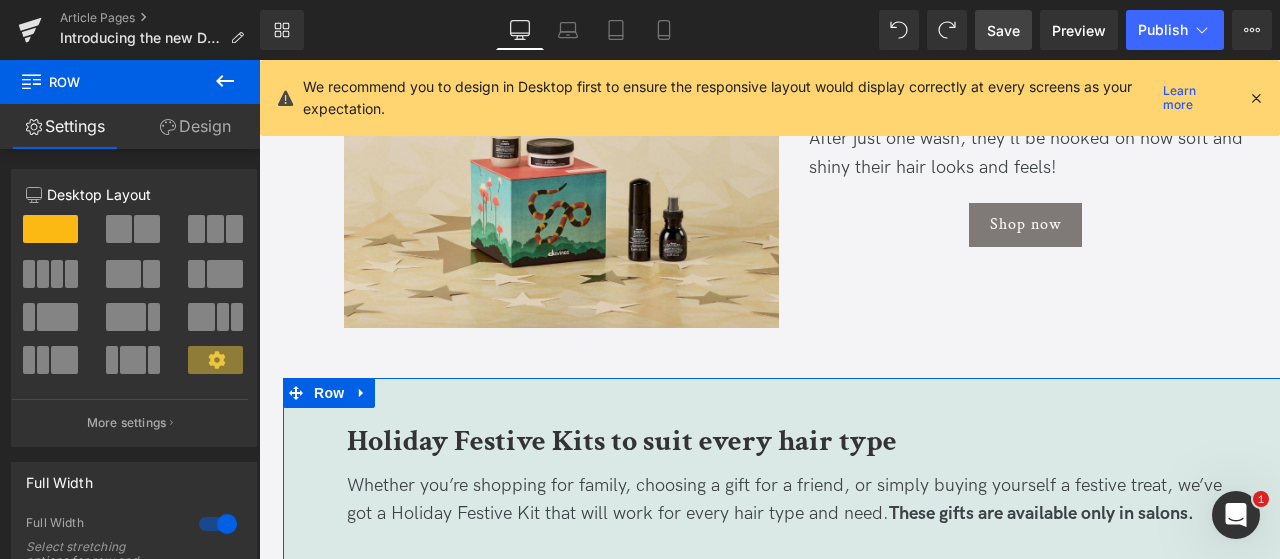 click on "Design" at bounding box center (195, 126) 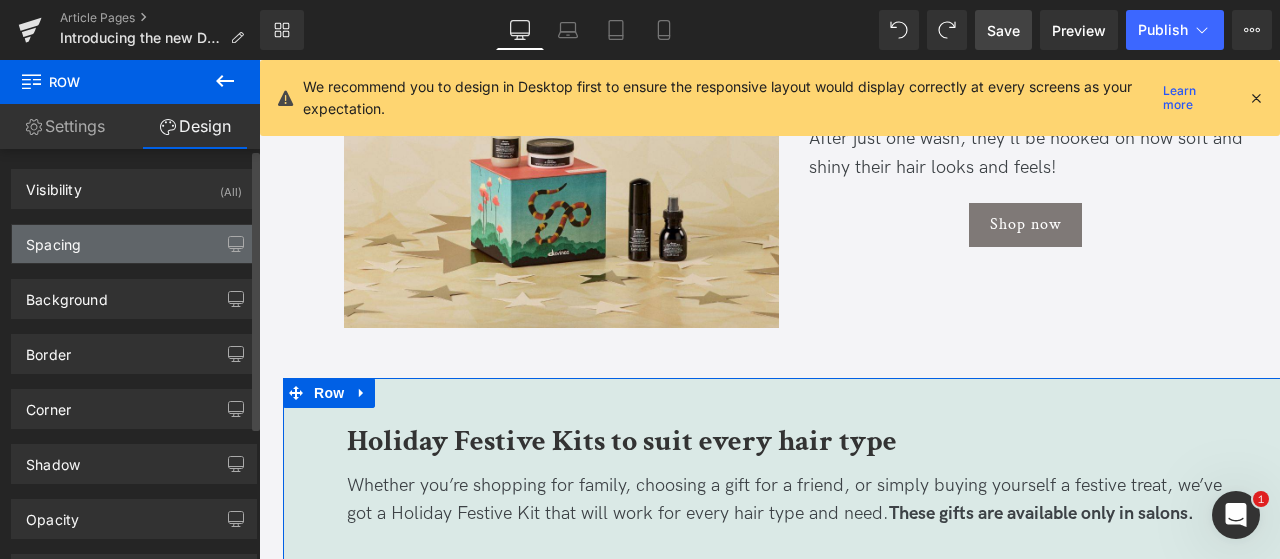 click on "Spacing" at bounding box center (134, 244) 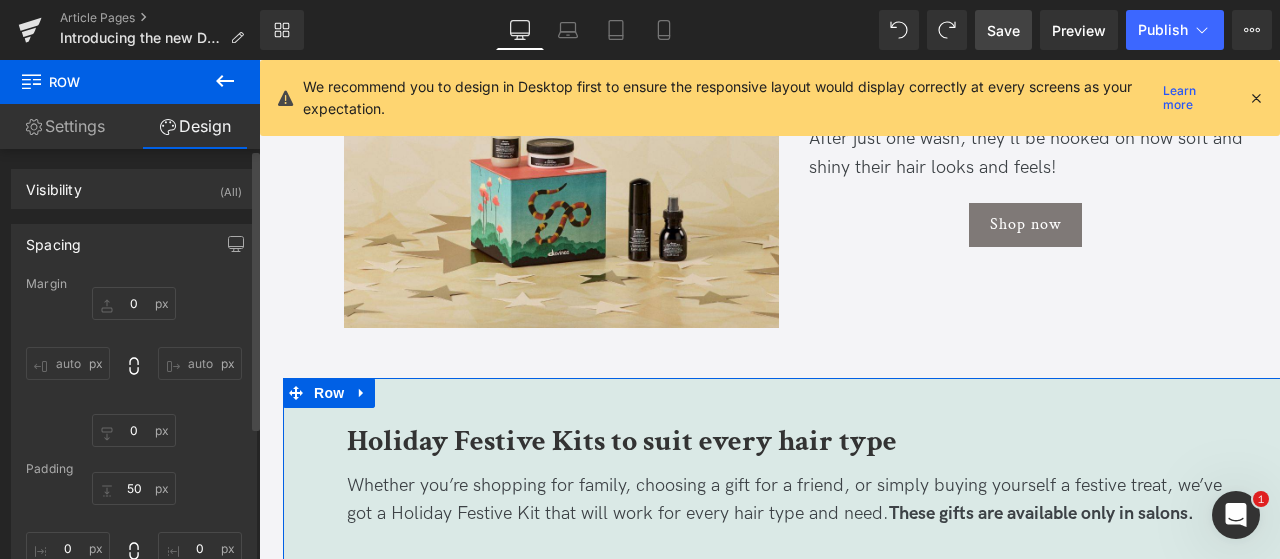 click on "Spacing" at bounding box center [134, 244] 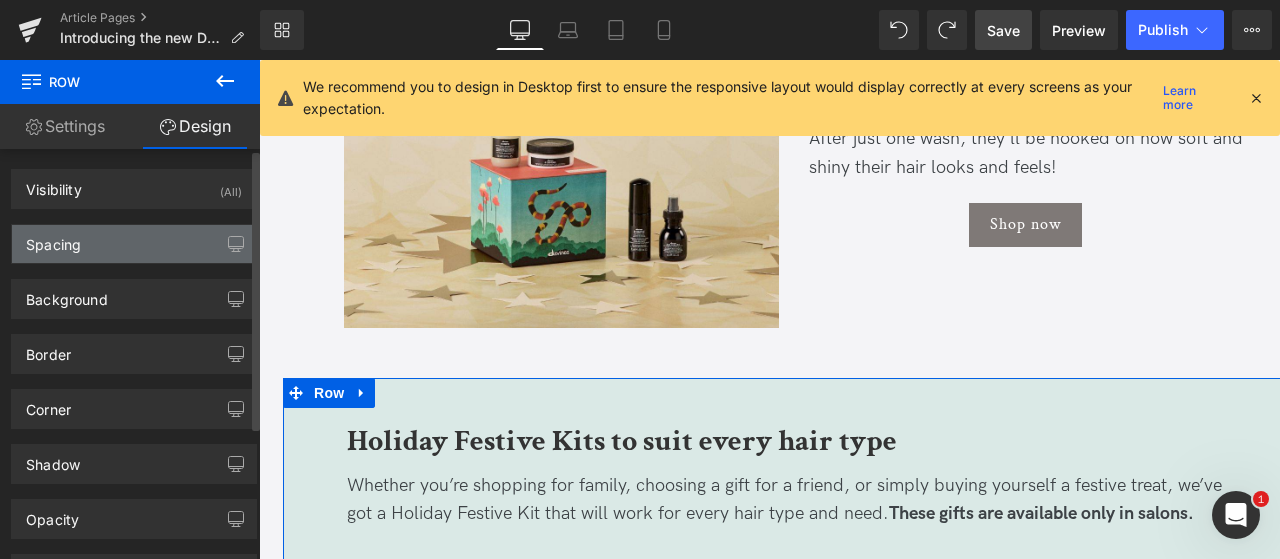 click on "Spacing" at bounding box center (134, 244) 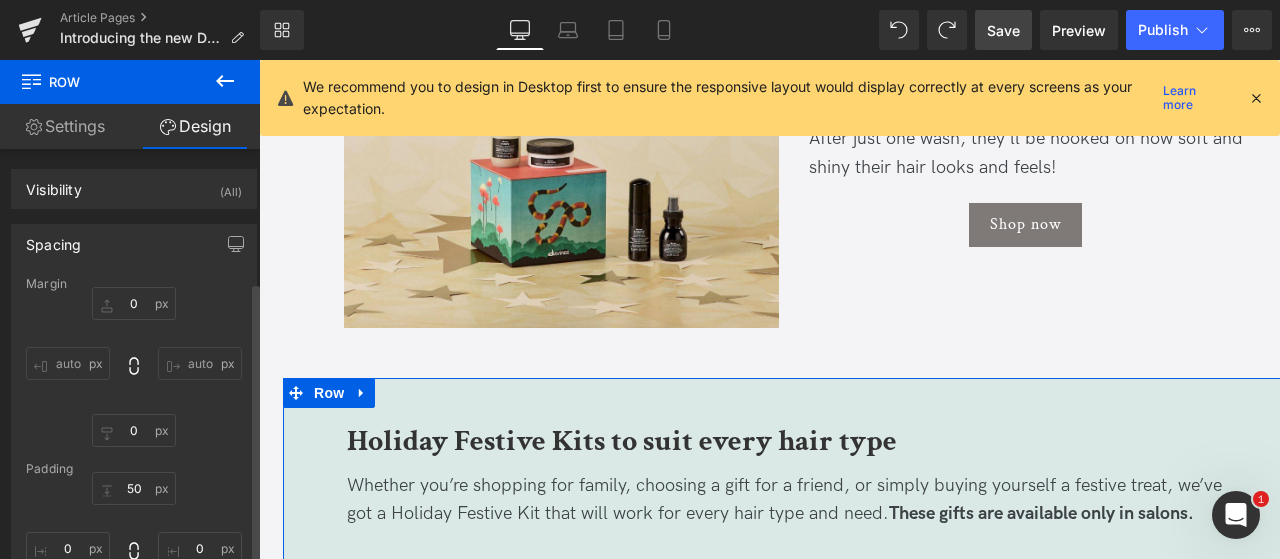 scroll, scrollTop: 409, scrollLeft: 0, axis: vertical 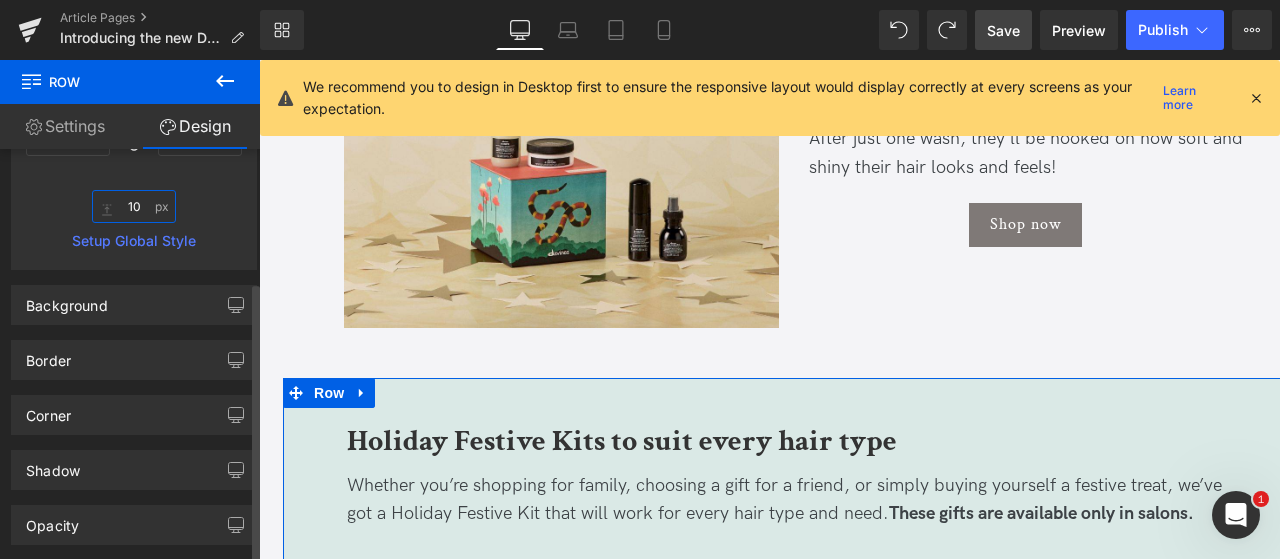 click on "10" at bounding box center [134, 206] 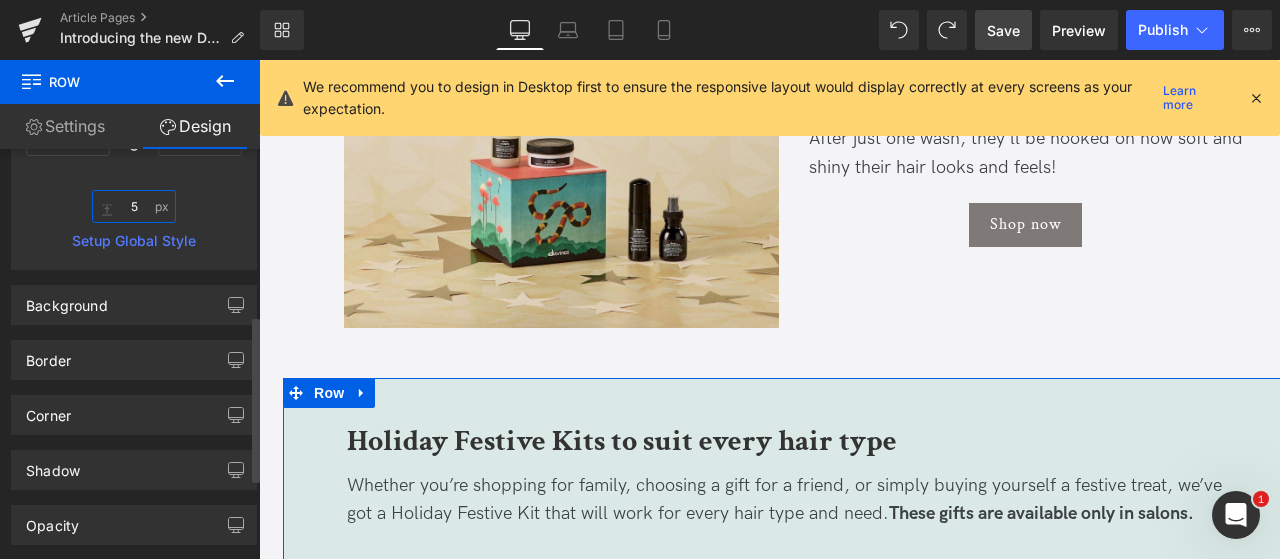 type on "50" 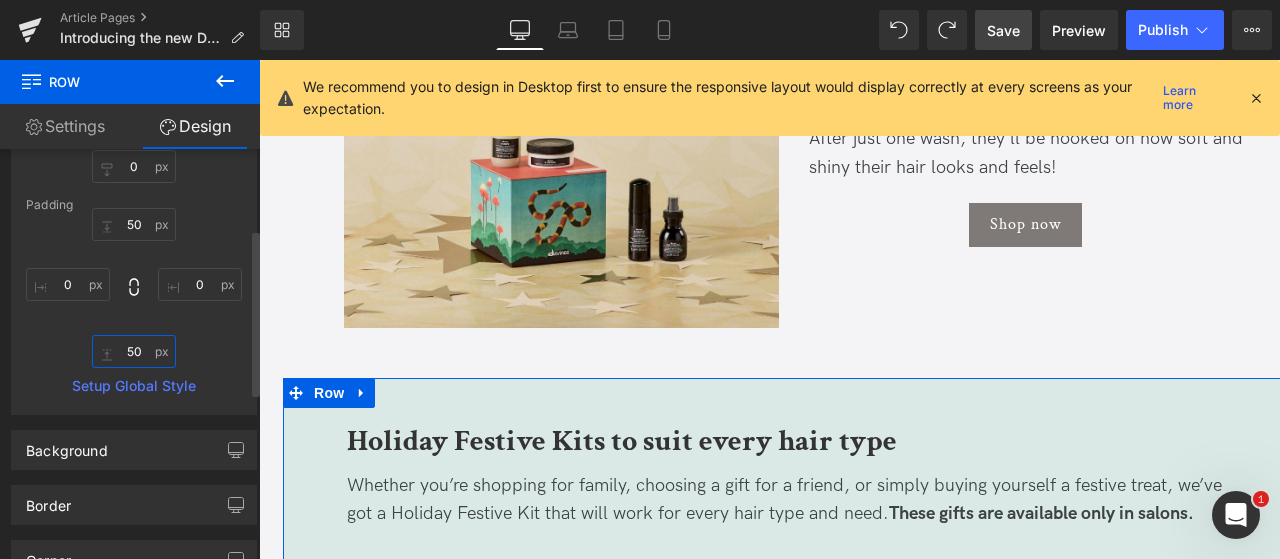 scroll, scrollTop: 188, scrollLeft: 0, axis: vertical 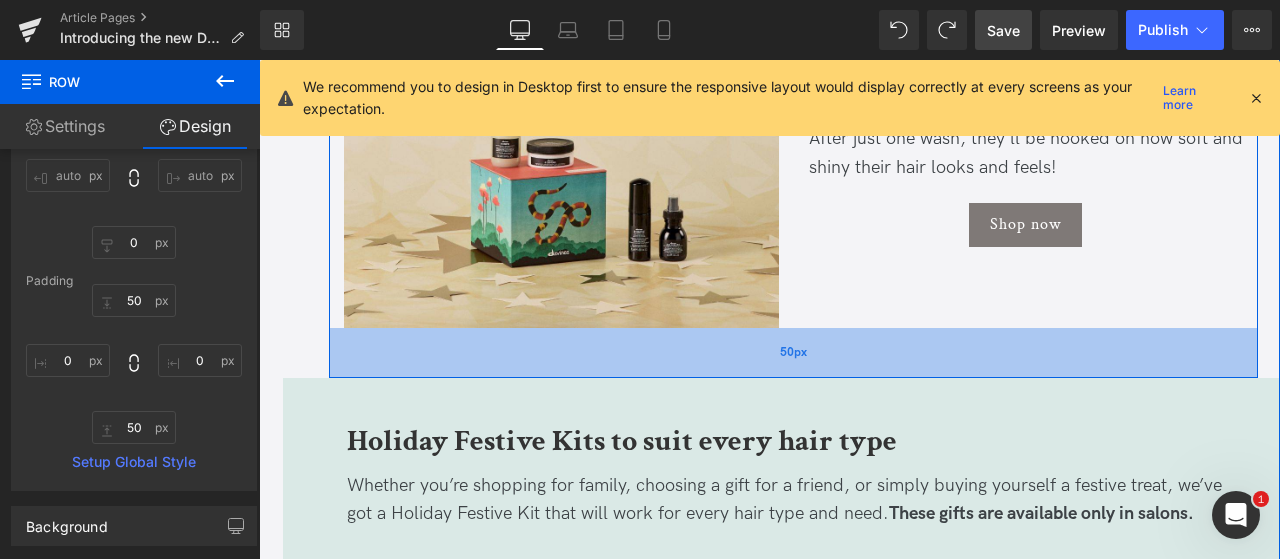 click on "50px" at bounding box center [793, 353] 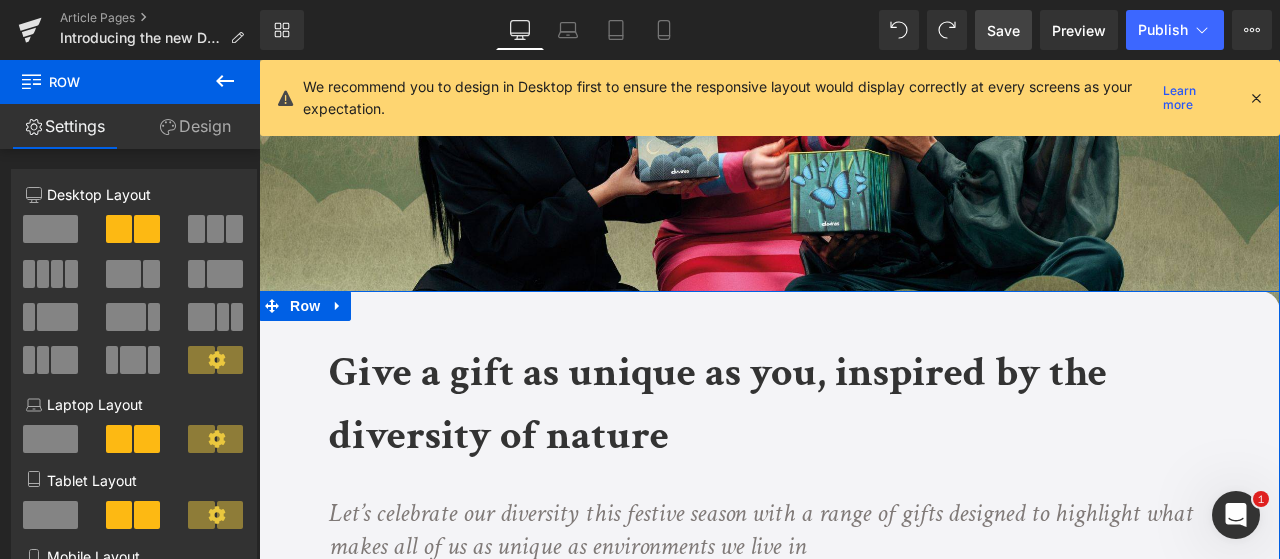 scroll, scrollTop: 0, scrollLeft: 0, axis: both 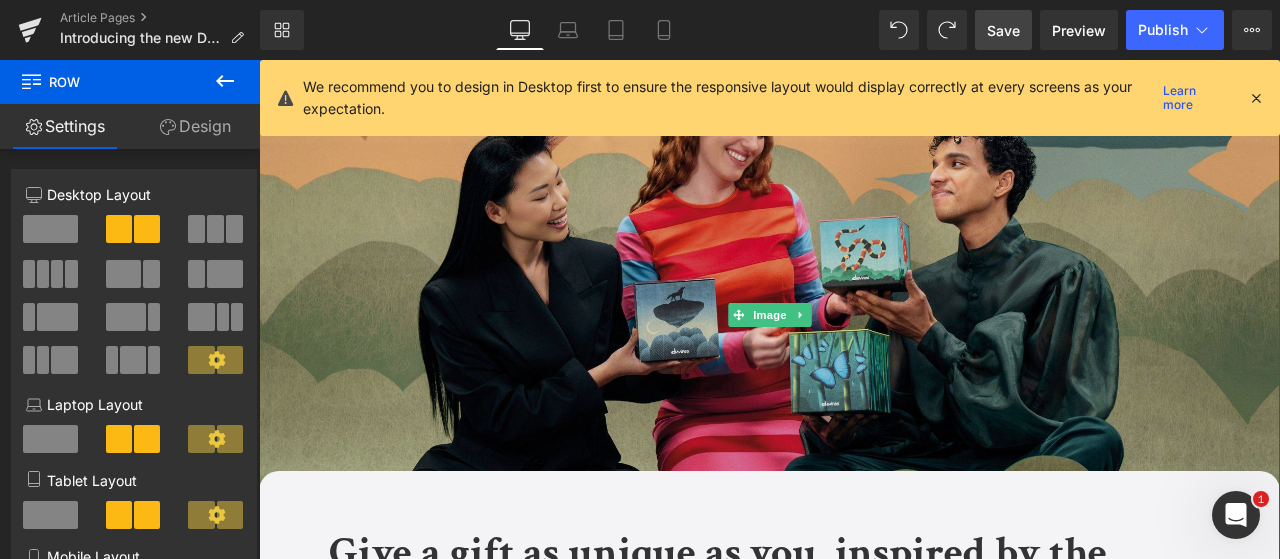 click at bounding box center (769, 315) 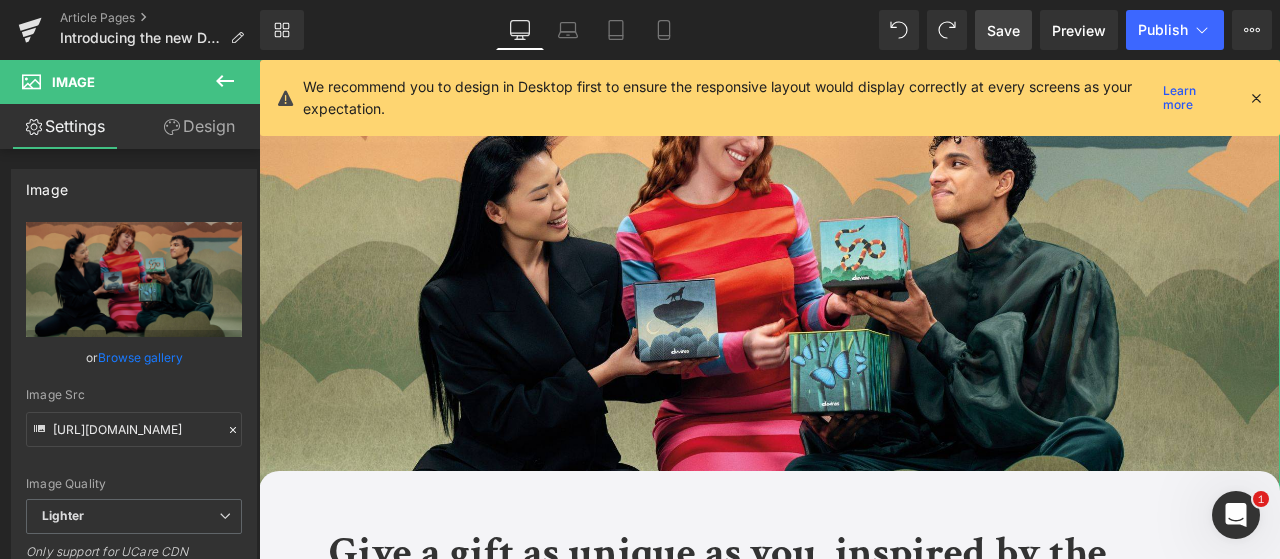 click on "Design" at bounding box center (199, 126) 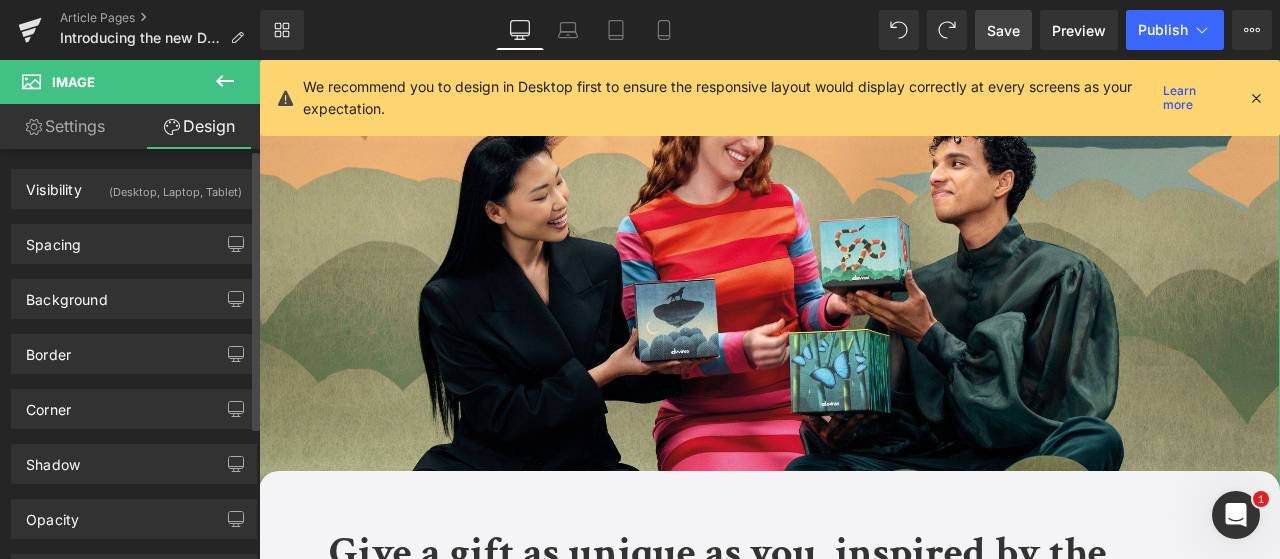 click on "Background
Color & Image color
transparent Color transparent 0 %
Image  Replace Image  Upload image or  Browse gallery Image Src Image Quality Lighter Lightest
Lighter
Lighter Lightest Only support for UCare CDN
More settings" at bounding box center (134, 291) 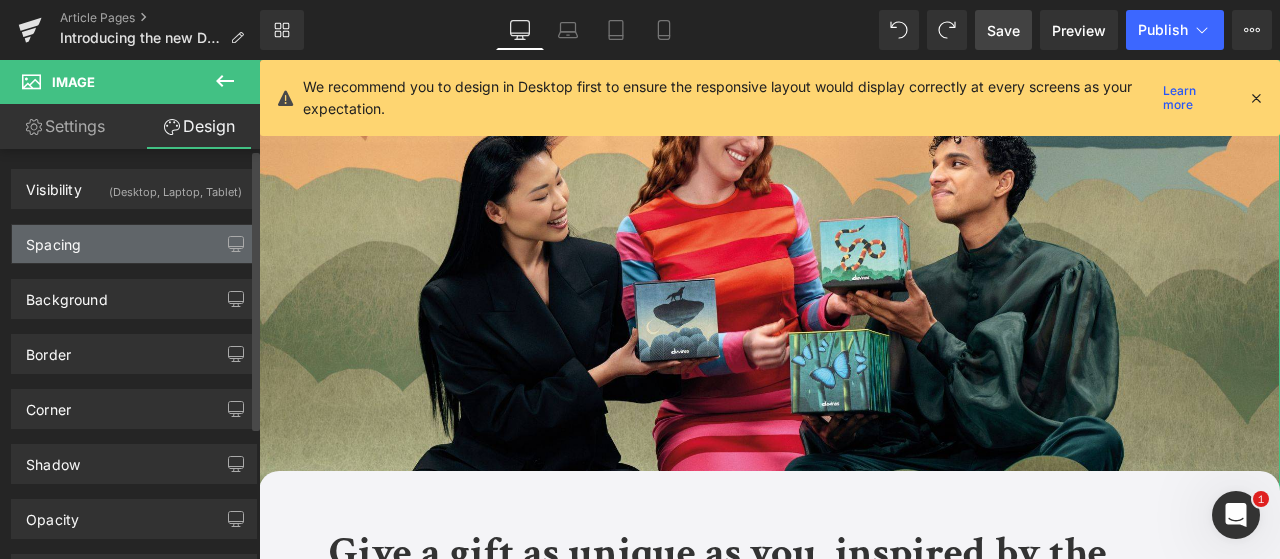 click on "Spacing" at bounding box center [134, 244] 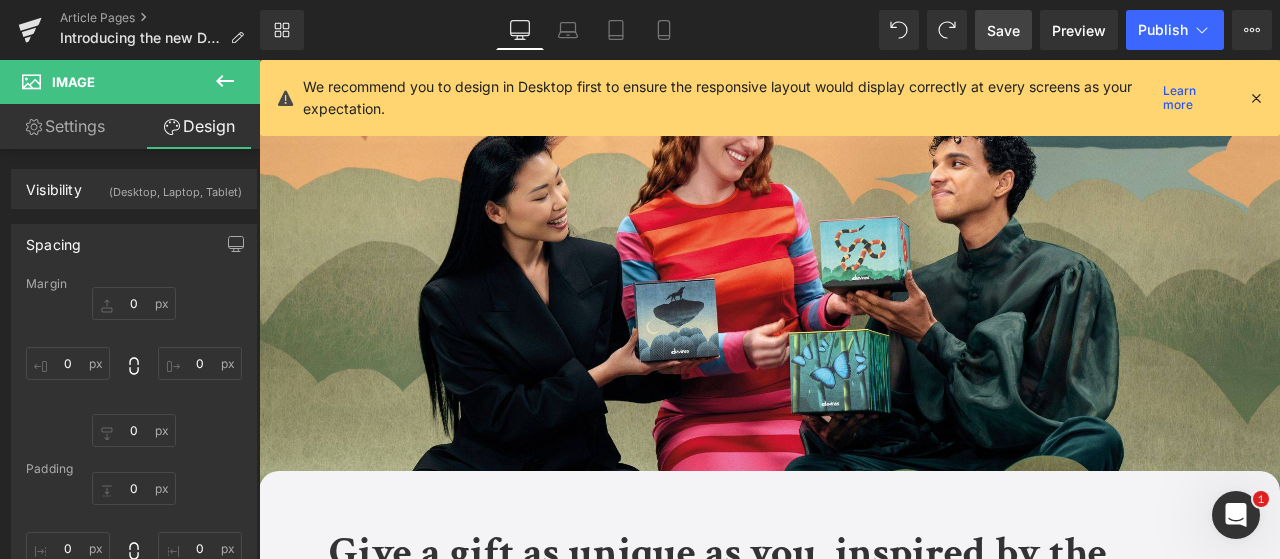 click on "Rendering Content" at bounding box center [640, 480] 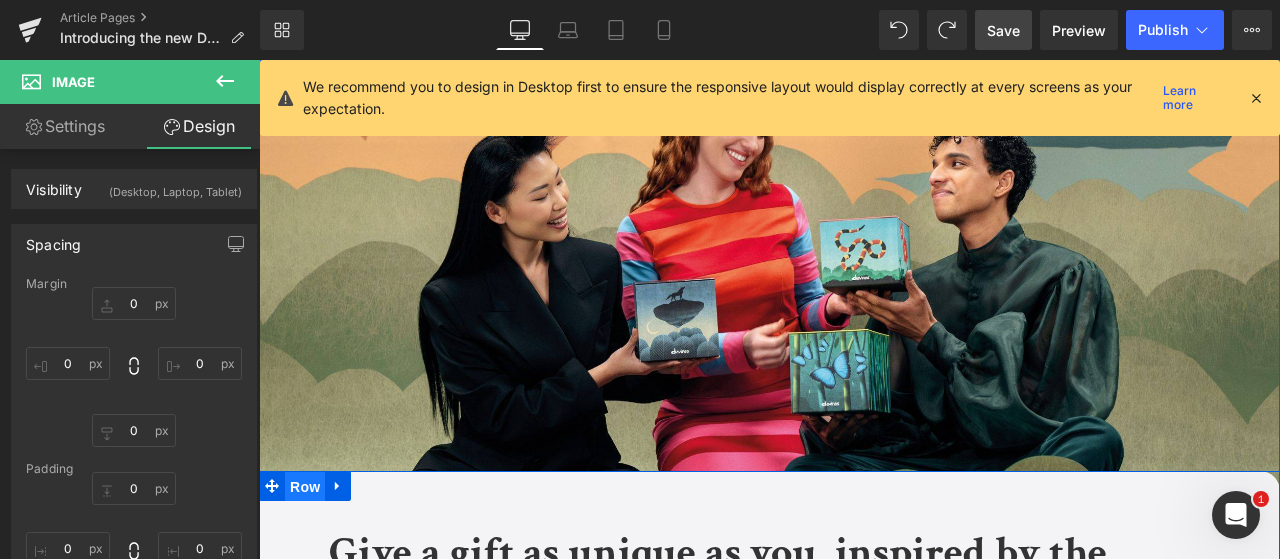 click on "Row" at bounding box center [305, 487] 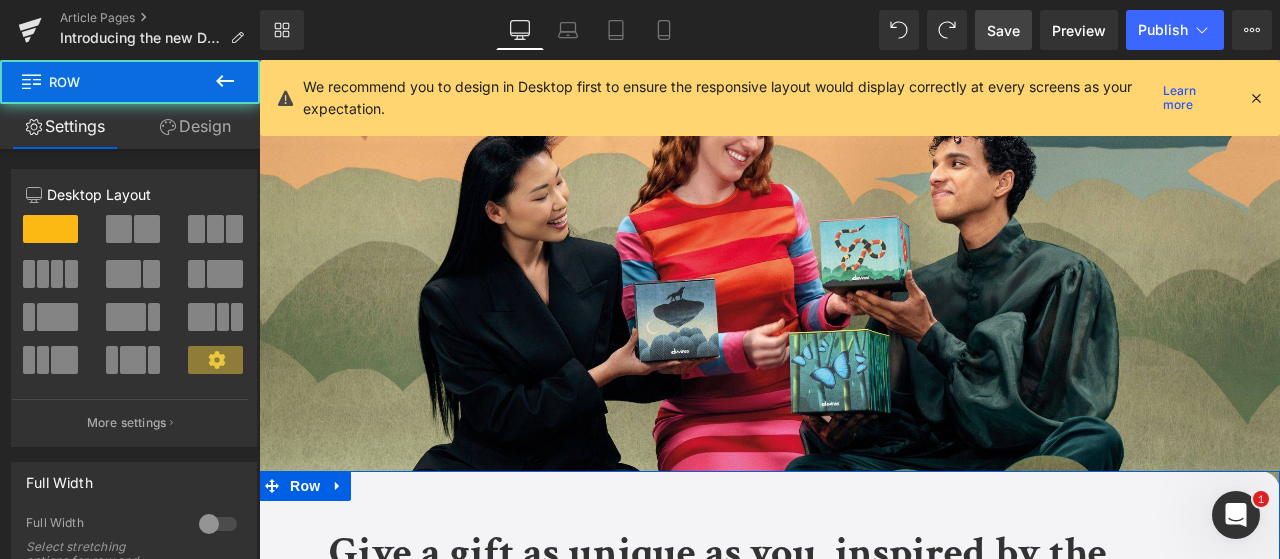 click on "Design" at bounding box center (195, 126) 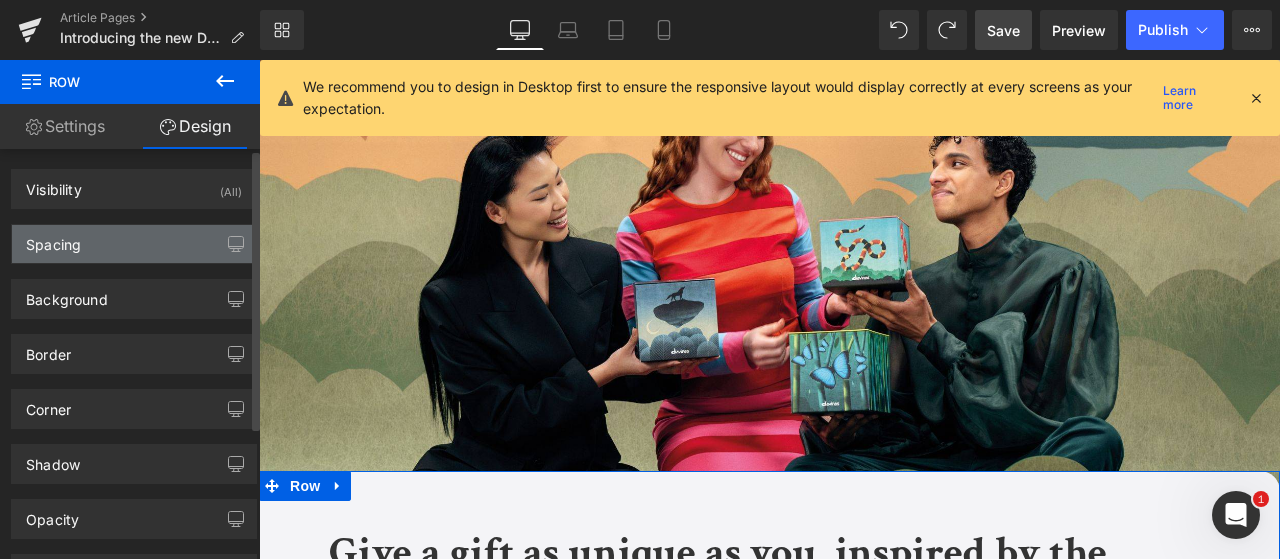 click on "Spacing" at bounding box center (134, 244) 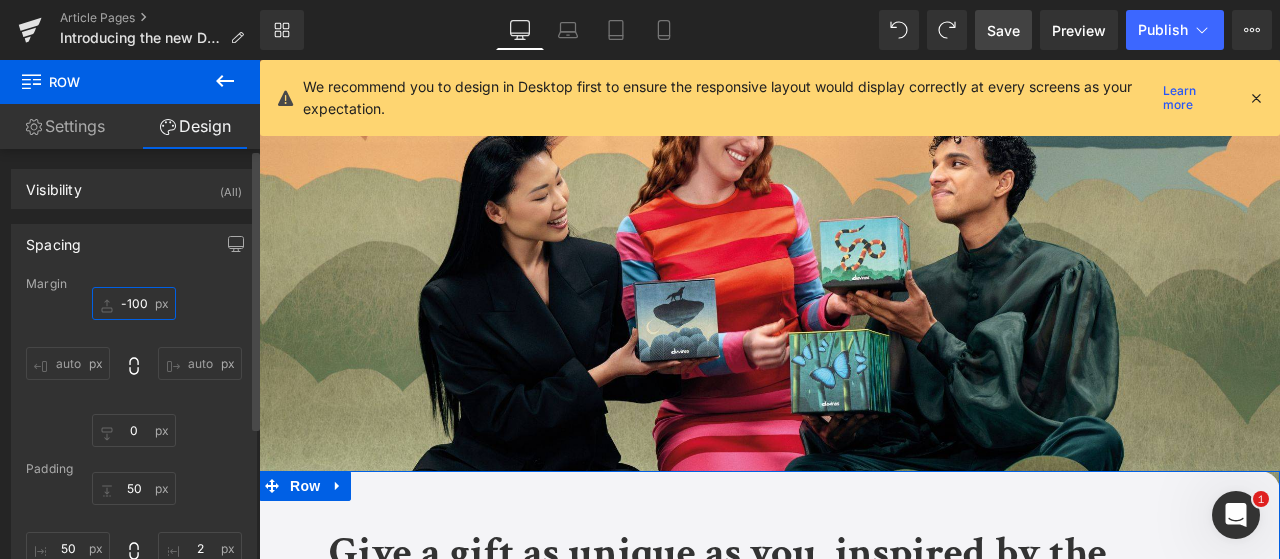 click on "-100" at bounding box center [134, 303] 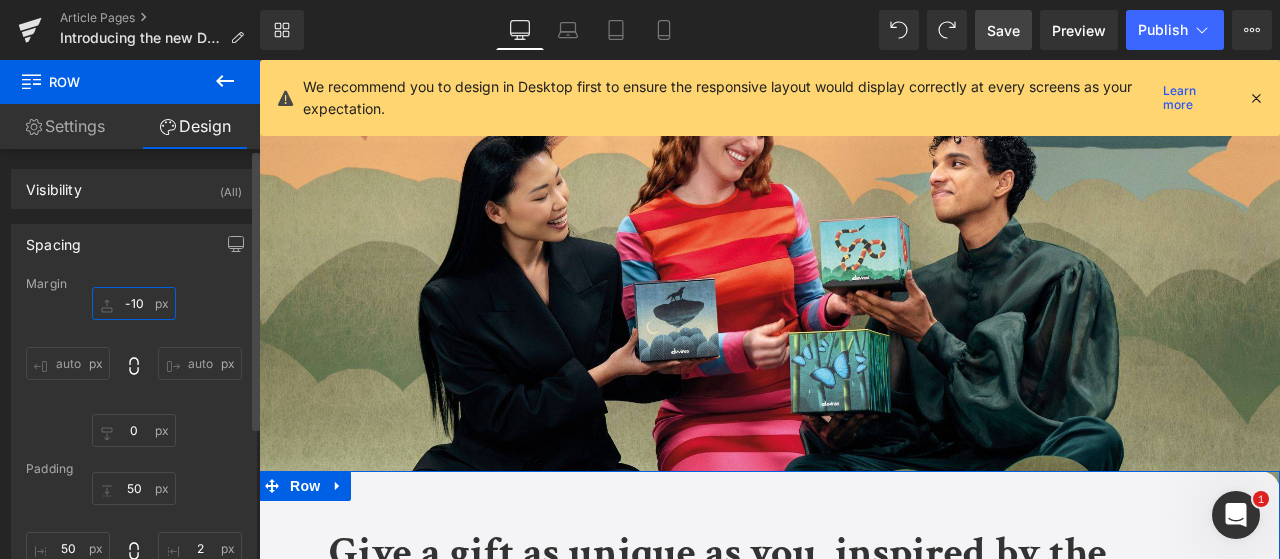 type on "-100" 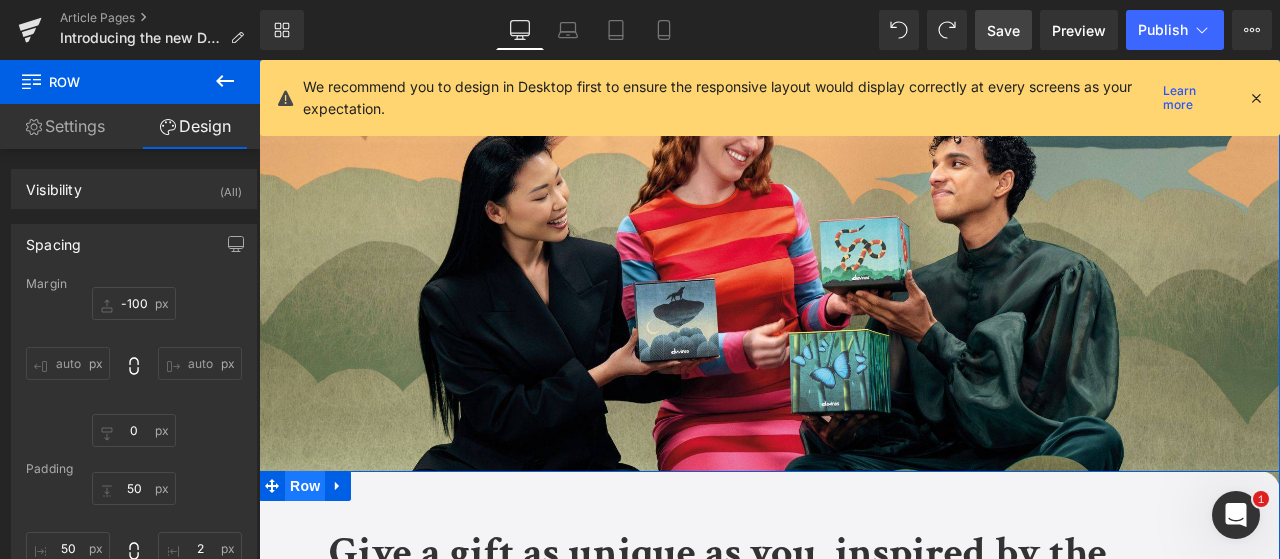 click on "Row" at bounding box center [305, 486] 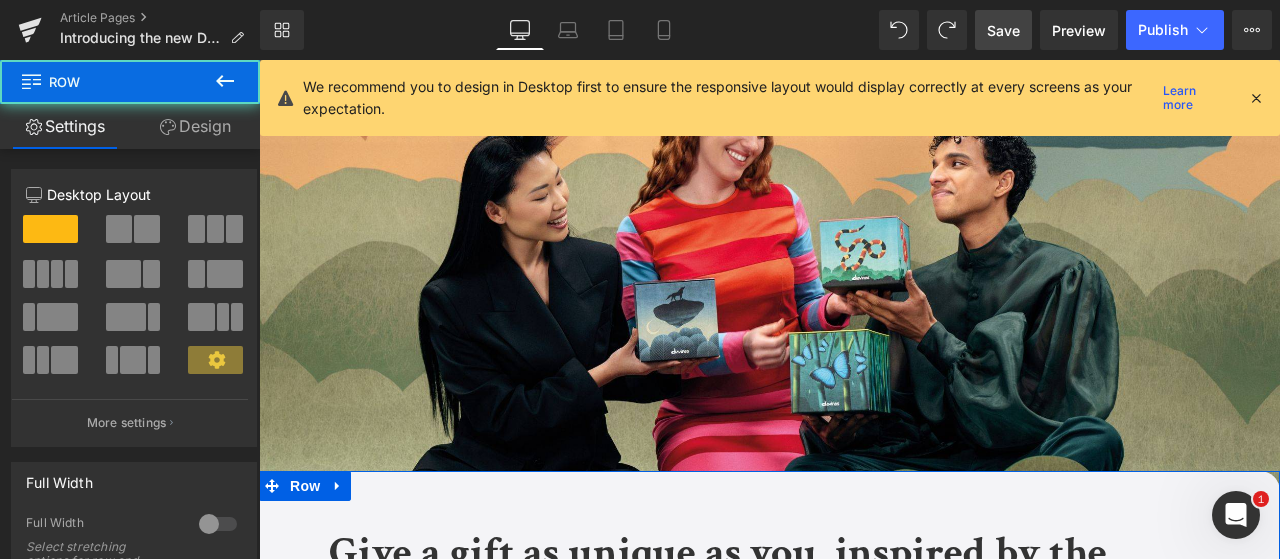 click on "Design" at bounding box center [195, 126] 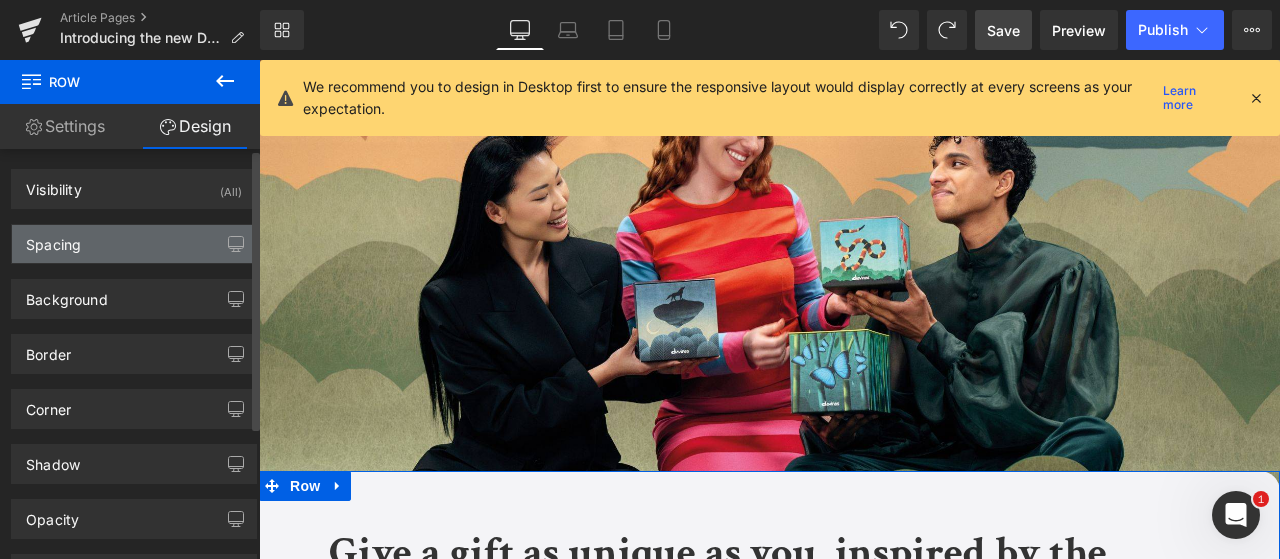 click on "Spacing" at bounding box center [134, 244] 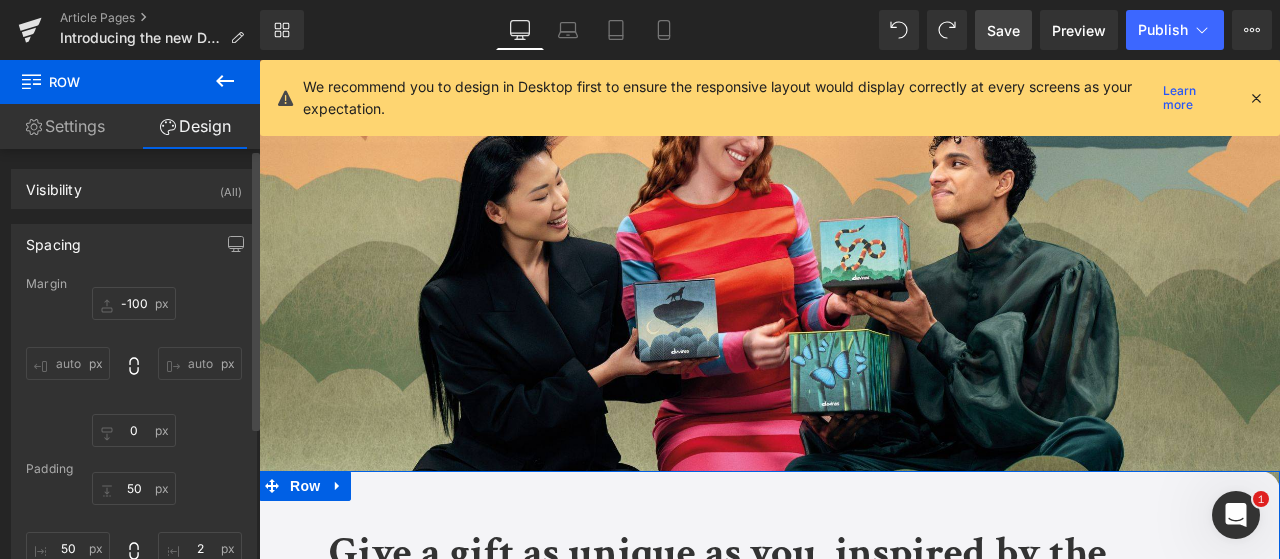 click on "Spacing" at bounding box center (134, 244) 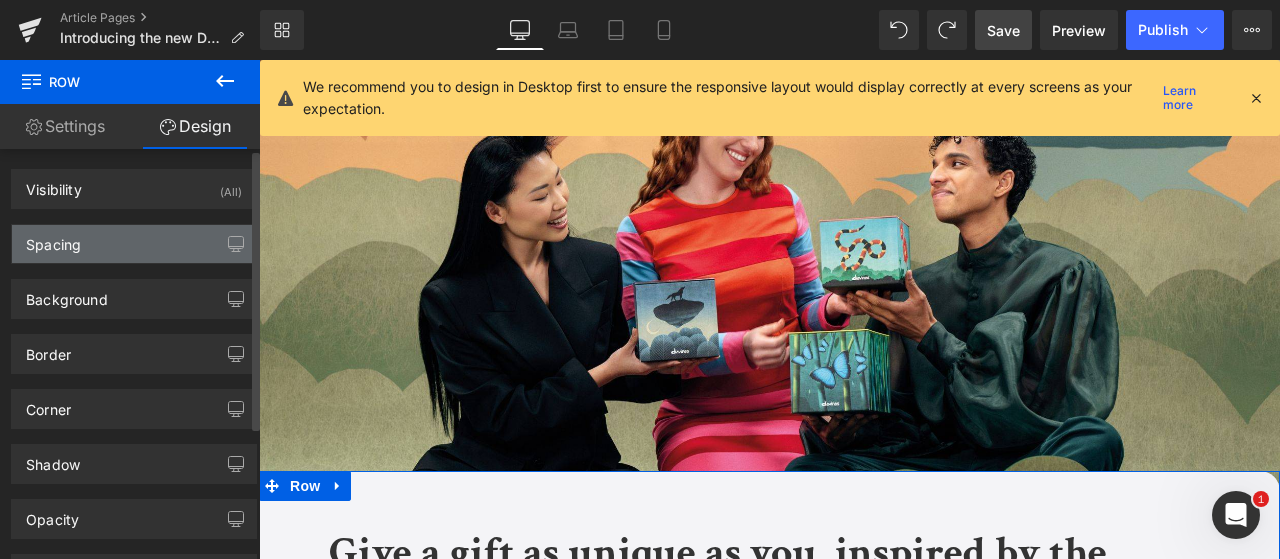 click on "Spacing" at bounding box center [134, 244] 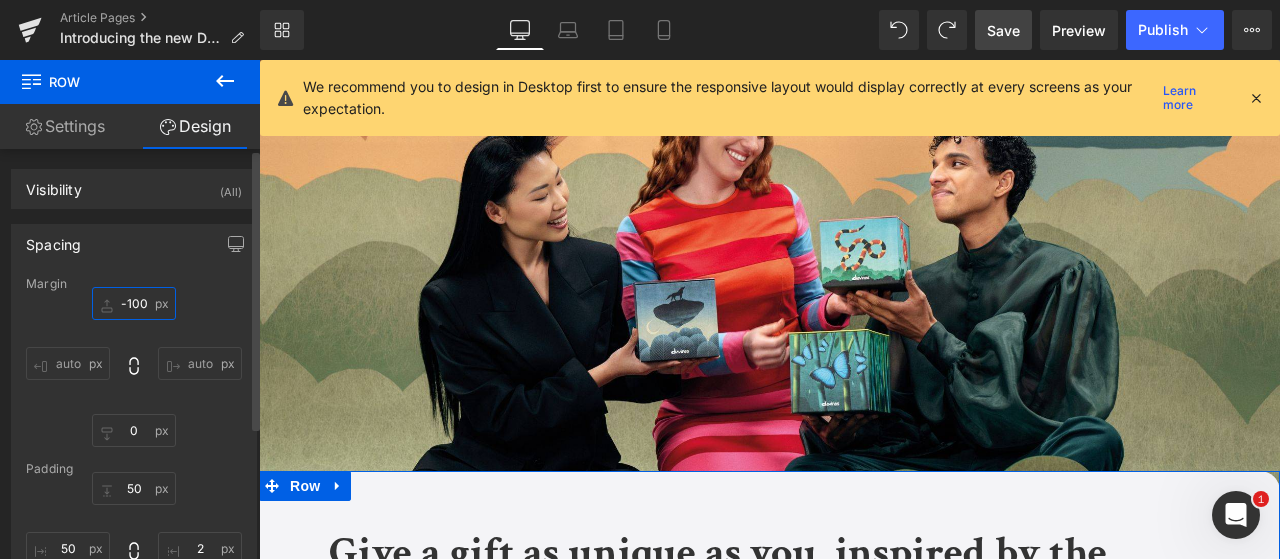 click on "-100" at bounding box center (134, 303) 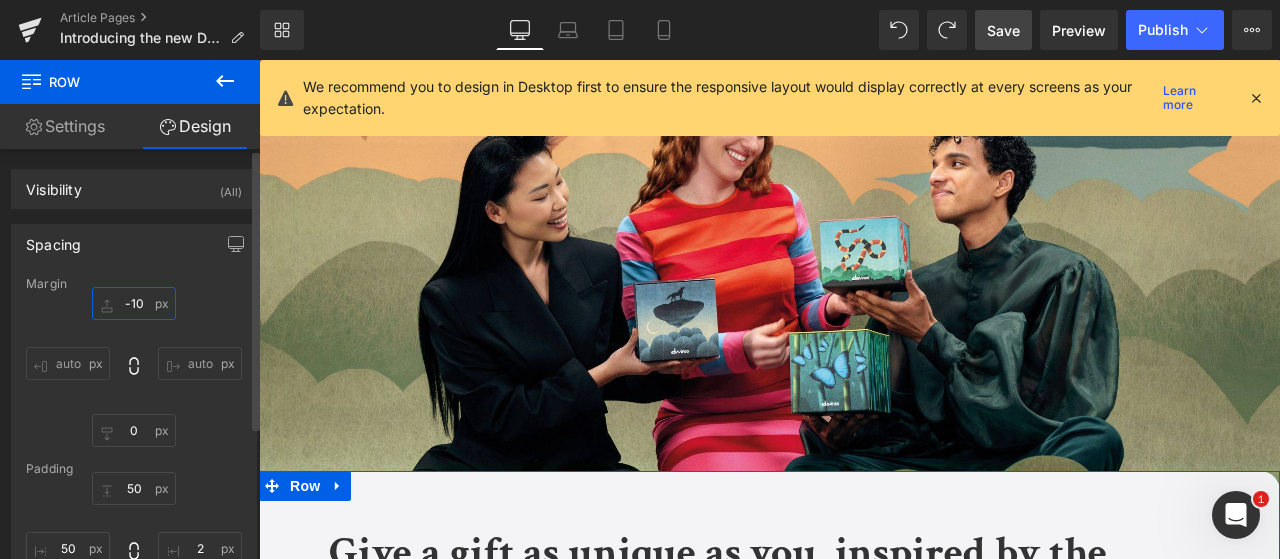 type on "-100" 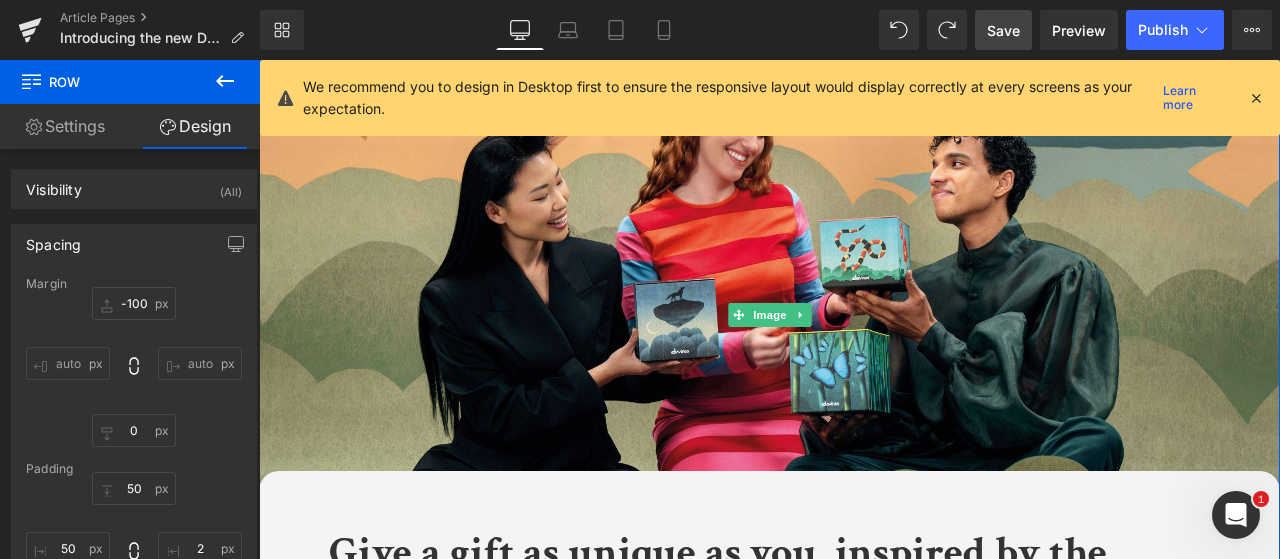 click at bounding box center [800, 315] 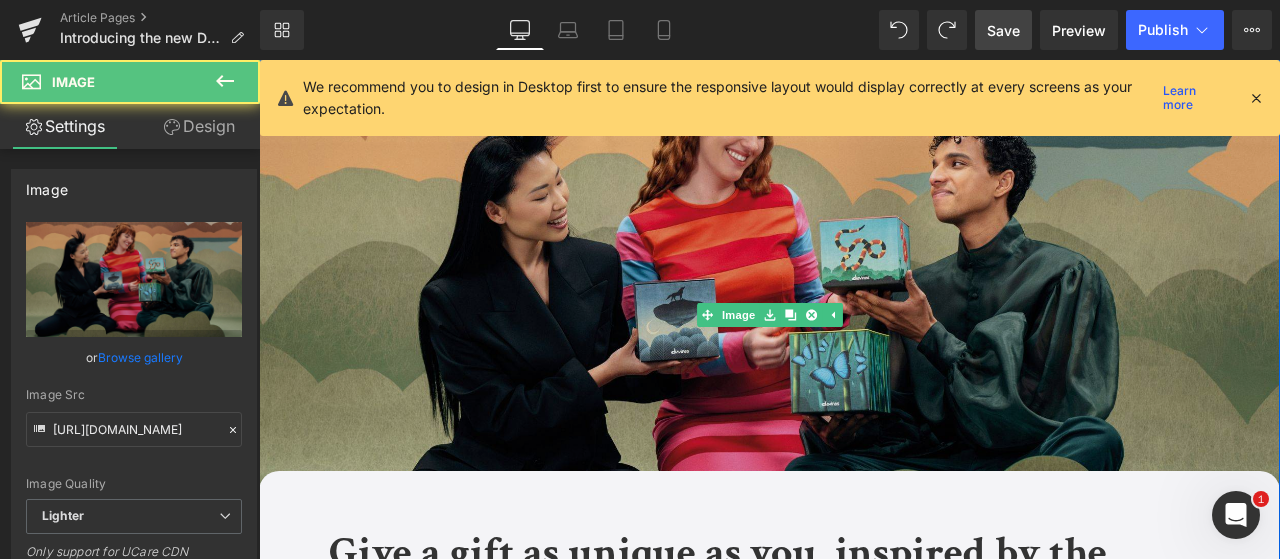click at bounding box center (769, 315) 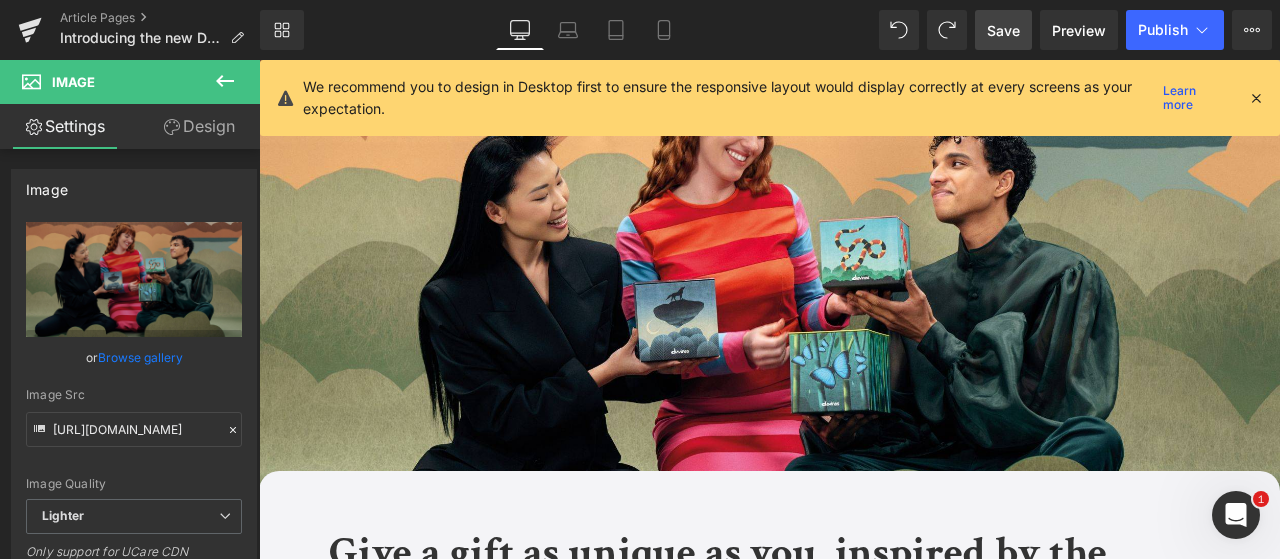 click on "Save" at bounding box center (1003, 30) 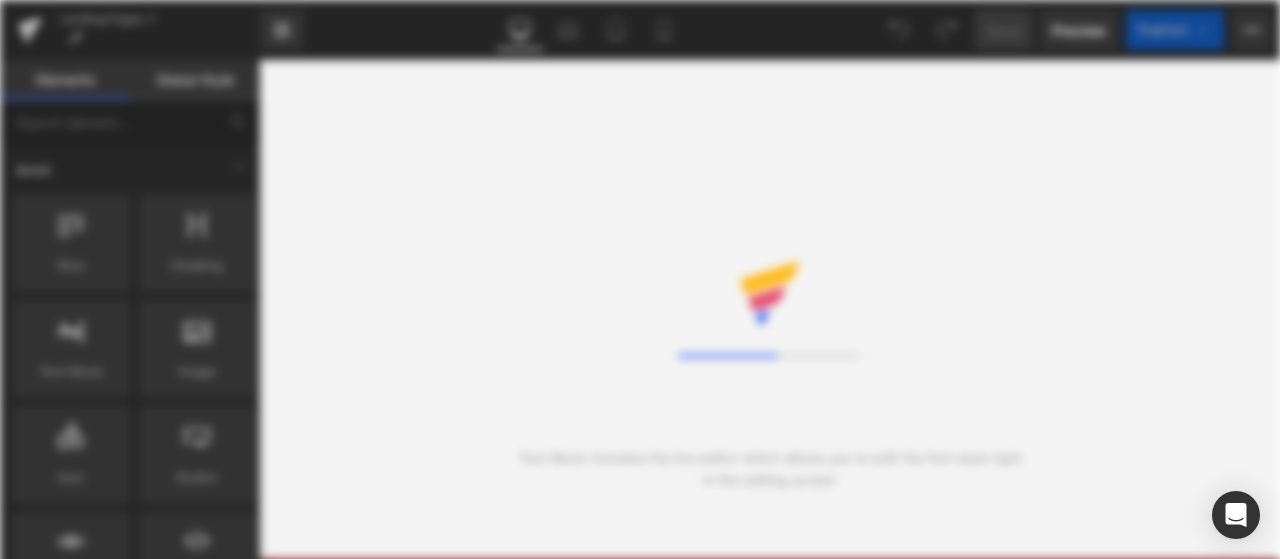 scroll, scrollTop: 0, scrollLeft: 0, axis: both 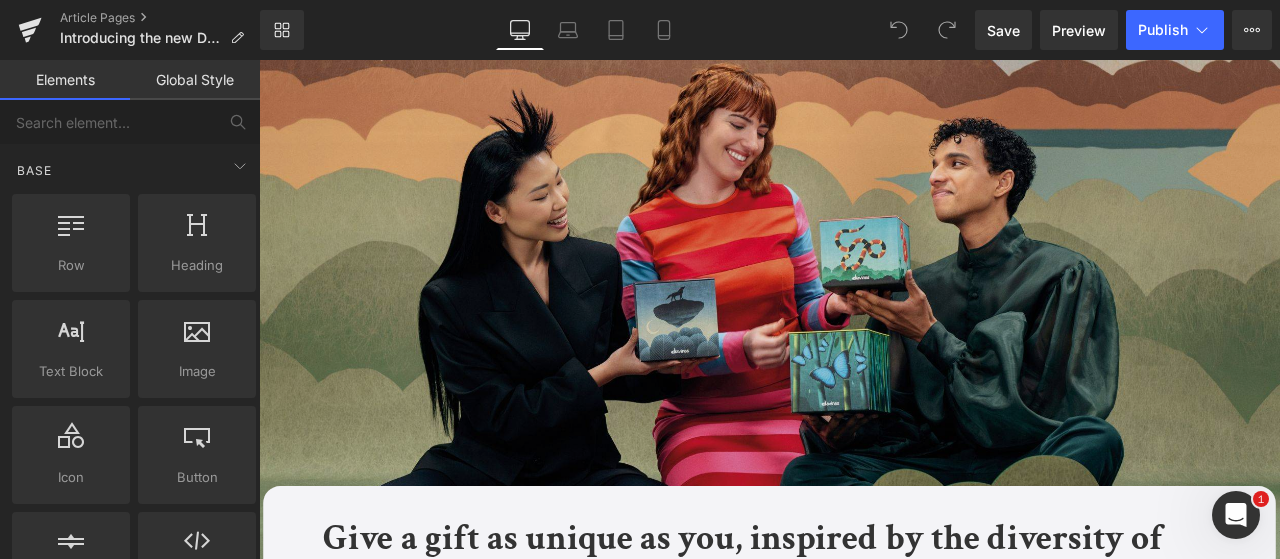 click at bounding box center [864, 362] 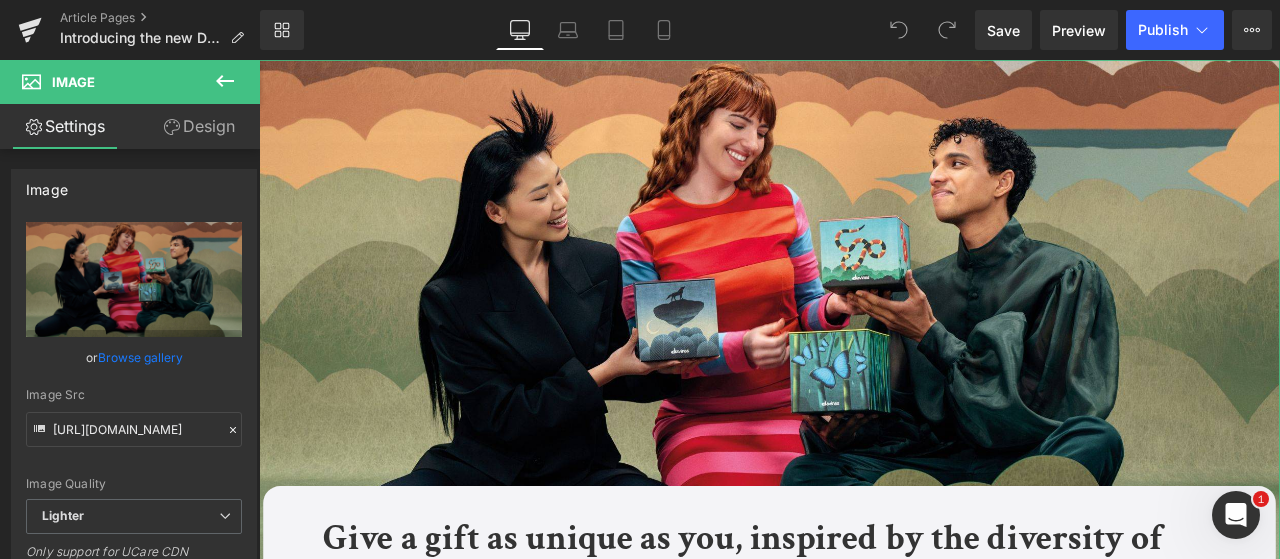 click on "Design" at bounding box center [199, 126] 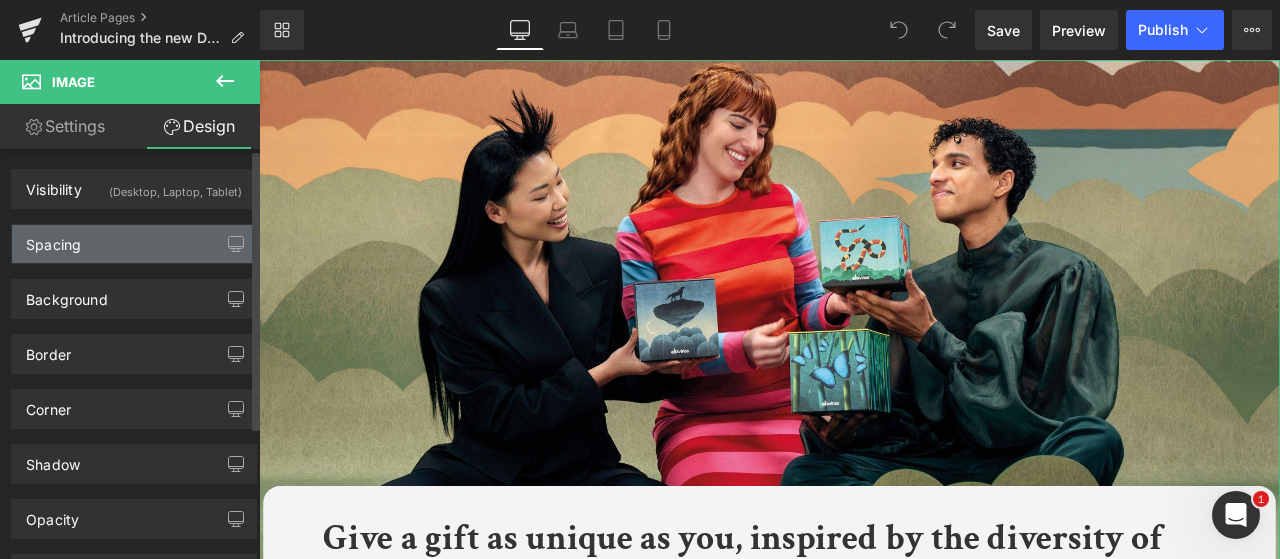 click on "Spacing" at bounding box center [134, 244] 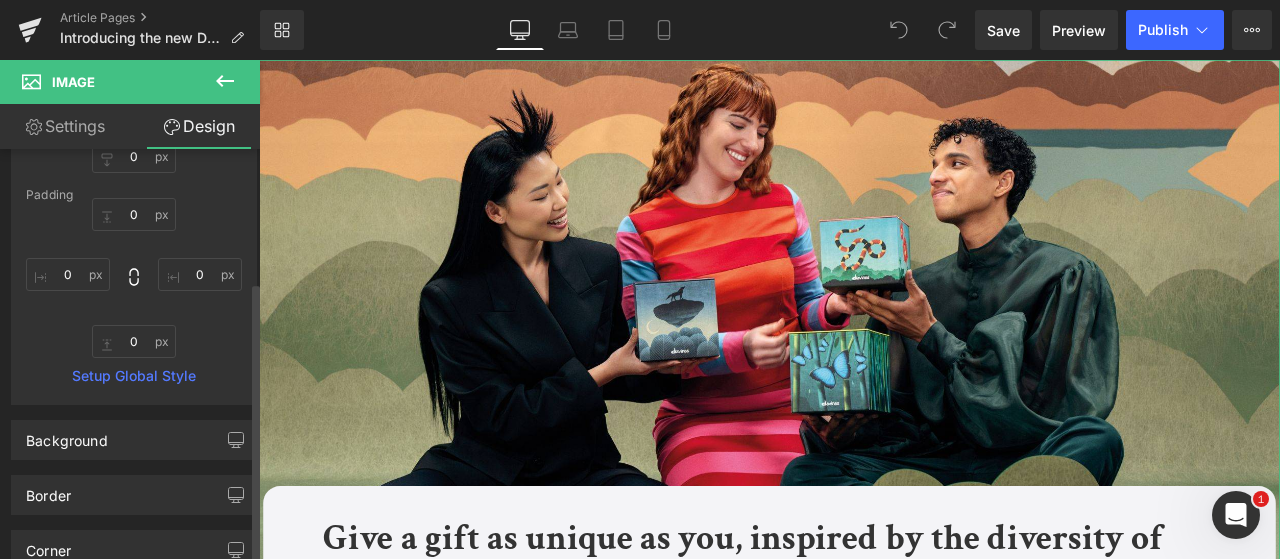 scroll, scrollTop: 280, scrollLeft: 0, axis: vertical 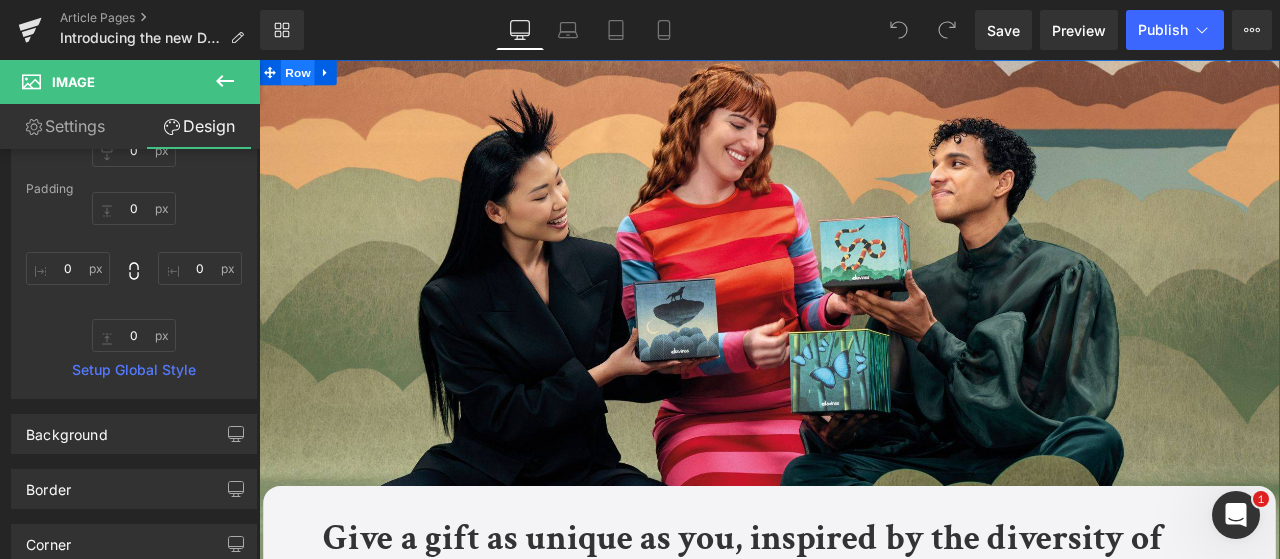 click on "Row" at bounding box center [305, 75] 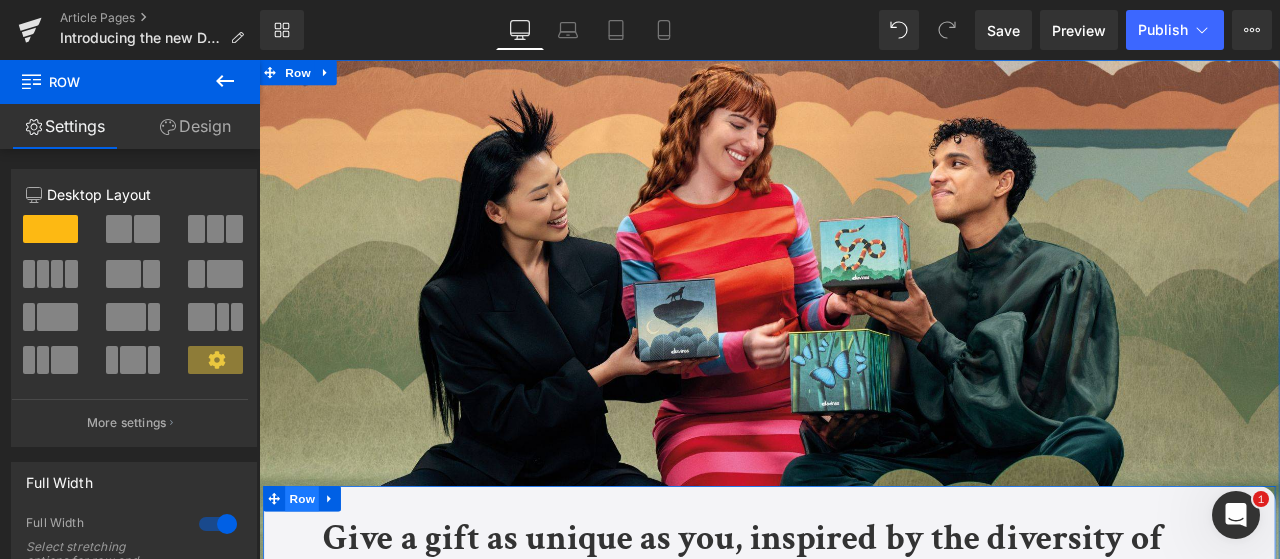 click on "Row" at bounding box center (310, 580) 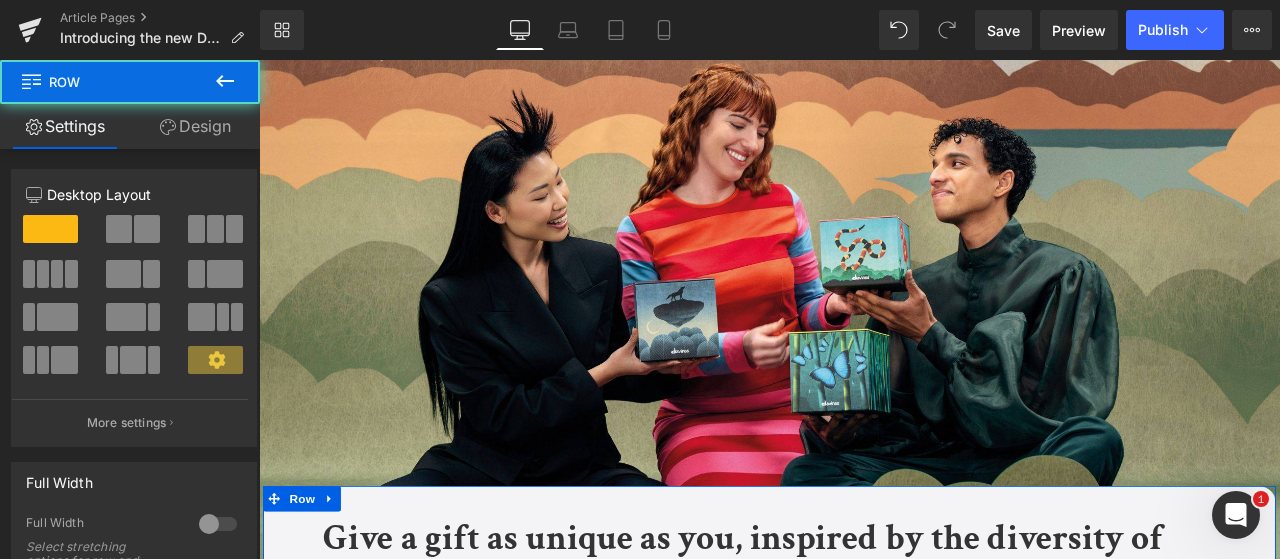 click on "Design" at bounding box center (195, 126) 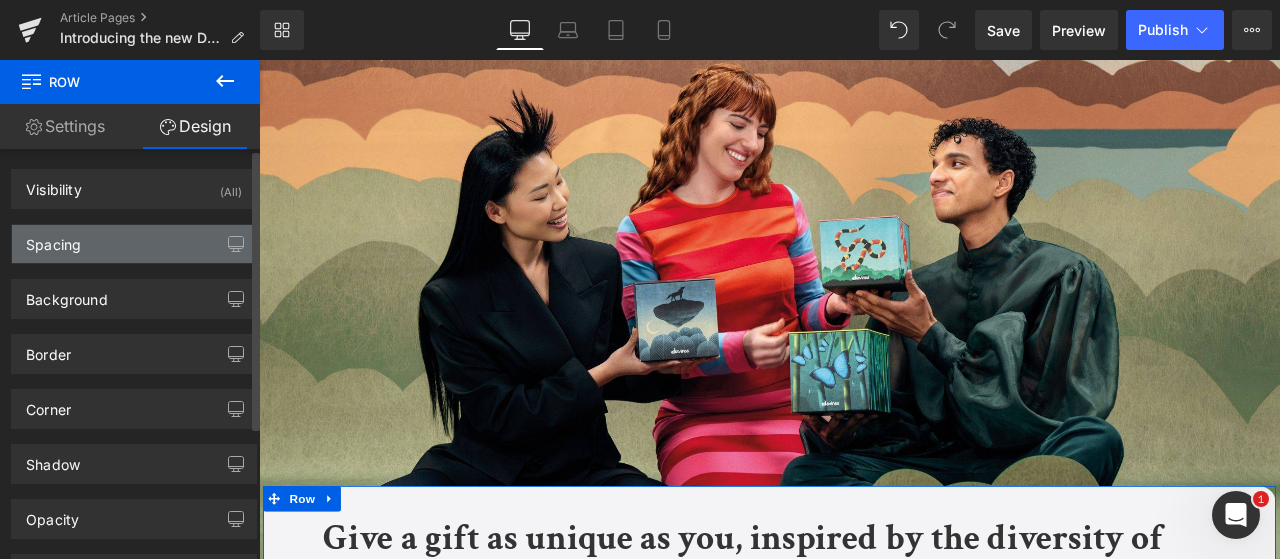 click on "Spacing" at bounding box center [134, 244] 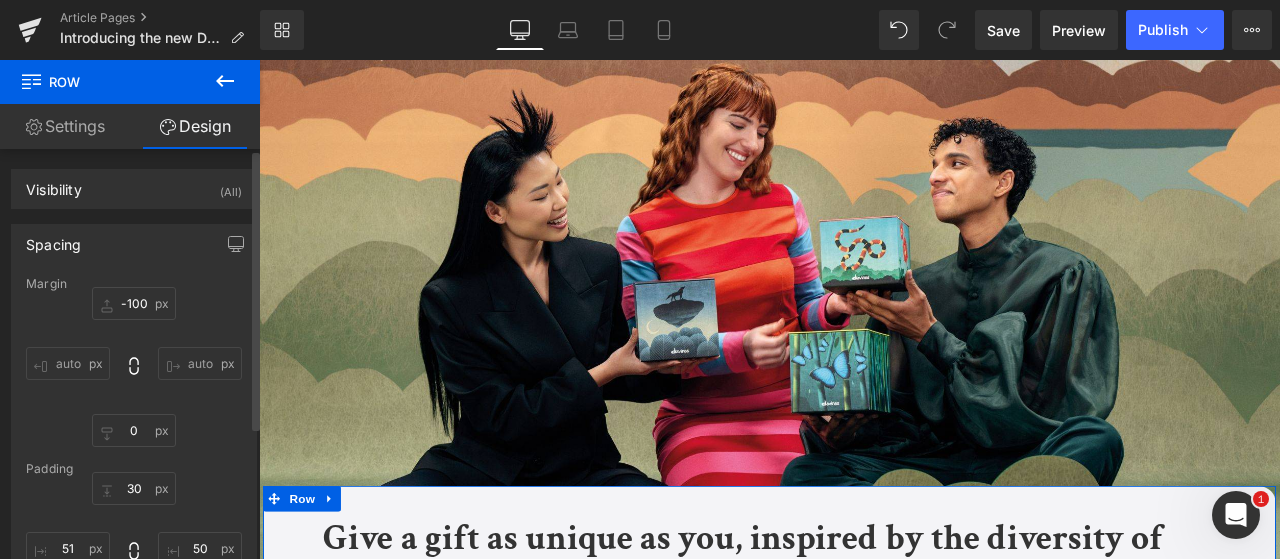 click on "Spacing" at bounding box center (134, 244) 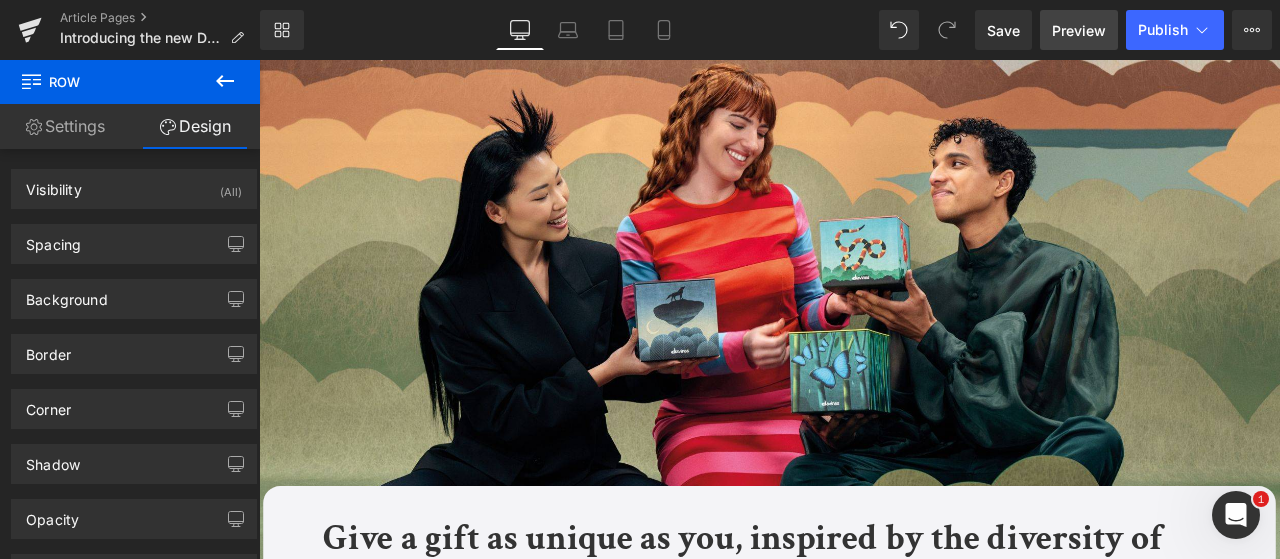 click on "Preview" at bounding box center [1079, 30] 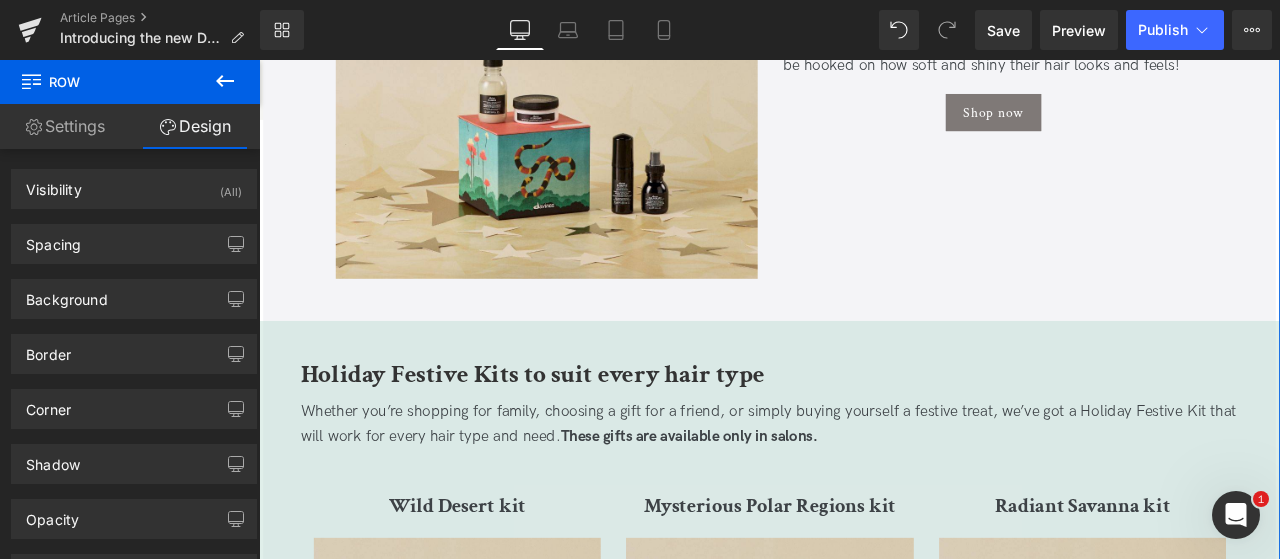 scroll, scrollTop: 2810, scrollLeft: 0, axis: vertical 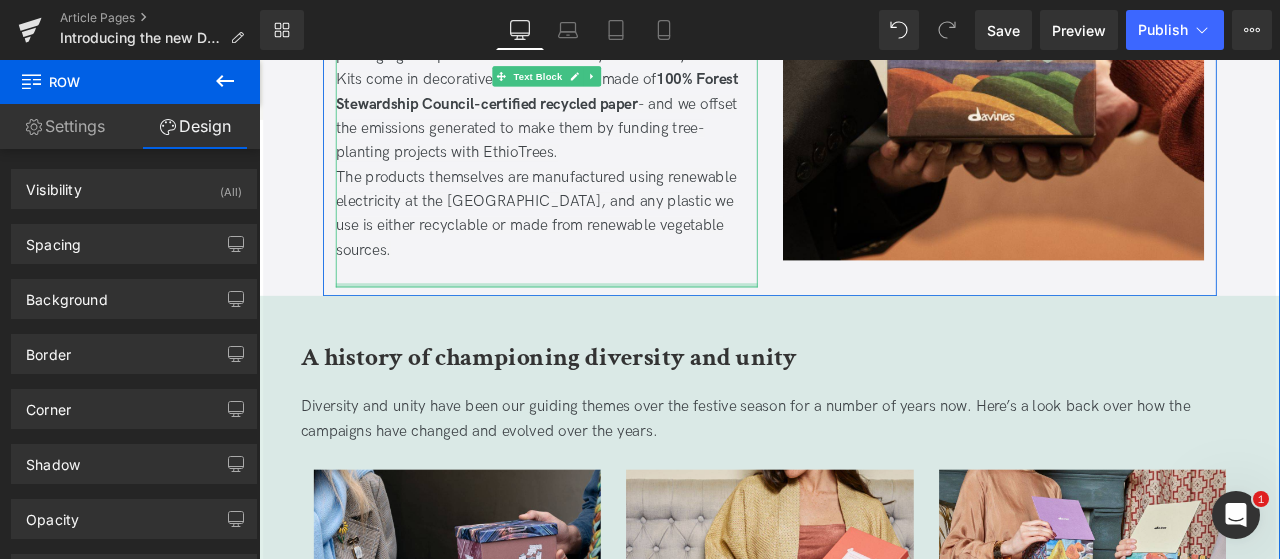 click at bounding box center [600, 327] 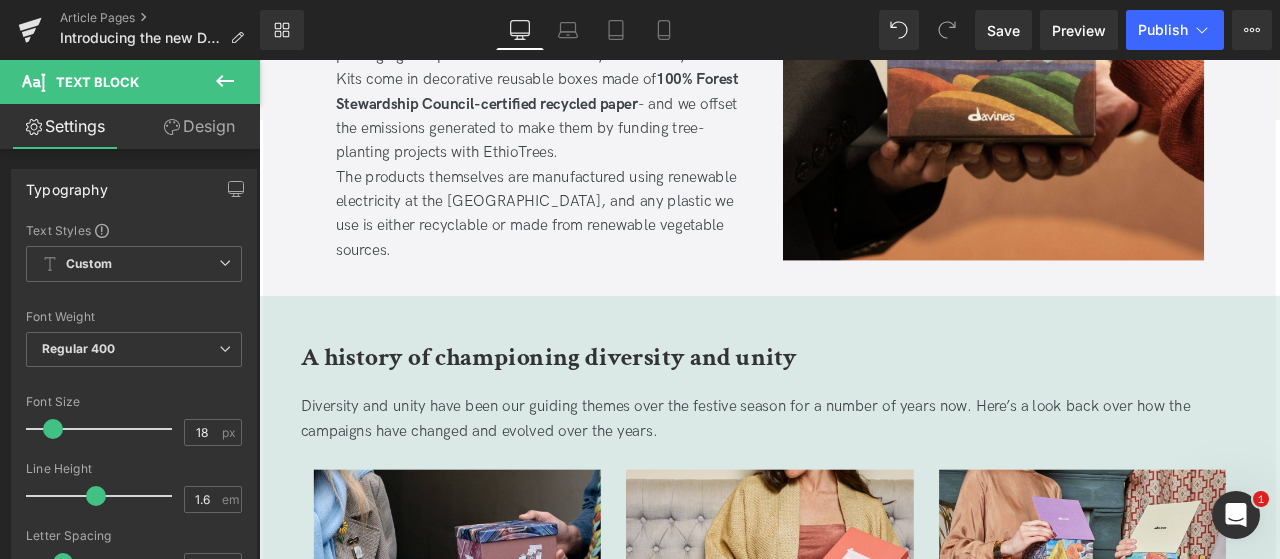 click on "Design" at bounding box center (199, 126) 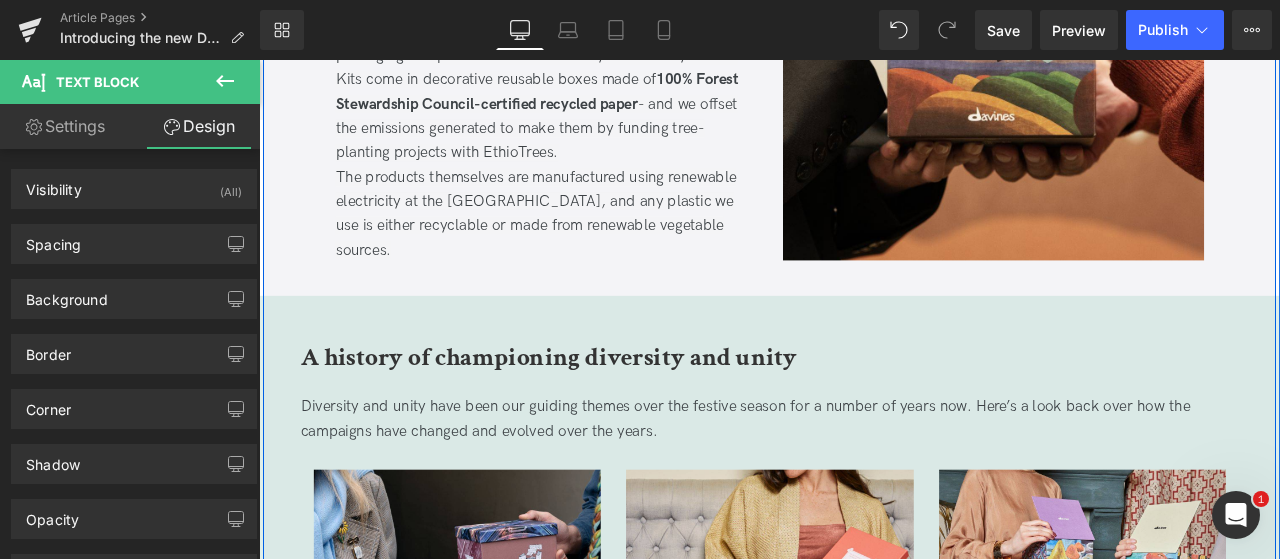 click on "Give a gift as unique as you, inspired by the diversity of nature Heading         Let’s celebrate our diversity this festive season with a range of gifts designed to highlight what makes all of us as unique as environments we live in Text Block         My uniqueness is a gift for you. Diversity feeds life. Heading         We need only to look at the natural world to see that diversity is something to be treasured. From the radiant savanna to the magical rainforests to the deep marine world, there is beauty in every terrain - and each helps different types of life to thrive. Likewise, each of us brings something unique to the world, rooted in our environments and the people that surround us. Every year, we celebrate this diversity and unity, and this year we’ve created a range of  limited-edition Holiday Festive Kits,  inspired by nature and featuring our best loved products. Whoever you want to show your gratitude to this year, we have a gift set for you. Text Block         Shop the range online Button" at bounding box center (864, -1728) 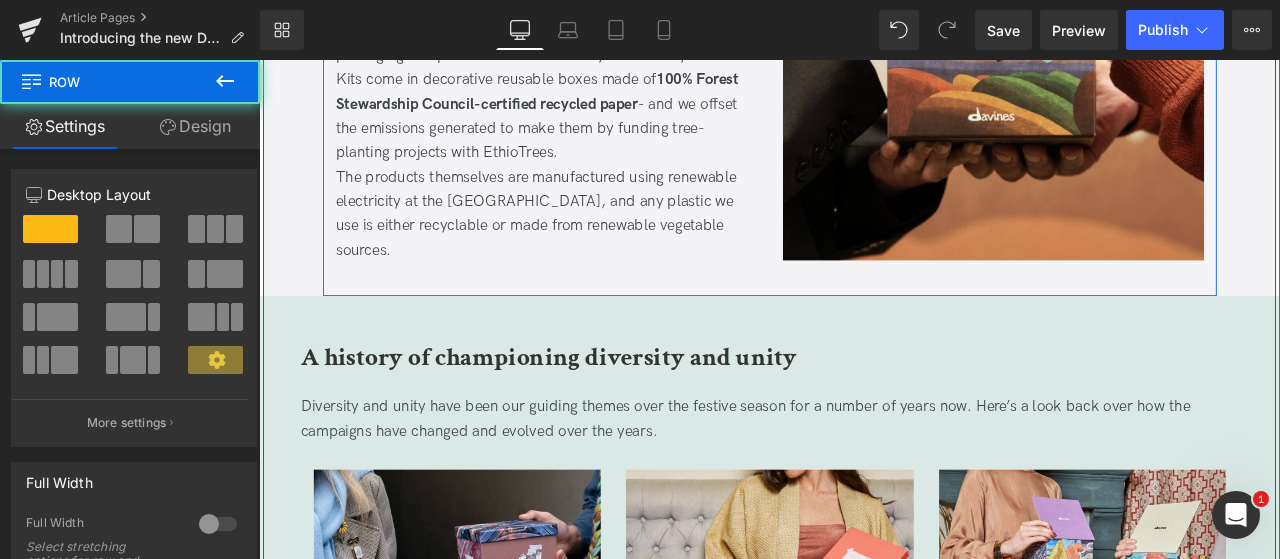 click on "The gift of sustainability Heading         As part of the global B Corp community, we are committed to sustainability and social responsibility, aiming to put people and the planet first in all that we do. We know that the holiday season can be a time of excessive packaging and plastic waste. That’s why our Holiday Festive Kits come in decorative reusable boxes made of  100% Forest Stewardship Council-certified recycled paper  - and we offset the emissions generated to make them by funding tree-planting projects with EthioTrees. The products themselves are manufactured using renewable electricity at the Davines Village, and any plastic we use is either recyclable or made from renewable vegetable sources. Text Block         Image         Row" at bounding box center (864, 54) 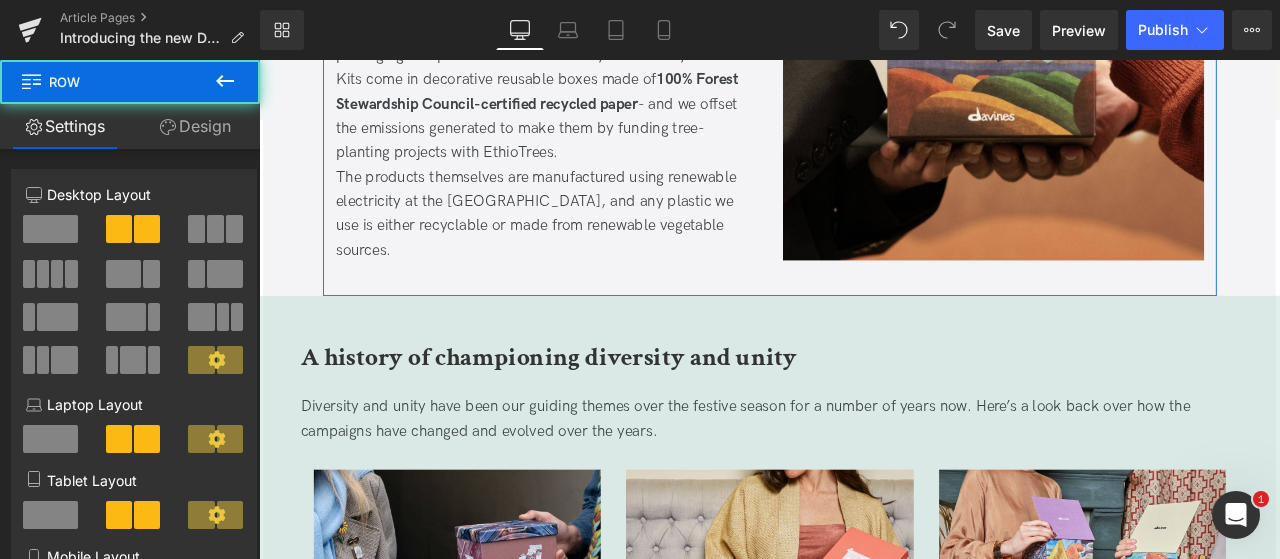 click on "Design" at bounding box center (195, 126) 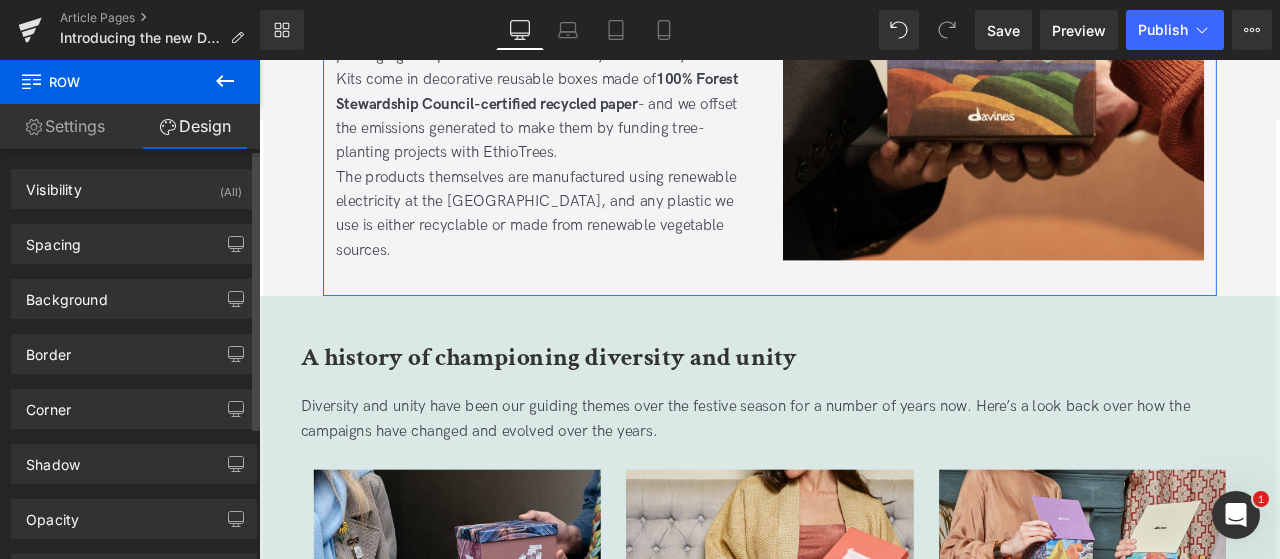 click on "Spacing
Margin
0px 0
auto auto
0px 0
auto auto
Padding
30px 30
0px 0
10px 10
0px 0
Setup Global Style" at bounding box center (134, 236) 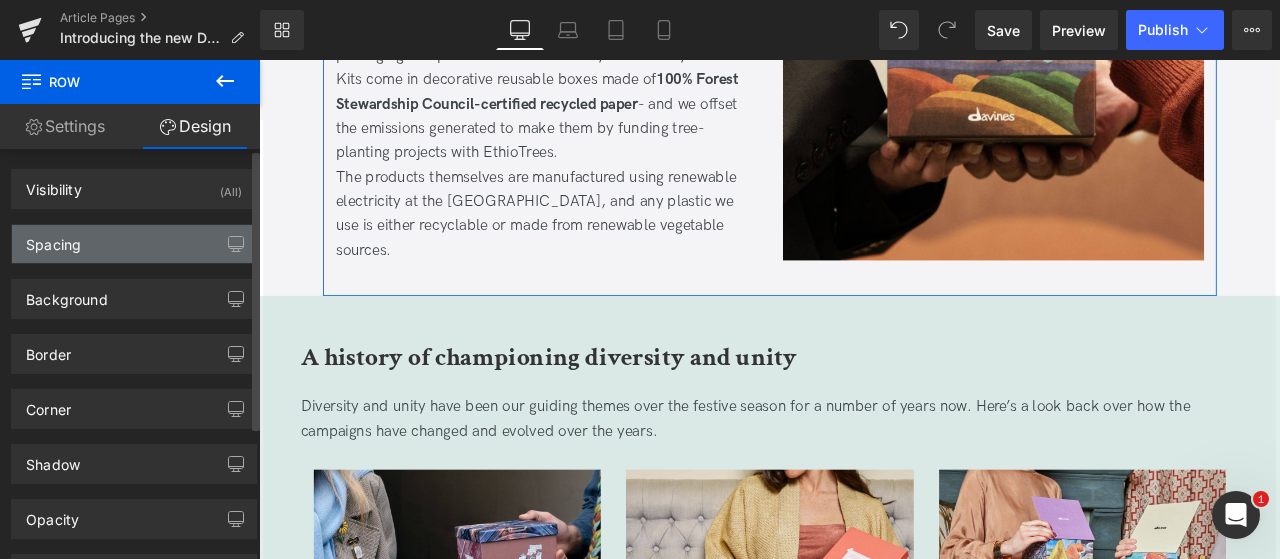 click on "Spacing" at bounding box center [134, 244] 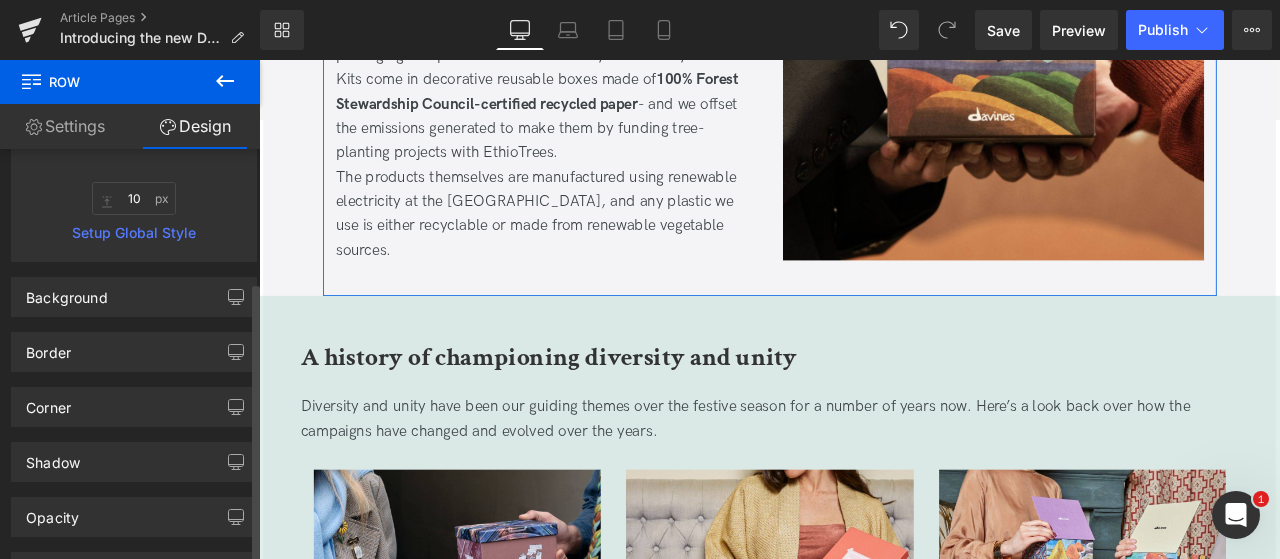 scroll, scrollTop: 435, scrollLeft: 0, axis: vertical 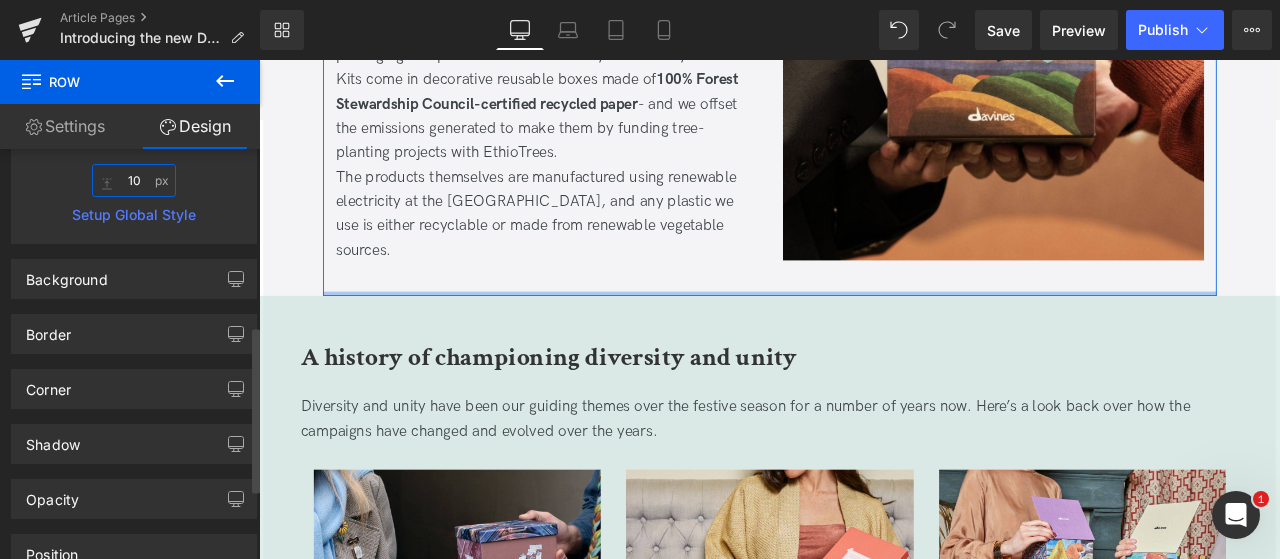 click on "10" at bounding box center [134, 180] 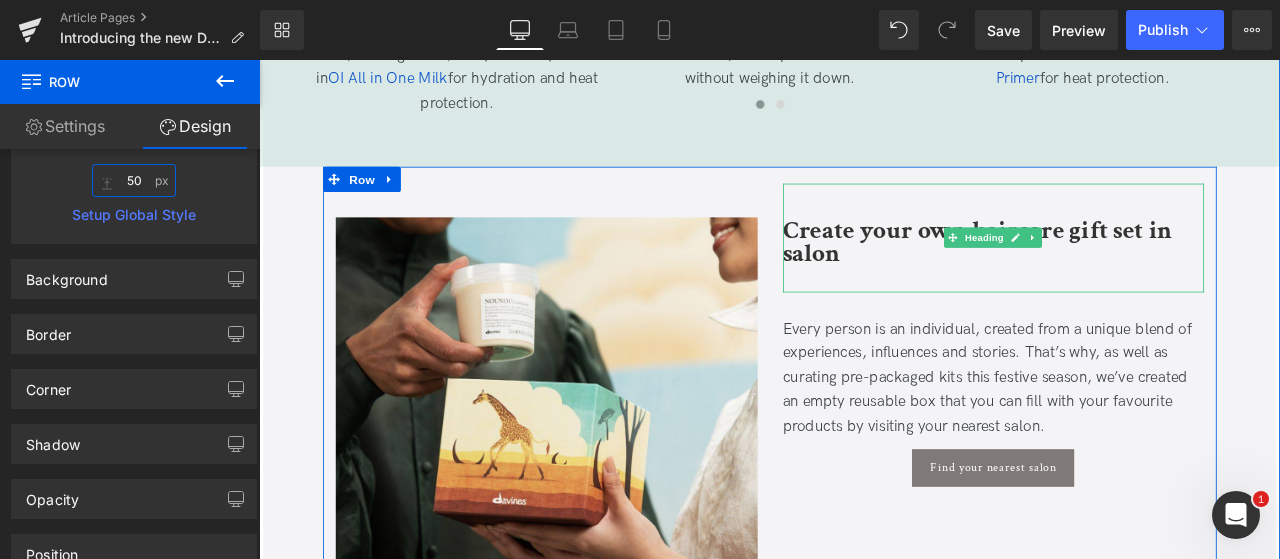 scroll, scrollTop: 5242, scrollLeft: 0, axis: vertical 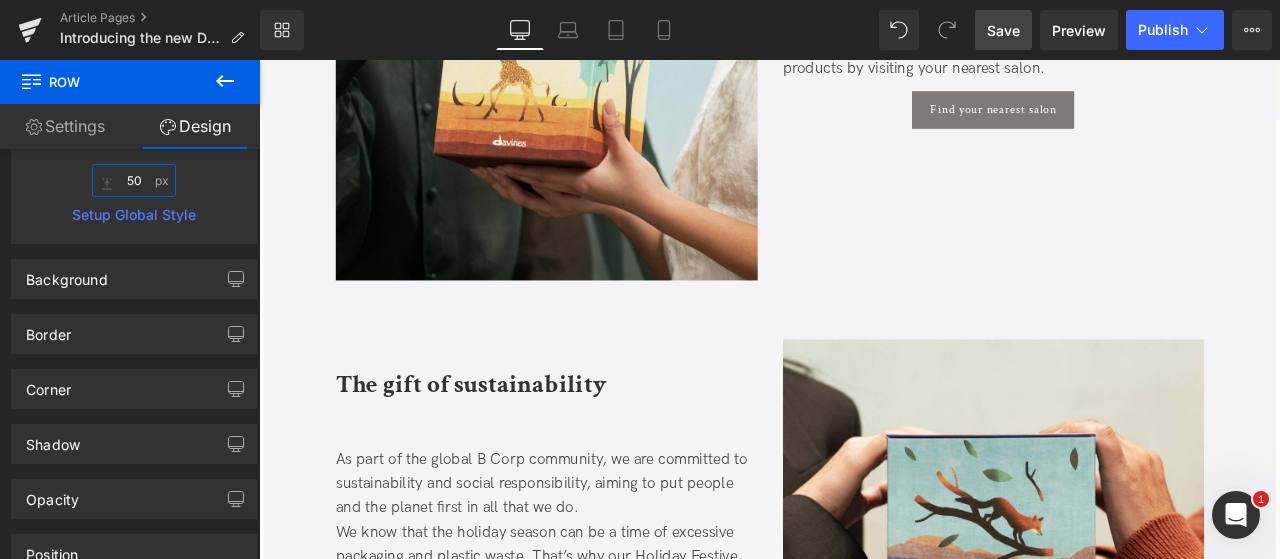 type on "50" 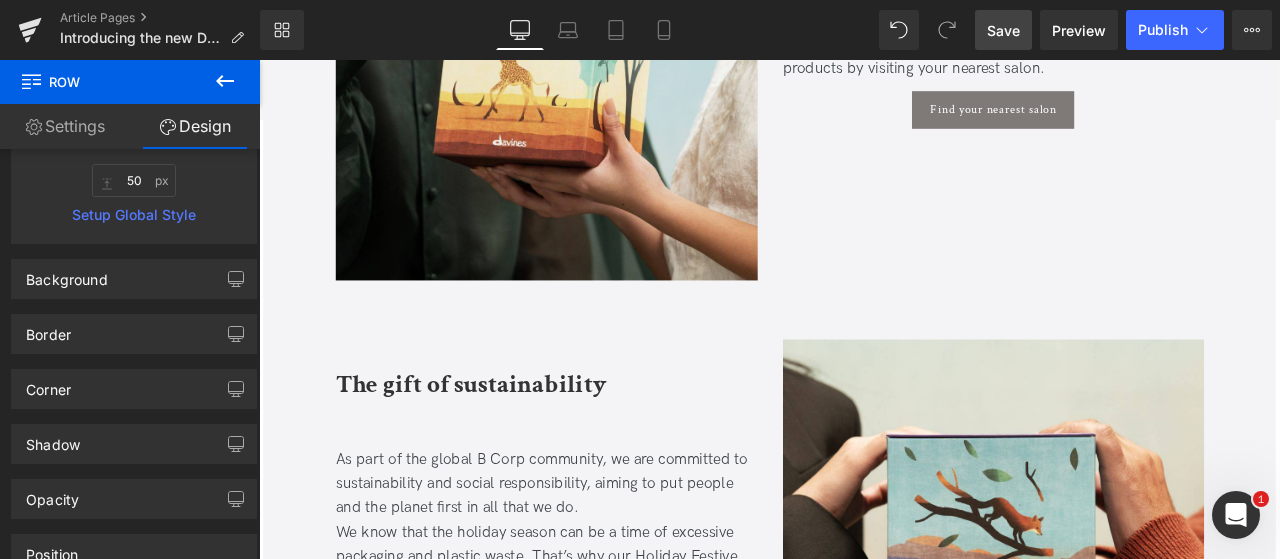 click on "Save" at bounding box center (1003, 30) 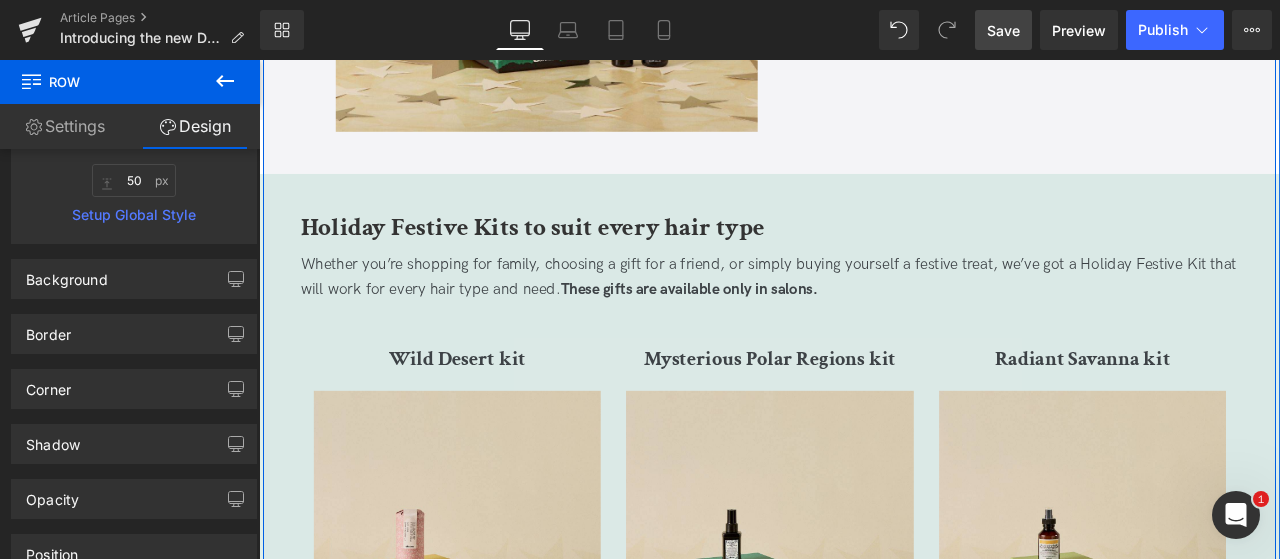 scroll, scrollTop: 2982, scrollLeft: 0, axis: vertical 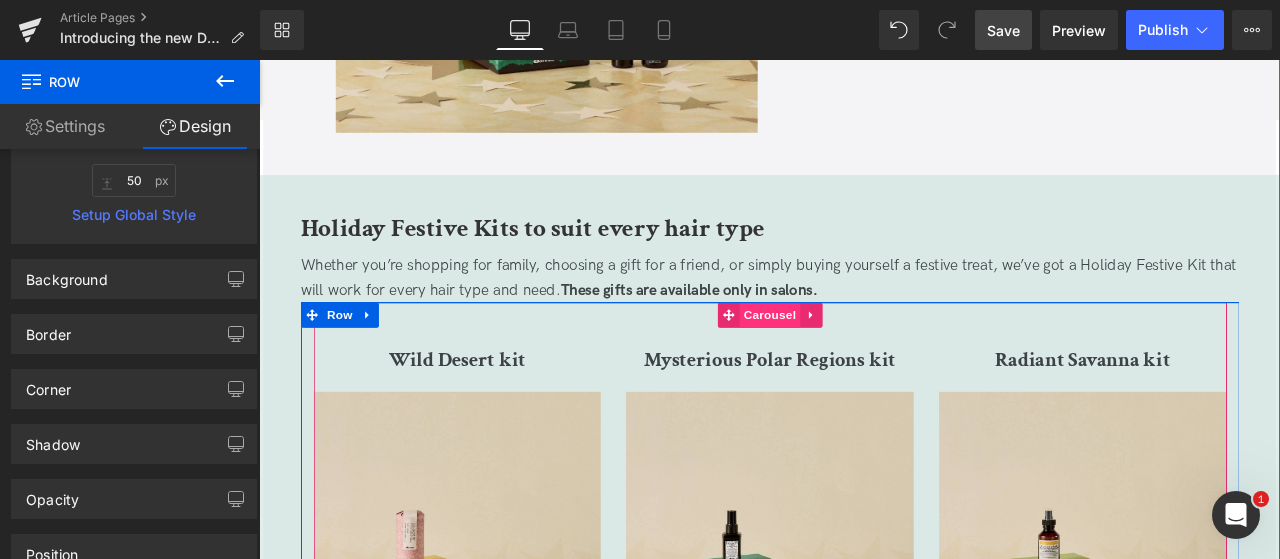 click on "Carousel" at bounding box center [864, 362] 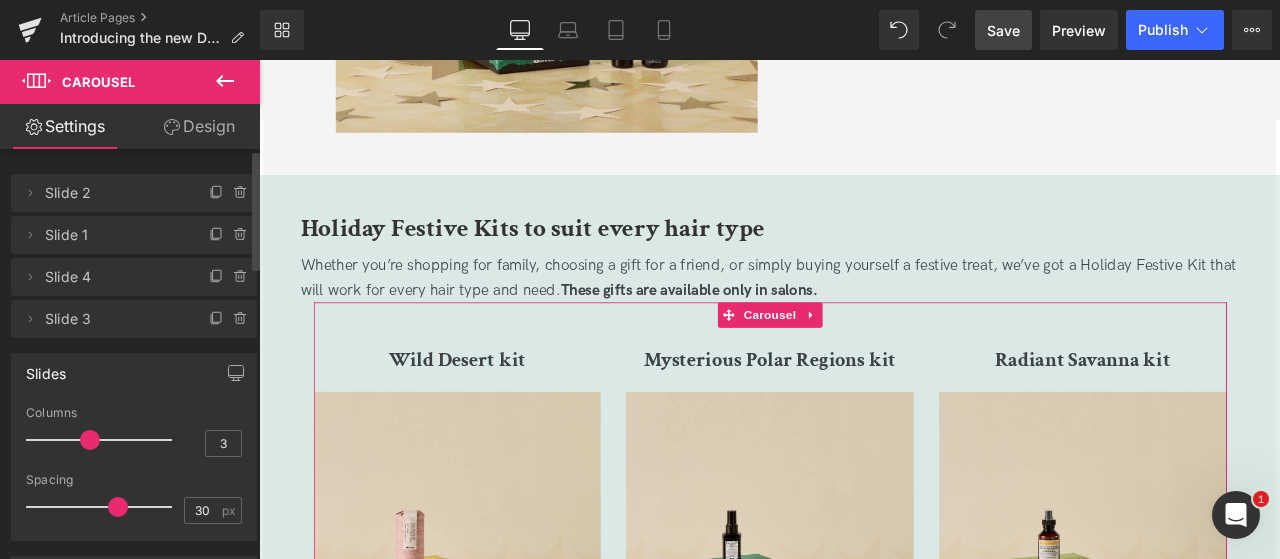 click at bounding box center [134, 466] 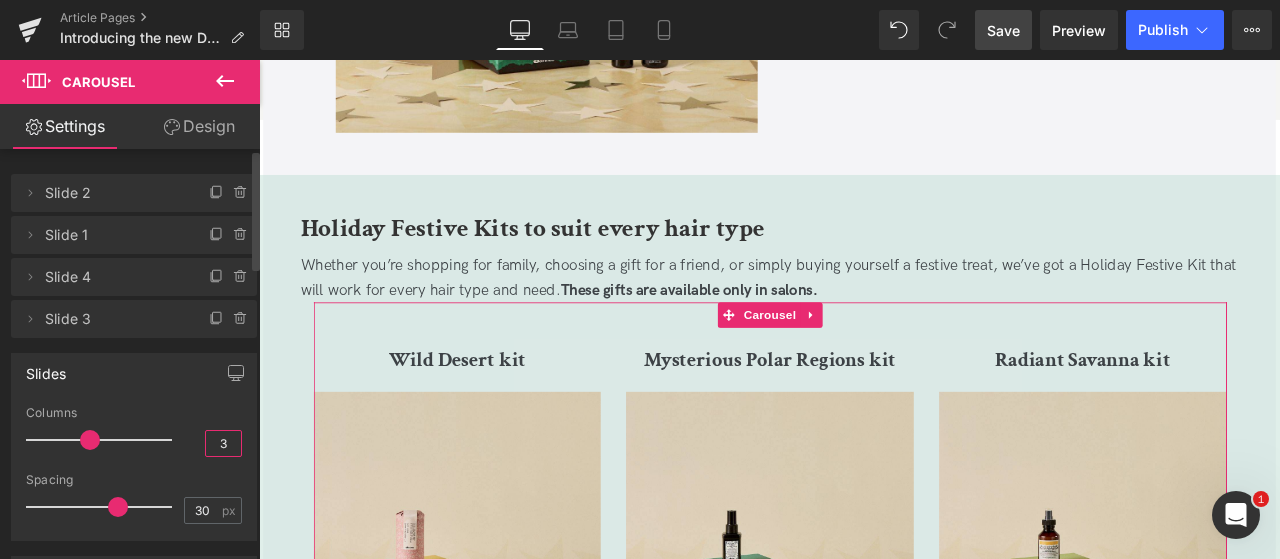 click on "3" at bounding box center (223, 443) 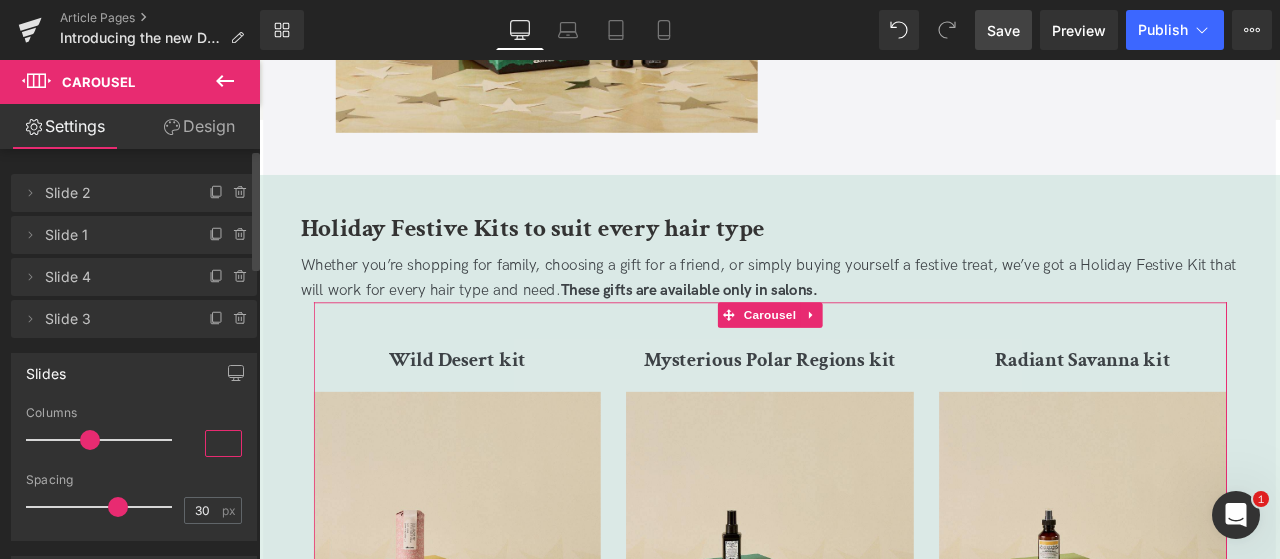 type on "4" 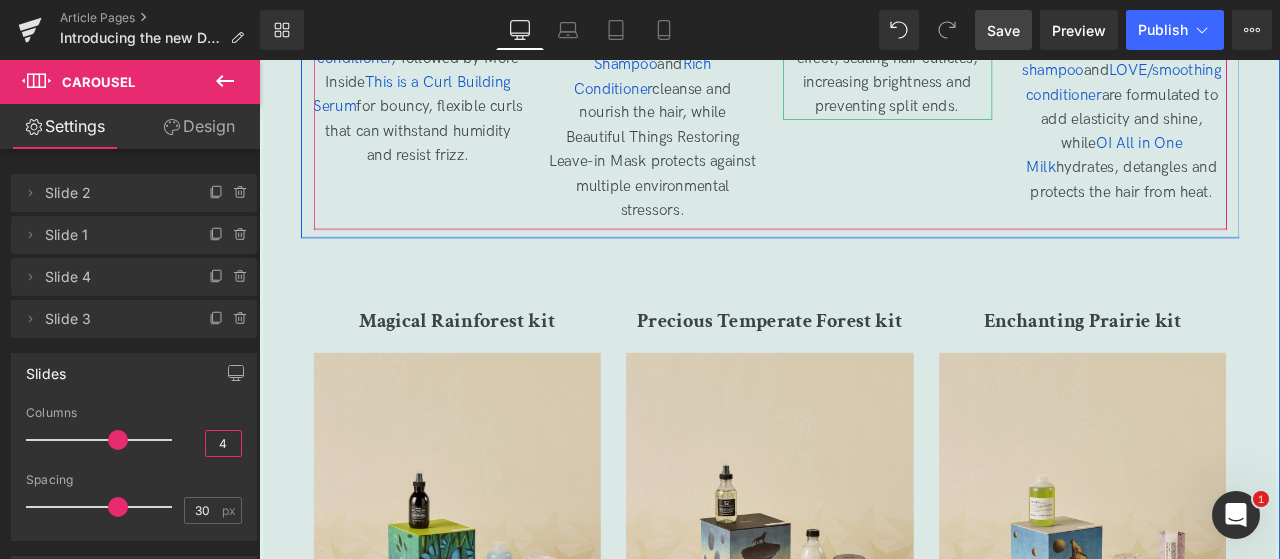 scroll, scrollTop: 3950, scrollLeft: 0, axis: vertical 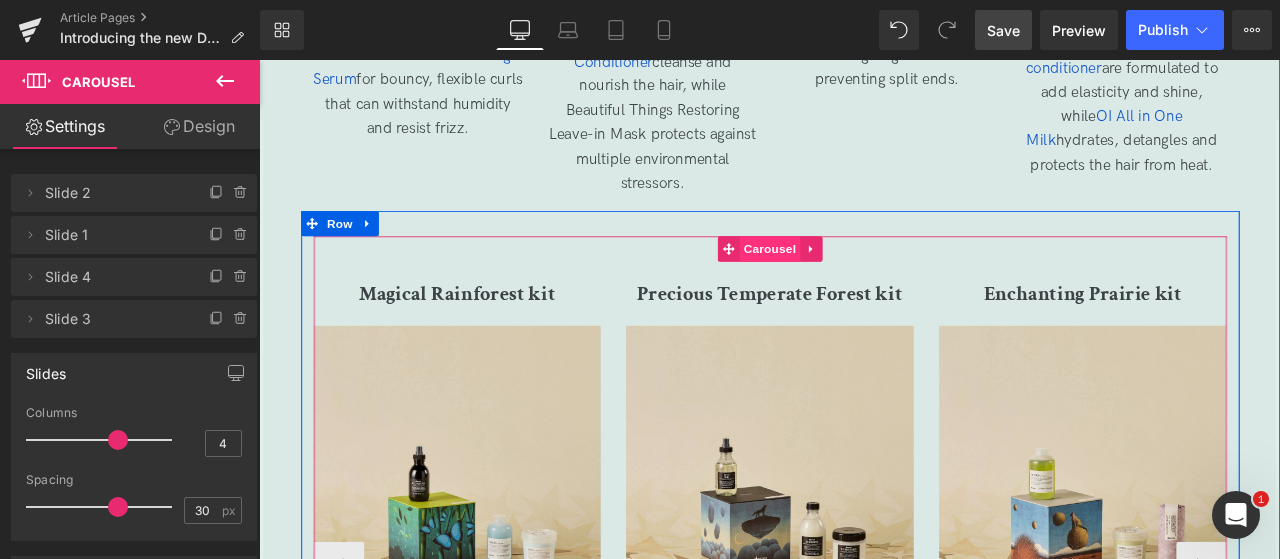 click on "Carousel" at bounding box center (864, 284) 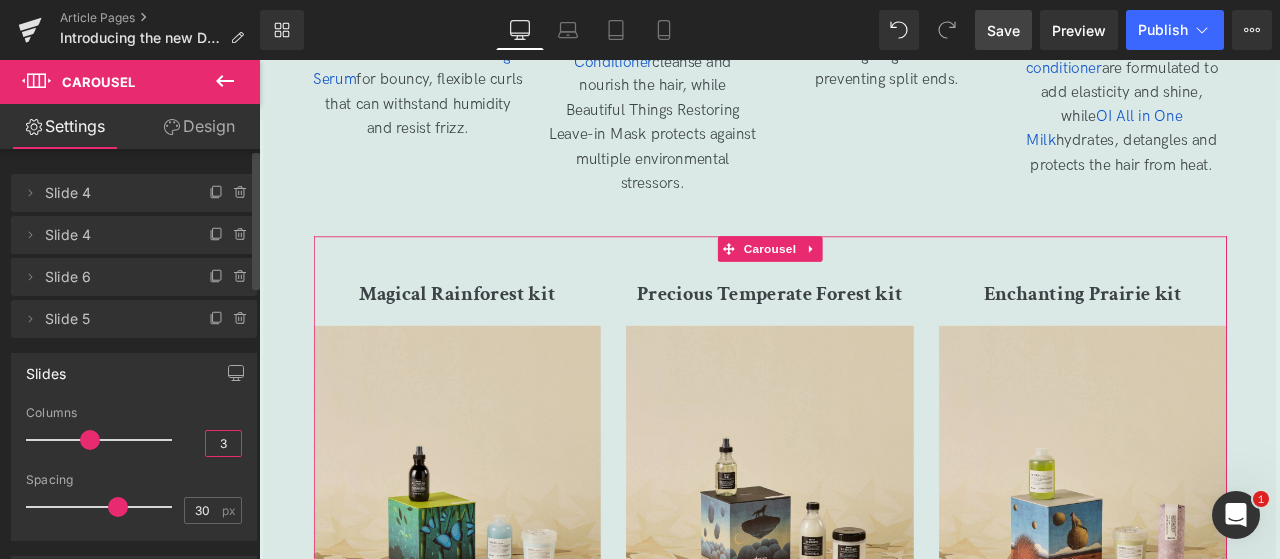 click on "3" at bounding box center (223, 443) 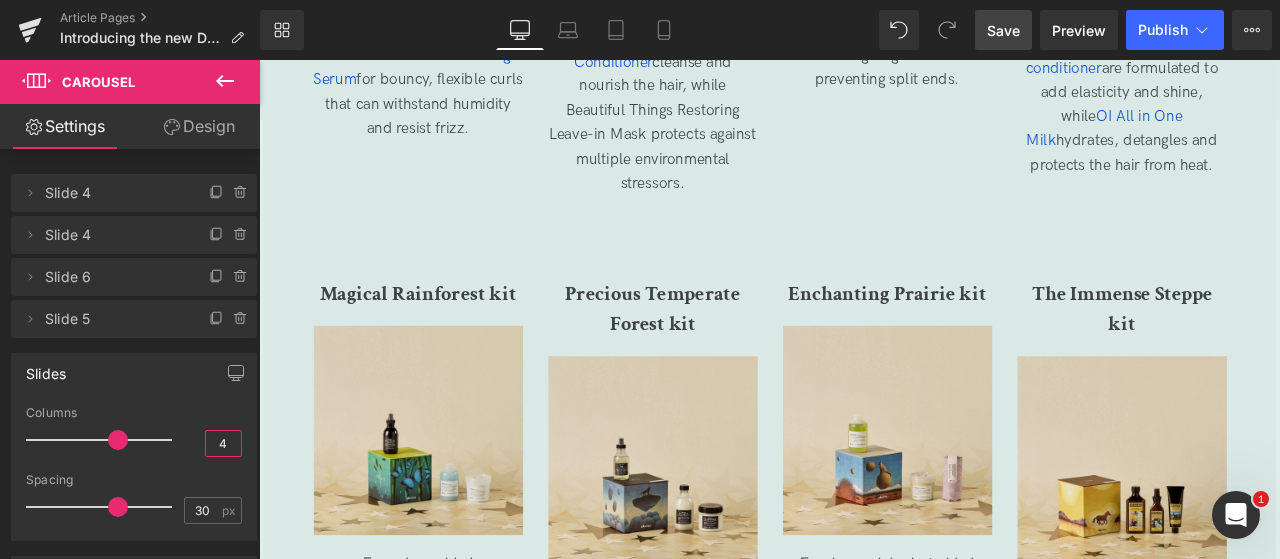 type on "4" 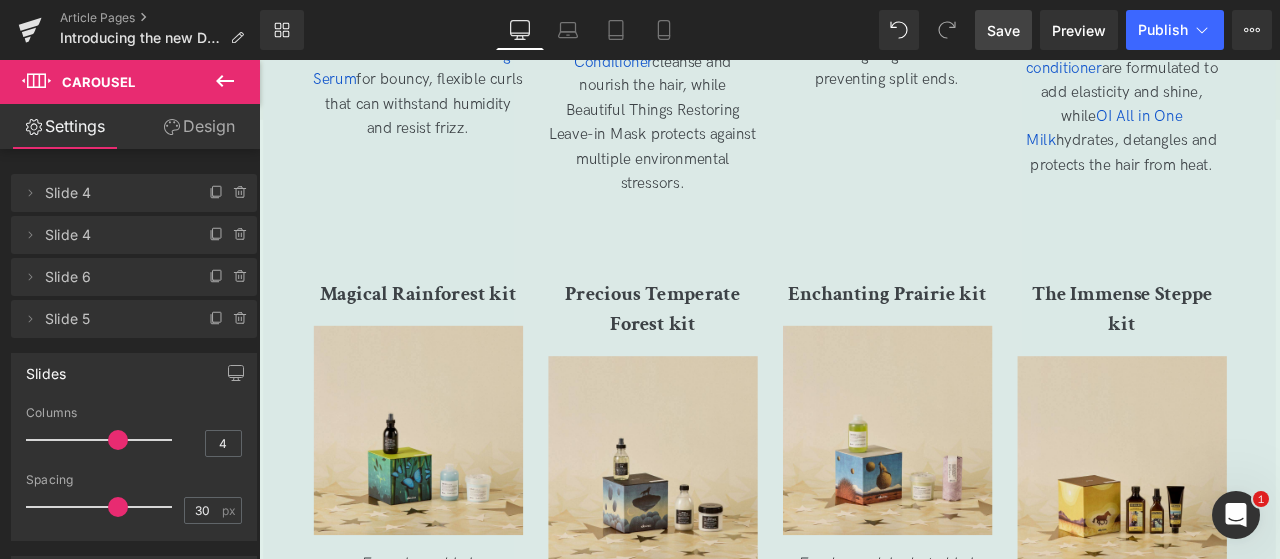 click on "Save" at bounding box center (1003, 30) 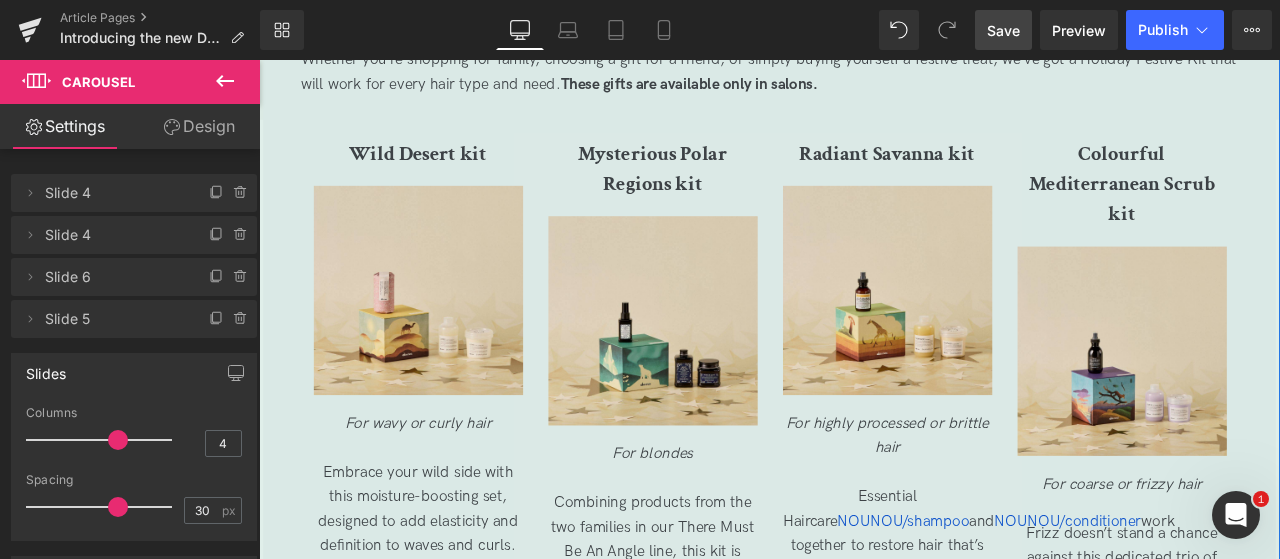 scroll, scrollTop: 3186, scrollLeft: 0, axis: vertical 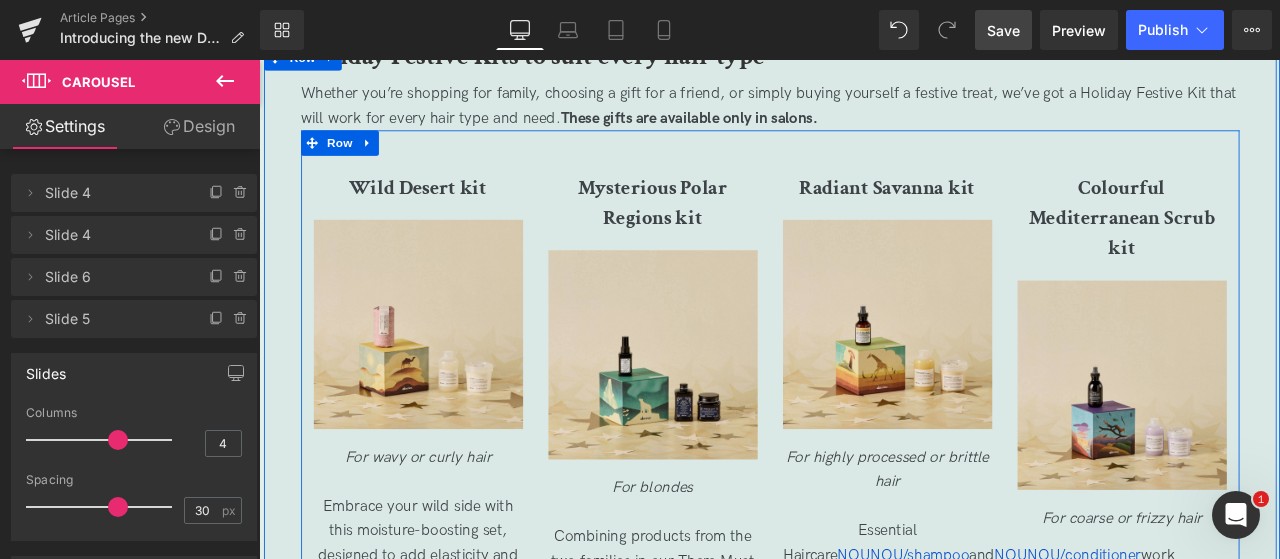 click on "Colourful Mediterranean Scrub kit" at bounding box center (1282, 247) 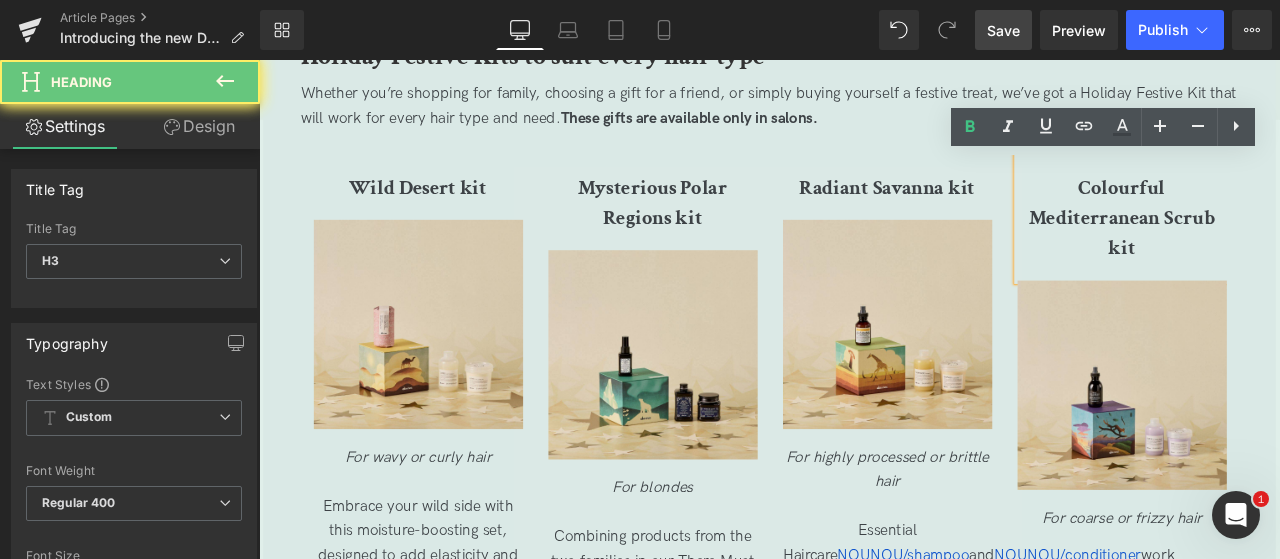 click on "Colourful Mediterranean Scrub kit" at bounding box center [1281, 246] 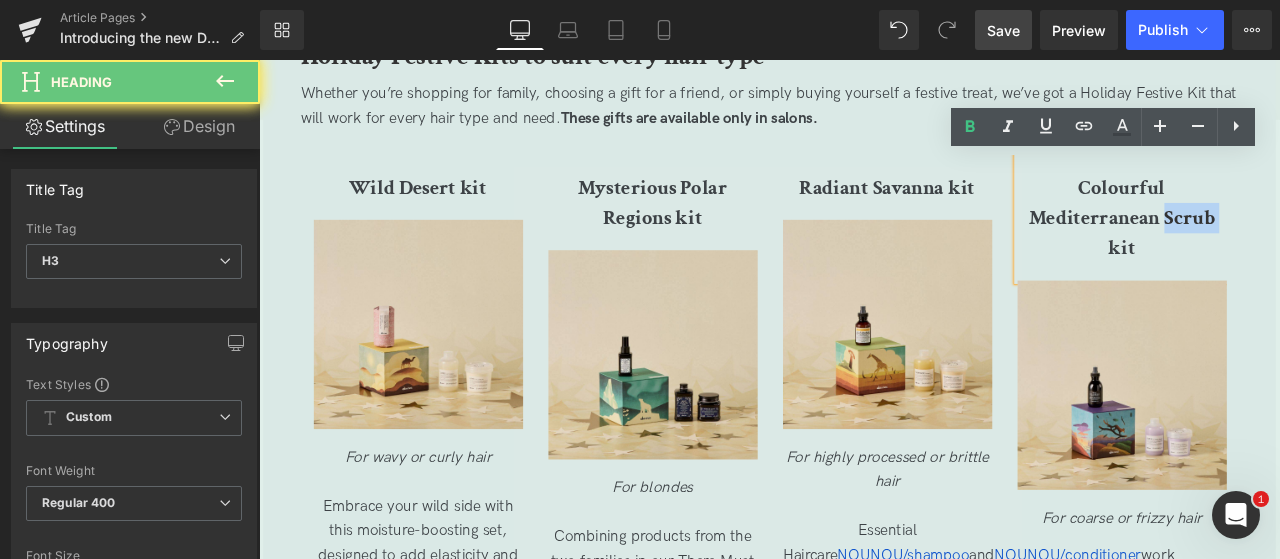 click on "Colourful Mediterranean Scrub kit" at bounding box center [1281, 246] 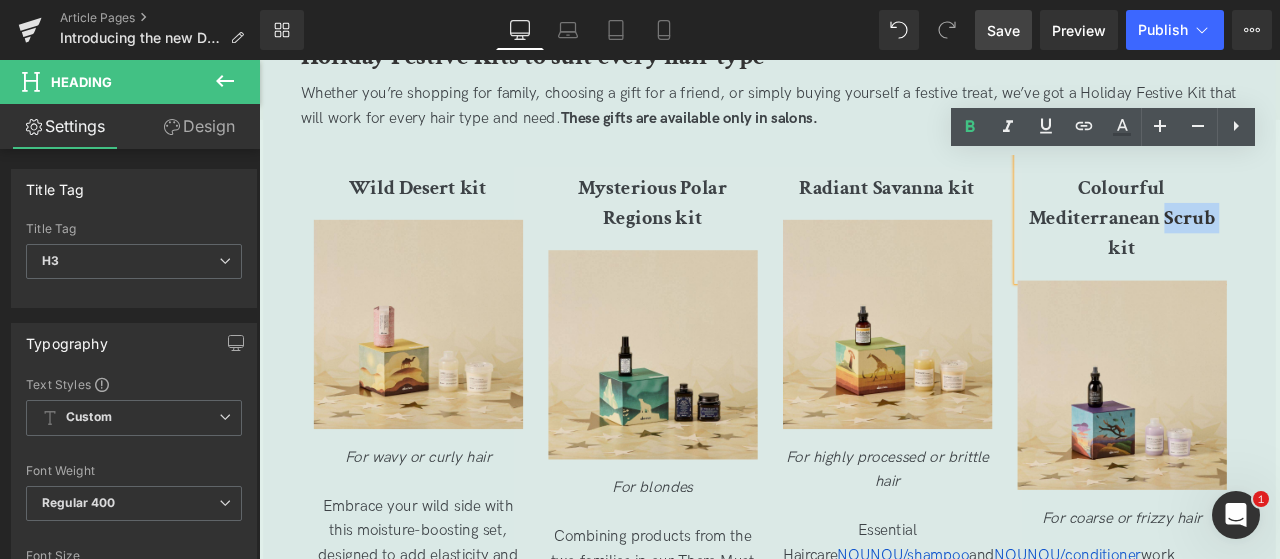 type 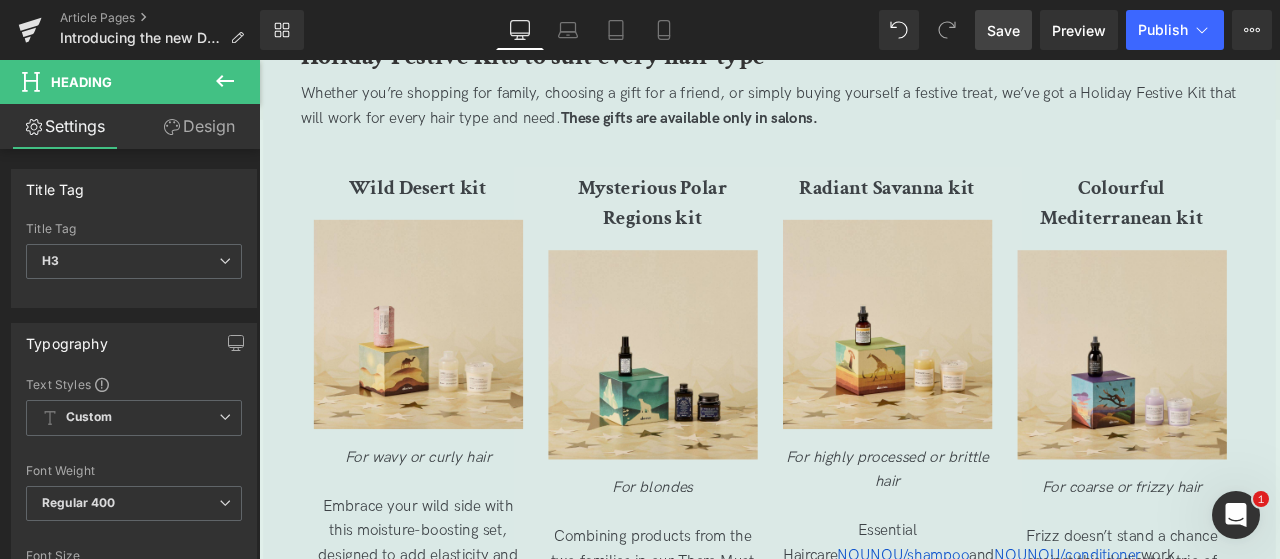 click on "Save" at bounding box center (1003, 30) 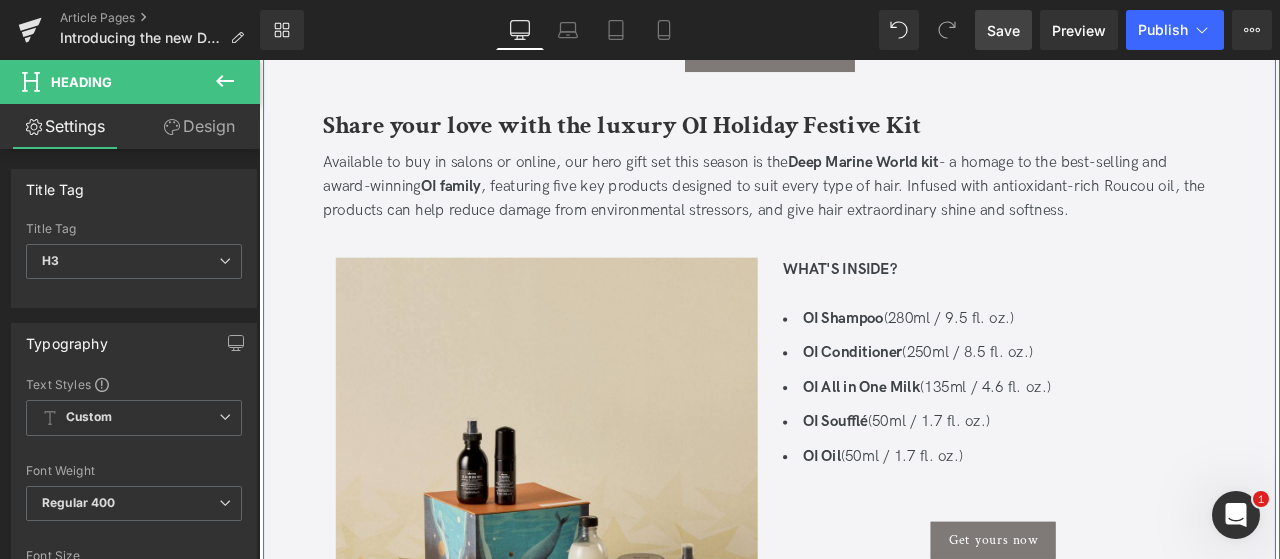 scroll, scrollTop: 869, scrollLeft: 0, axis: vertical 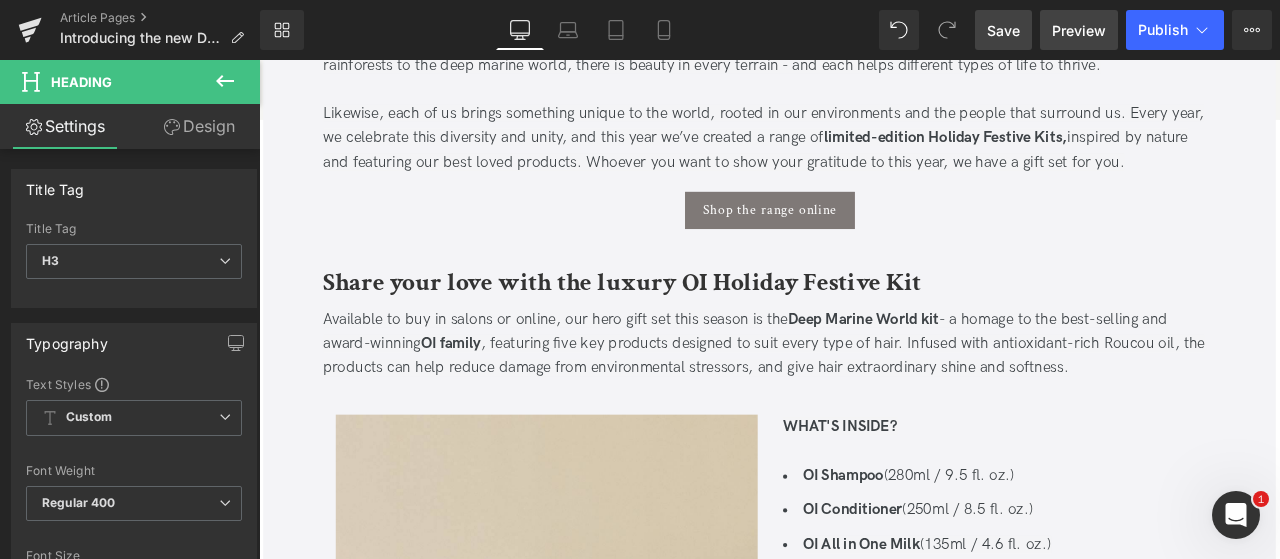 click on "Preview" at bounding box center [1079, 30] 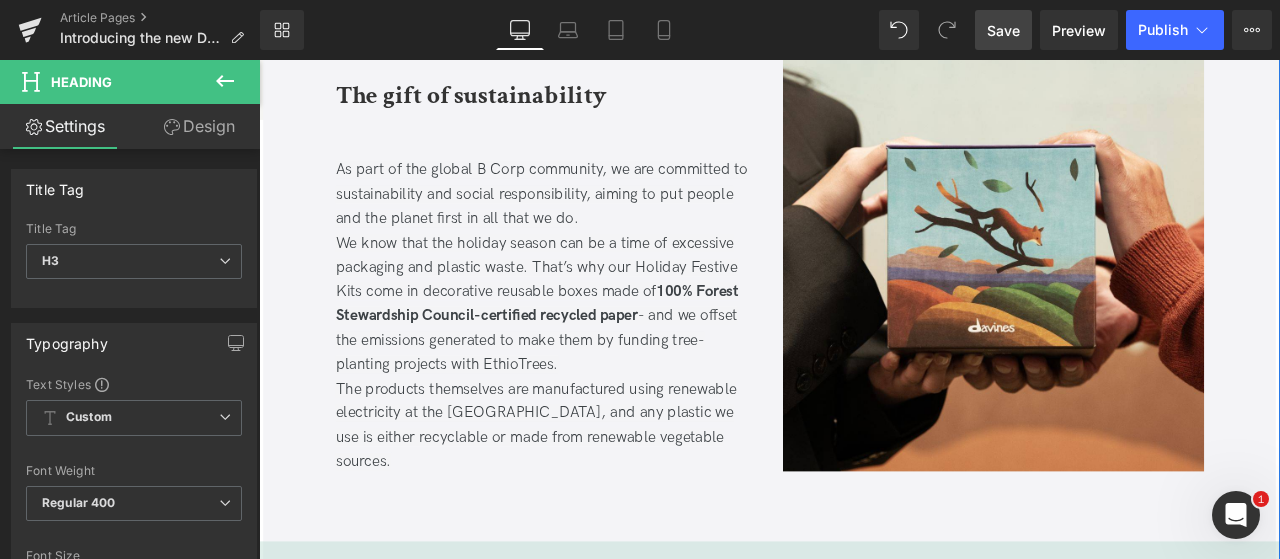 scroll, scrollTop: 5696, scrollLeft: 0, axis: vertical 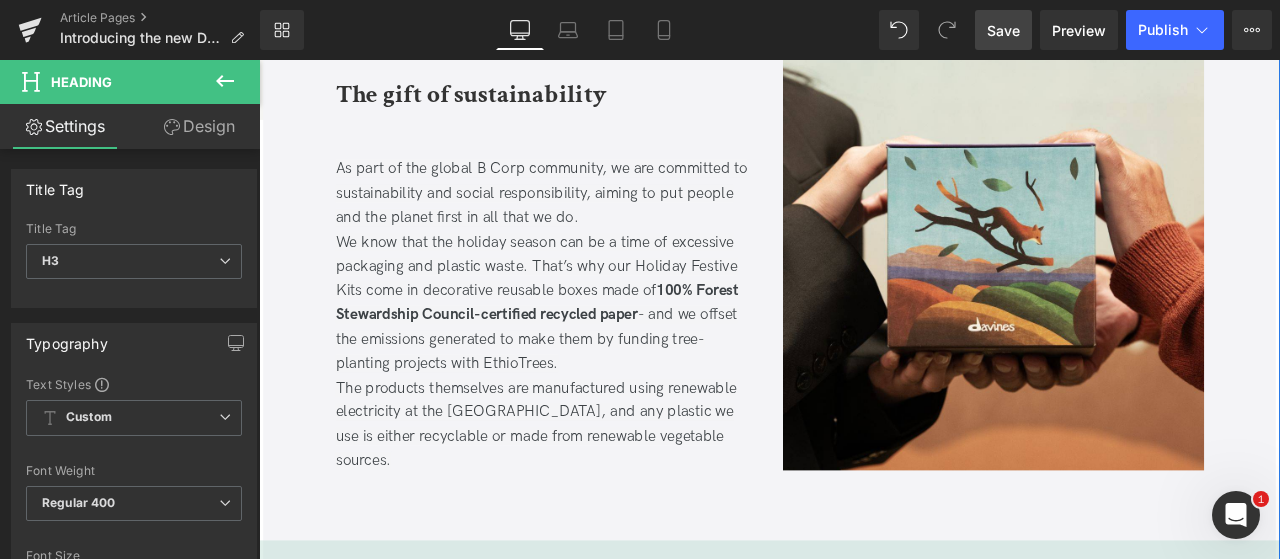 click on "A history of championing diversity and unity Heading         Diversity and unity have been our guiding themes over the festive season for a number of years now. Here’s a look back over how the campaigns have changed and evolved over the years. Text Block
Image
2024 We all walk along the same streets
Rooted in a physical sense of place, cities are influenced by history, technology, traditions and necessities. Into these streets, our festive campaign breathed messages of love, wisdom and hope to remind us to choose unity. Text Block
Image         2023 Open the door to diversity
Text Block
Image         2022 Culture will save the world we love
Text Block
‹ ›" at bounding box center (865, 1072) 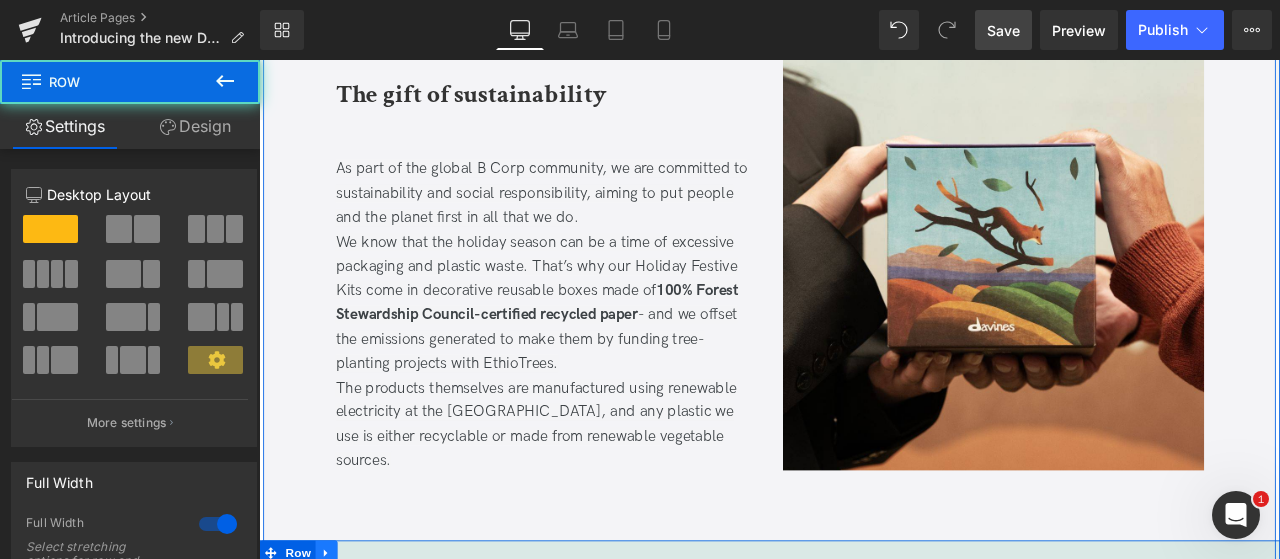 click at bounding box center [339, 644] 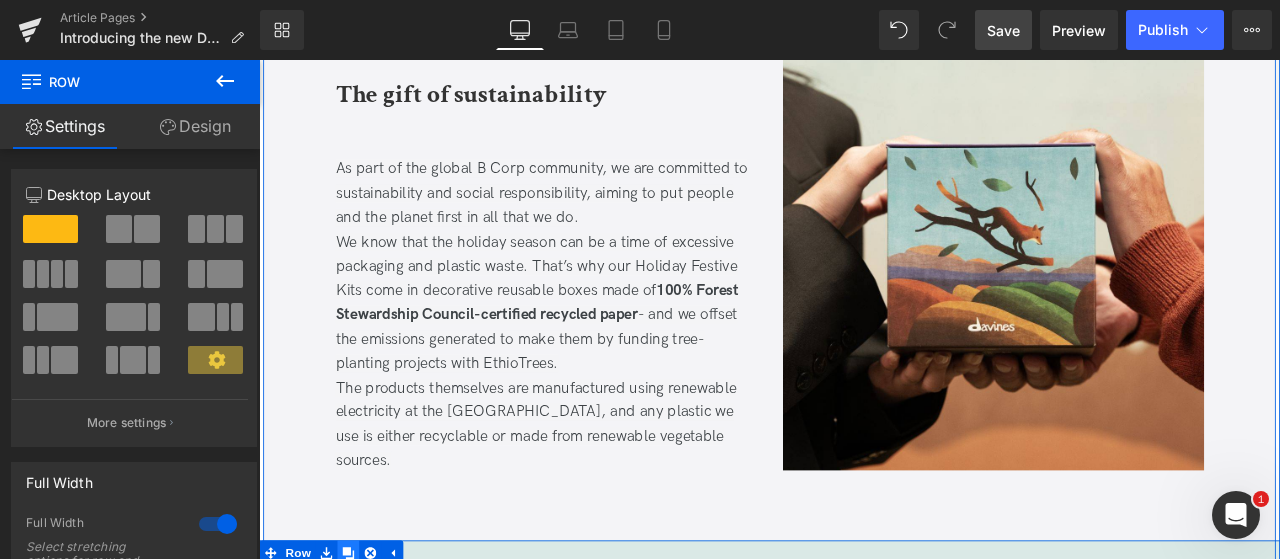 click 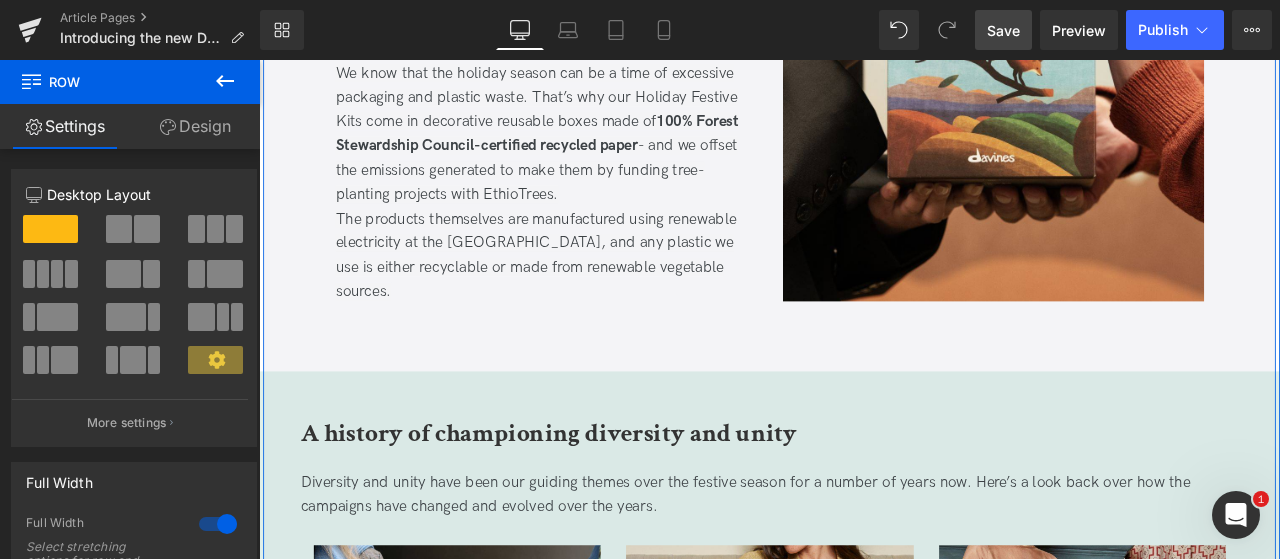 scroll, scrollTop: 5814, scrollLeft: 0, axis: vertical 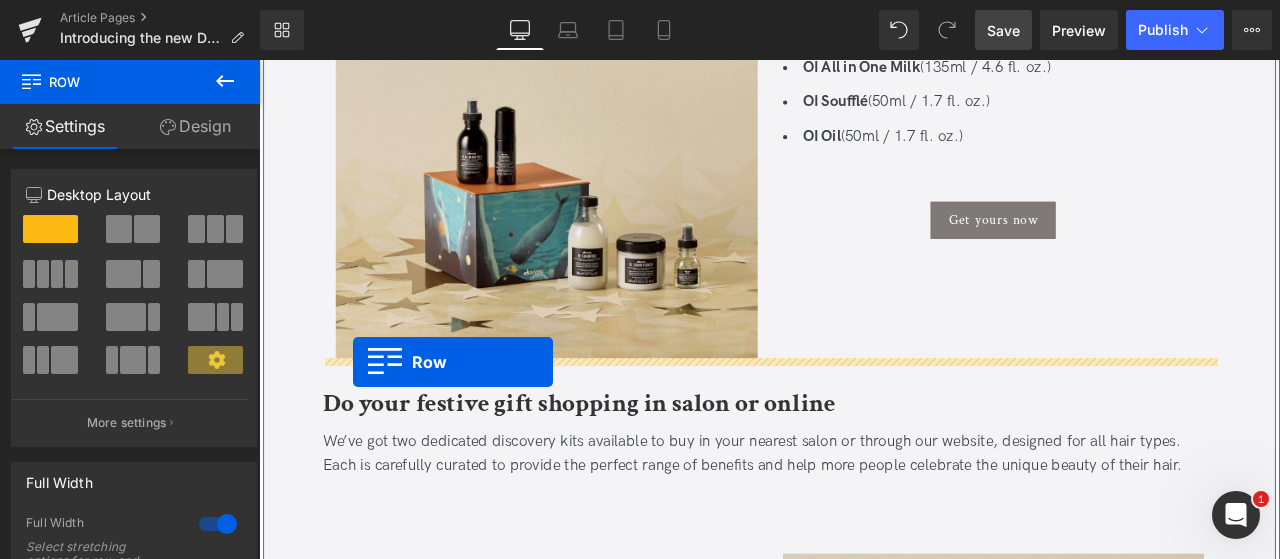 drag, startPoint x: 272, startPoint y: 426, endPoint x: 370, endPoint y: 418, distance: 98.32599 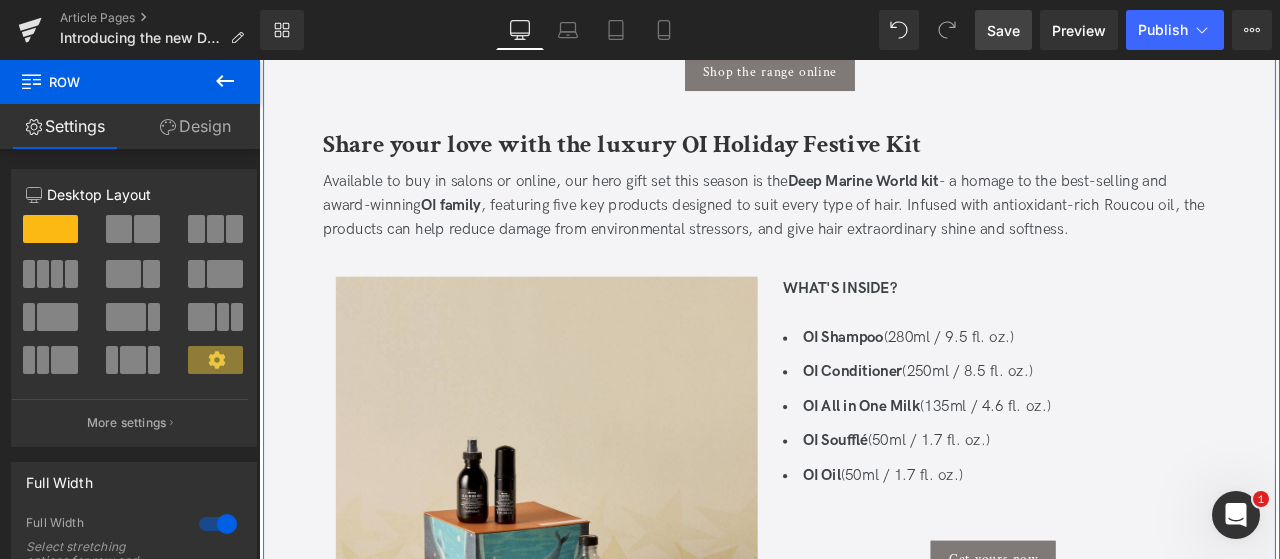 scroll, scrollTop: 1476, scrollLeft: 0, axis: vertical 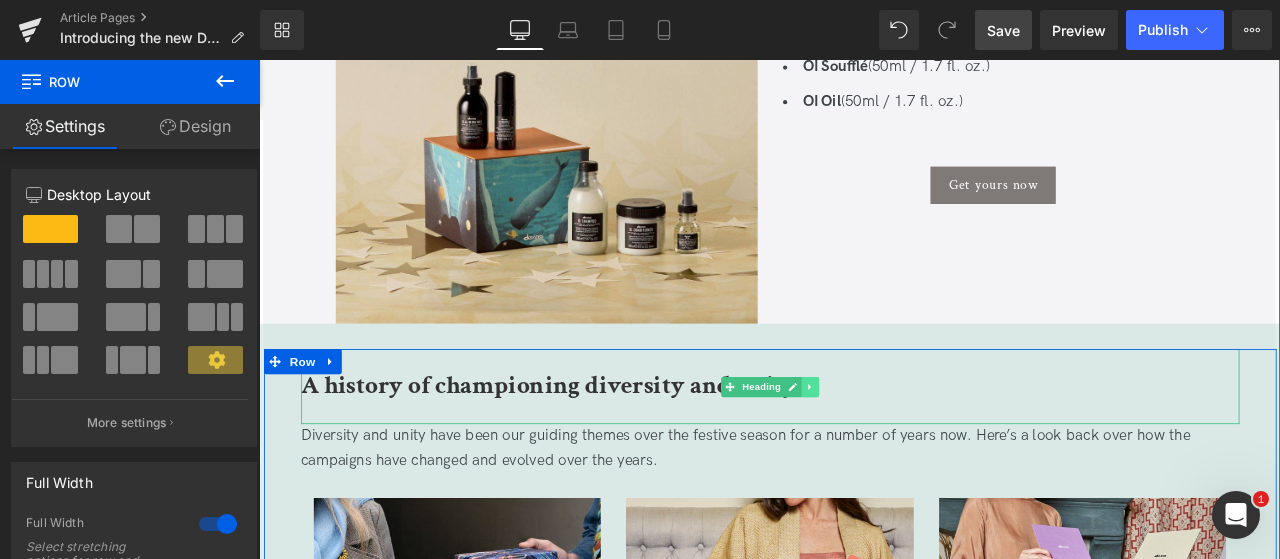click 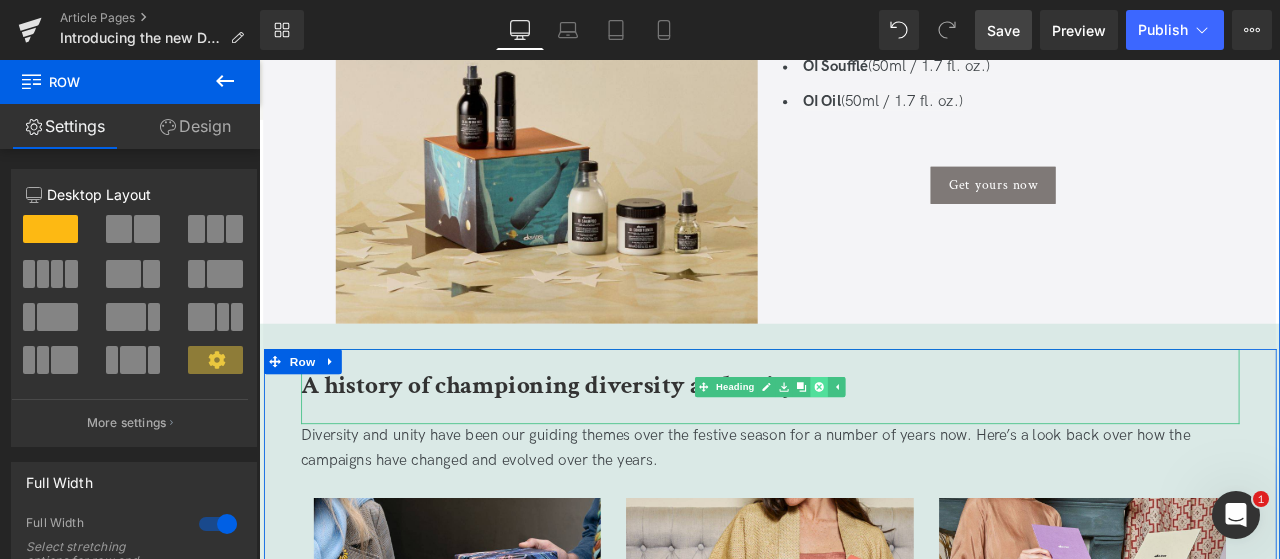 click at bounding box center (922, 447) 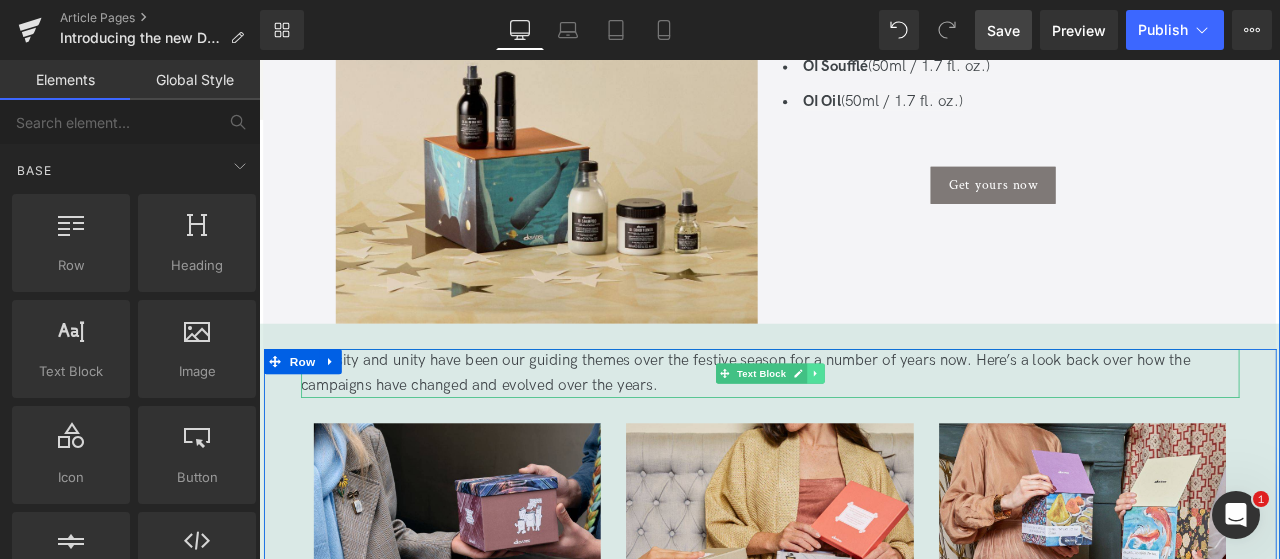 click 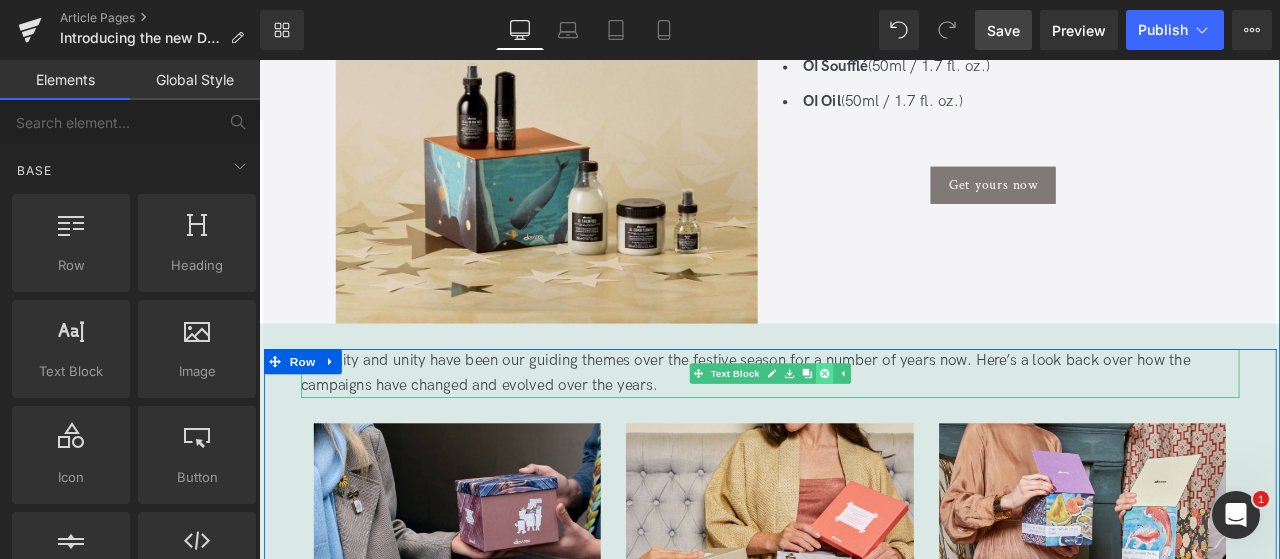 click 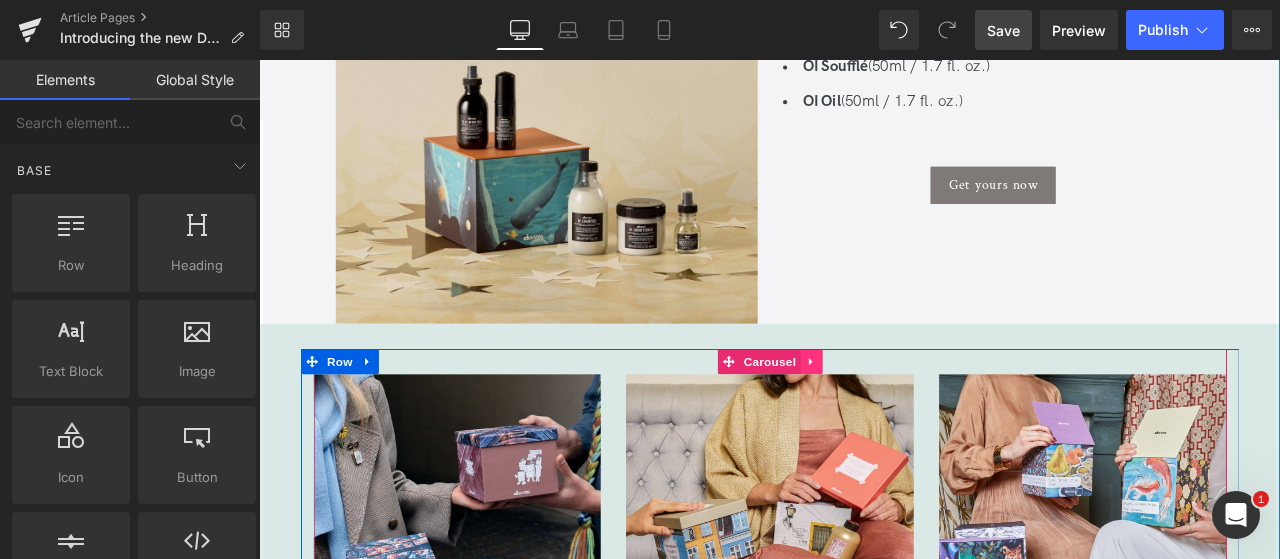 click 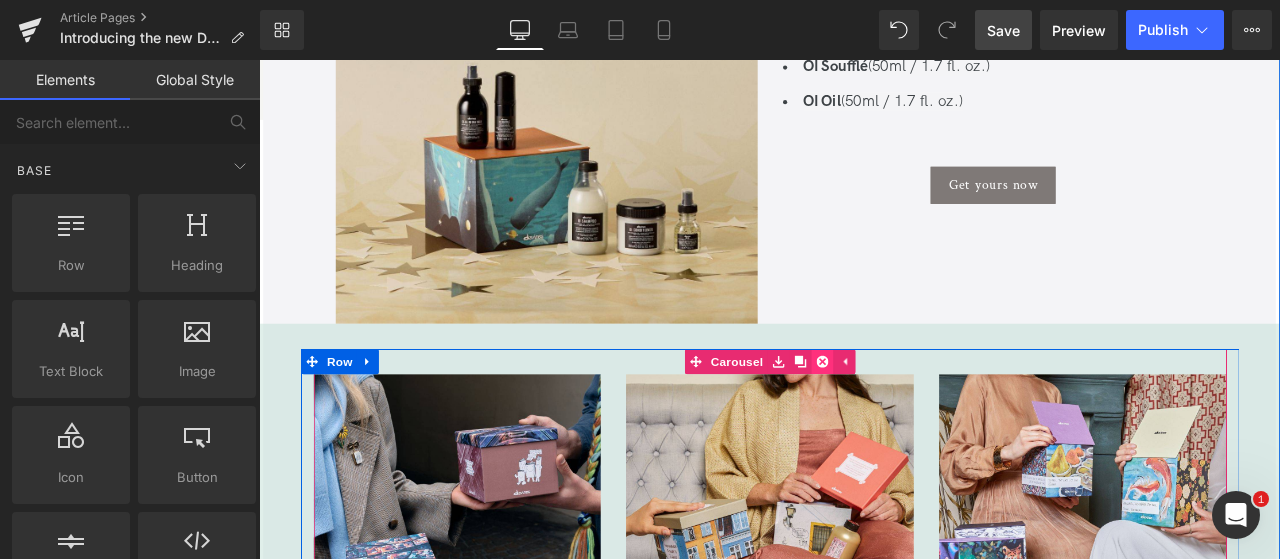click 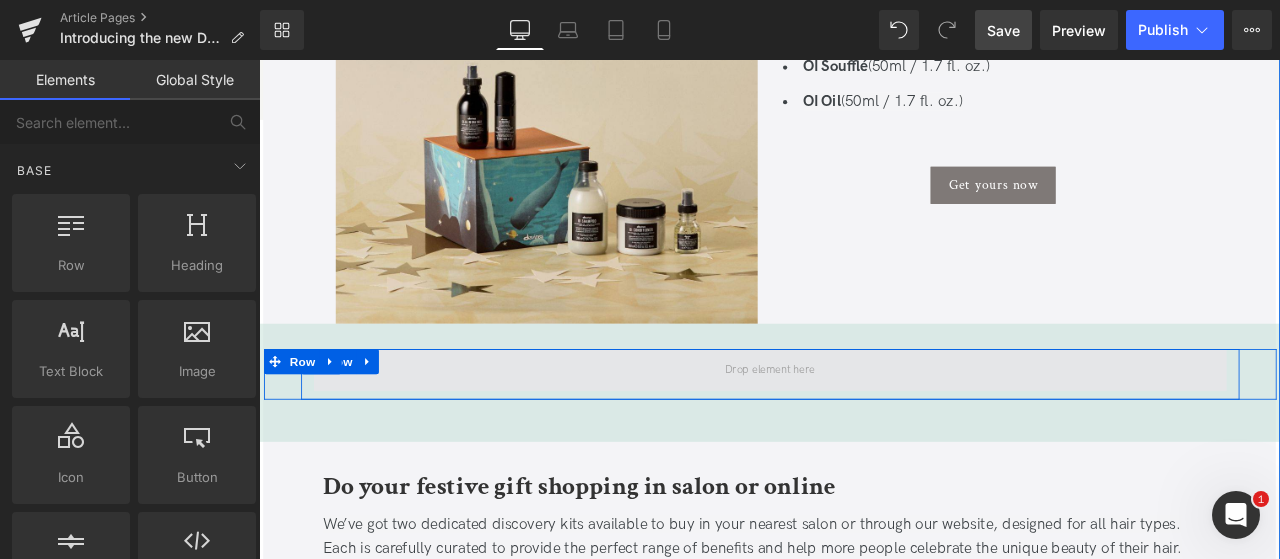 click at bounding box center [864, 427] 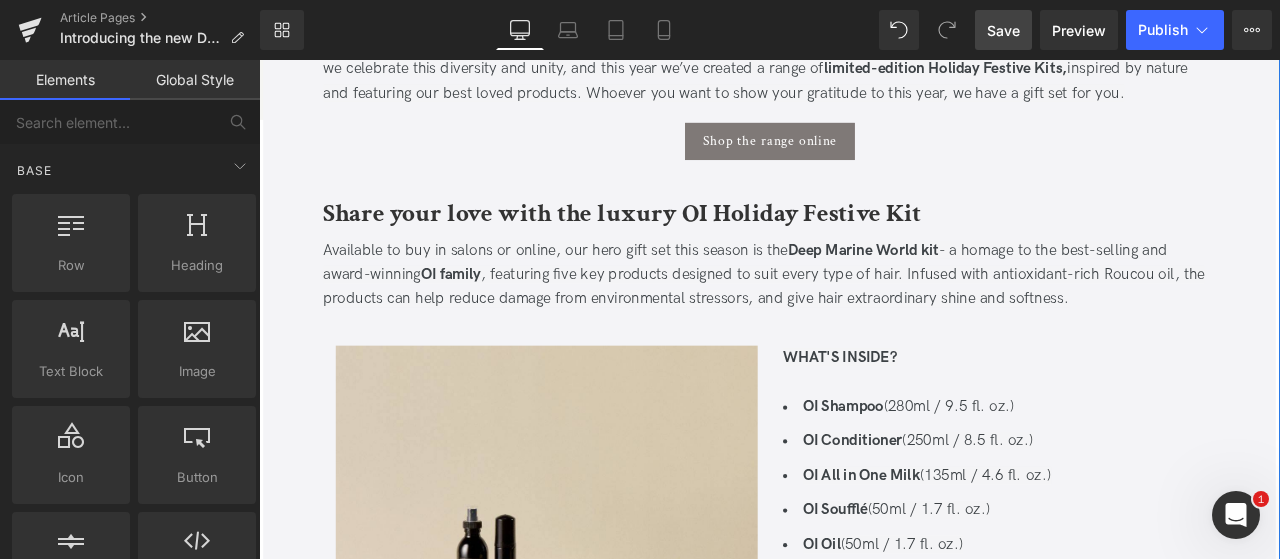 scroll, scrollTop: 948, scrollLeft: 0, axis: vertical 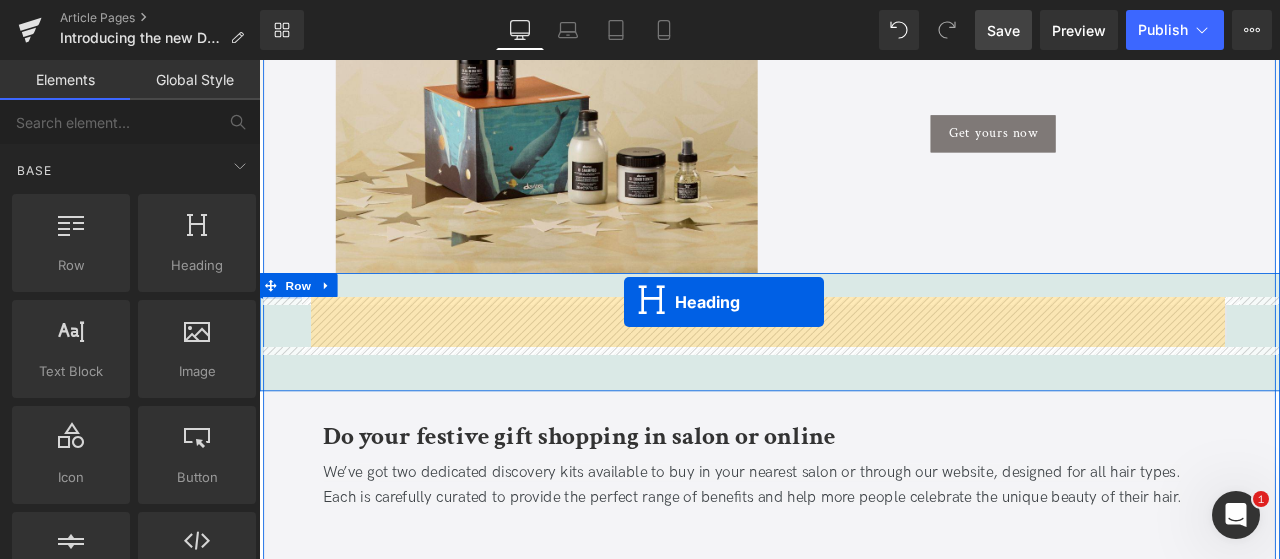 drag, startPoint x: 817, startPoint y: 220, endPoint x: 692, endPoint y: 347, distance: 178.19652 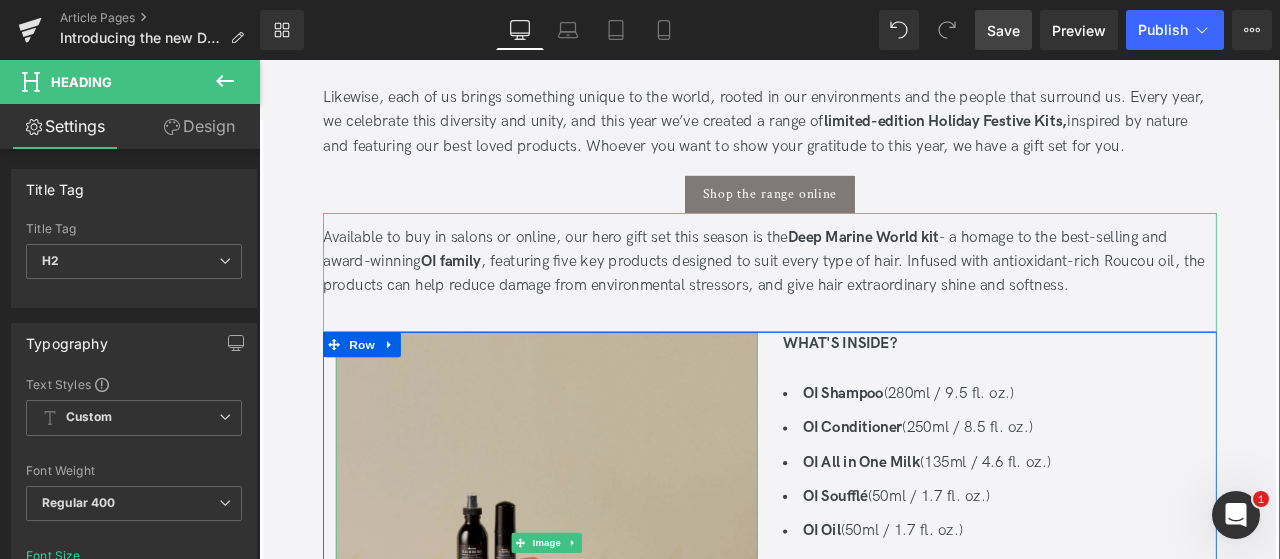 scroll, scrollTop: 884, scrollLeft: 0, axis: vertical 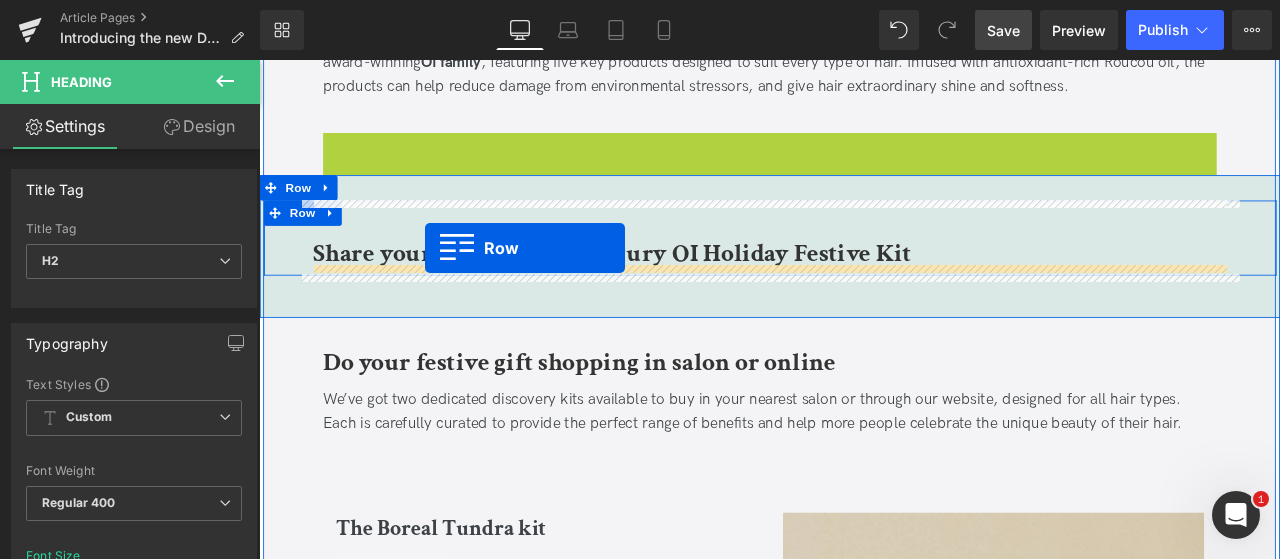 drag, startPoint x: 352, startPoint y: 393, endPoint x: 456, endPoint y: 286, distance: 149.21461 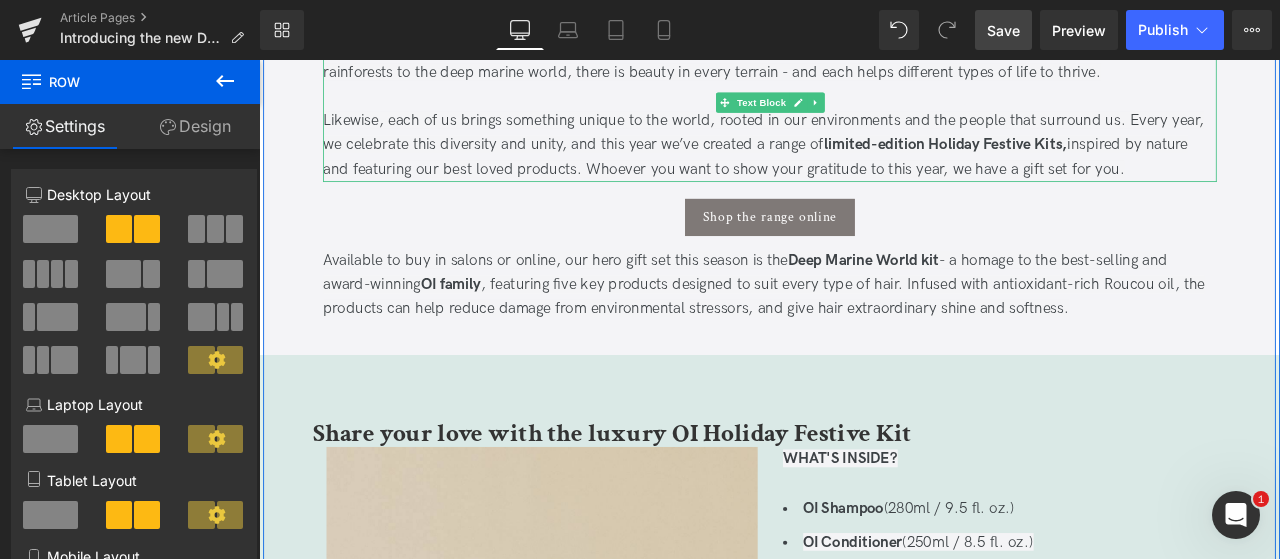 scroll, scrollTop: 932, scrollLeft: 0, axis: vertical 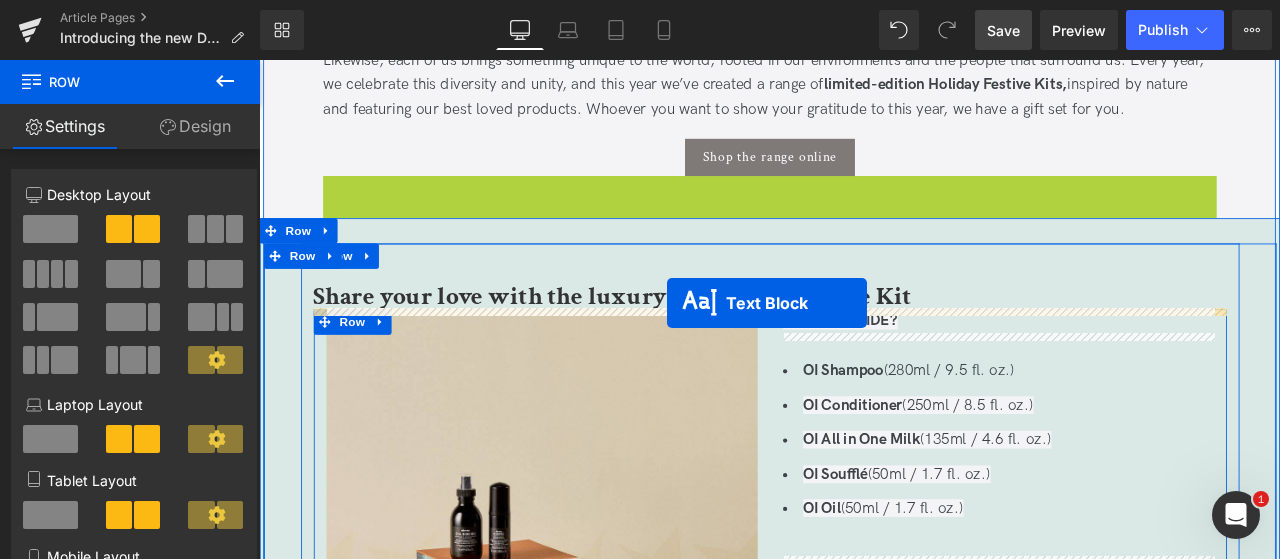 drag, startPoint x: 806, startPoint y: 275, endPoint x: 743, endPoint y: 348, distance: 96.42614 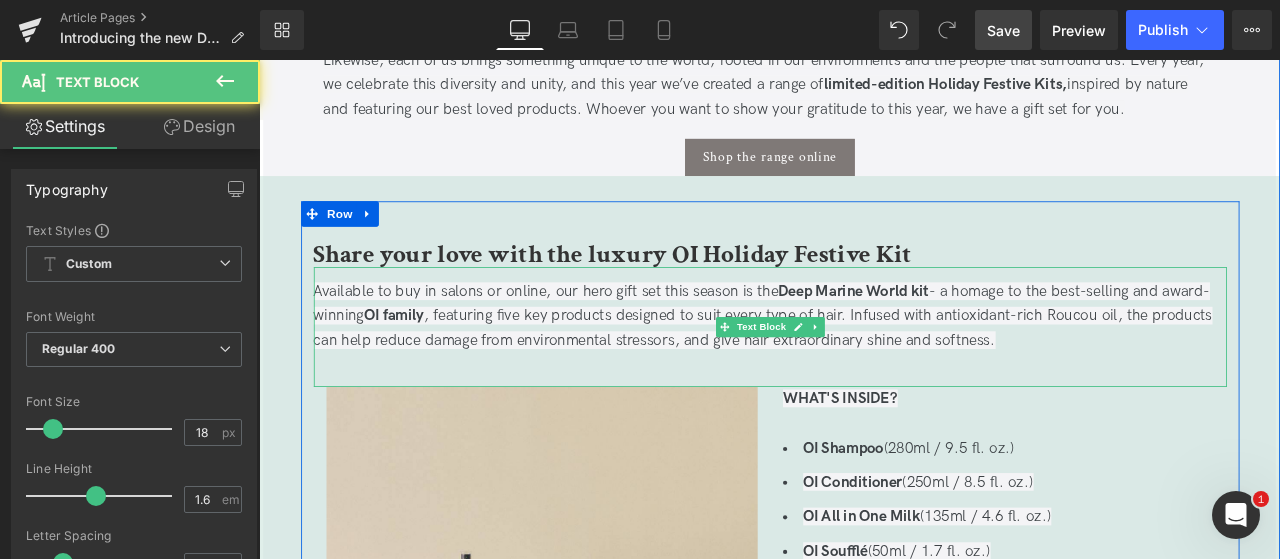 click on "Available to buy in salons or online, our hero gift set this season is the  Deep Marine World kit  - a homage to the best-selling and award-winning  OI family , featuring five key products designed to suit every type of hair. Infused with antioxidant-rich Roucou oil, the products can help reduce damage from environmental stressors, and give hair extraordinary shine and softness." at bounding box center (856, 362) 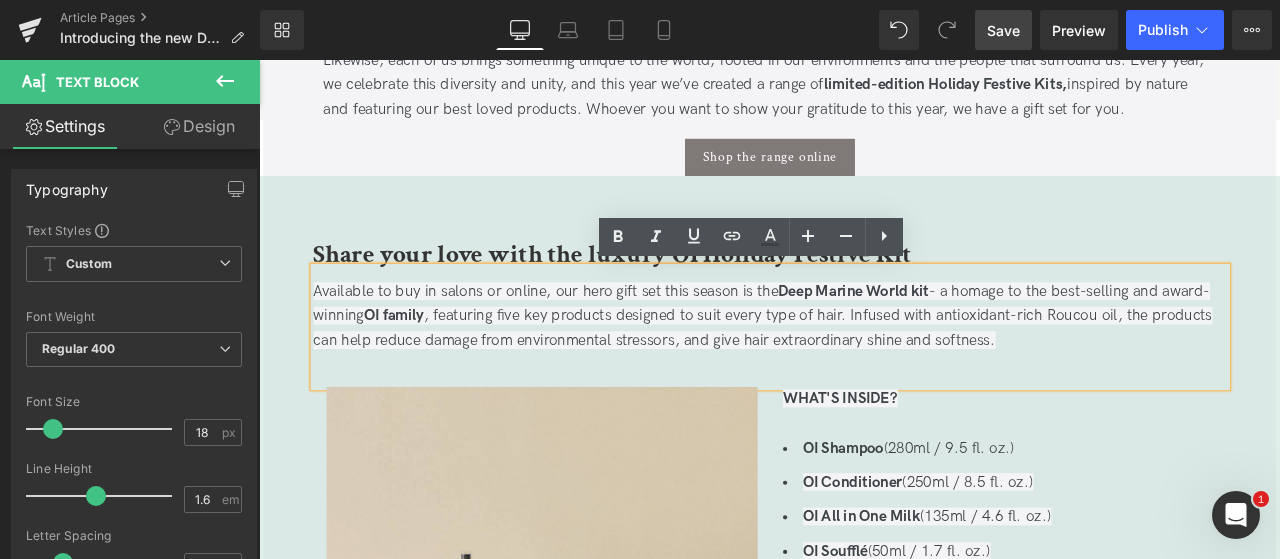 click on "Available to buy in salons or online, our hero gift set this season is the  Deep Marine World kit  - a homage to the best-selling and award-winning  OI family , featuring five key products designed to suit every type of hair. Infused with antioxidant-rich Roucou oil, the products can help reduce damage from environmental stressors, and give hair extraordinary shine and softness." at bounding box center [856, 362] 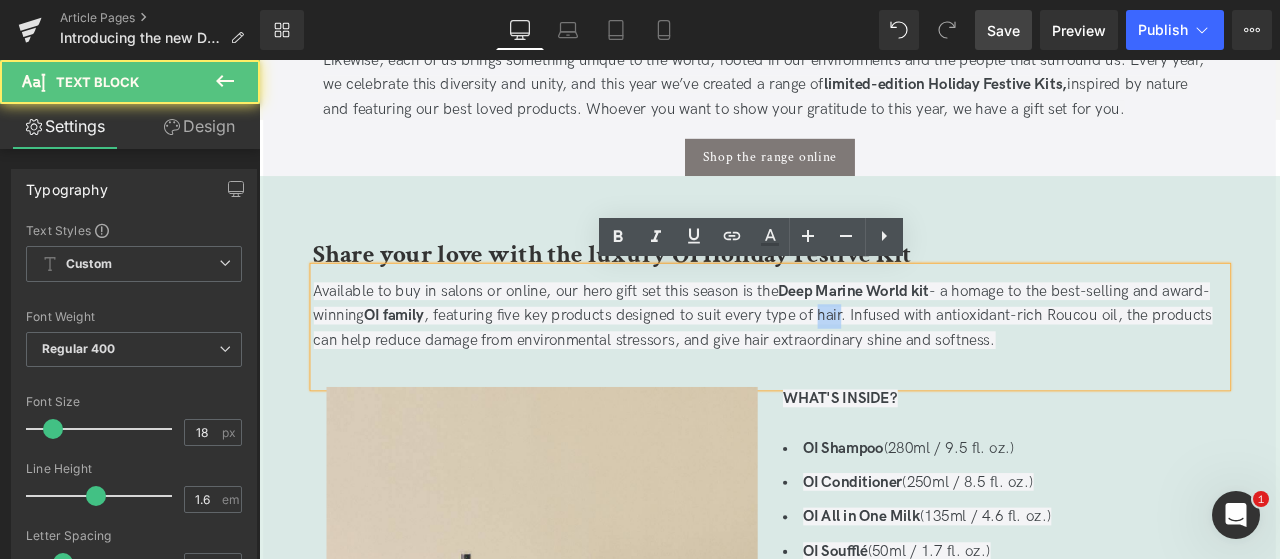 click on "Available to buy in salons or online, our hero gift set this season is the  Deep Marine World kit  - a homage to the best-selling and award-winning  OI family , featuring five key products designed to suit every type of hair. Infused with antioxidant-rich Roucou oil, the products can help reduce damage from environmental stressors, and give hair extraordinary shine and softness." at bounding box center (856, 362) 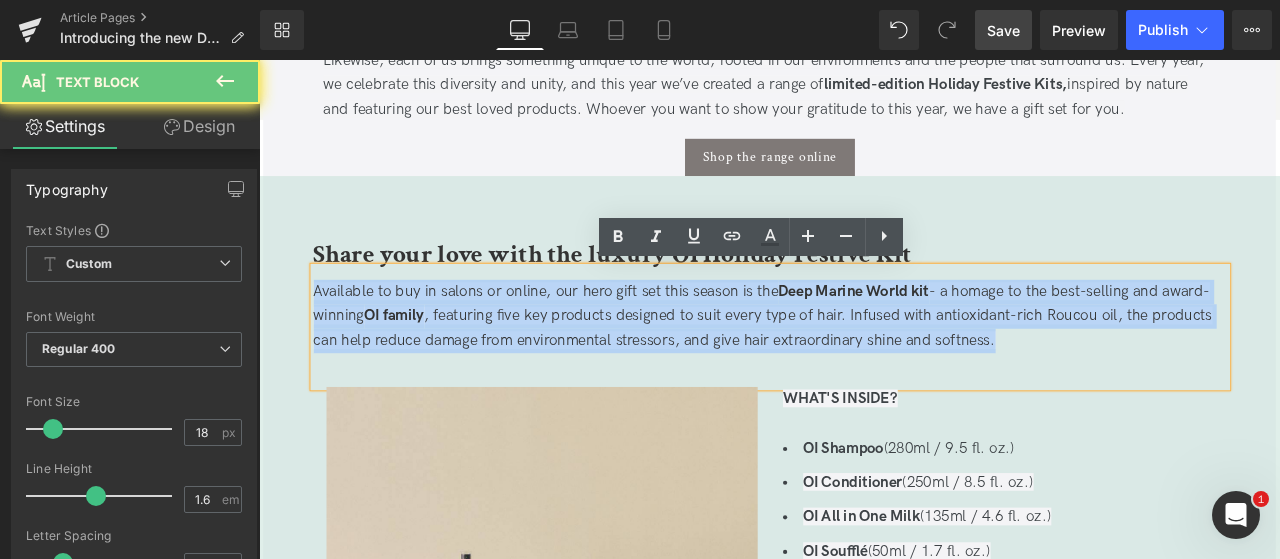click on "Available to buy in salons or online, our hero gift set this season is the  Deep Marine World kit  - a homage to the best-selling and award-winning  OI family , featuring five key products designed to suit every type of hair. Infused with antioxidant-rich Roucou oil, the products can help reduce damage from environmental stressors, and give hair extraordinary shine and softness." at bounding box center (856, 362) 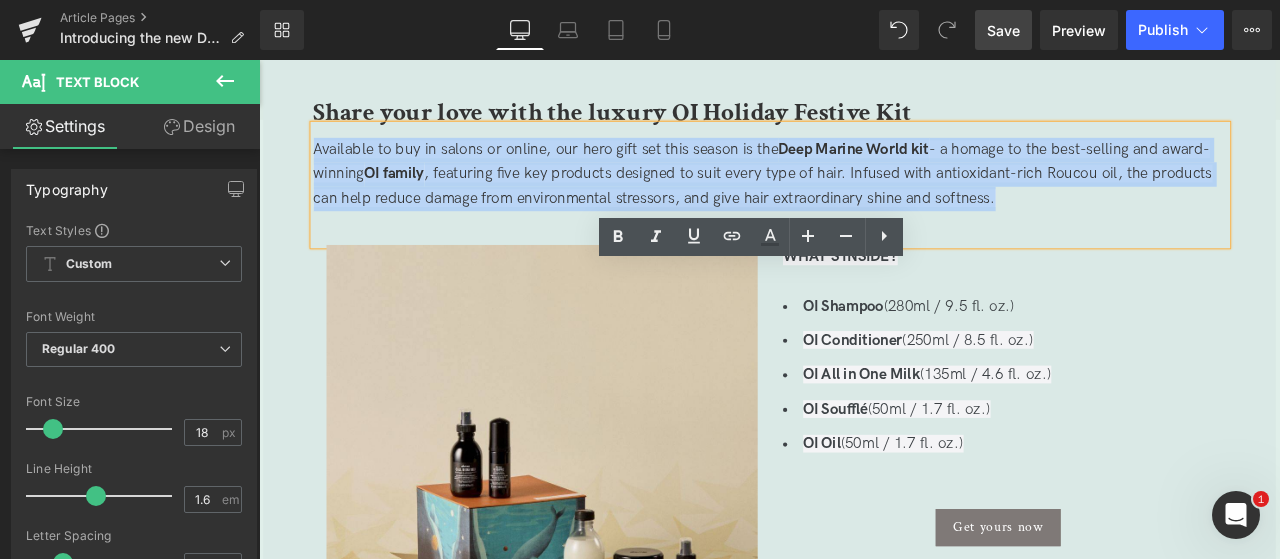 scroll, scrollTop: 1102, scrollLeft: 0, axis: vertical 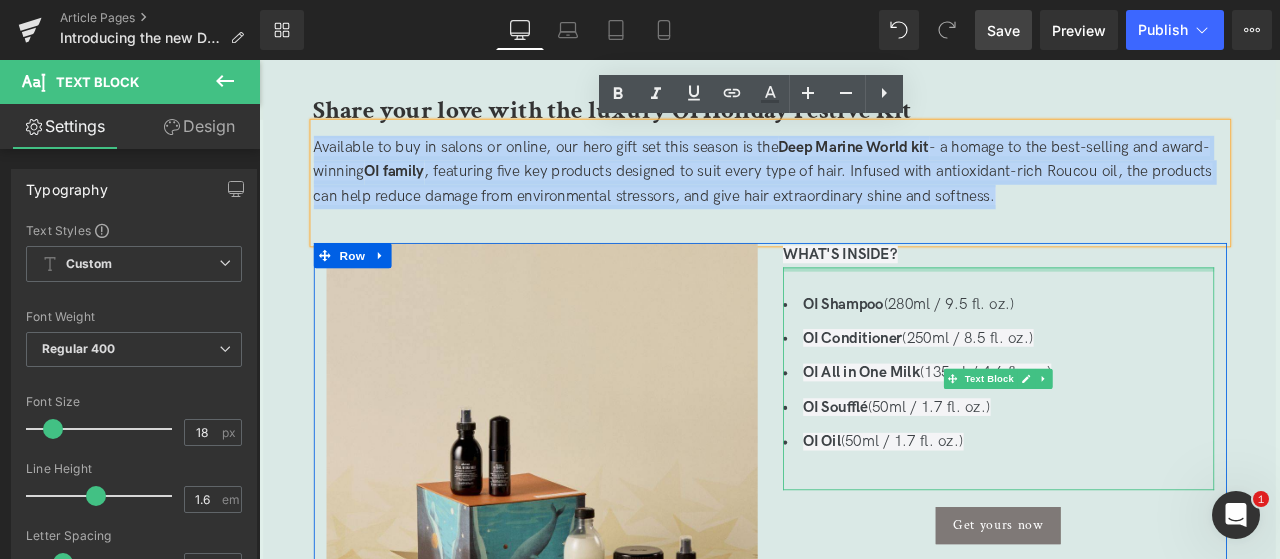 click on "WHAT'S INSIDE?" at bounding box center (948, 290) 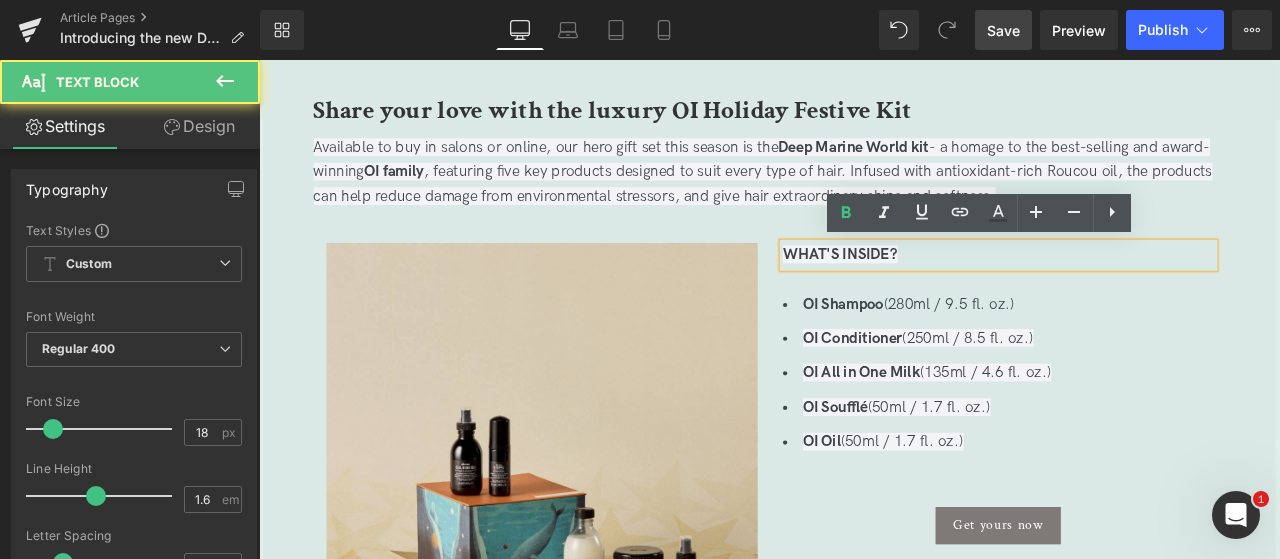 click on "WHAT'S INSIDE?" at bounding box center [948, 290] 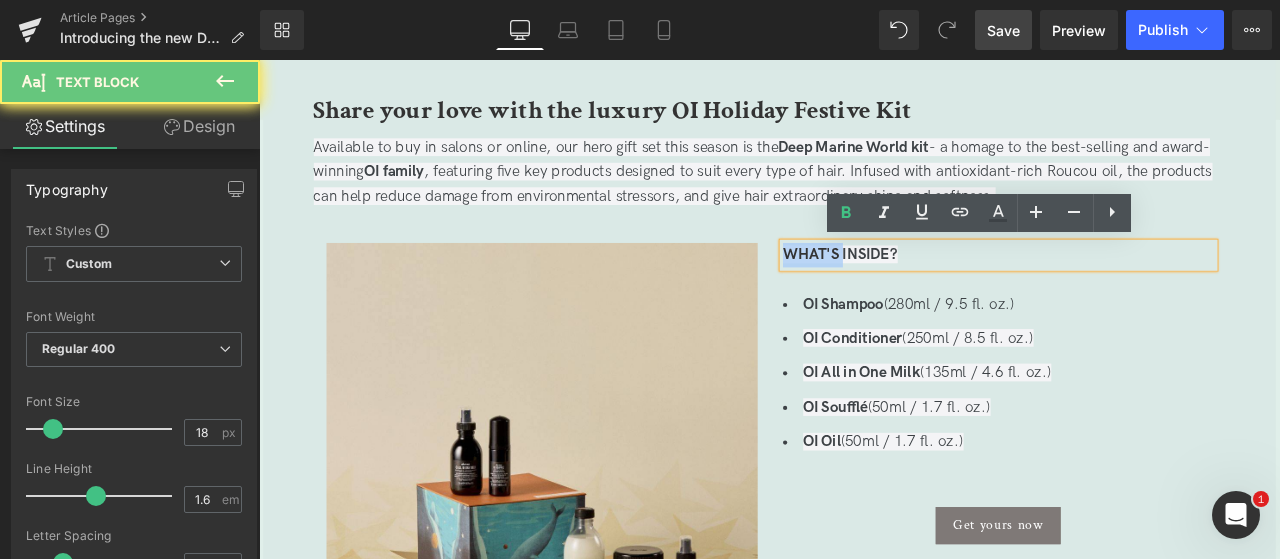 click on "WHAT'S INSIDE?" at bounding box center (948, 290) 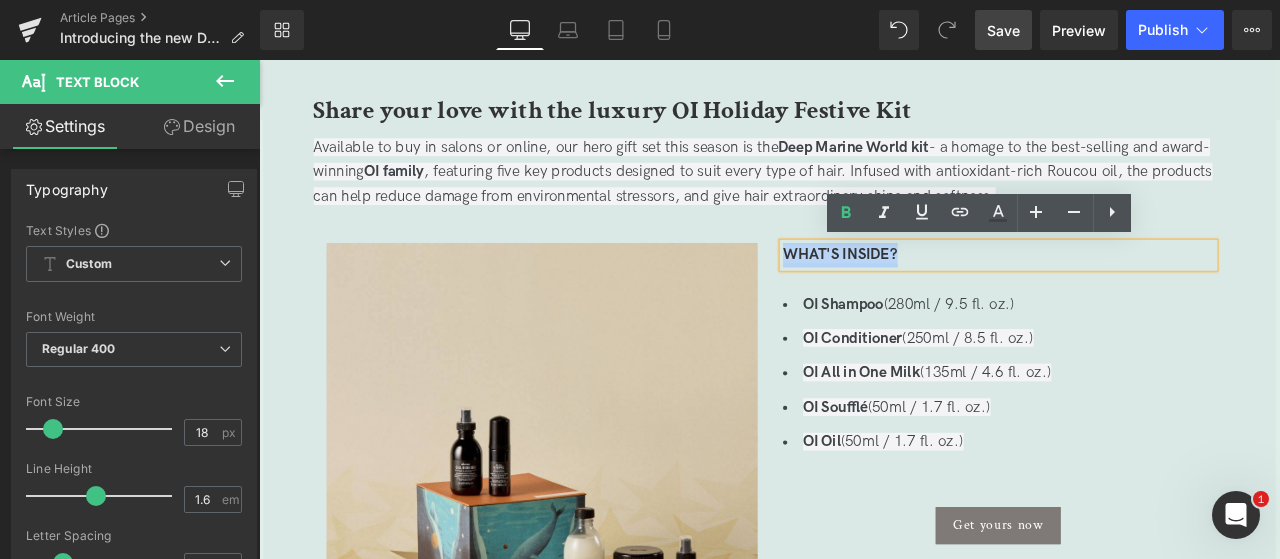 click on "WHAT'S INSIDE?" at bounding box center [948, 290] 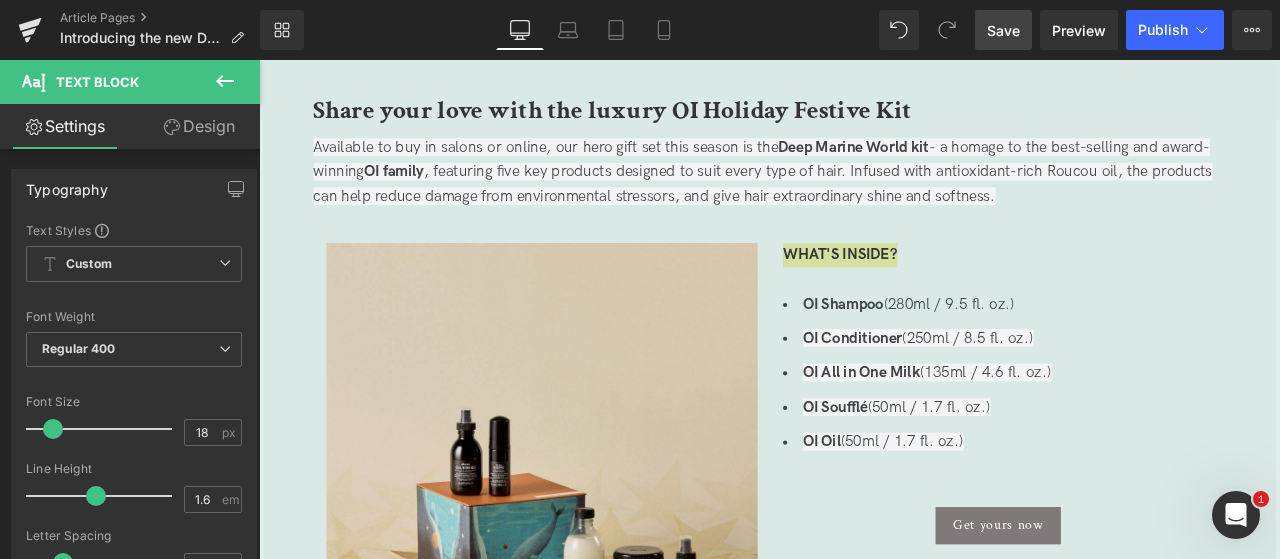 drag, startPoint x: 109, startPoint y: 346, endPoint x: 214, endPoint y: 133, distance: 237.47421 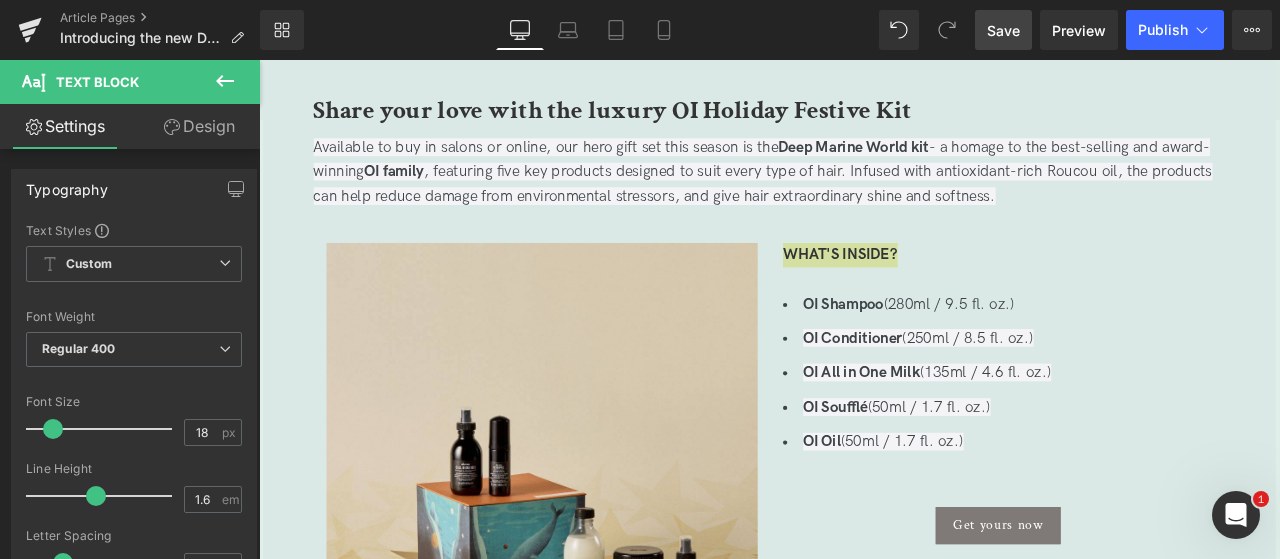click on "Settings
Design
Typography Text Styles Custom
Custom
Setup Global Style
Custom
Setup Global Style
Thin 100 Semi Thin 200 Light 300 Regular 400 Medium 500 Semi Bold 600 Super Bold 800 Boldest 900 Bold 700 Lighter Bolder Font Weight
Regular 400
Thin 100 Semi Thin 200 Light 300 Regular 400 Medium 500 Semi Bold 600 Super Bold 800 Boldest 900 Bold 700 Lighter Bolder 18px Font Size 18 px 1.6em Line Height 1.6 em 0px Letter Spacing 0 px #3d4246 Text Color #3d4246 100 % Inherit
Font
Default
Crimson Text
Work Sans" at bounding box center (130, 358) 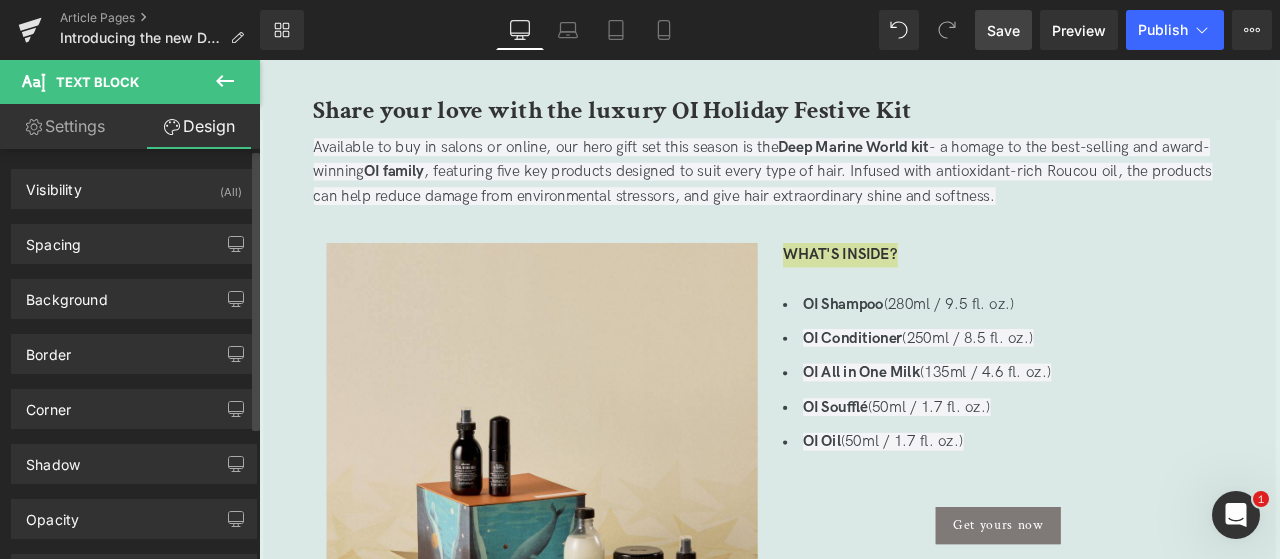 click on "Border
Border Style Custom
Custom
Setup Global Style
Custom
Setup Global Style
none Border Design
#3d4246 Border Color #3d4246 100 %
0px Border Thickness 0 px
More settings" at bounding box center [134, 346] 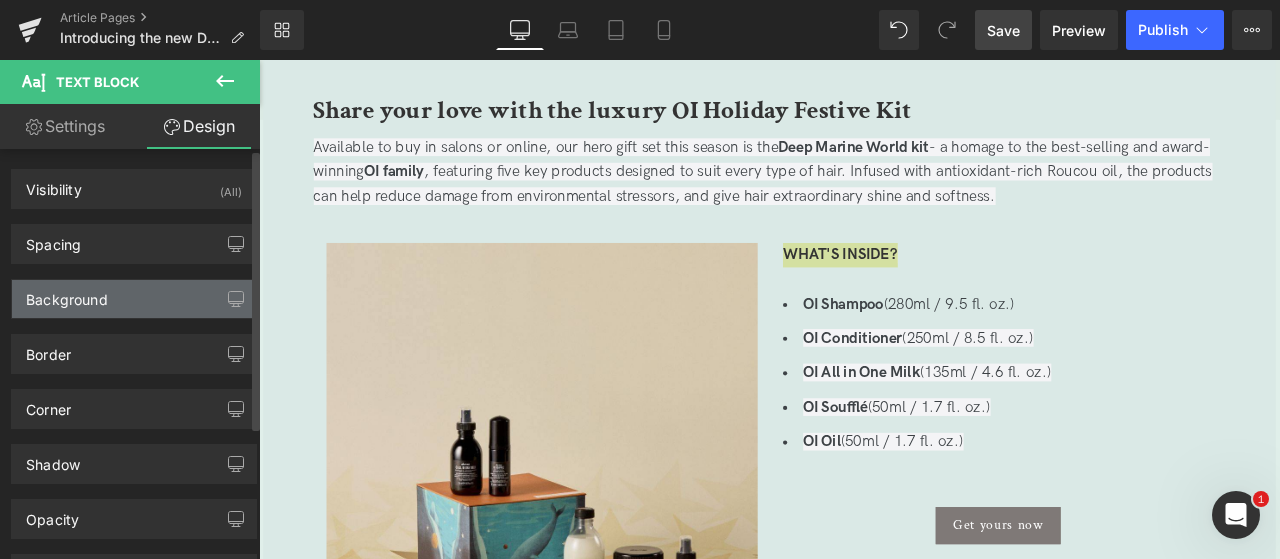 click on "Background" at bounding box center [134, 299] 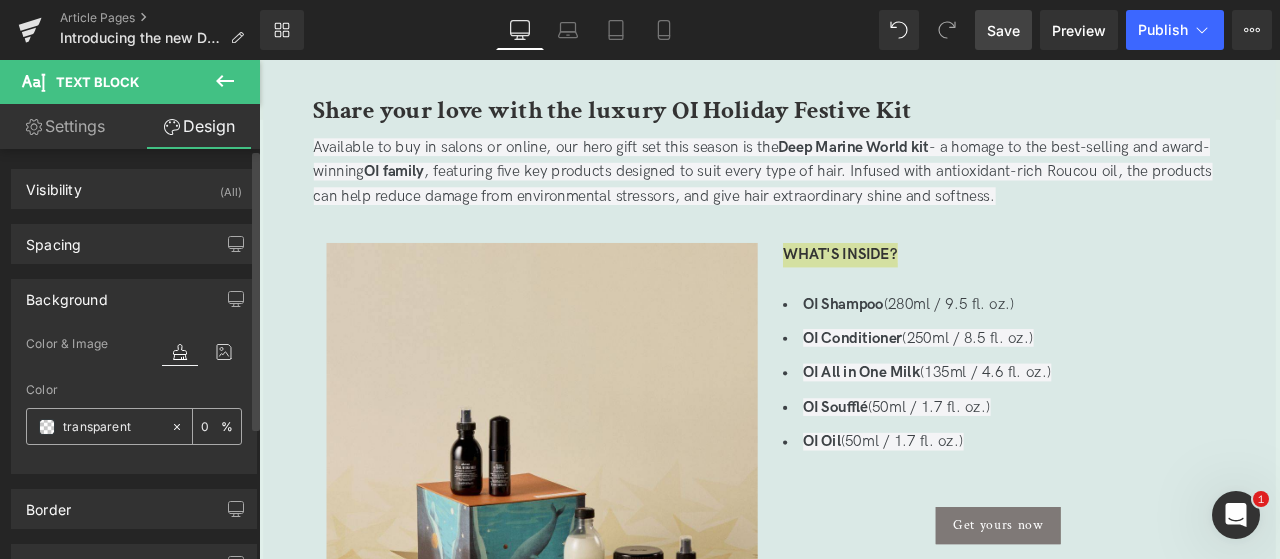 click on "transparent" at bounding box center [112, 427] 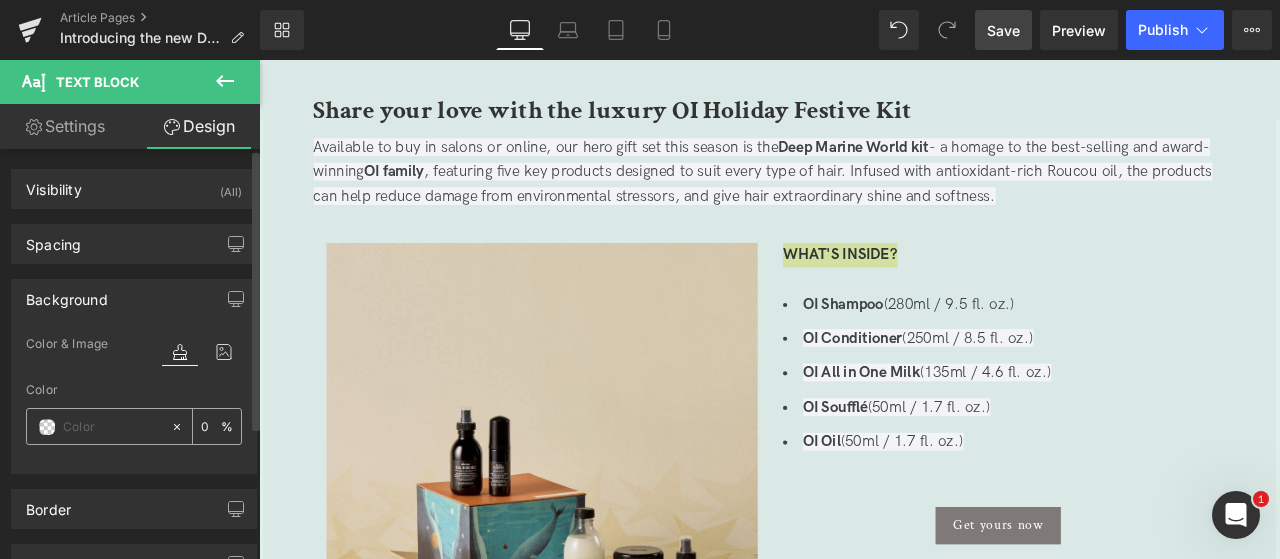 click 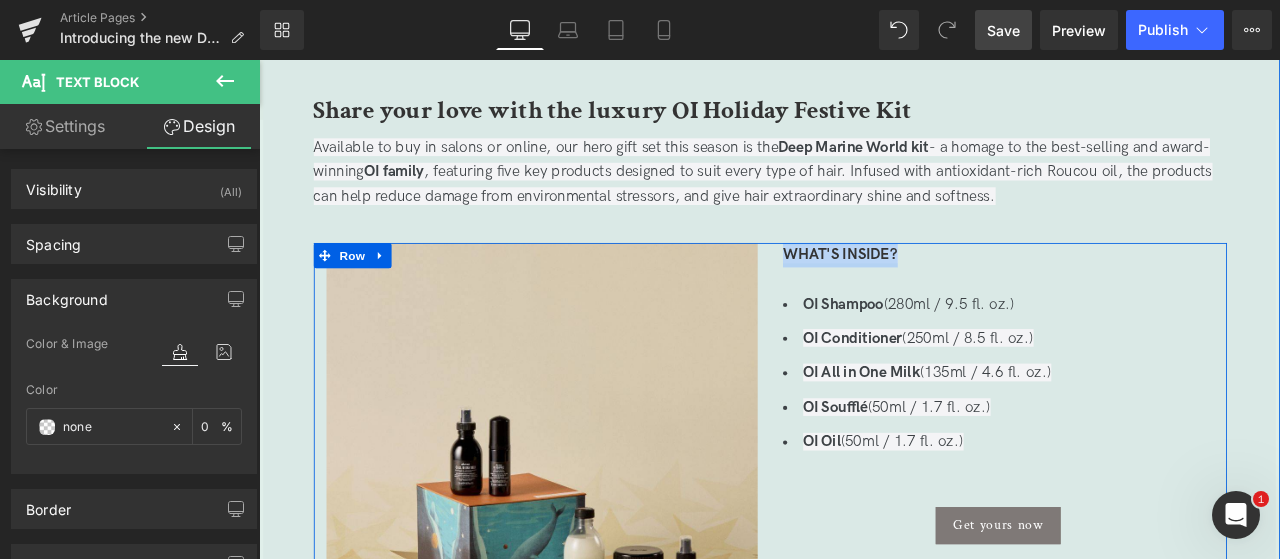 click on "OI Shampoo" at bounding box center [952, 349] 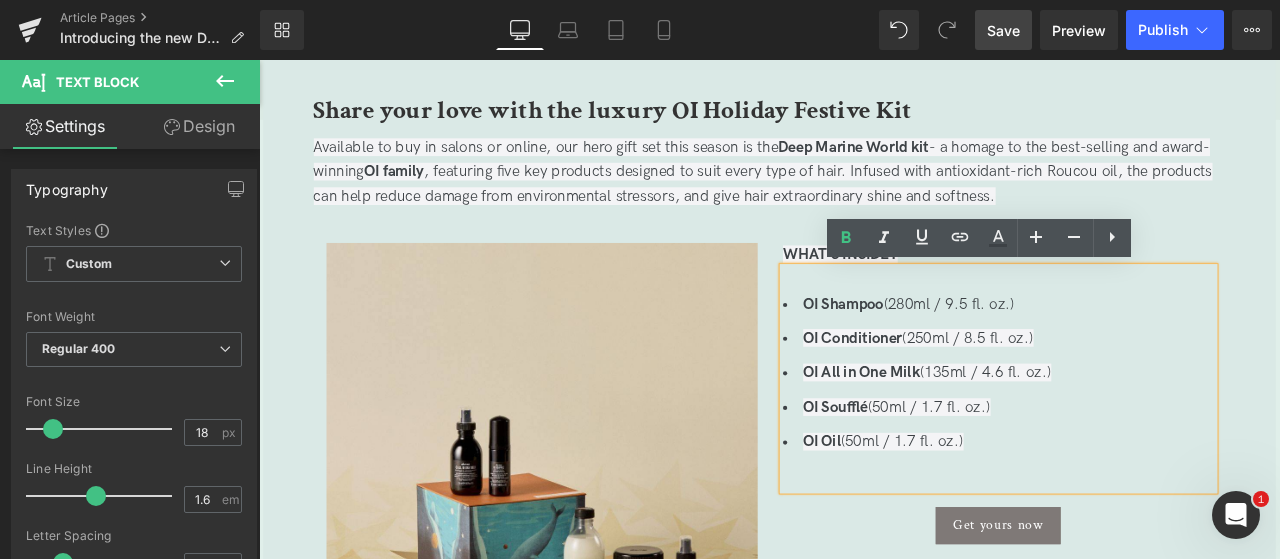click on "WHAT'S INSIDE?" at bounding box center (948, 290) 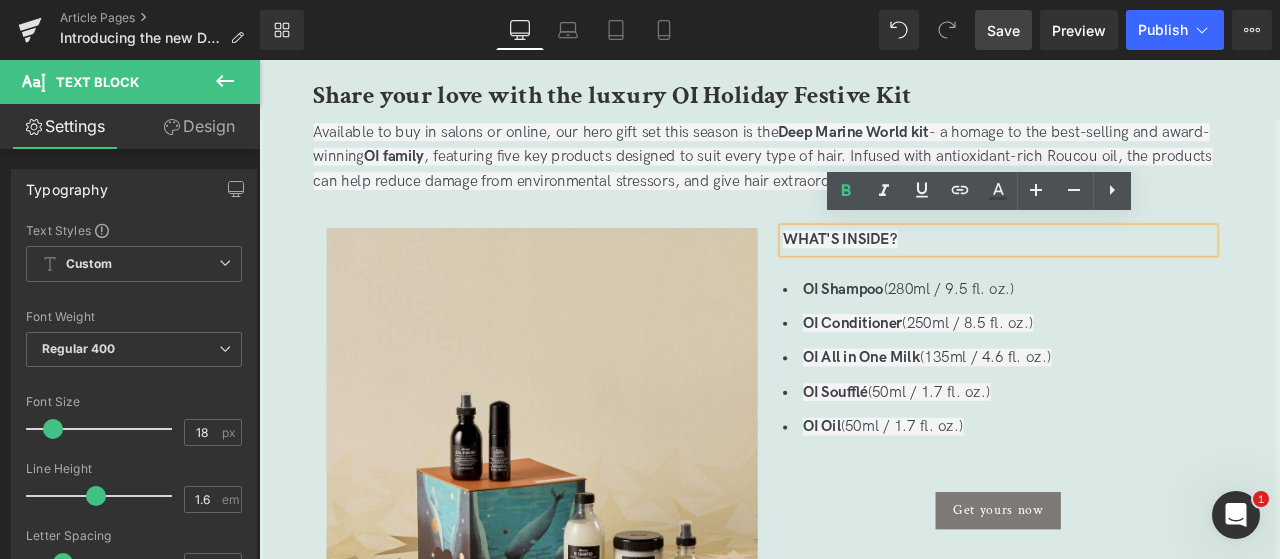 scroll, scrollTop: 1118, scrollLeft: 0, axis: vertical 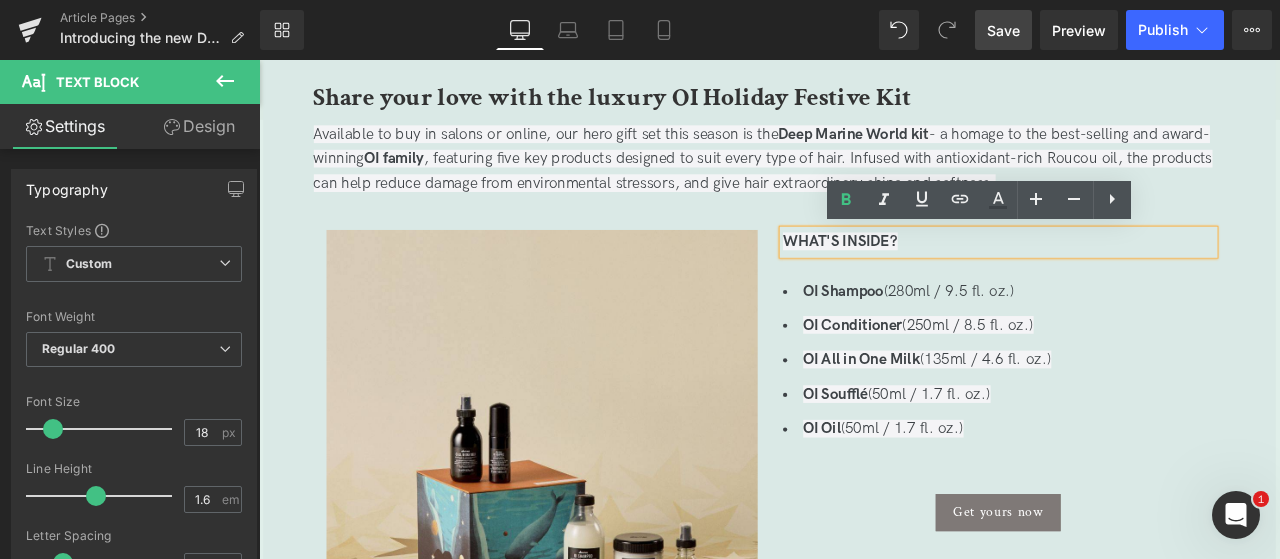 click on "Save" at bounding box center (1003, 30) 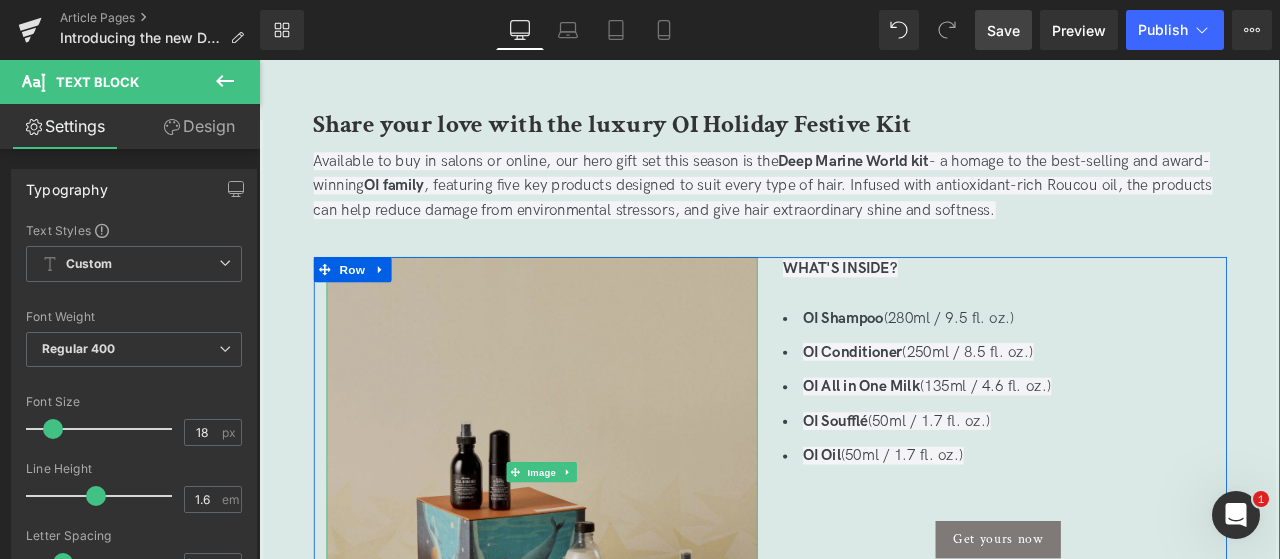 scroll, scrollTop: 1084, scrollLeft: 0, axis: vertical 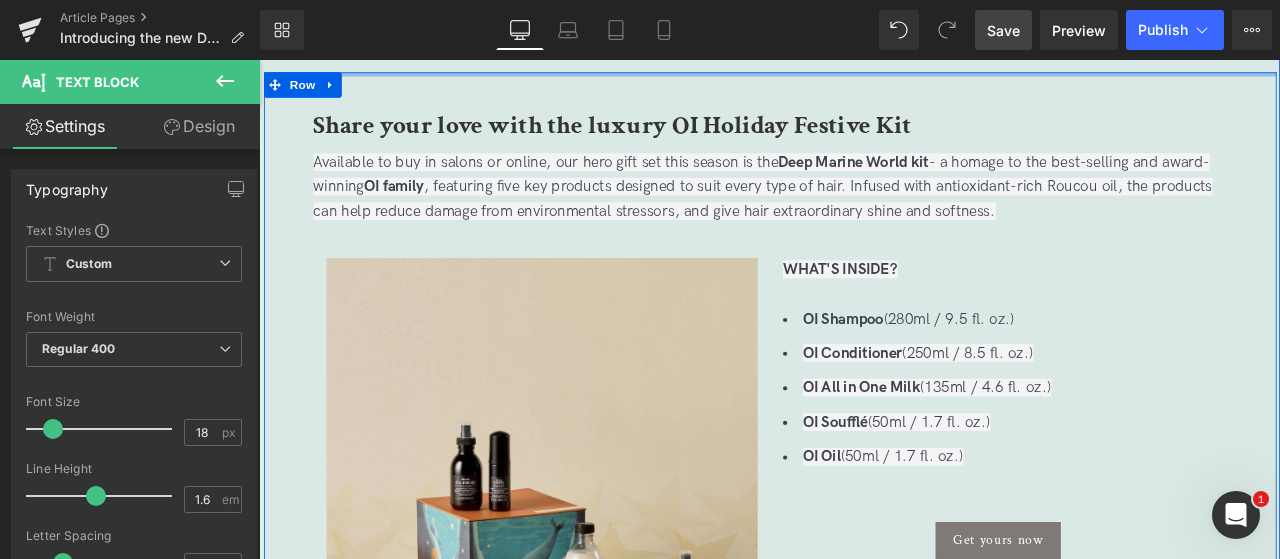click at bounding box center [865, 77] 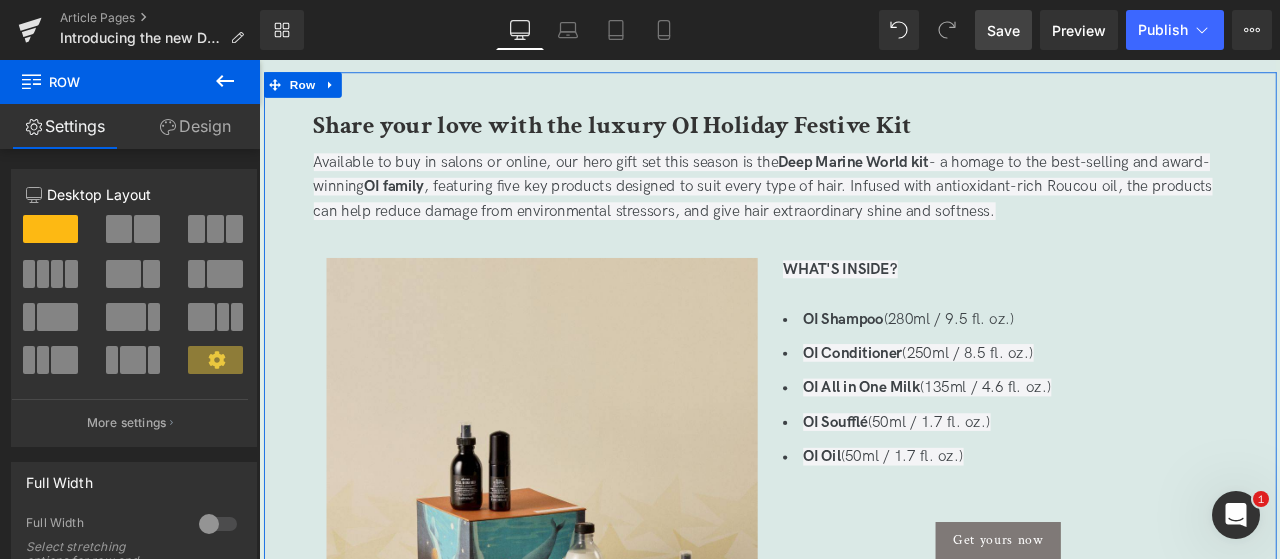 click on "Design" at bounding box center [195, 126] 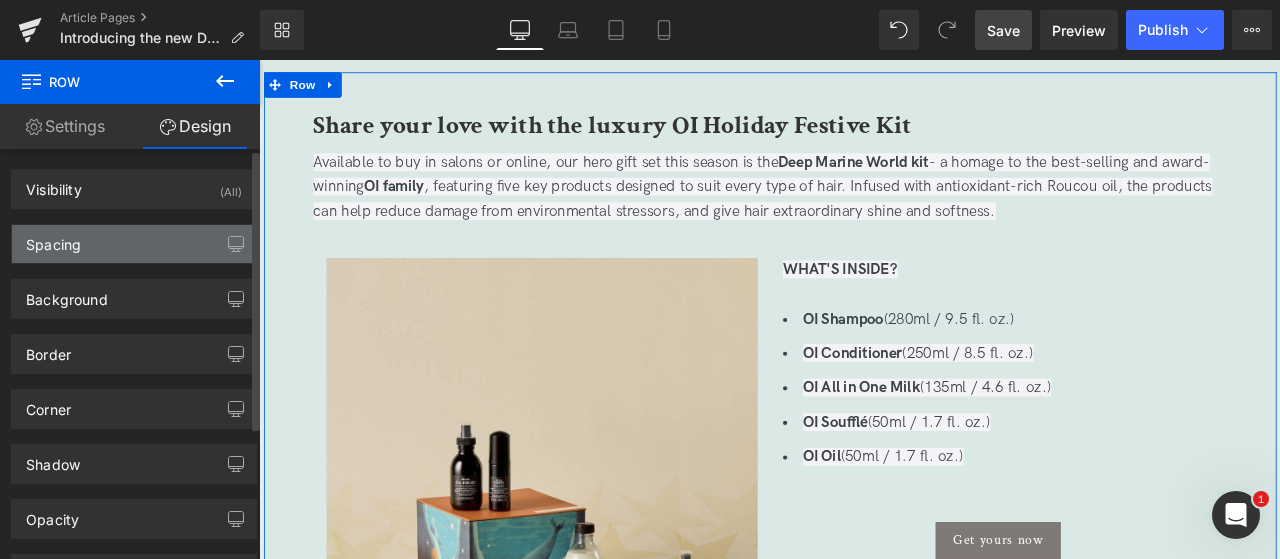 click on "Spacing" at bounding box center (134, 244) 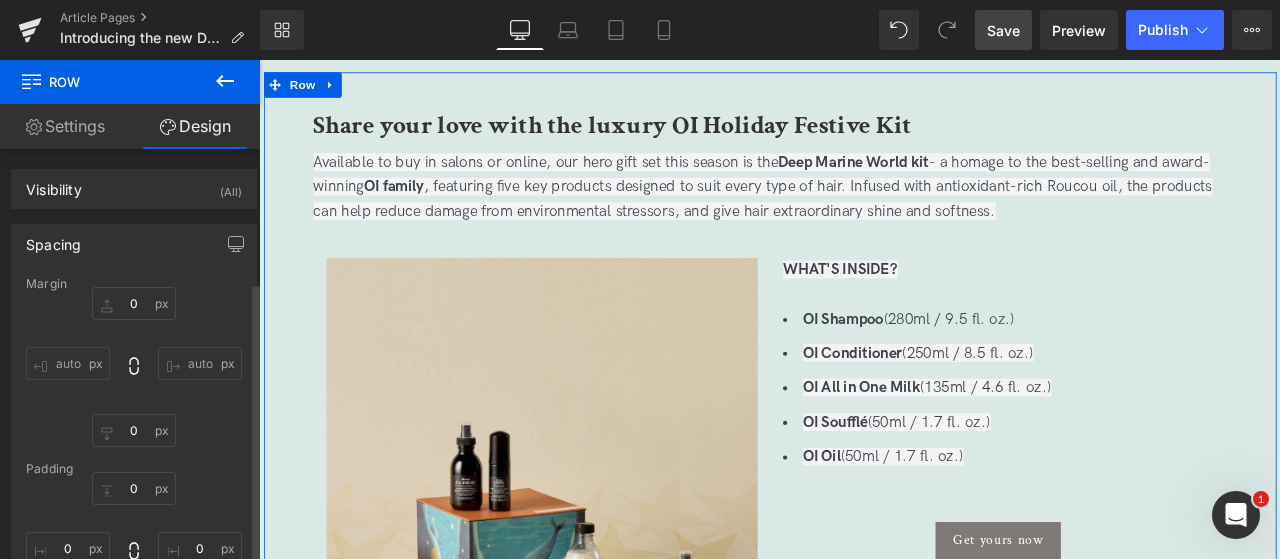 scroll, scrollTop: 322, scrollLeft: 0, axis: vertical 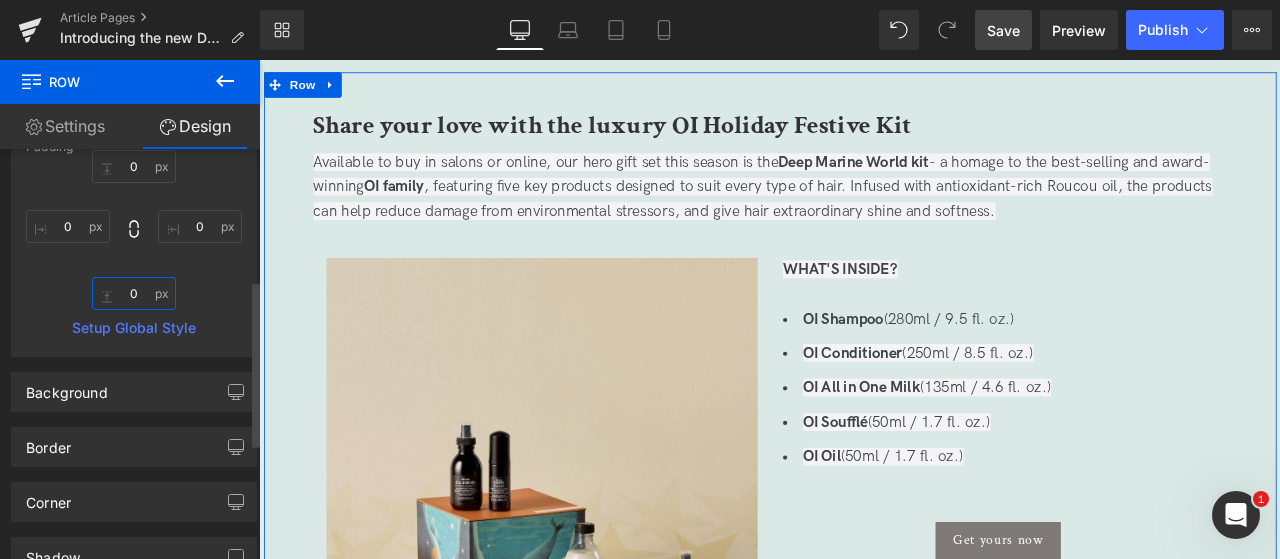 click on "0" at bounding box center (134, 293) 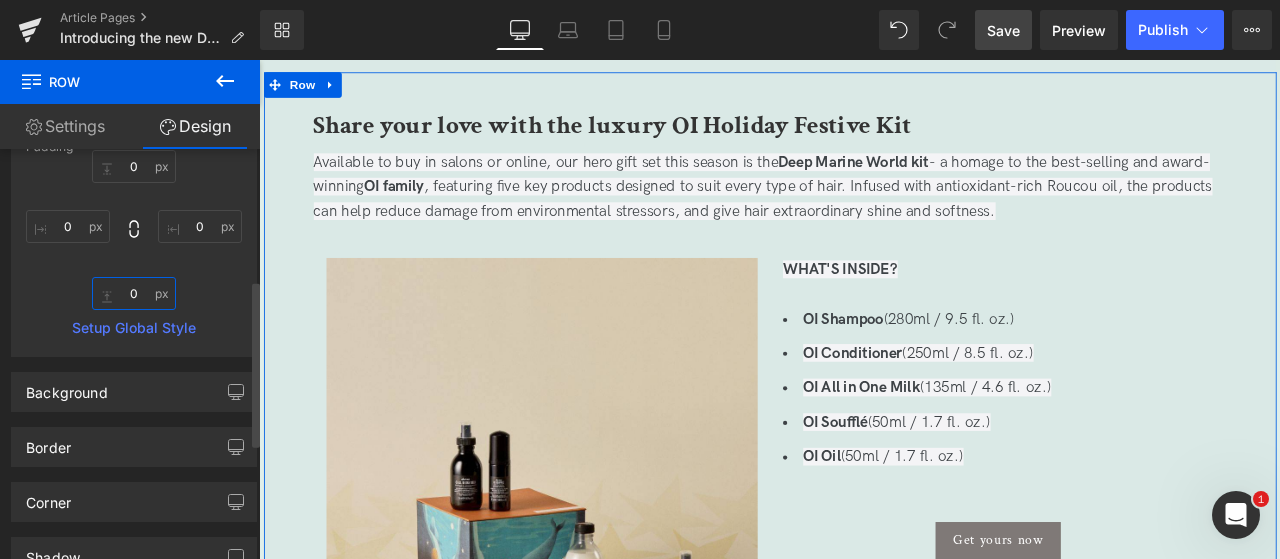 type on "50" 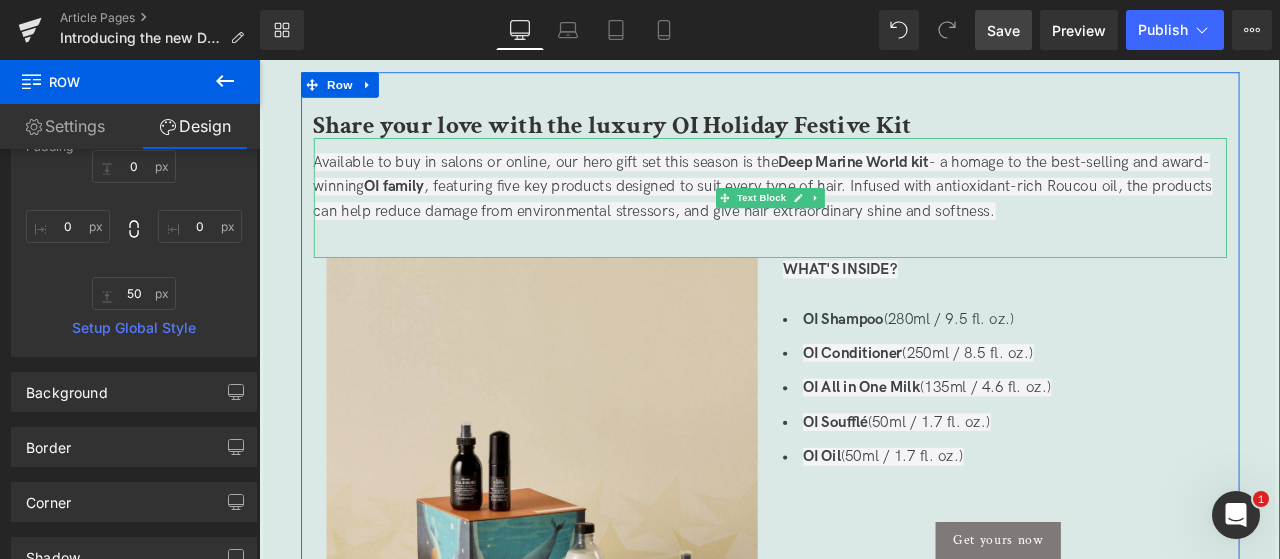click on "Available to buy in salons or online, our hero gift set this season is the  Deep Marine World kit  - a homage to the best-selling and award-winning  OI family , featuring five key products designed to suit every type of hair. Infused with antioxidant-rich Roucou oil, the products can help reduce damage from environmental stressors, and give hair extraordinary shine and softness." at bounding box center [856, 210] 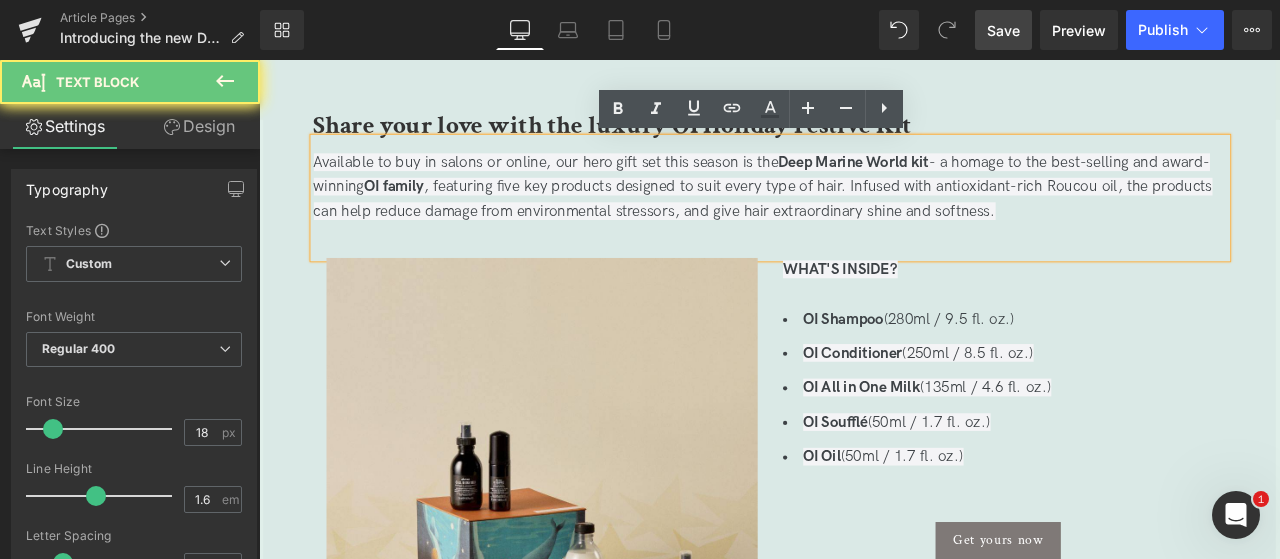 click on "Available to buy in salons or online, our hero gift set this season is the  Deep Marine World kit  - a homage to the best-selling and award-winning  OI family , featuring five key products designed to suit every type of hair. Infused with antioxidant-rich Roucou oil, the products can help reduce damage from environmental stressors, and give hair extraordinary shine and softness." at bounding box center [856, 210] 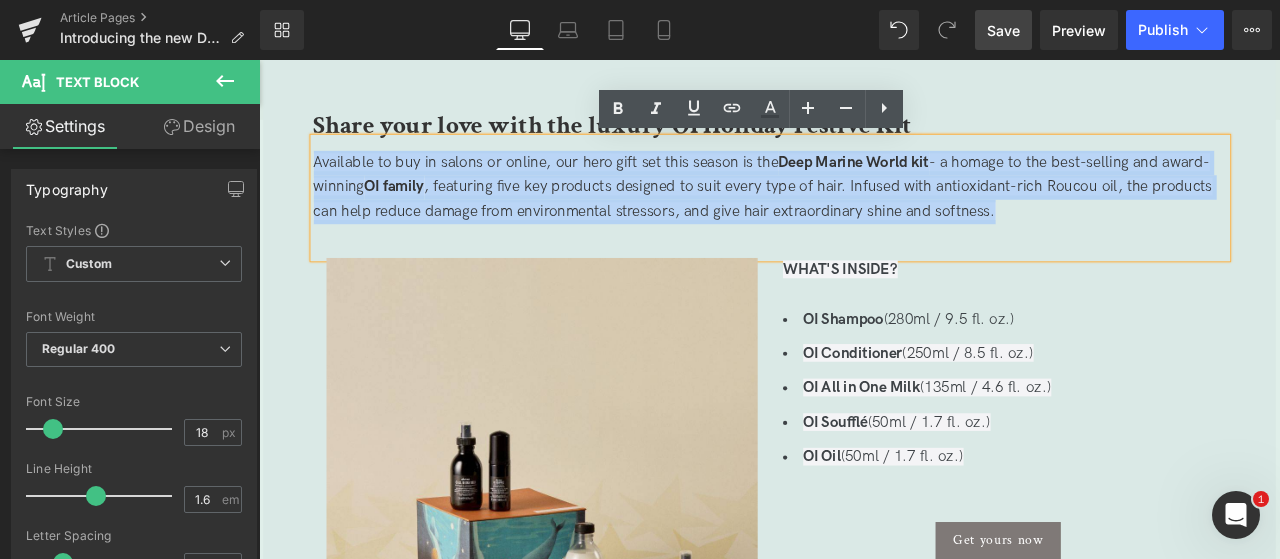 click on "Available to buy in salons or online, our hero gift set this season is the  Deep Marine World kit  - a homage to the best-selling and award-winning  OI family , featuring five key products designed to suit every type of hair. Infused with antioxidant-rich Roucou oil, the products can help reduce damage from environmental stressors, and give hair extraordinary shine and softness." at bounding box center [856, 210] 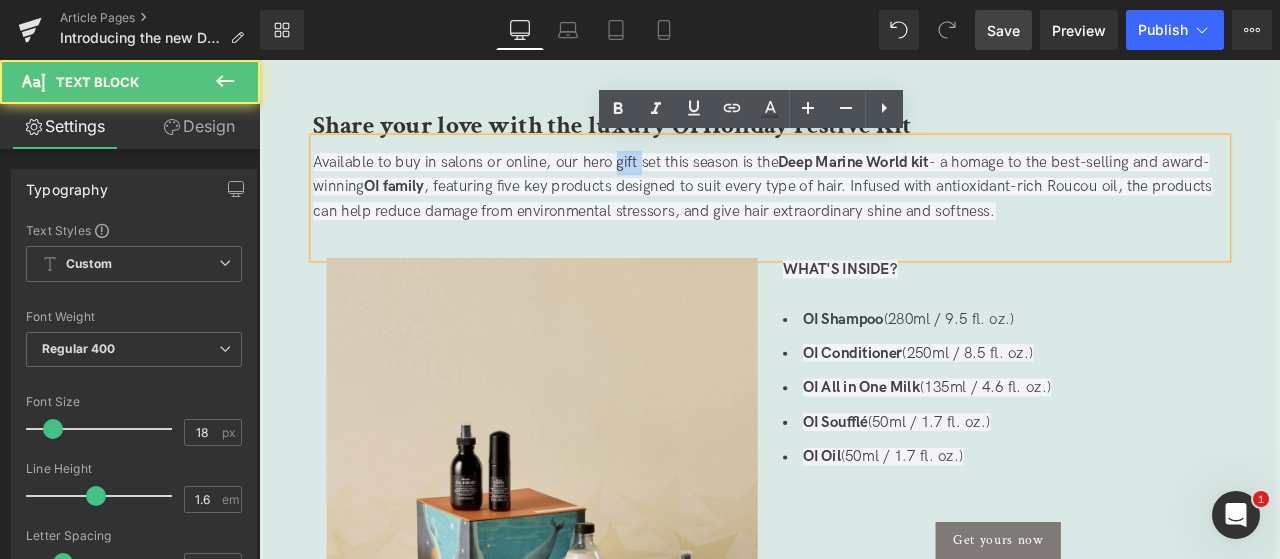 click on "Available to buy in salons or online, our hero gift set this season is the  Deep Marine World kit  - a homage to the best-selling and award-winning  OI family , featuring five key products designed to suit every type of hair. Infused with antioxidant-rich Roucou oil, the products can help reduce damage from environmental stressors, and give hair extraordinary shine and softness." at bounding box center (856, 210) 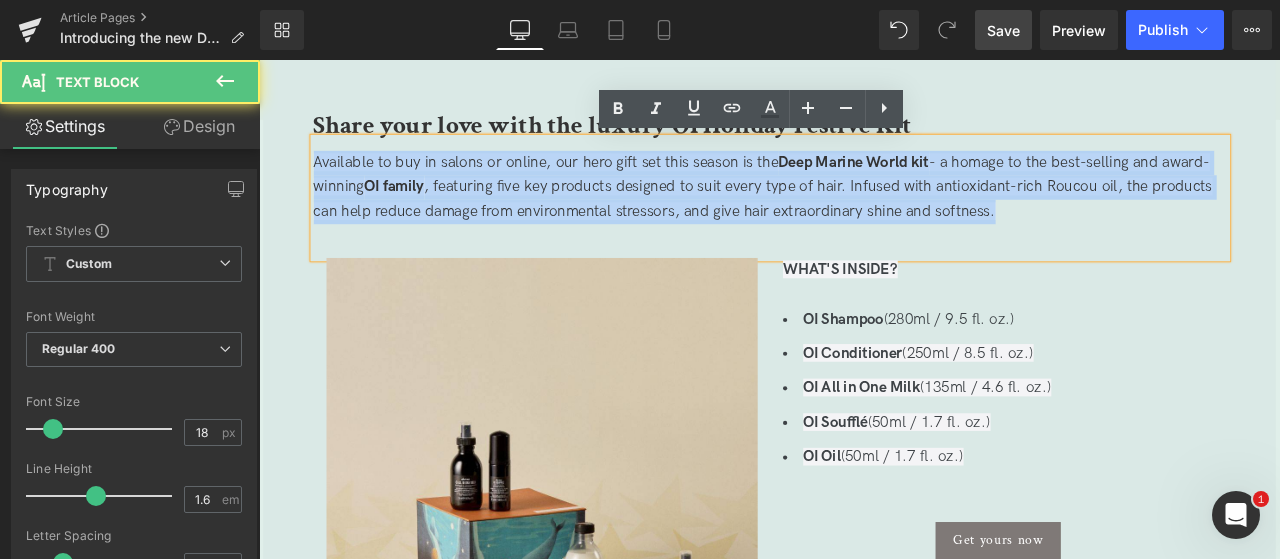 click on "Available to buy in salons or online, our hero gift set this season is the  Deep Marine World kit  - a homage to the best-selling and award-winning  OI family , featuring five key products designed to suit every type of hair. Infused with antioxidant-rich Roucou oil, the products can help reduce damage from environmental stressors, and give hair extraordinary shine and softness." at bounding box center (856, 210) 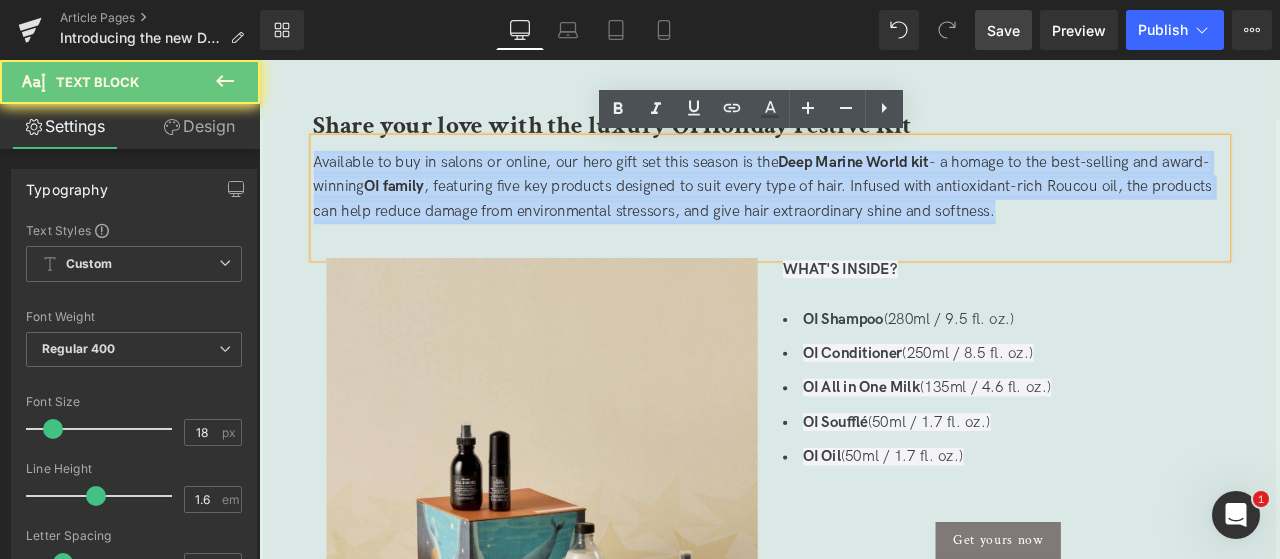 click on "Available to buy in salons or online, our hero gift set this season is the  Deep Marine World kit  - a homage to the best-selling and award-winning  OI family , featuring five key products designed to suit every type of hair. Infused with antioxidant-rich Roucou oil, the products can help reduce damage from environmental stressors, and give hair extraordinary shine and softness." at bounding box center (856, 210) 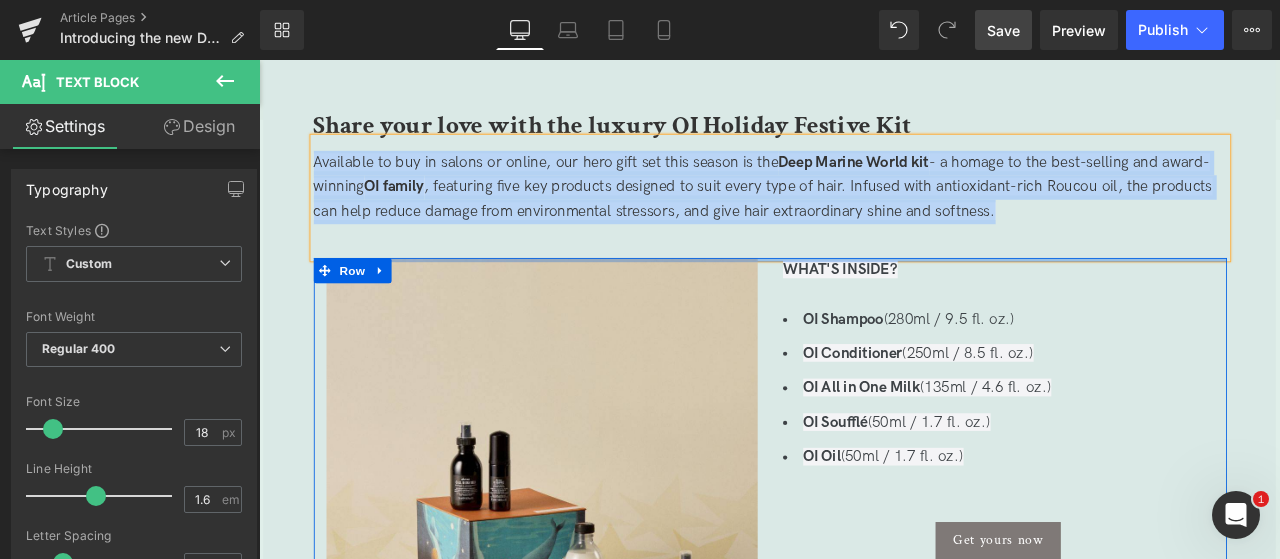 paste 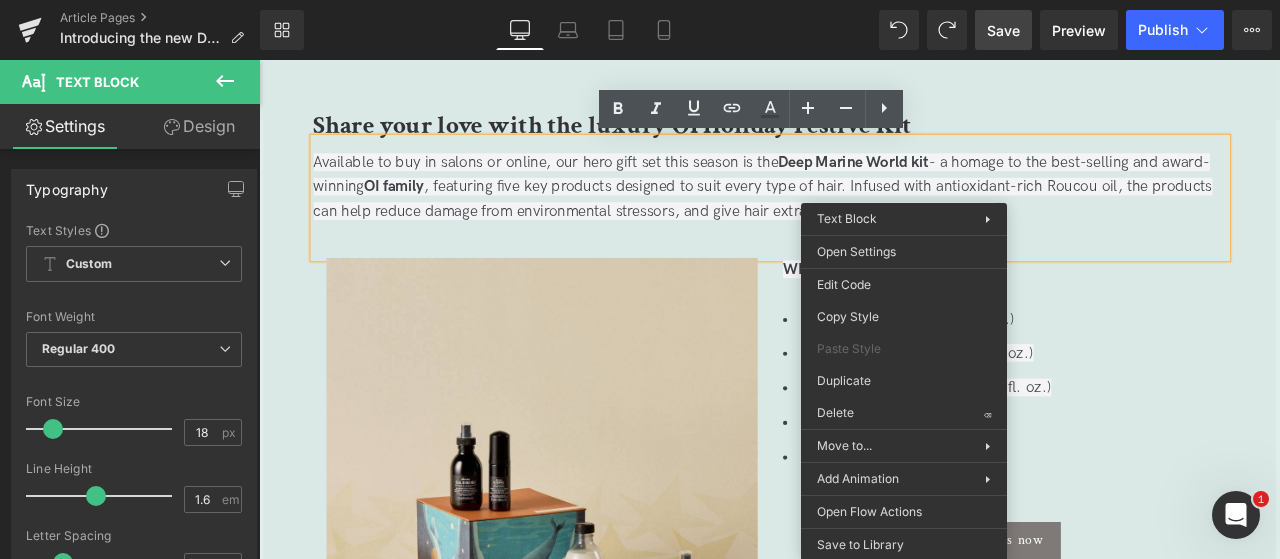 click on "Available to buy in salons or online, our hero gift set this season is the  Deep Marine World kit  - a homage to the best-selling and award-winning  OI family , featuring five key products designed to suit every type of hair. Infused with antioxidant-rich Roucou oil, the products can help reduce damage from environmental stressors, and give hair extraordinary shine and softness." at bounding box center (856, 210) 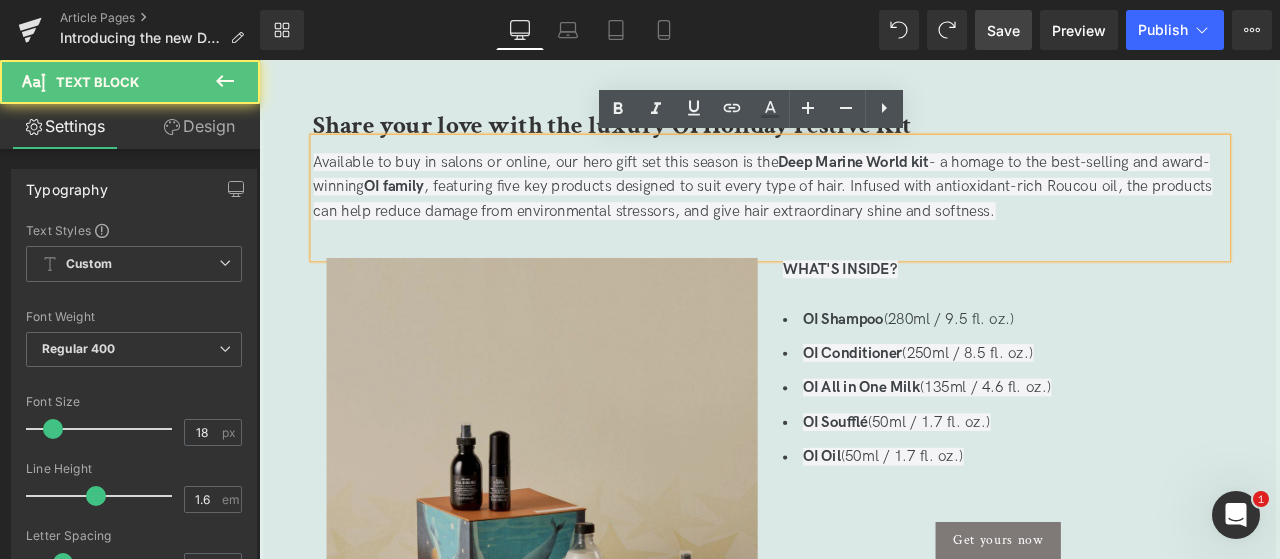 click at bounding box center (594, 550) 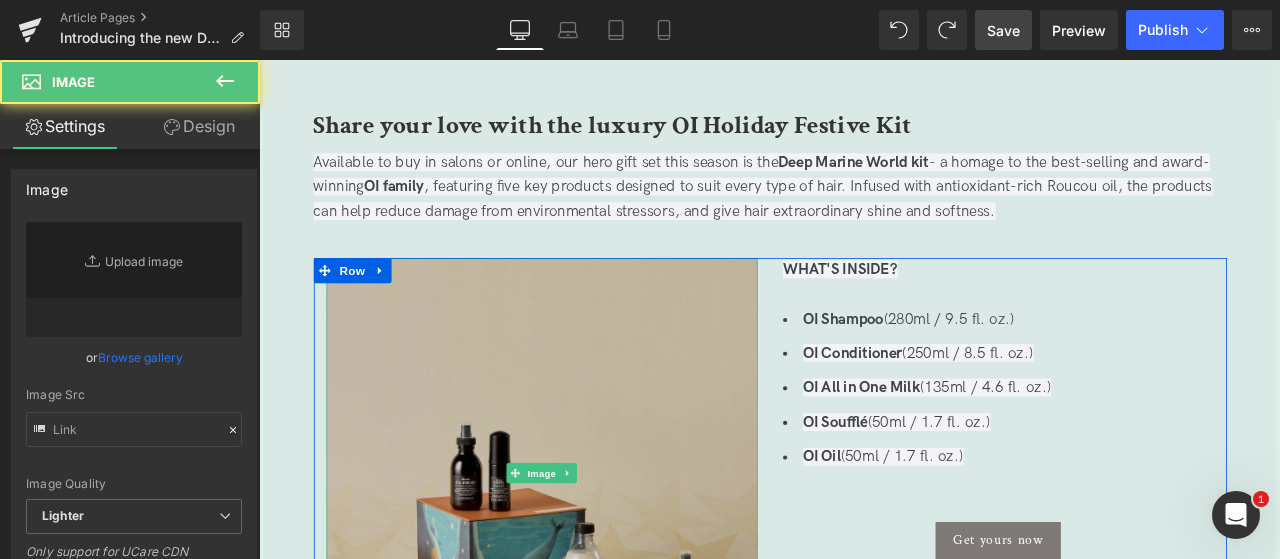 type on "https://ucarecdn.com/09954732-6009-42a4-a49e-dca56338ff9f/-/format/auto/-/preview/3000x3000/-/quality/lighter/HP_STATIC%20SLIDER_1-1_OI%20LUX.jpg" 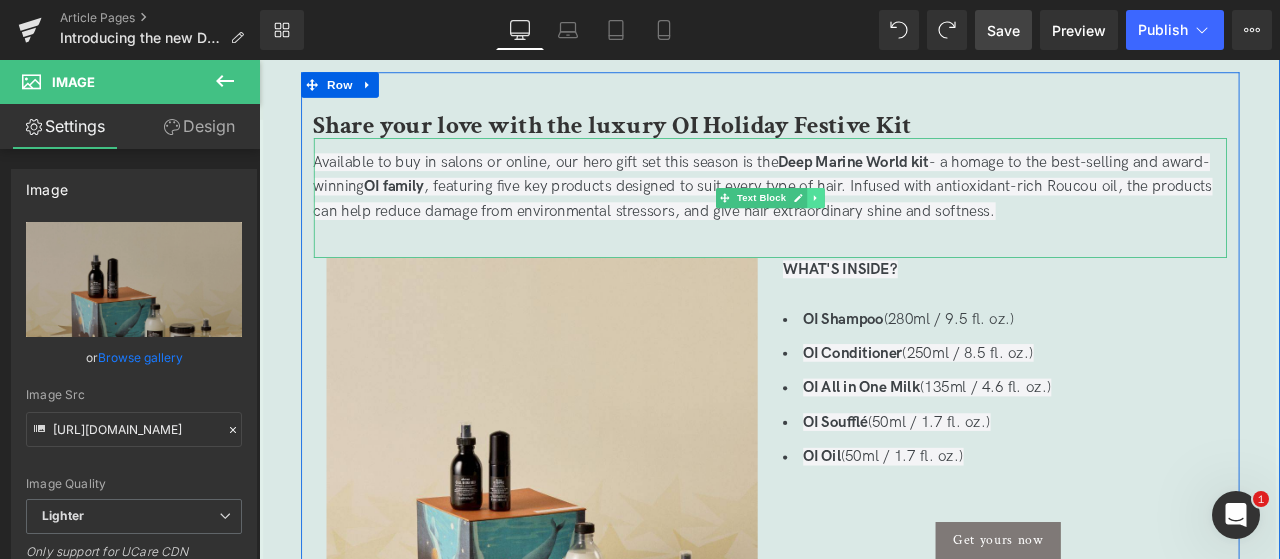 click at bounding box center (918, 224) 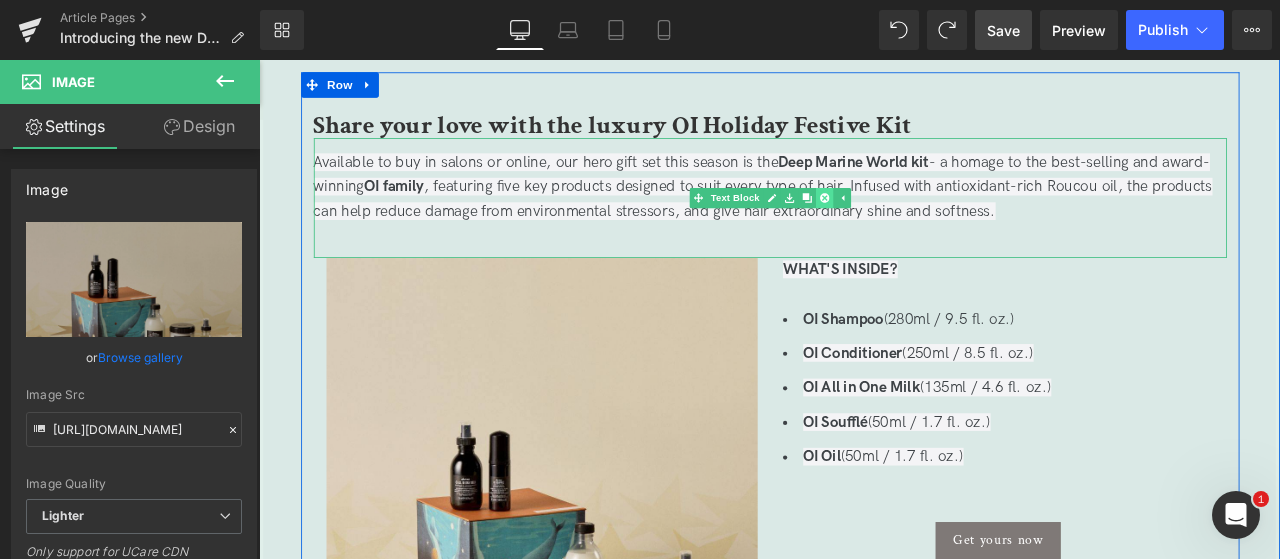 click 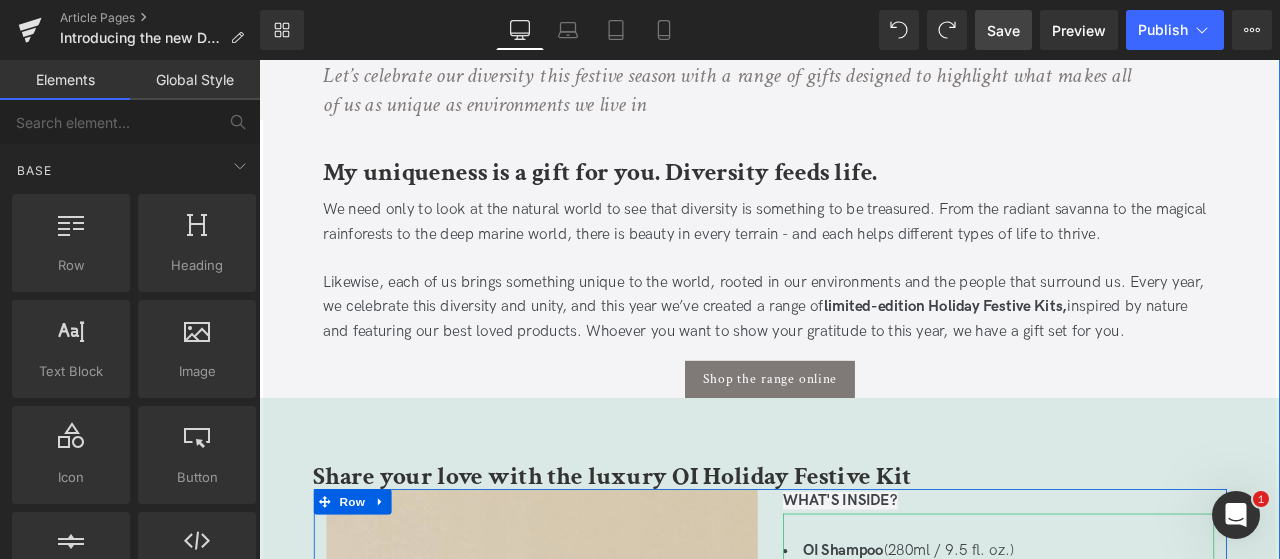 scroll, scrollTop: 640, scrollLeft: 0, axis: vertical 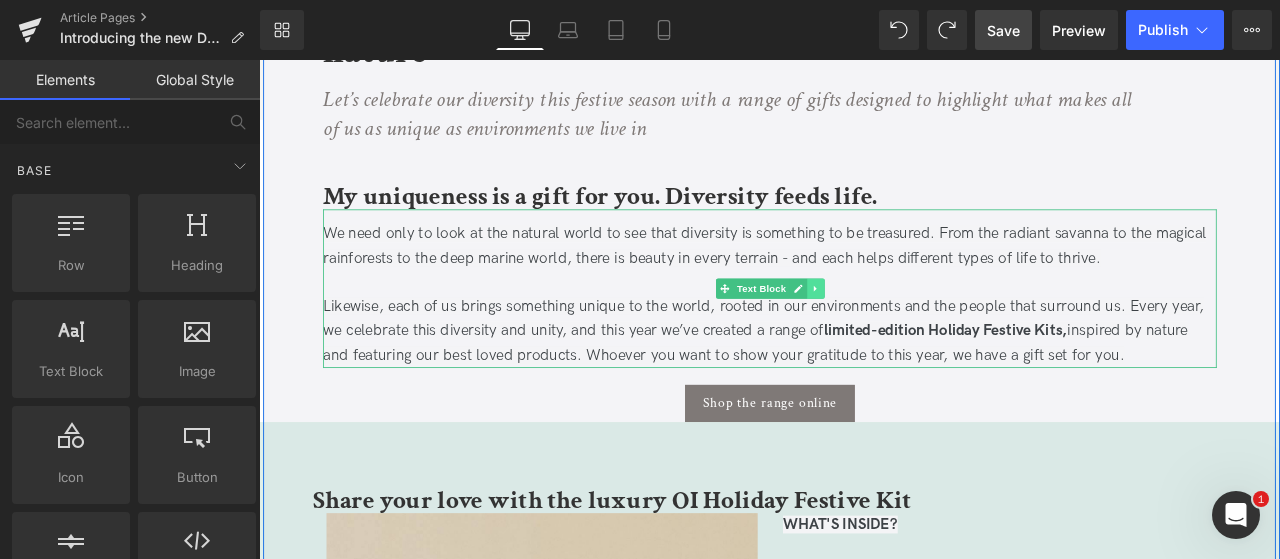 click 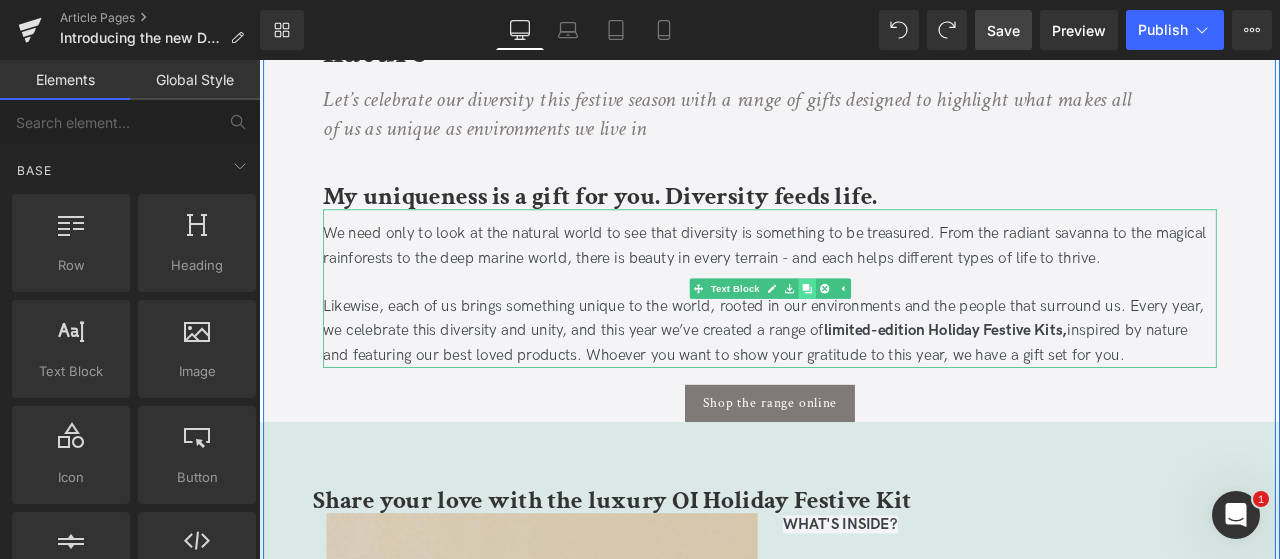 click 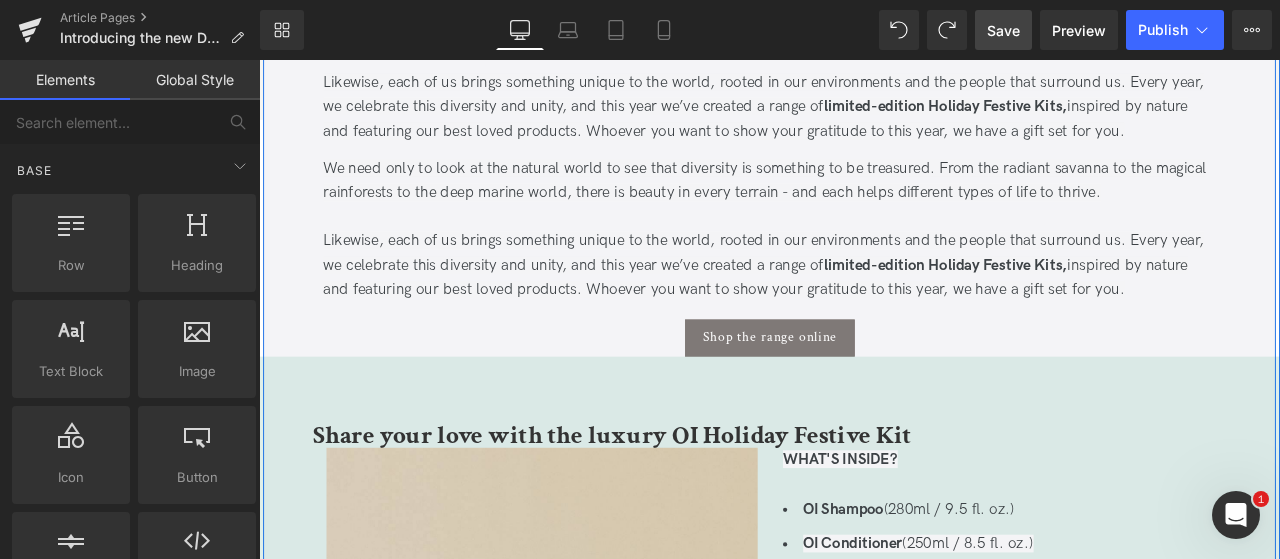 scroll, scrollTop: 924, scrollLeft: 0, axis: vertical 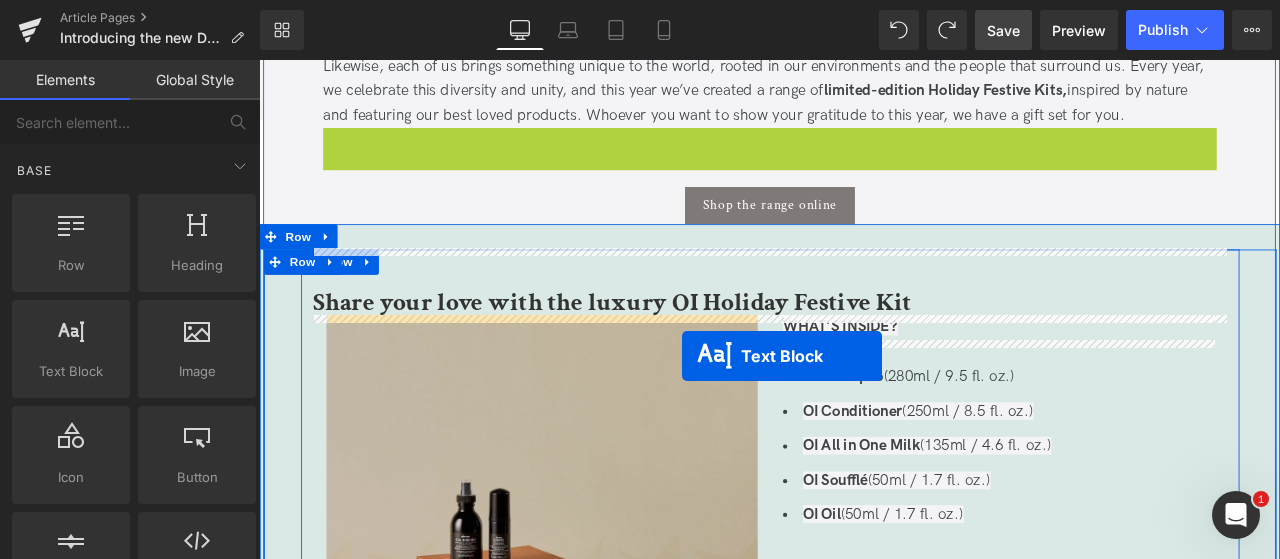 drag, startPoint x: 807, startPoint y: 238, endPoint x: 760, endPoint y: 407, distance: 175.4138 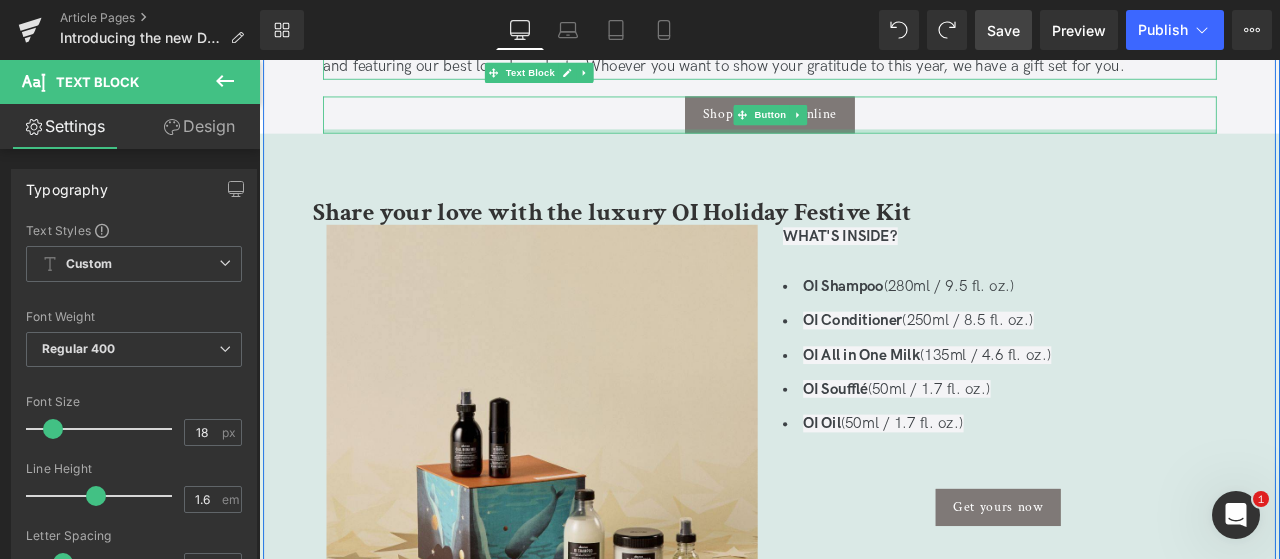 scroll, scrollTop: 868, scrollLeft: 0, axis: vertical 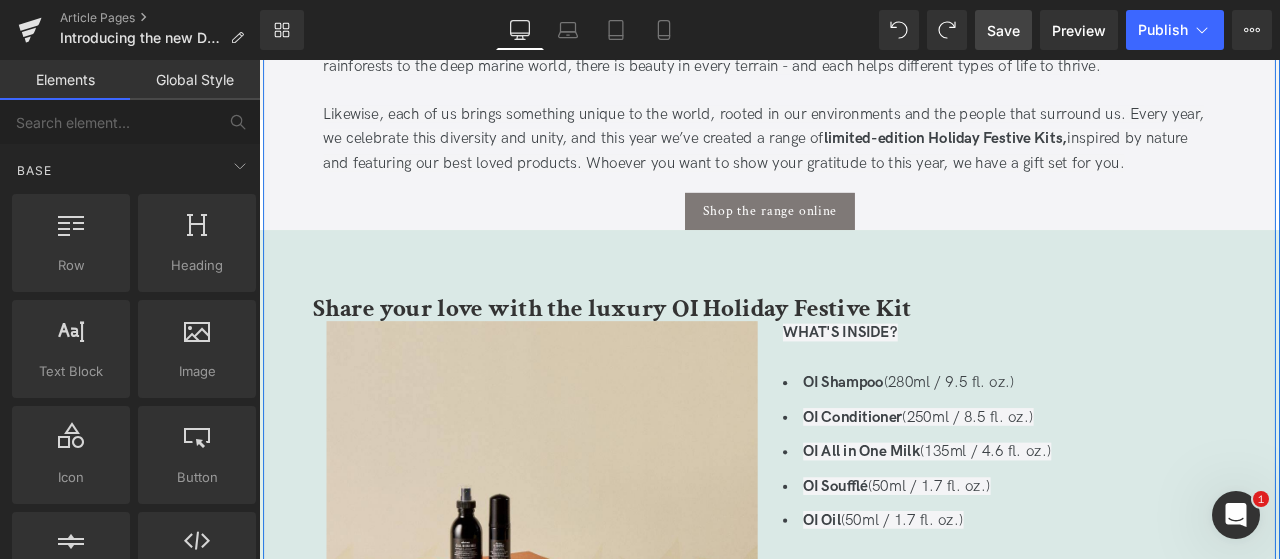 click on "Give a gift as unique as you, inspired by the diversity of nature Heading         Let’s celebrate our diversity this festive season with a range of gifts designed to highlight what makes all of us as unique as environments we live in Text Block         My uniqueness is a gift for you. Diversity feeds life. Heading         We need only to look at the natural world to see that diversity is something to be treasured. From the radiant savanna to the magical rainforests to the deep marine world, there is beauty in every terrain - and each helps different types of life to thrive. Likewise, each of us brings something unique to the world, rooted in our environments and the people that surround us. Every year, we celebrate this diversity and unity, and this year we’ve created a range of  limited-edition Holiday Festive Kits,  inspired by nature and featuring our best loved products. Whoever you want to show your gratitude to this year, we have a gift set for you. Text Block         Shop the range online Button" at bounding box center (864, 3322) 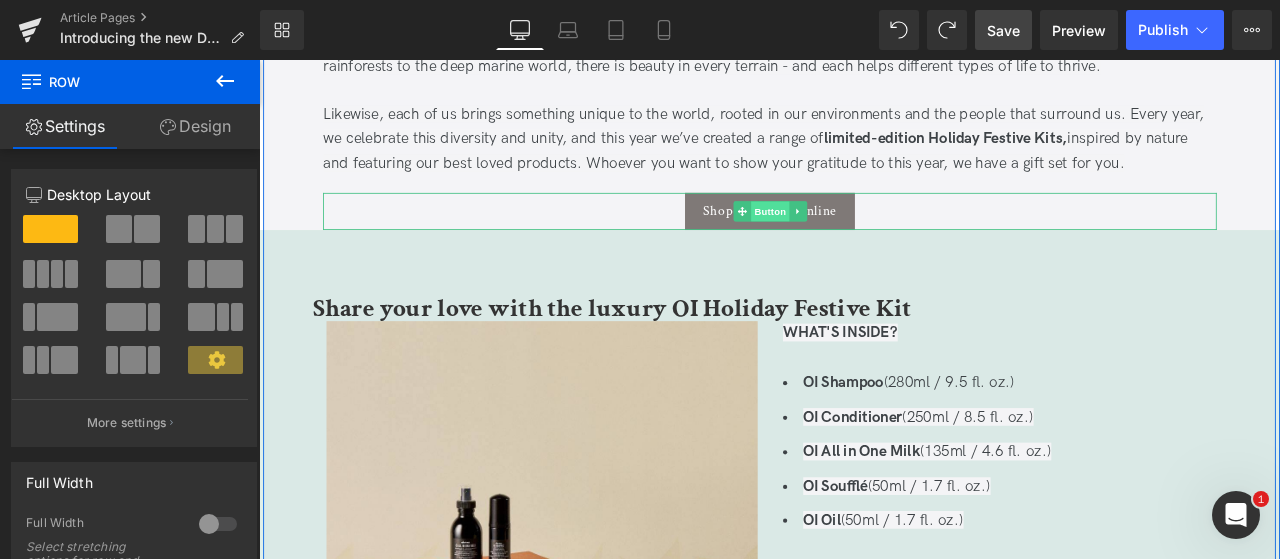 click on "Button" at bounding box center (865, 239) 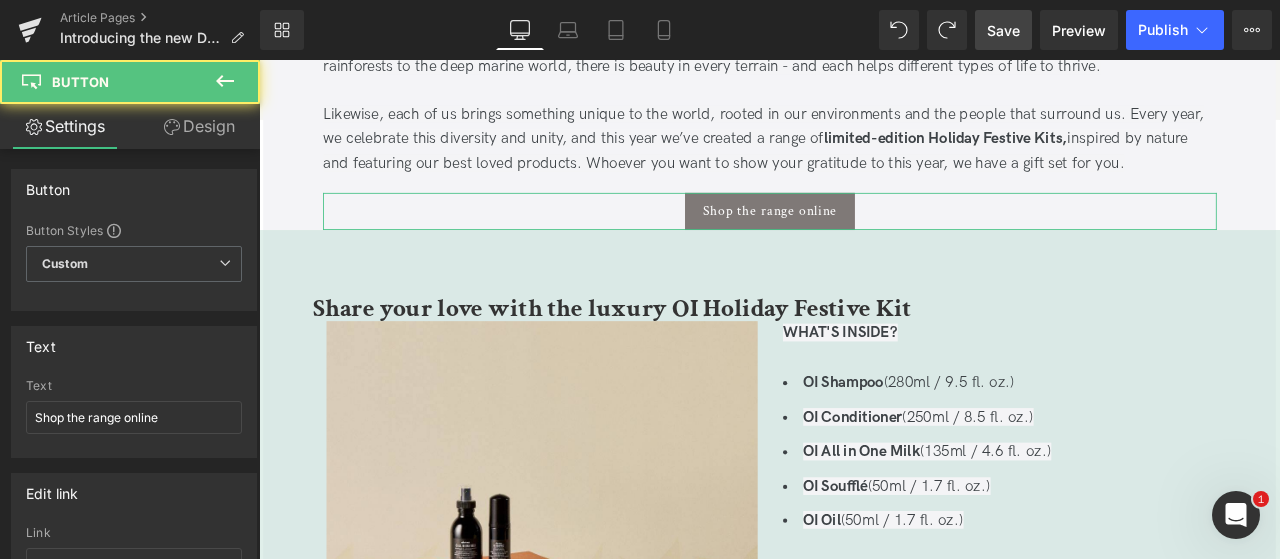 click on "Design" at bounding box center (199, 126) 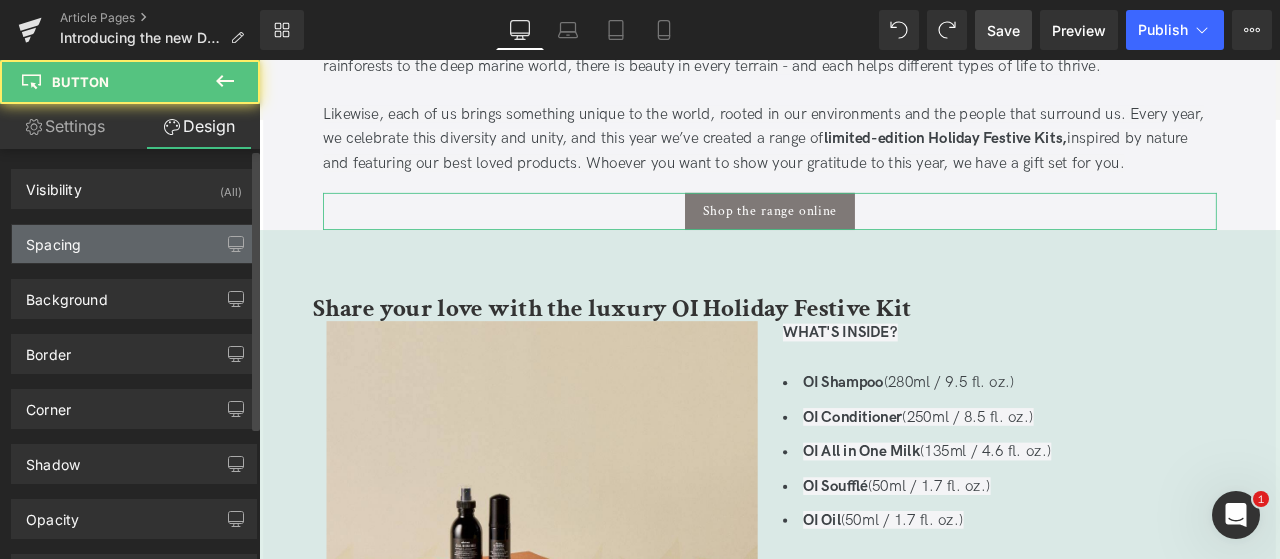 type on "20" 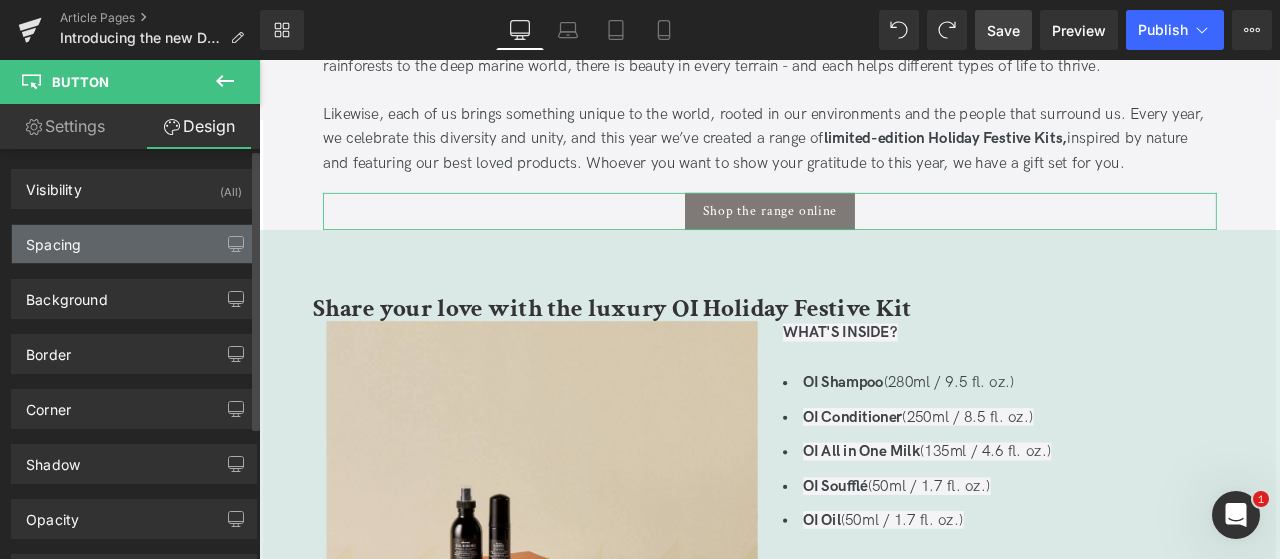 click on "Spacing" at bounding box center [134, 244] 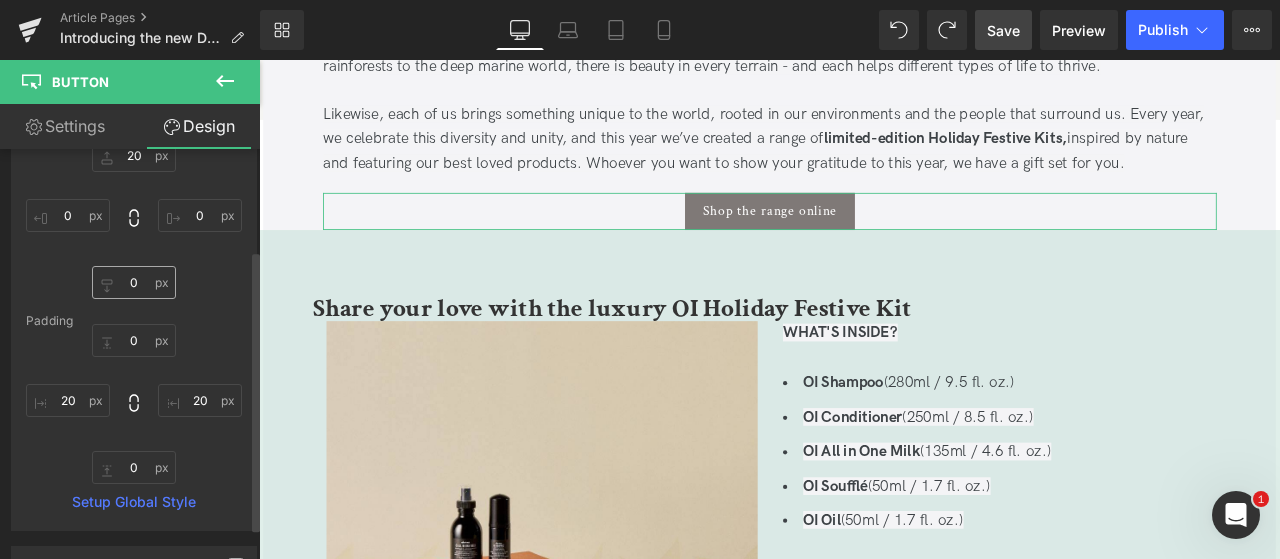 scroll, scrollTop: 148, scrollLeft: 0, axis: vertical 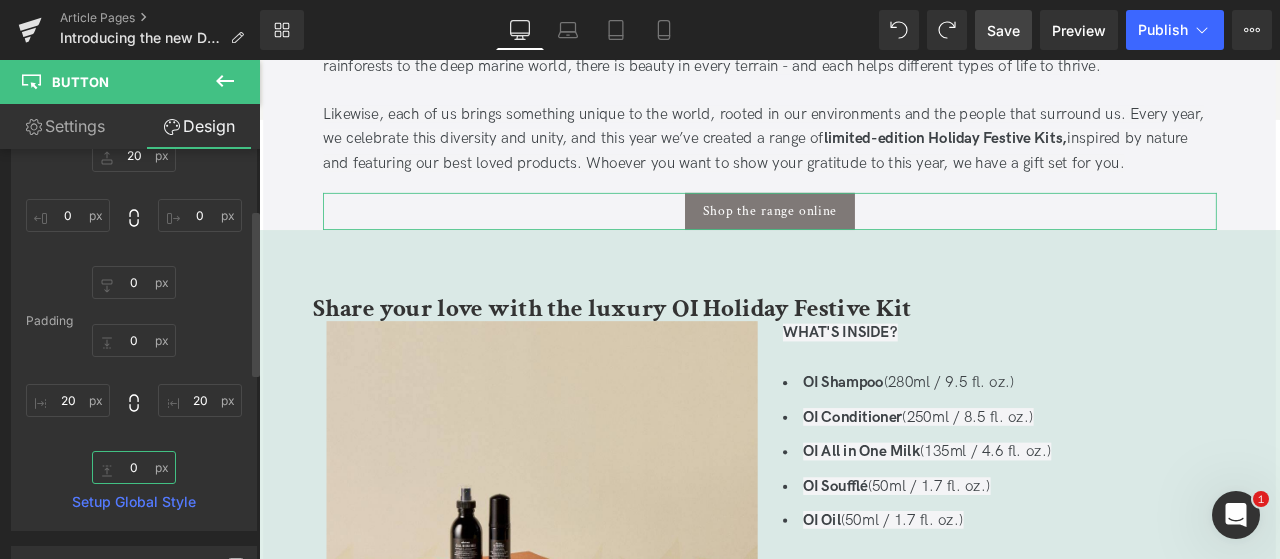 drag, startPoint x: 134, startPoint y: 491, endPoint x: 122, endPoint y: 470, distance: 24.186773 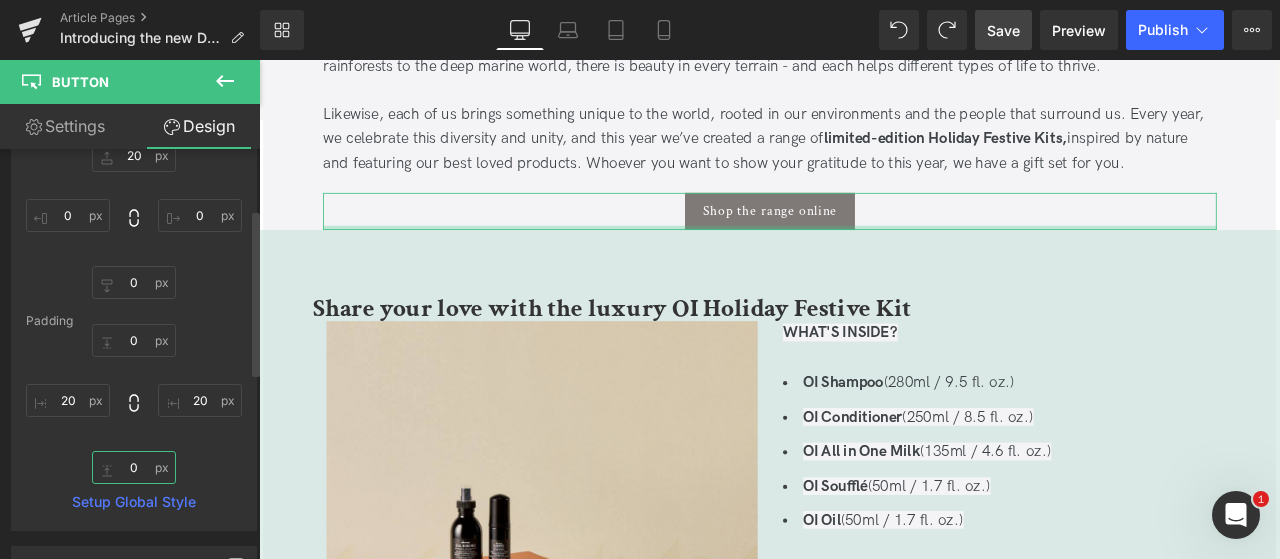 click on "0" at bounding box center [134, 467] 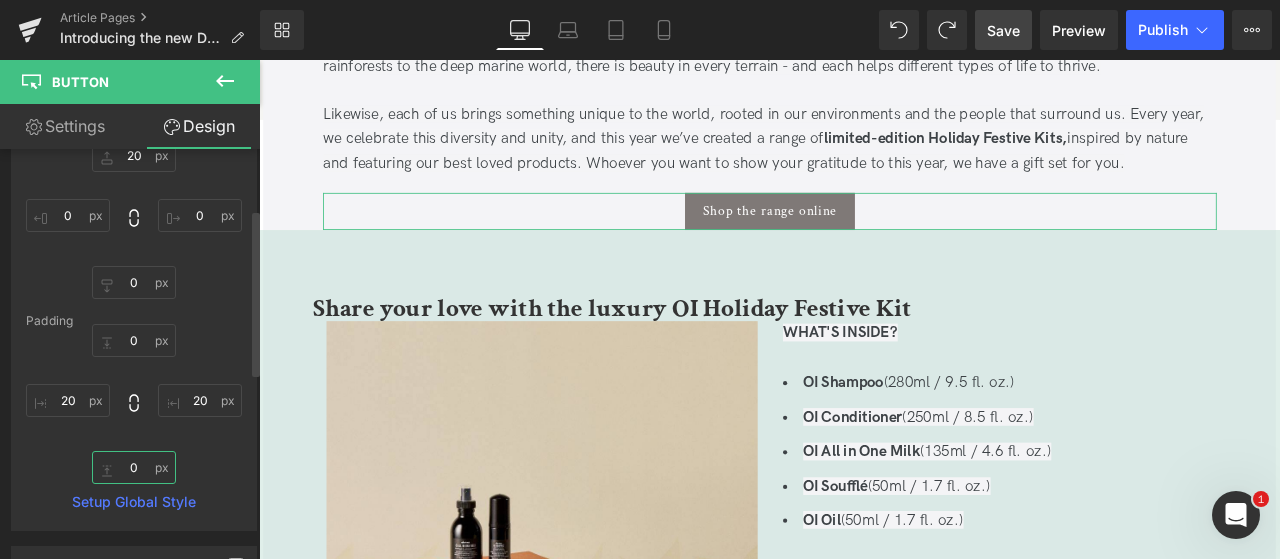 type on "50" 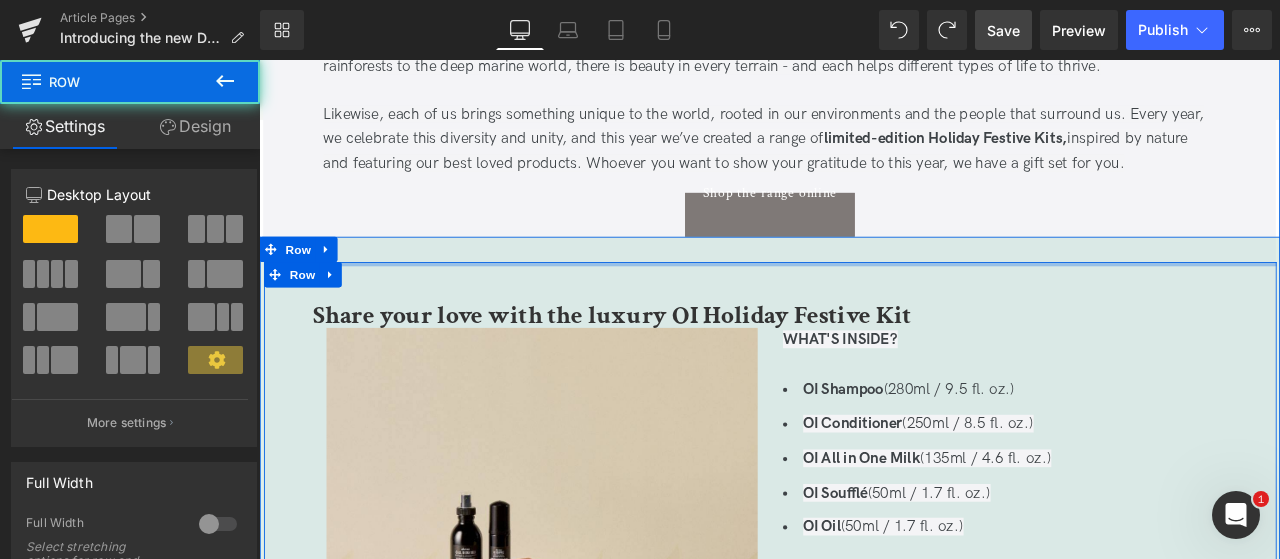 drag, startPoint x: 642, startPoint y: 300, endPoint x: 624, endPoint y: 269, distance: 35.846897 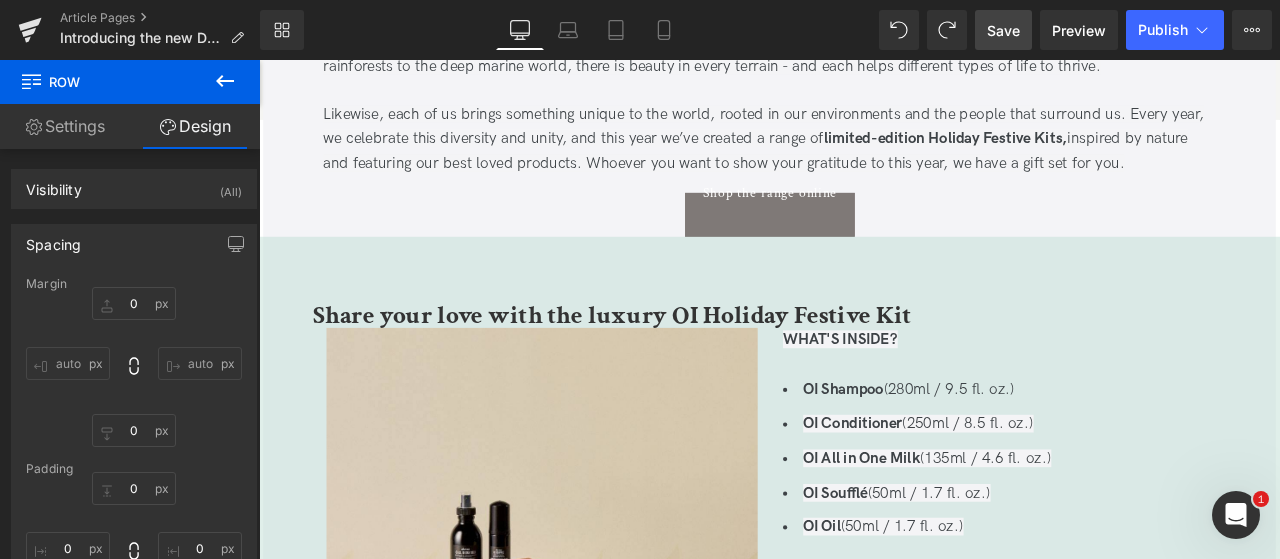 click 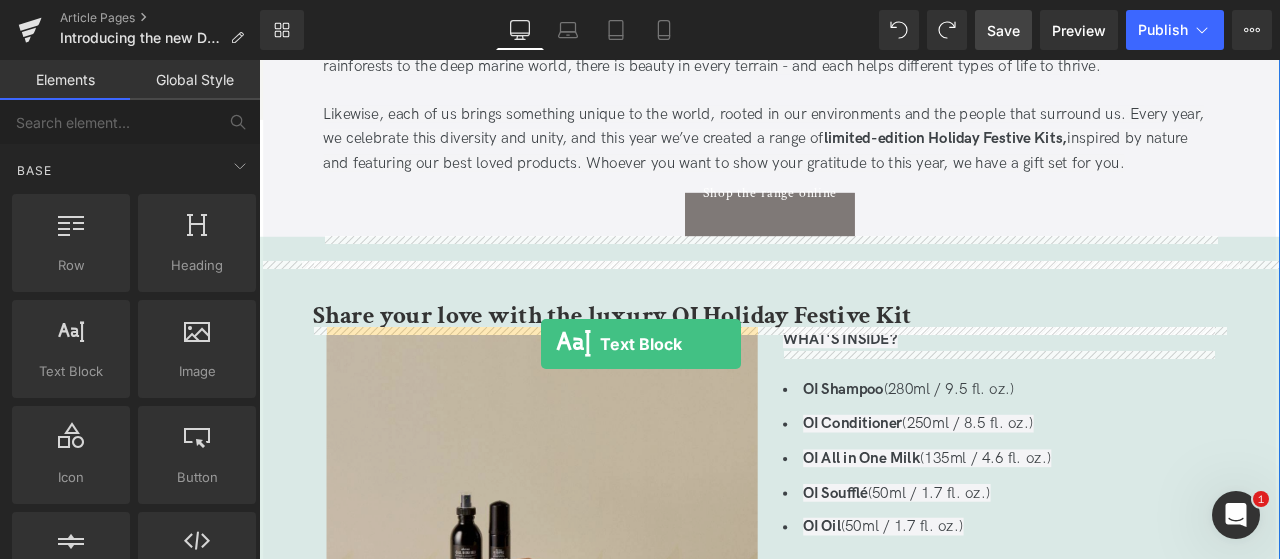 drag, startPoint x: 347, startPoint y: 416, endPoint x: 593, endPoint y: 395, distance: 246.89471 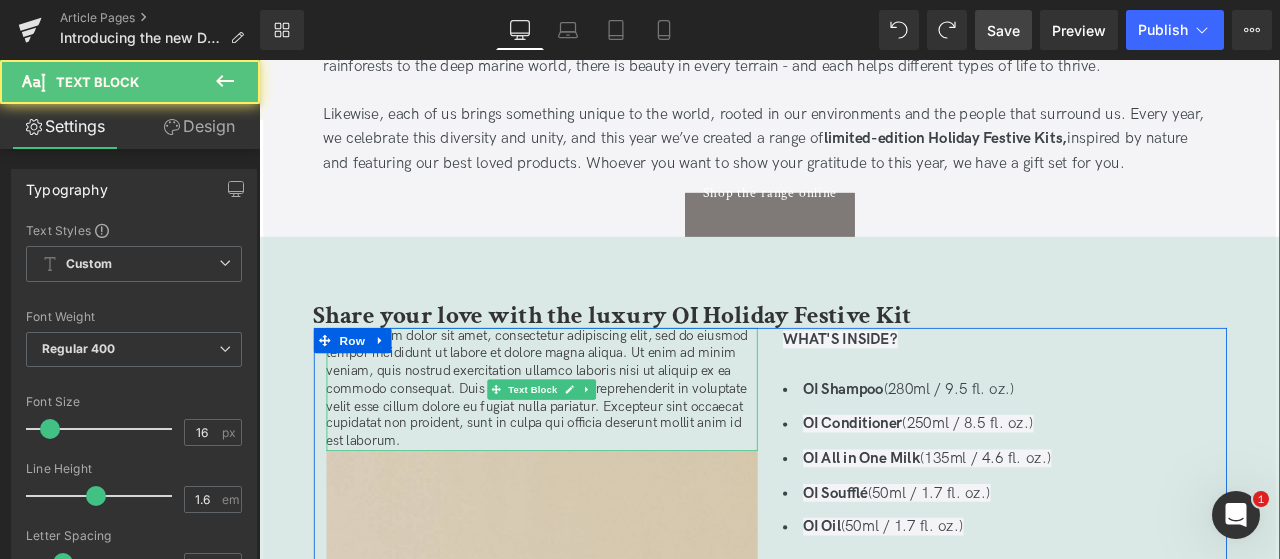 click on "Lorem ipsum dolor sit amet, consectetur adipiscing elit, sed do eiusmod tempor incididunt ut labore et dolore magna aliqua. Ut enim ad minim veniam, quis nostrud exercitation ullamco laboris nisi ut aliquip ex ea commodo consequat. Duis aute irure dolor in reprehenderit in voluptate velit esse cillum dolore eu fugiat nulla pariatur. Excepteur sint occaecat cupidatat non proident, sunt in culpa qui officia deserunt mollit anim id est laborum." at bounding box center (594, 450) 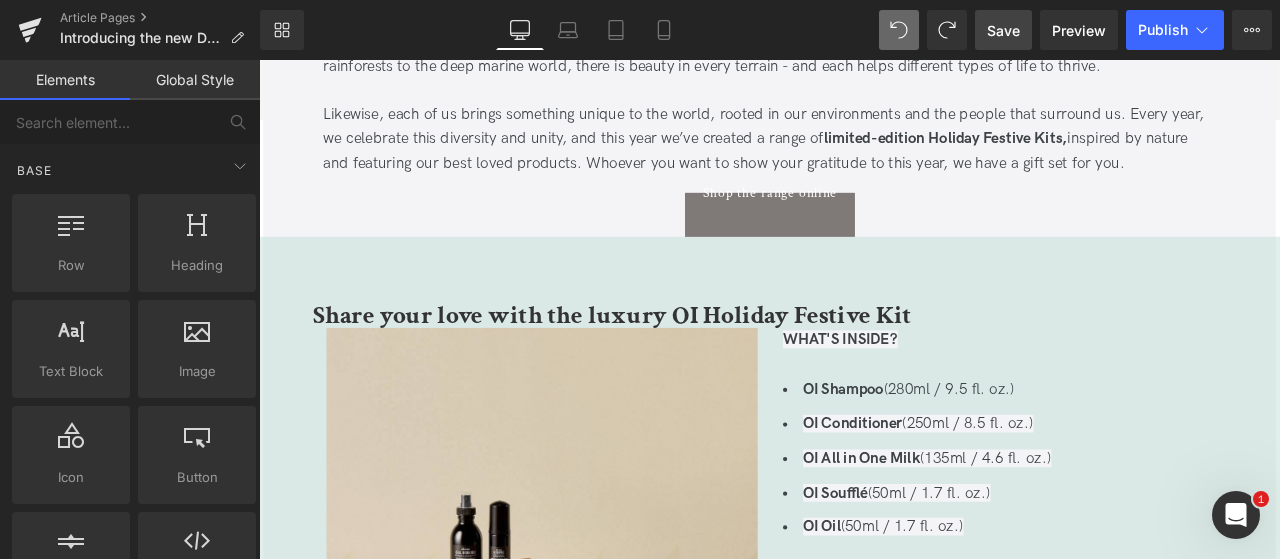 click at bounding box center (899, 30) 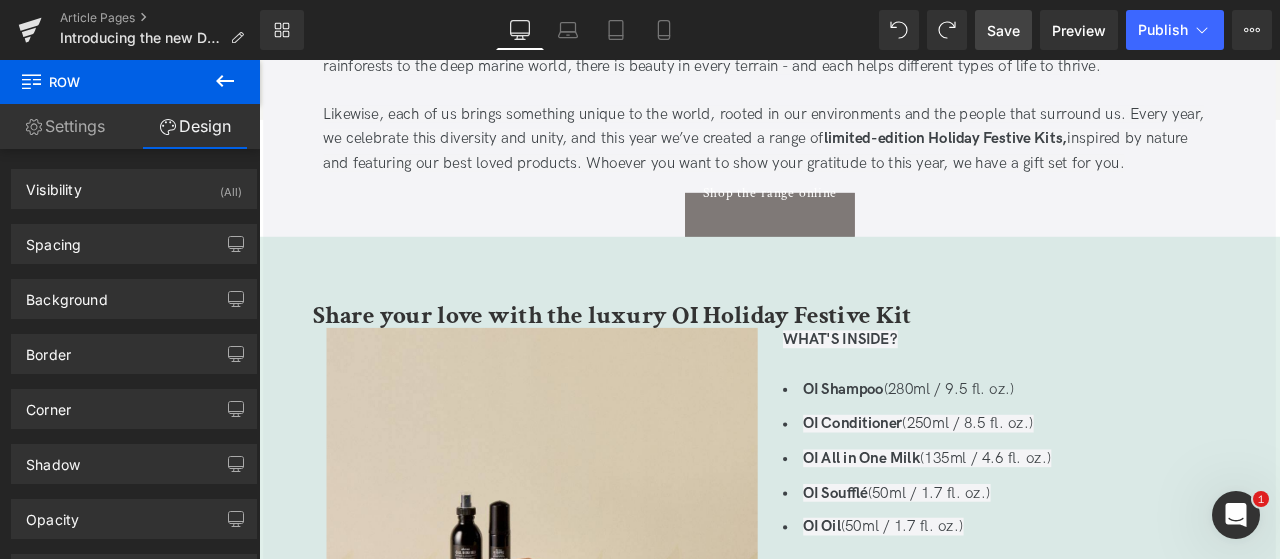 click 